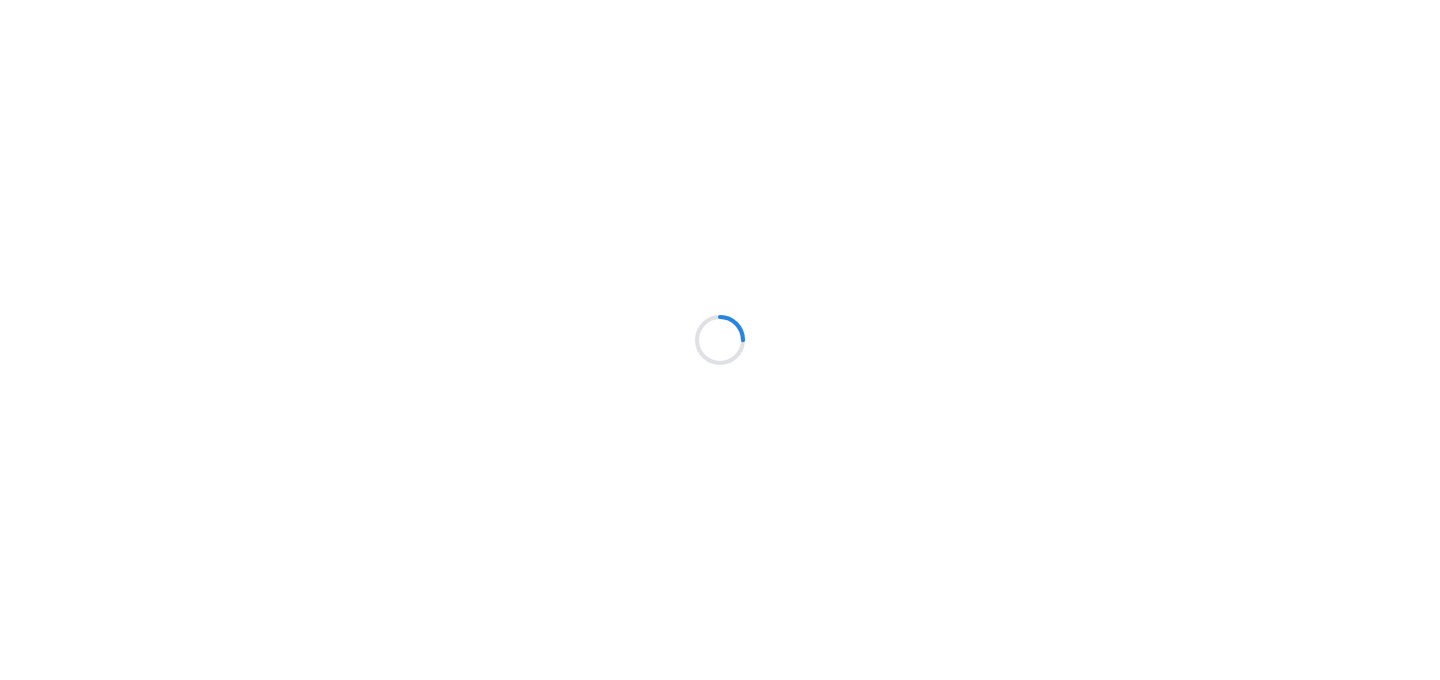 scroll, scrollTop: 0, scrollLeft: 0, axis: both 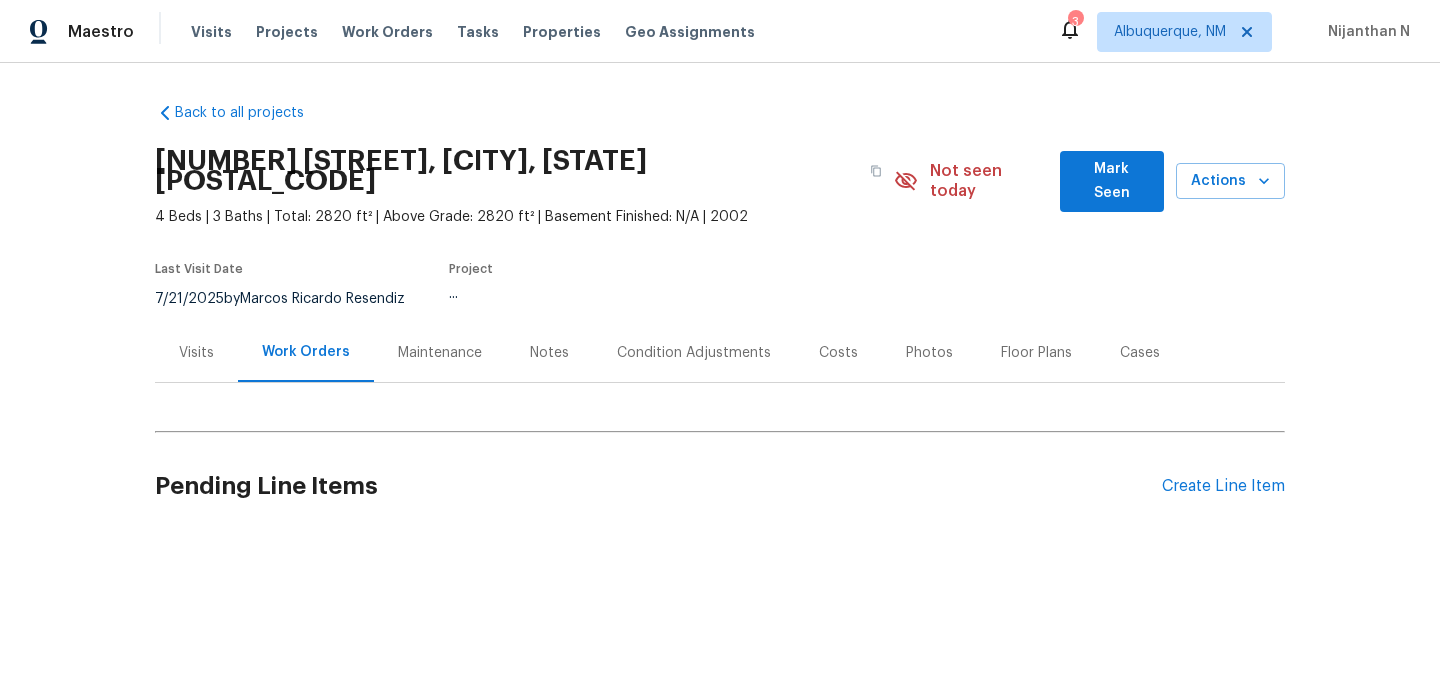 click on "Maintenance" at bounding box center [440, 353] 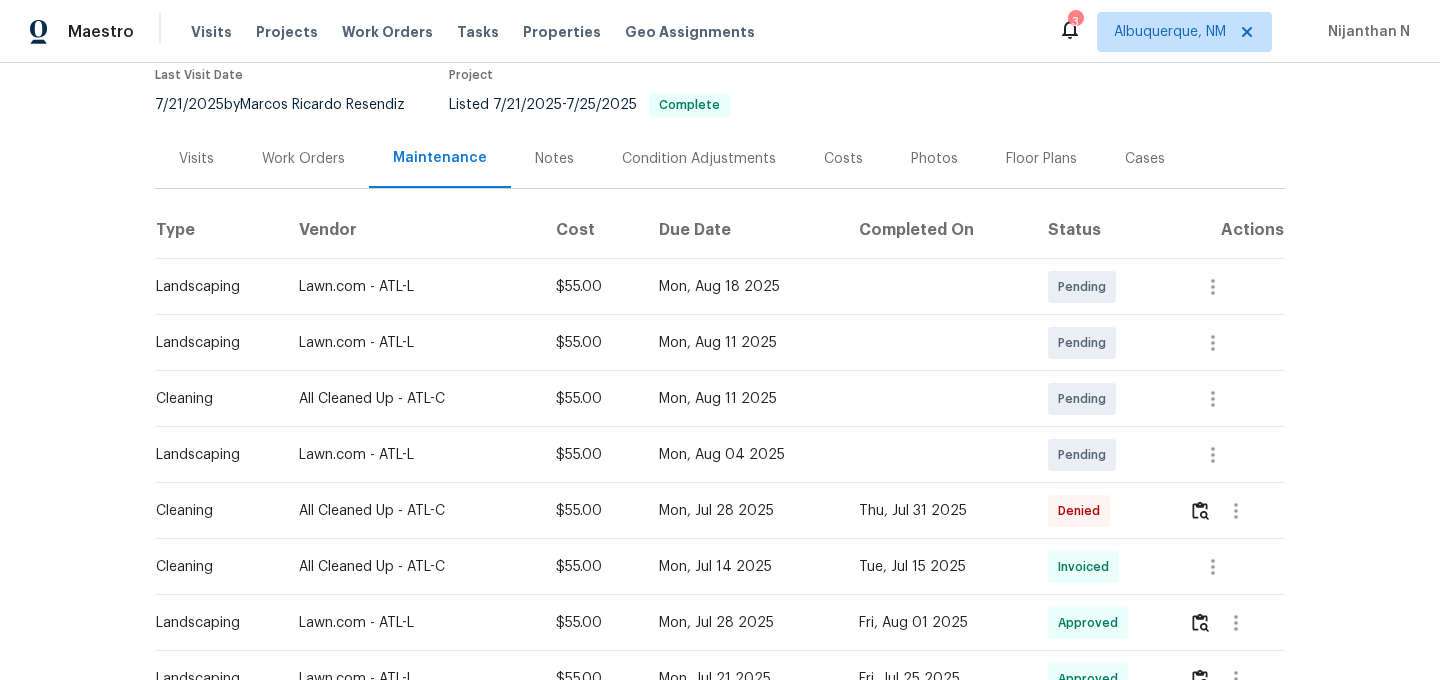 scroll, scrollTop: 305, scrollLeft: 0, axis: vertical 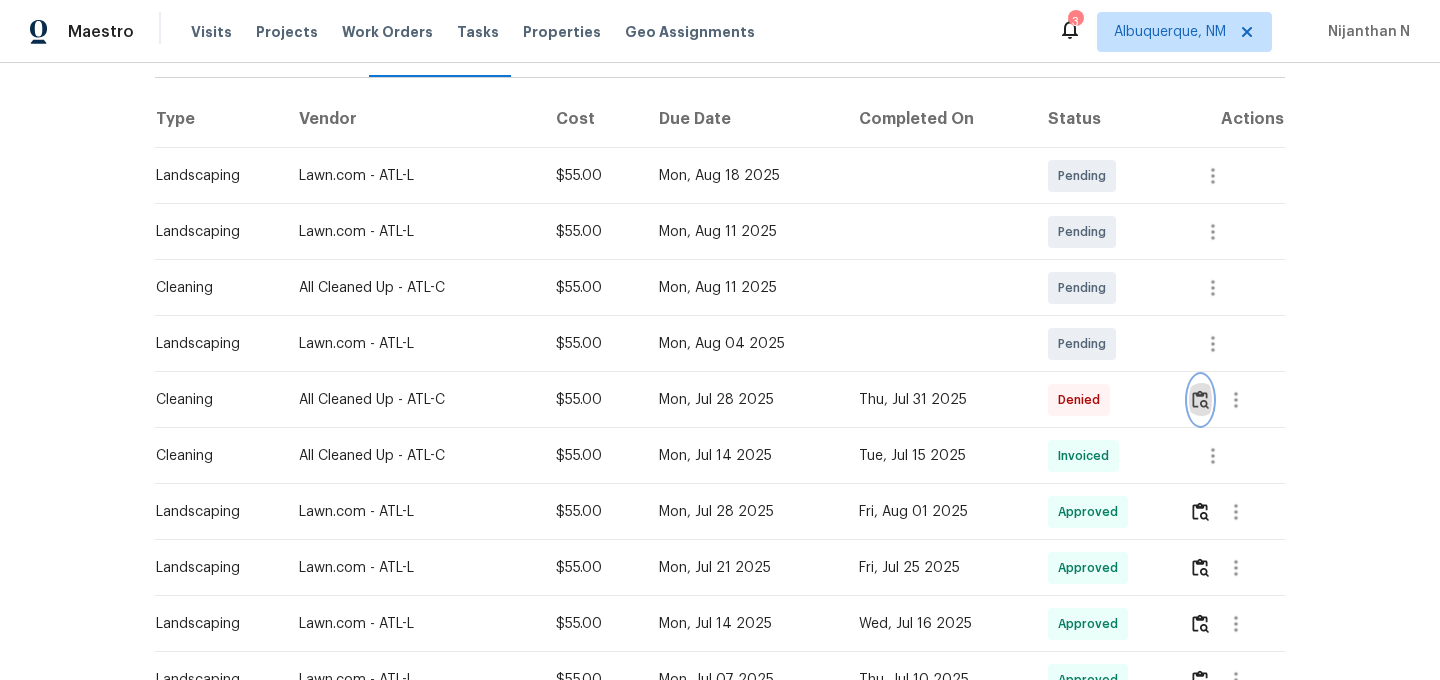 click at bounding box center (1200, 400) 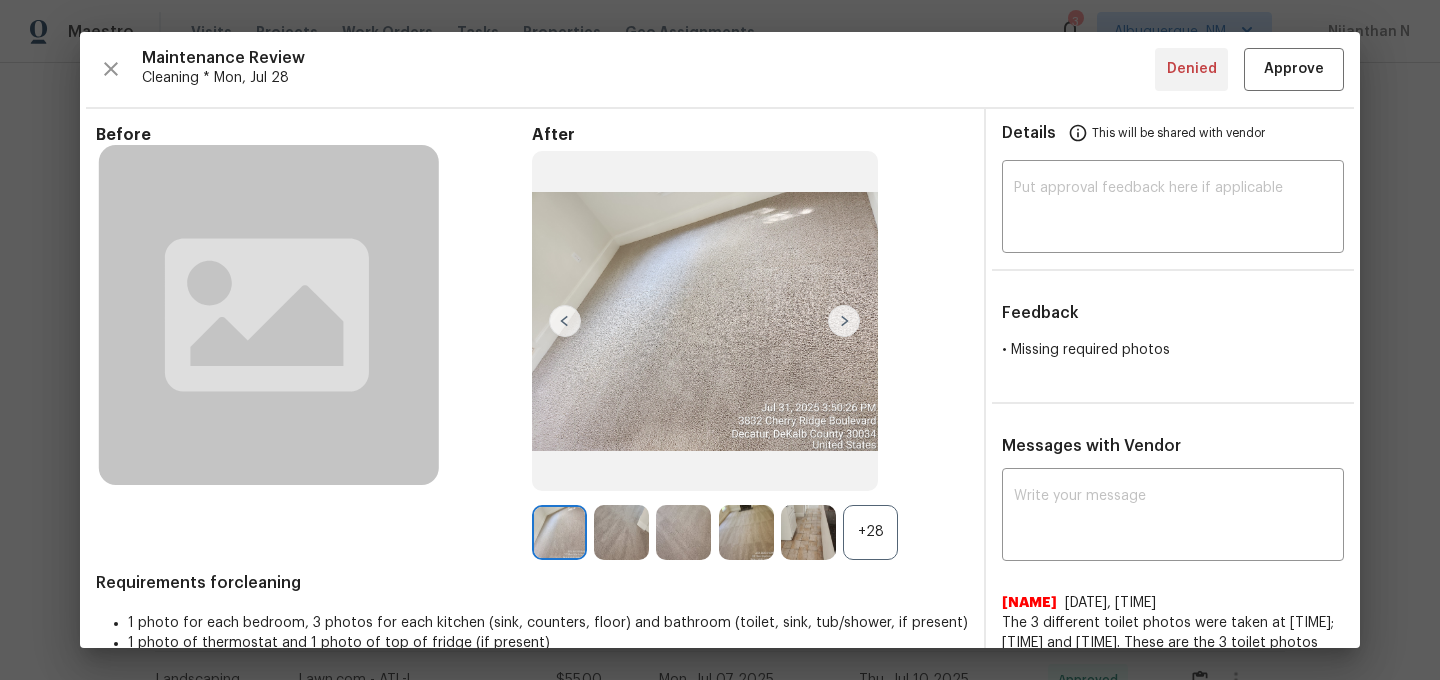click on "+28" at bounding box center (870, 532) 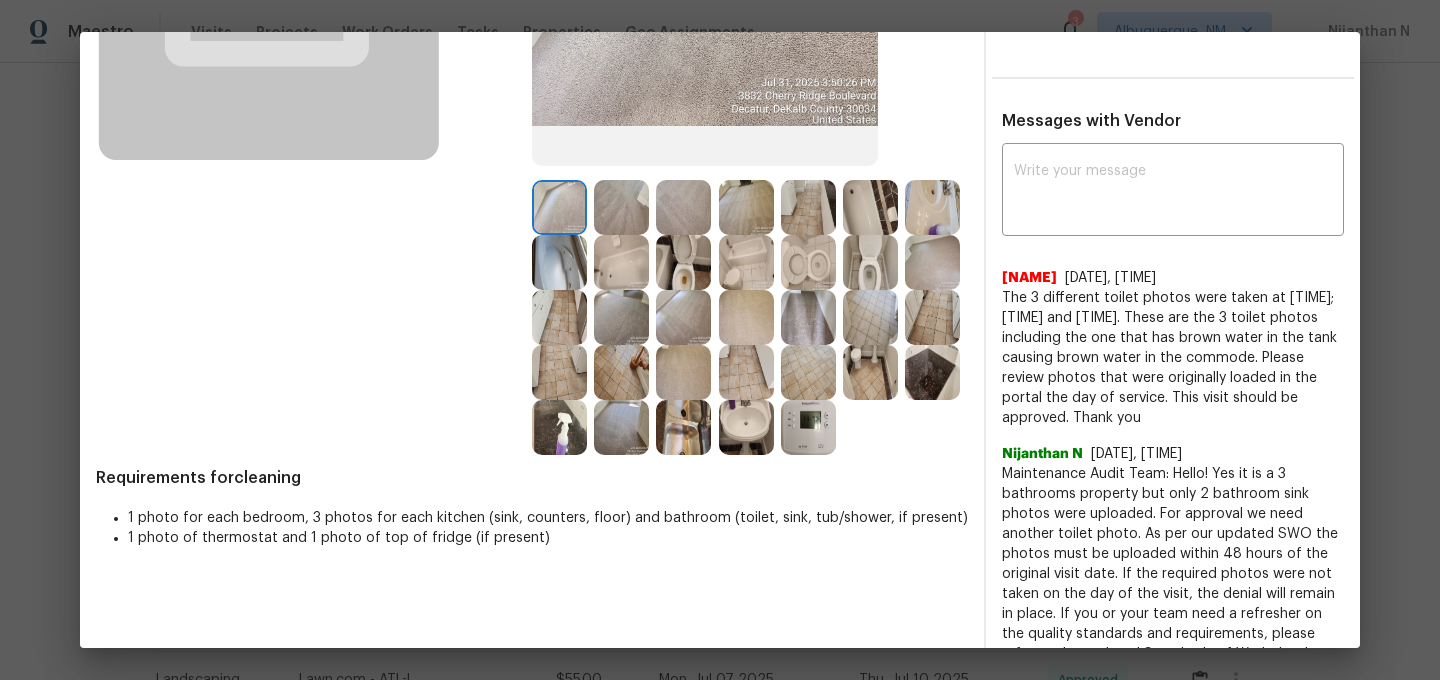 scroll, scrollTop: 287, scrollLeft: 0, axis: vertical 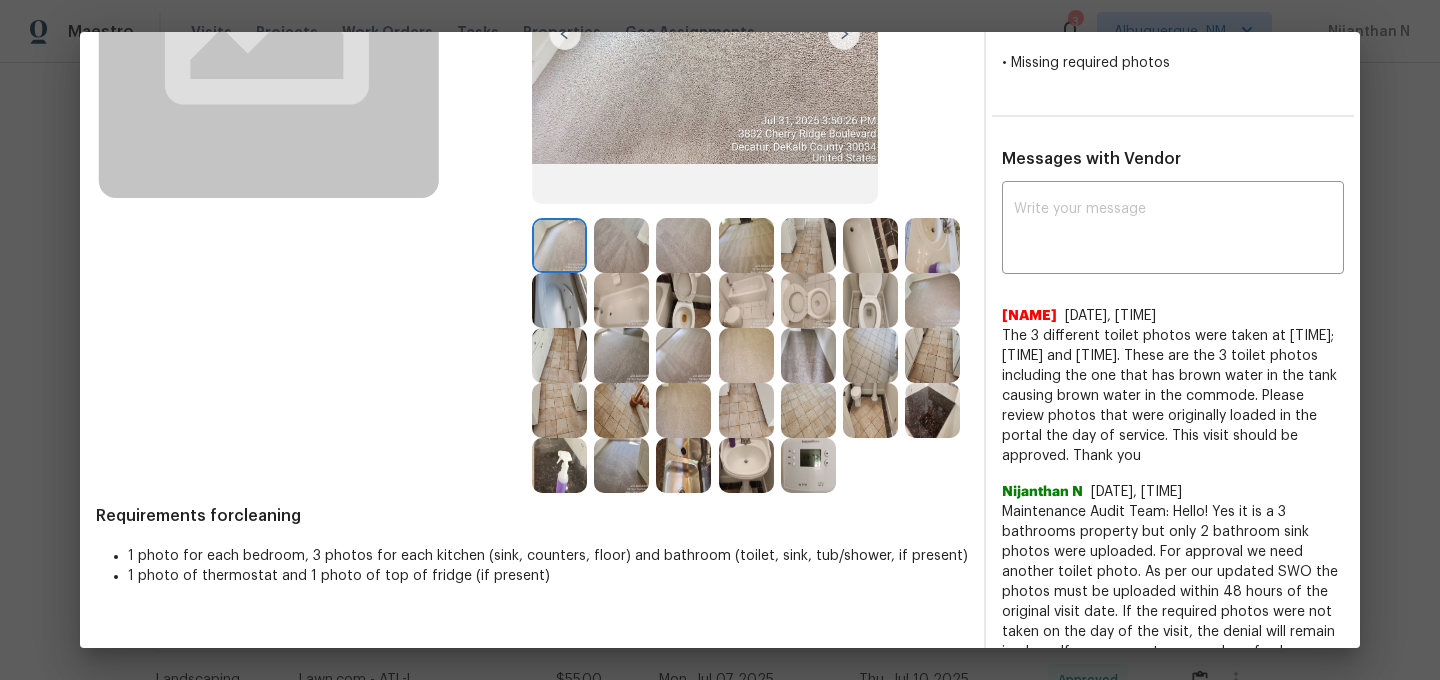 click at bounding box center (932, 245) 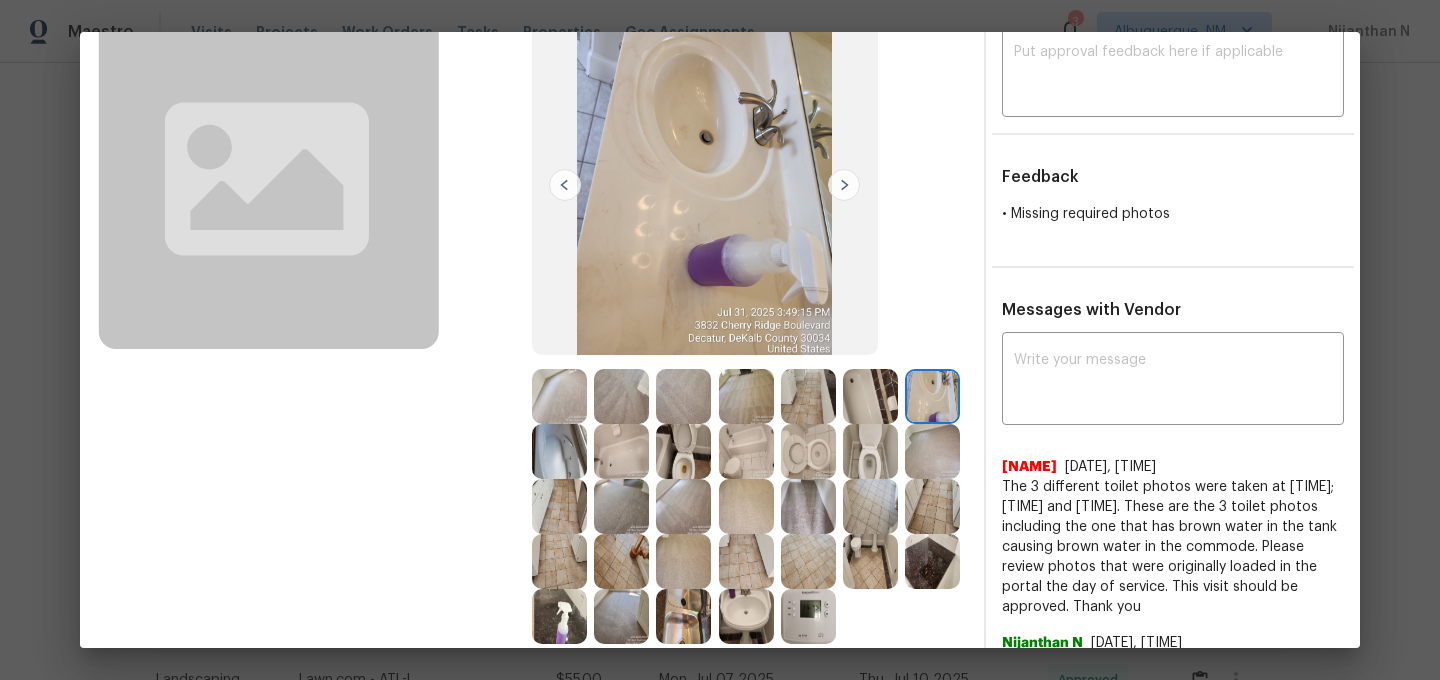 scroll, scrollTop: 137, scrollLeft: 0, axis: vertical 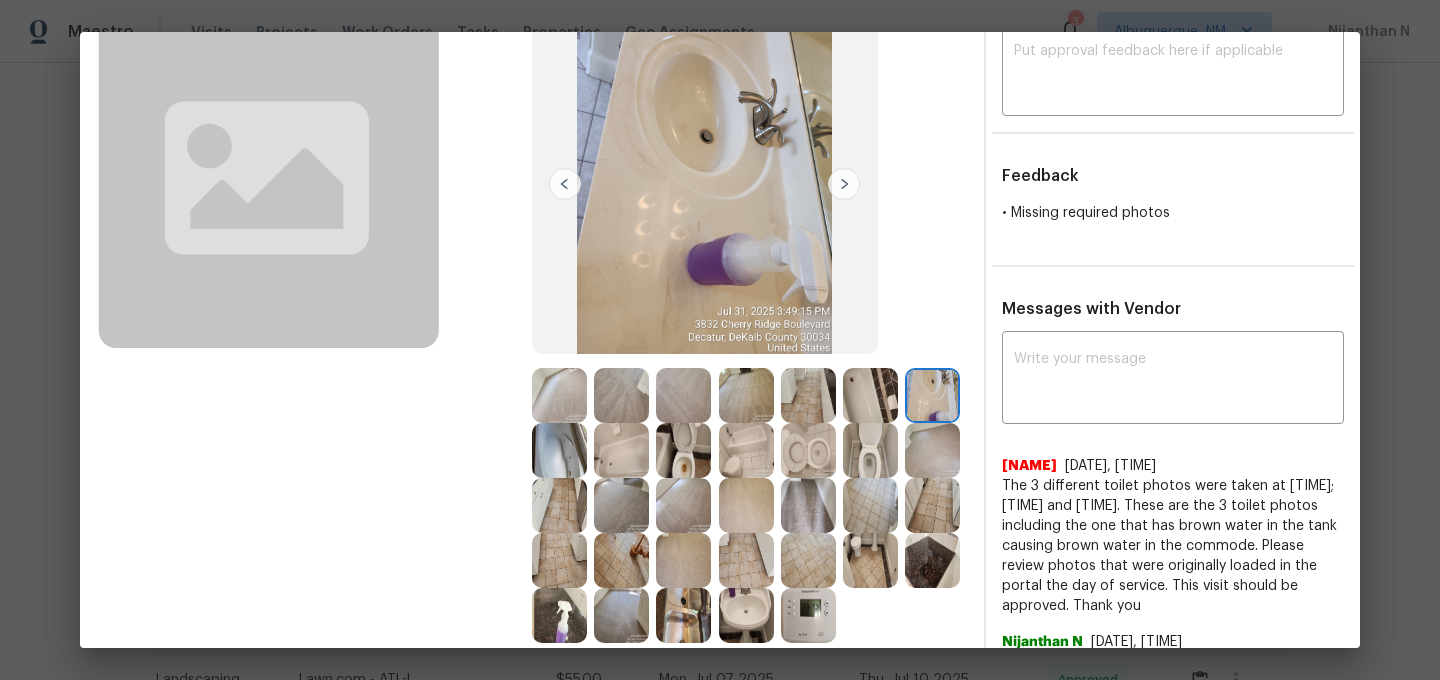 click at bounding box center (746, 615) 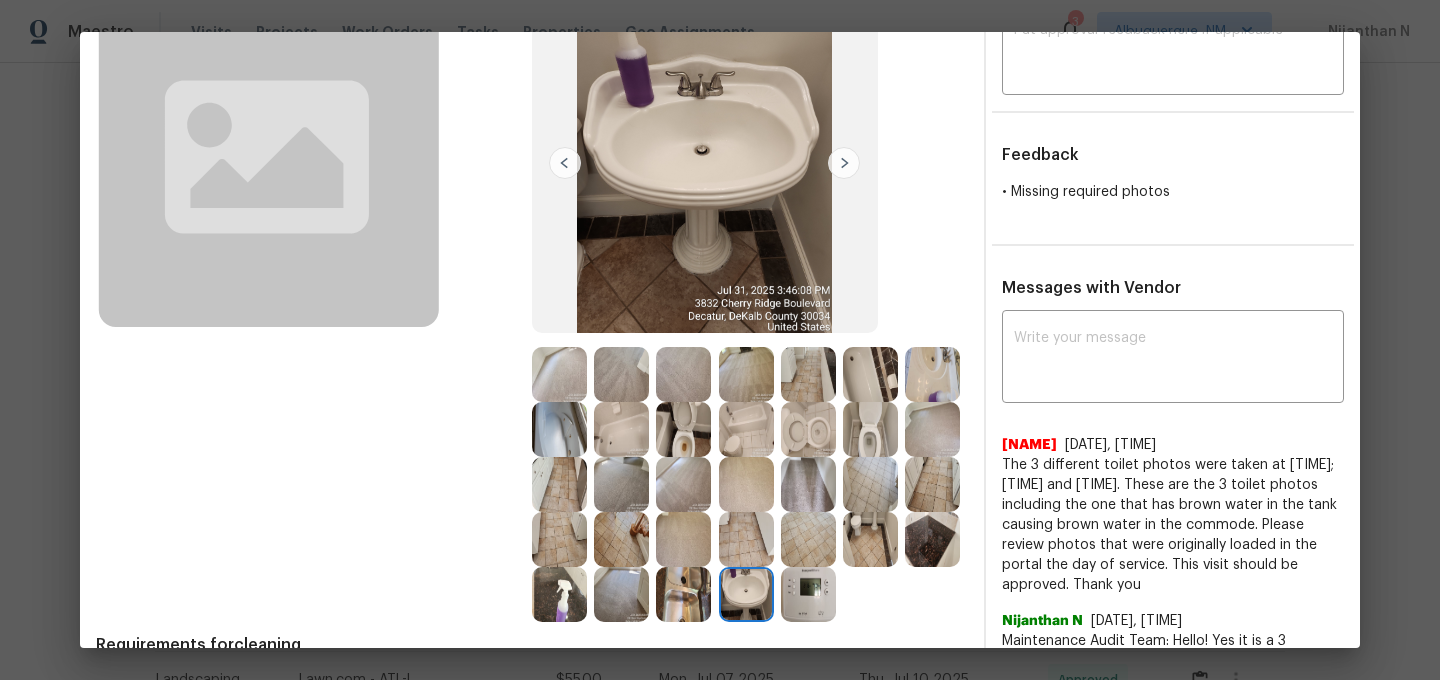 scroll, scrollTop: 171, scrollLeft: 0, axis: vertical 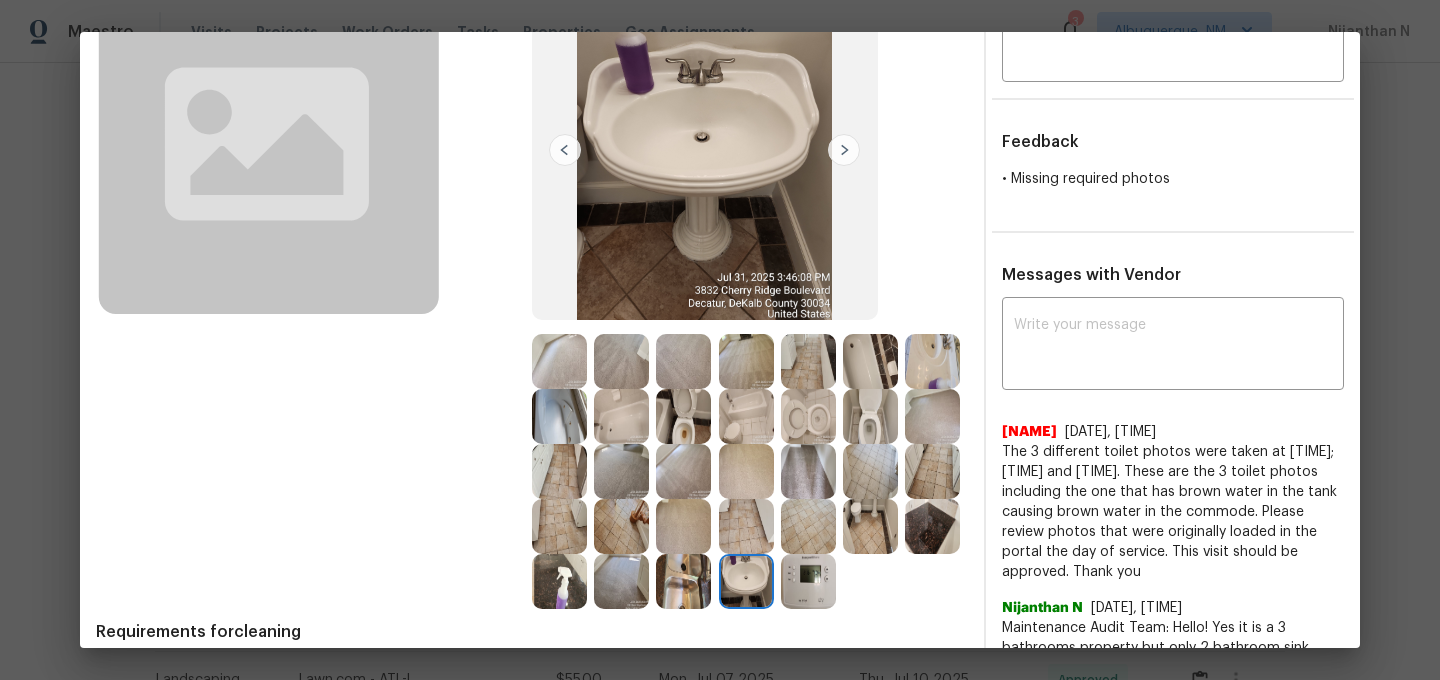 click at bounding box center (808, 361) 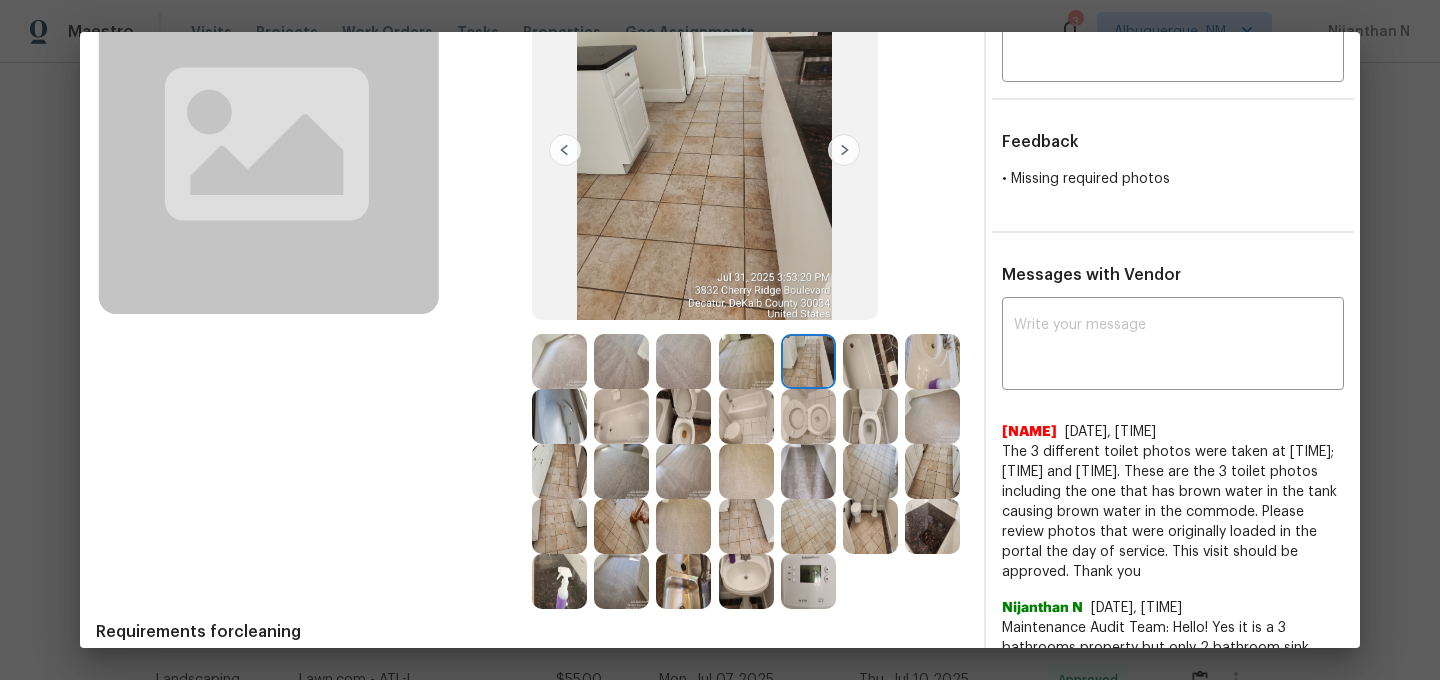 click at bounding box center [870, 526] 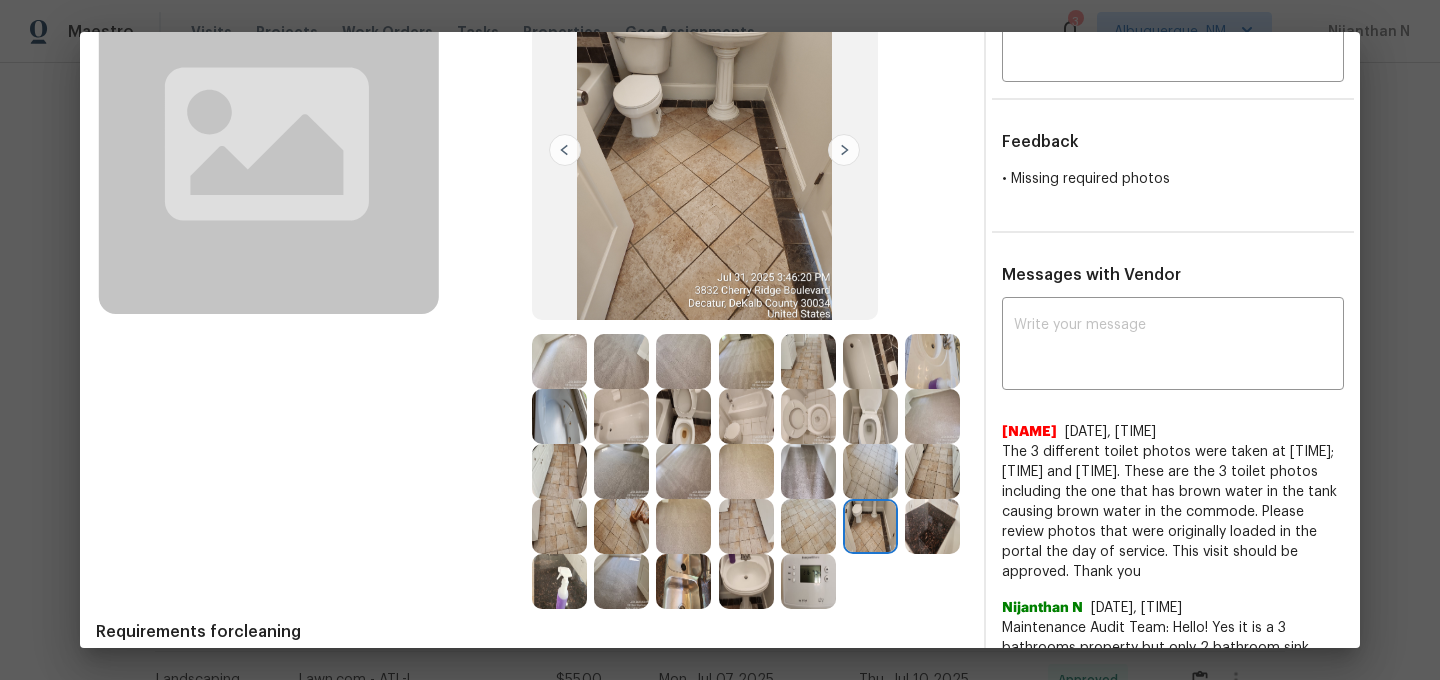 click at bounding box center [808, 361] 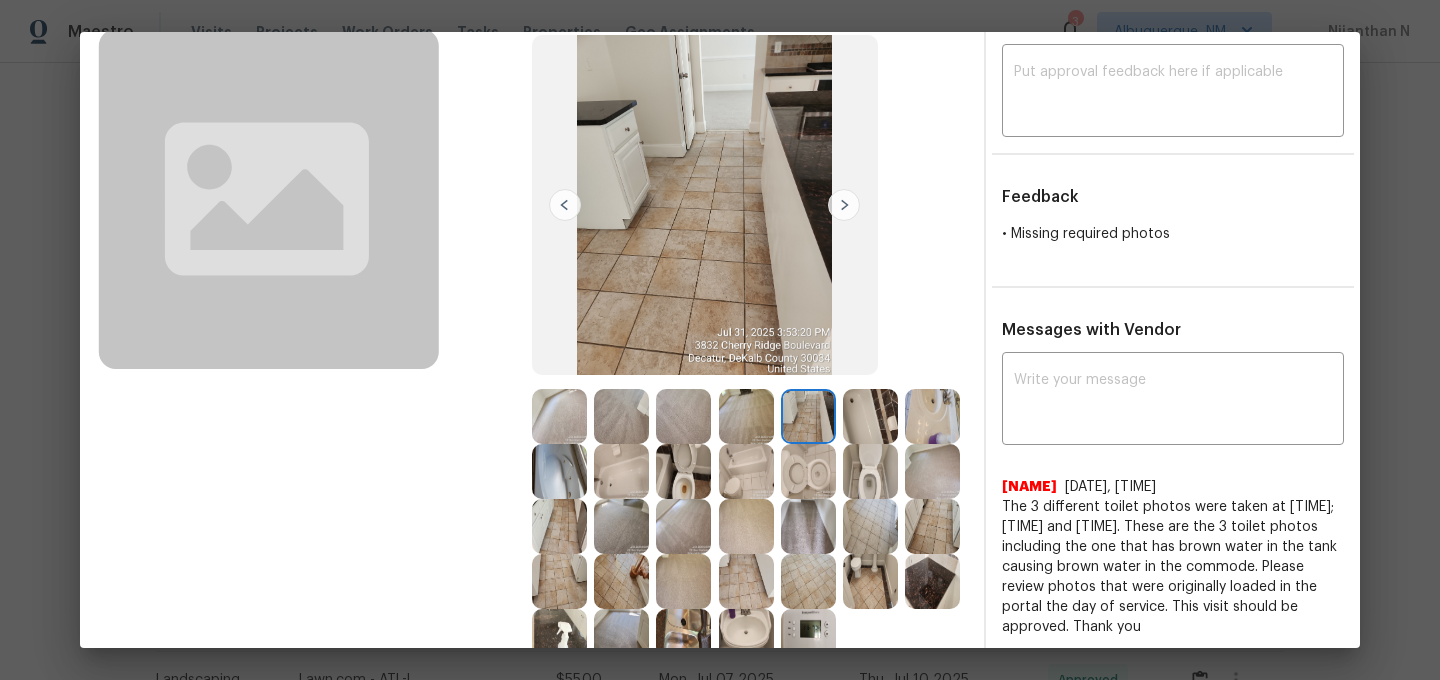 scroll, scrollTop: 145, scrollLeft: 0, axis: vertical 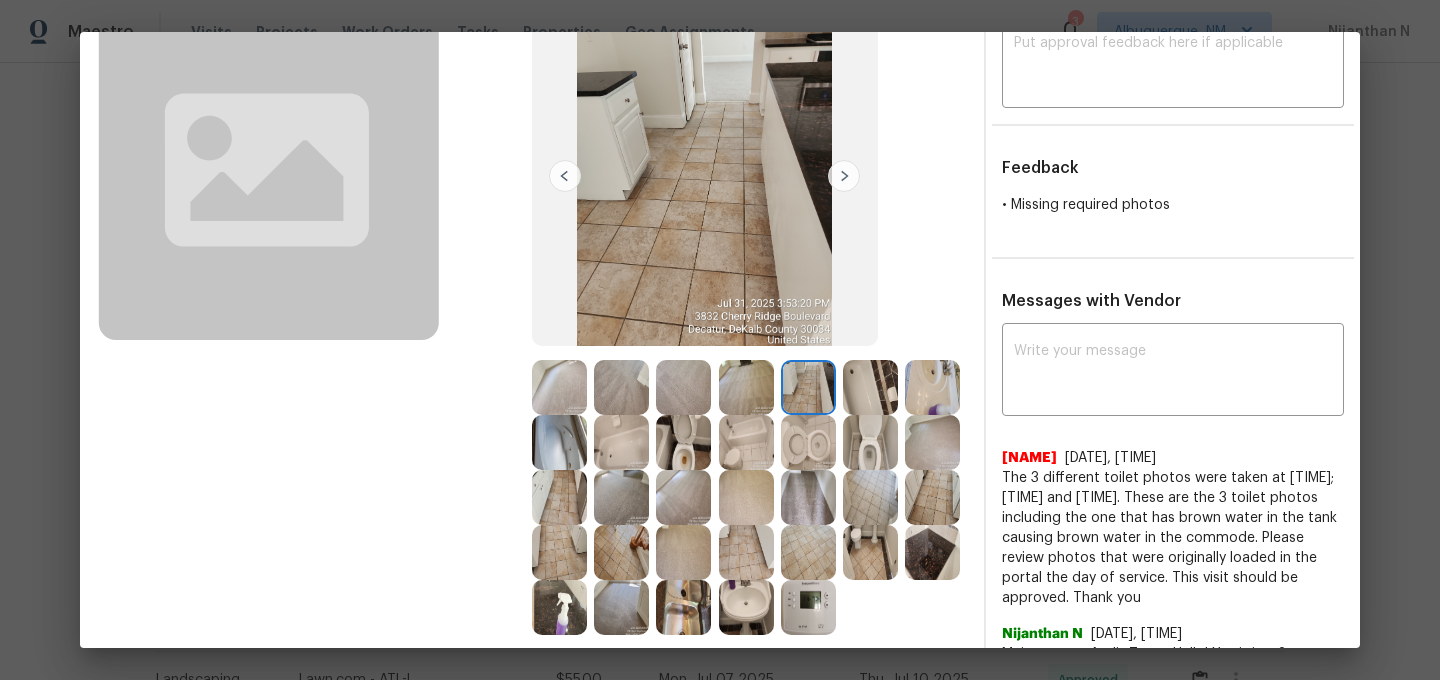 click at bounding box center (746, 442) 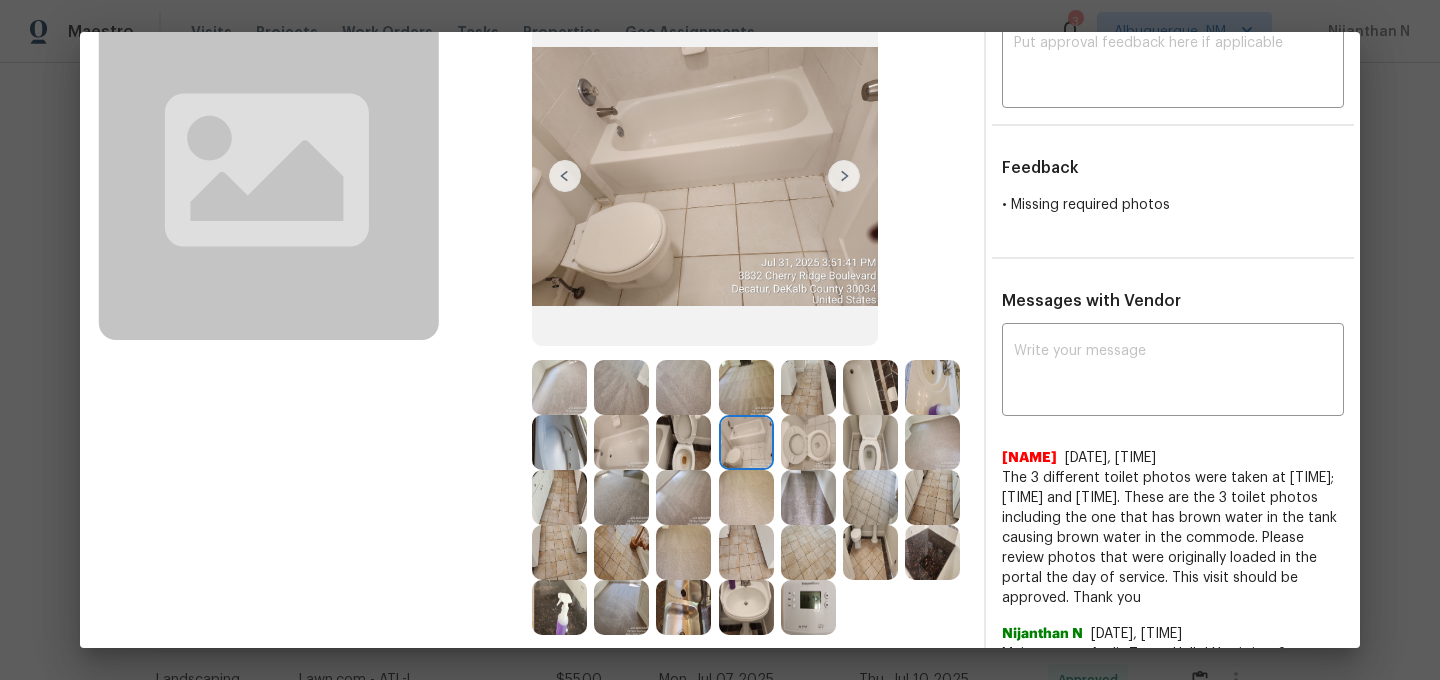 click at bounding box center (559, 552) 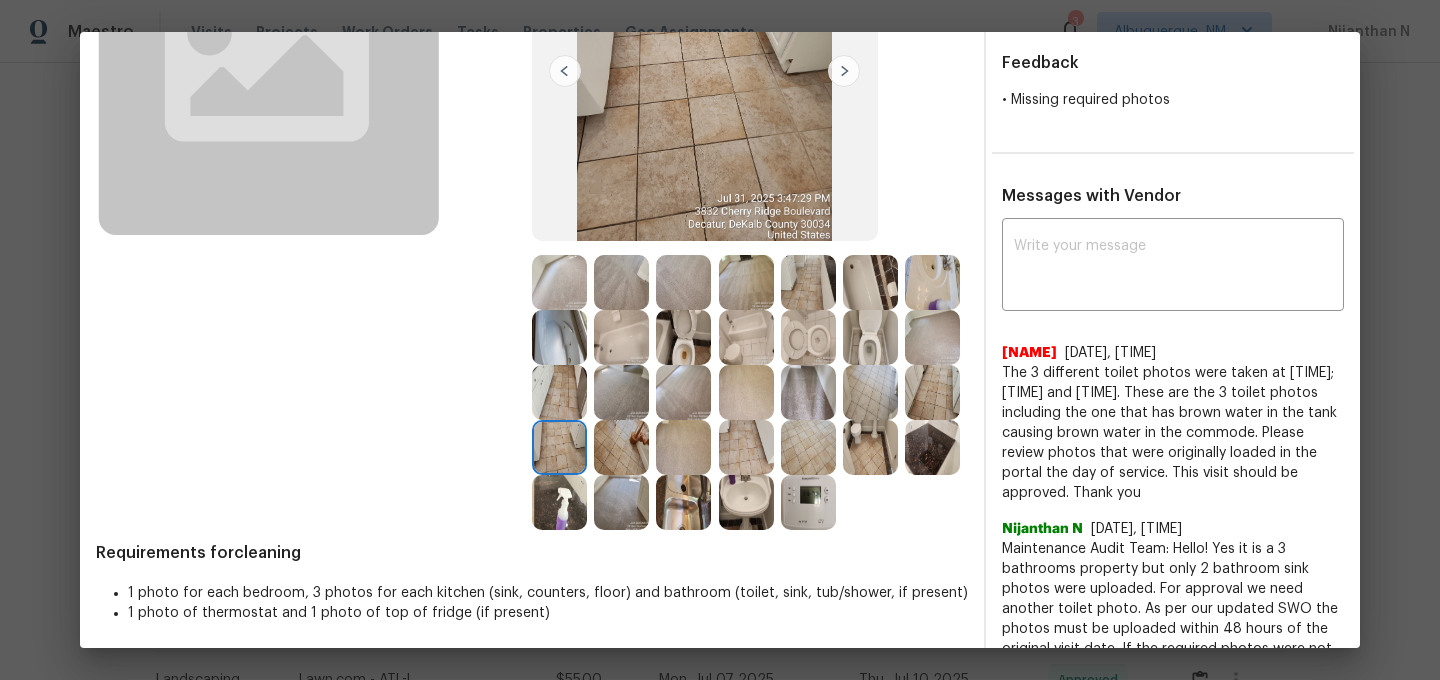 scroll, scrollTop: 253, scrollLeft: 0, axis: vertical 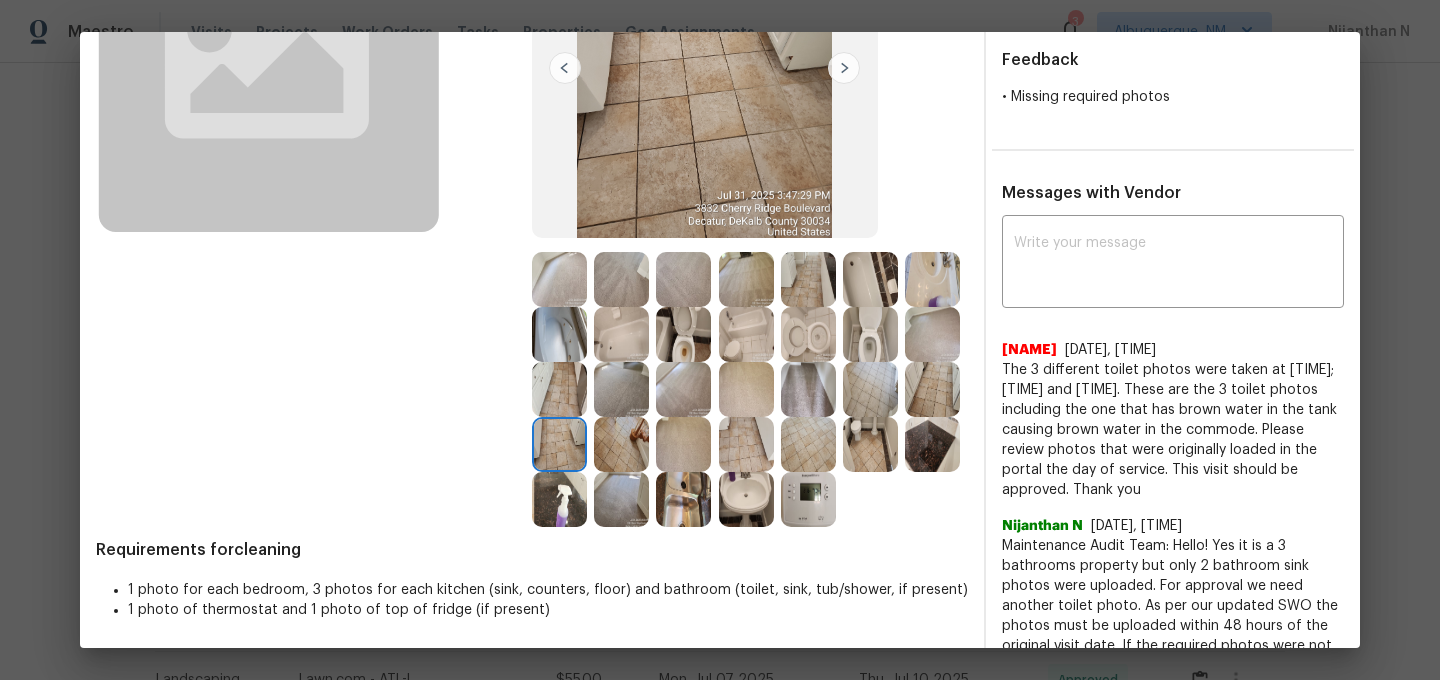click at bounding box center [559, 334] 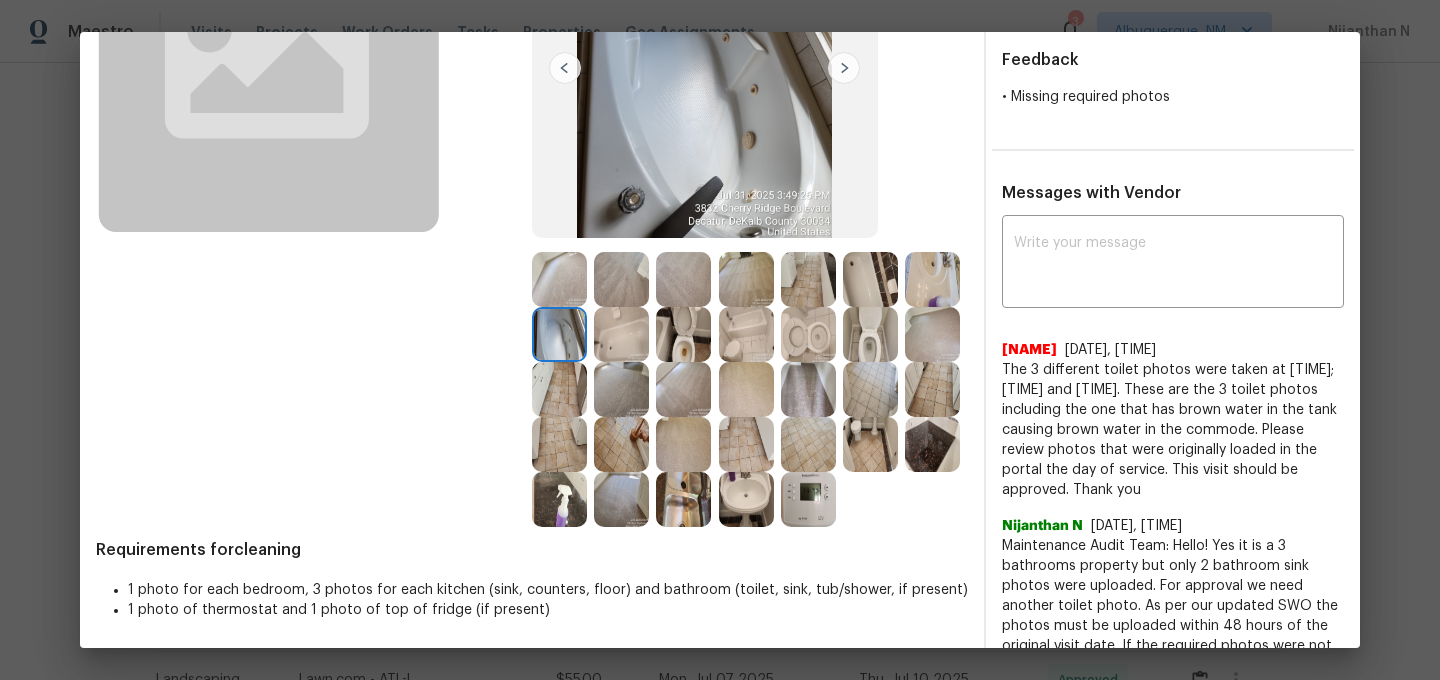 scroll, scrollTop: 248, scrollLeft: 0, axis: vertical 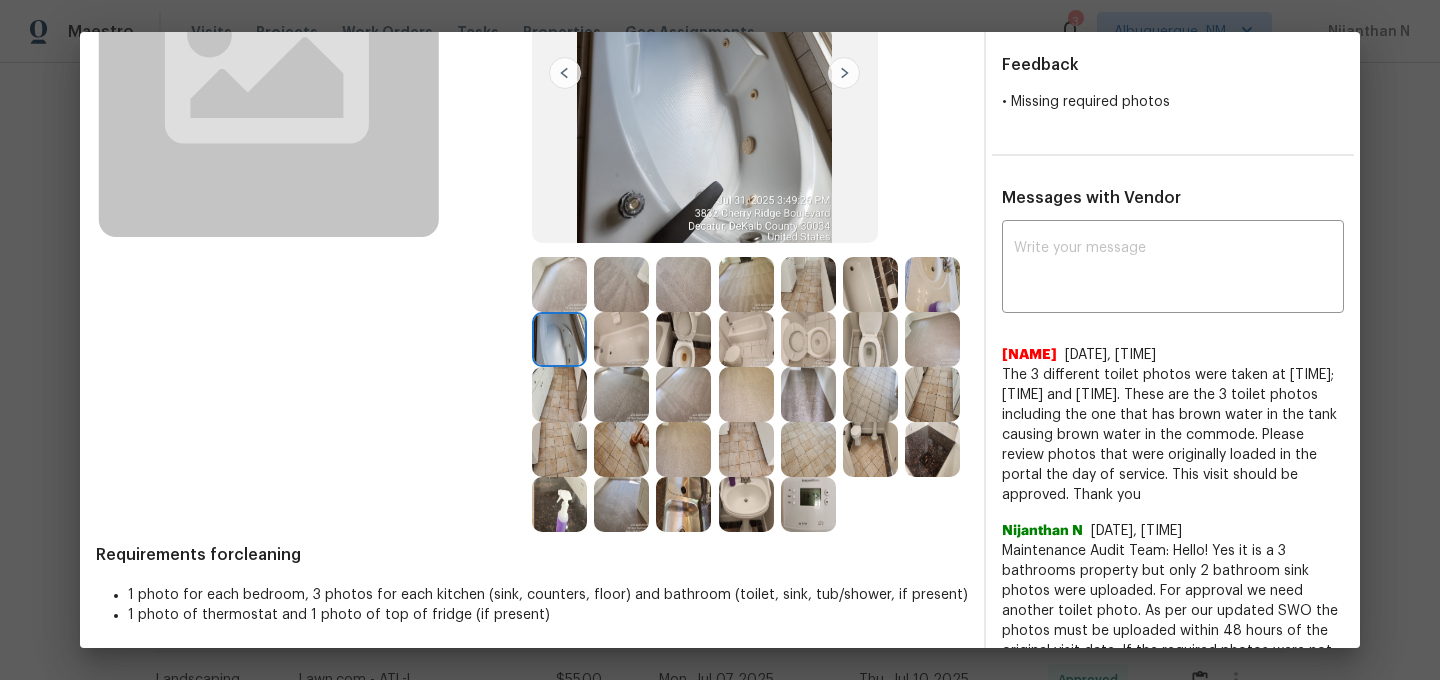 click at bounding box center (808, 284) 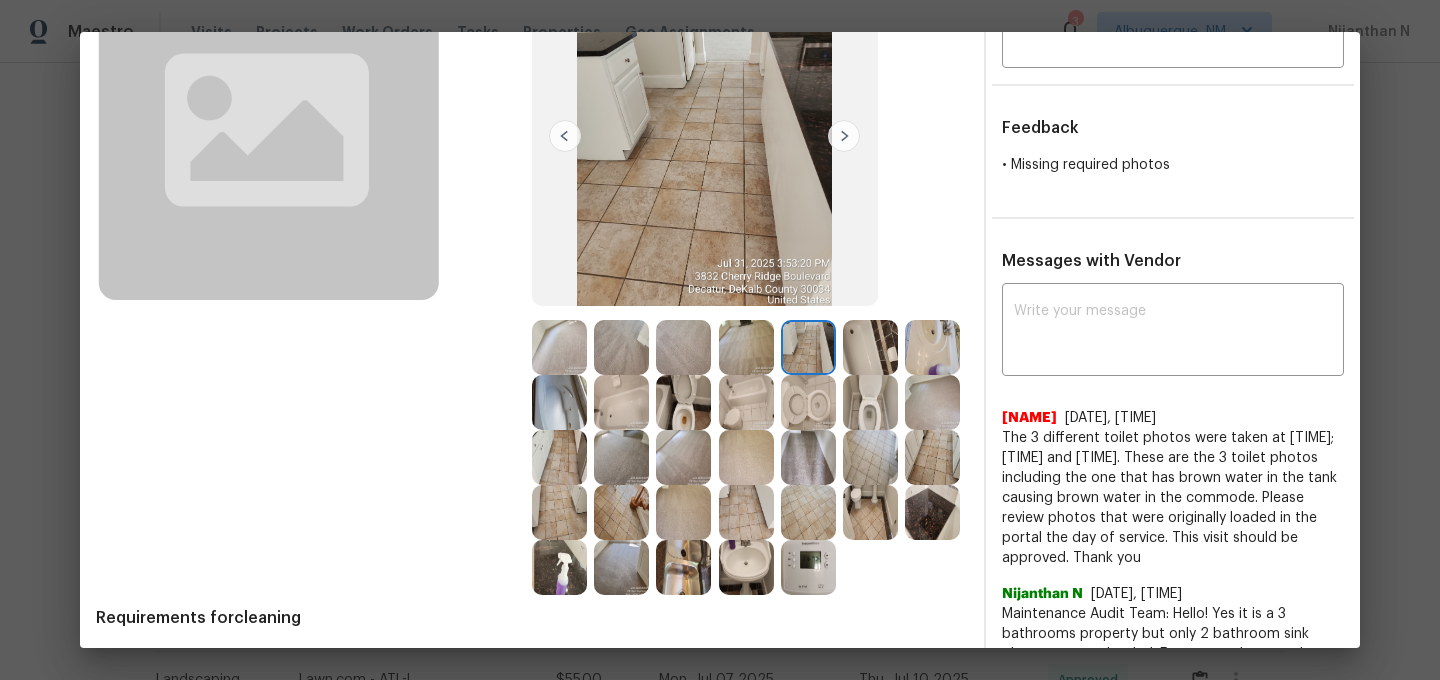 scroll, scrollTop: 188, scrollLeft: 0, axis: vertical 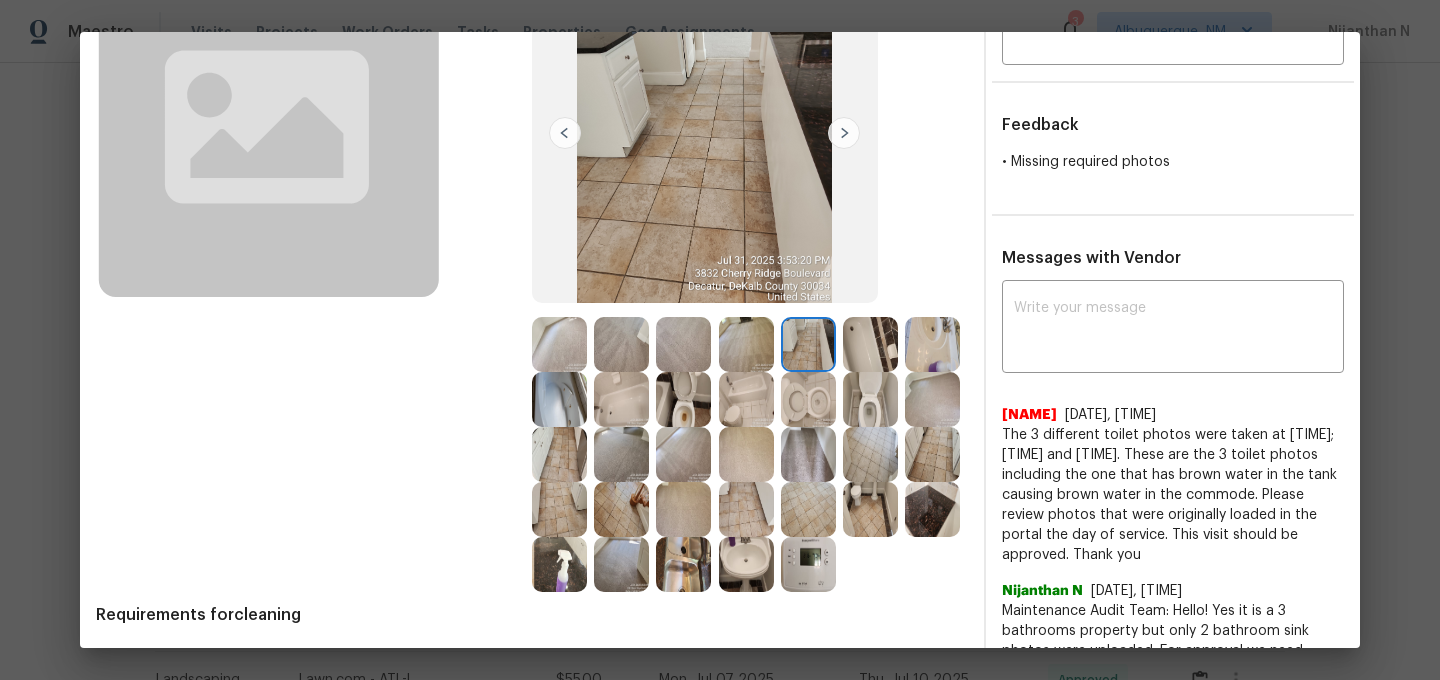 click at bounding box center (870, 509) 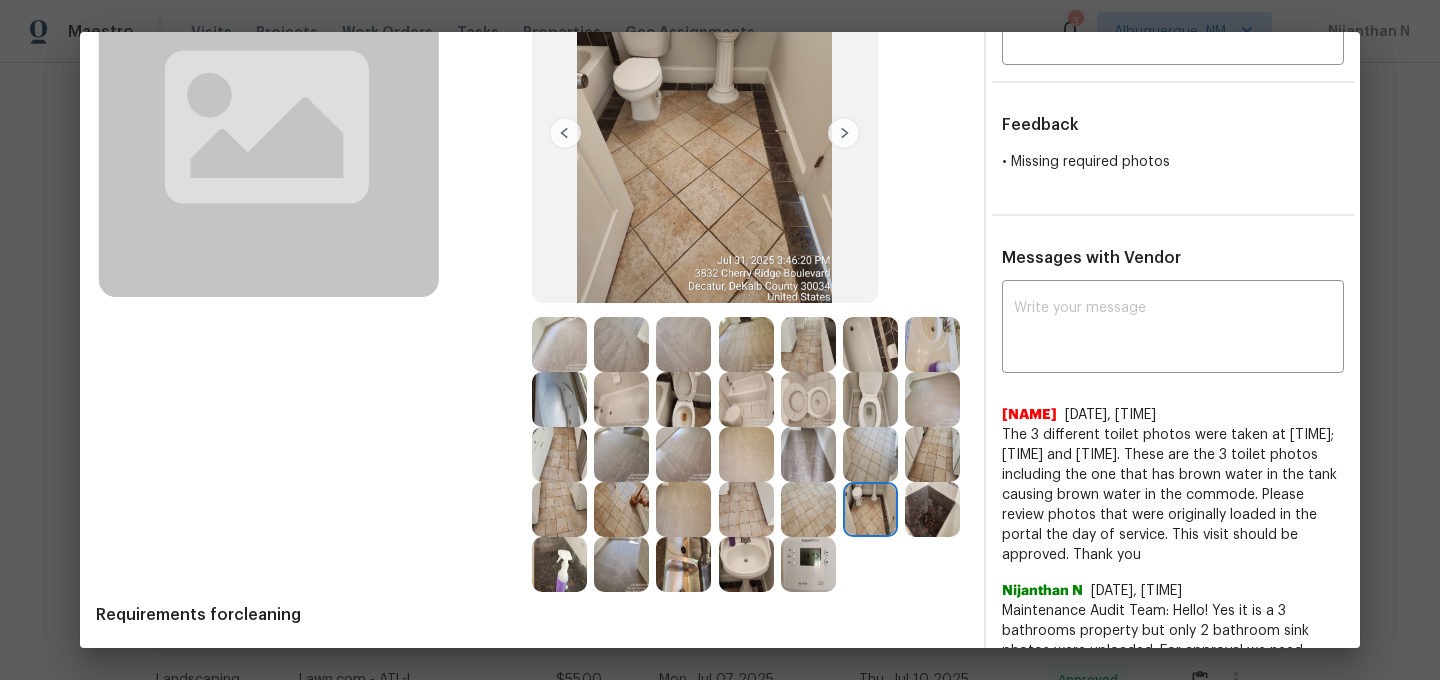 click at bounding box center [683, 399] 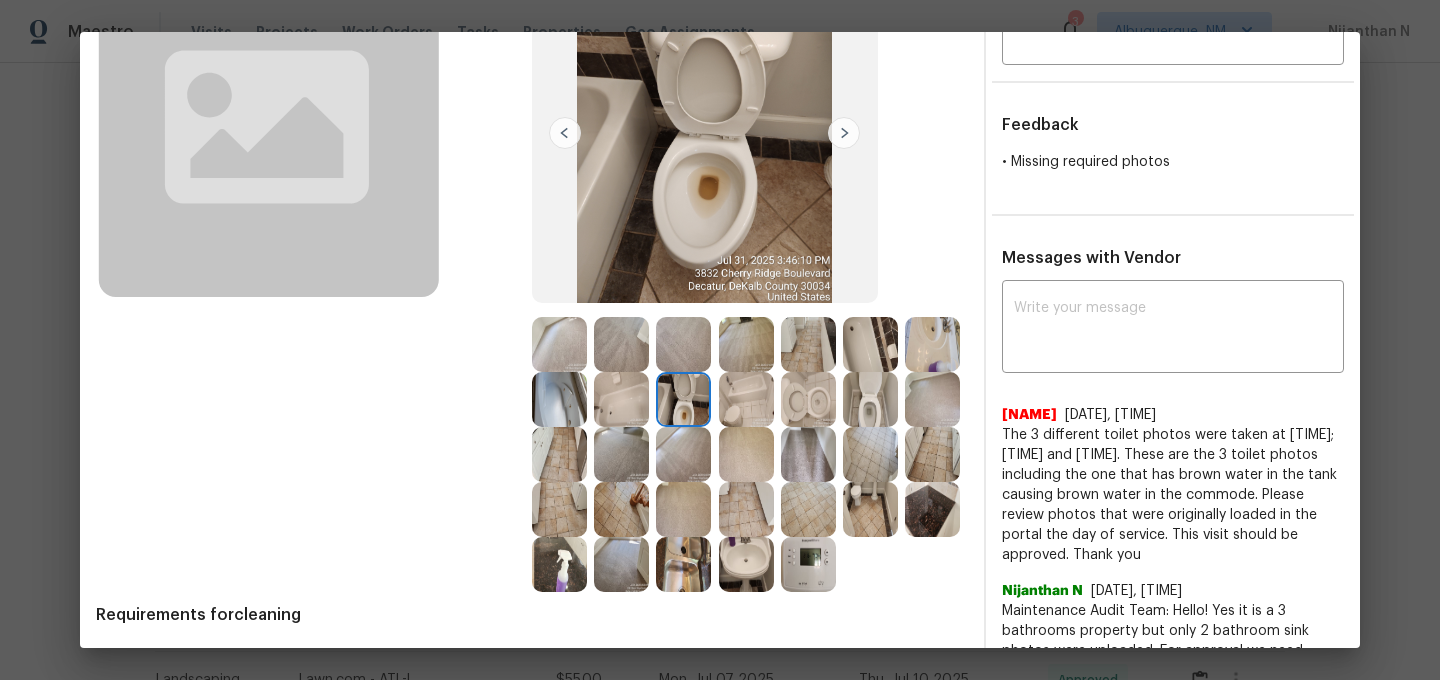 click at bounding box center [746, 399] 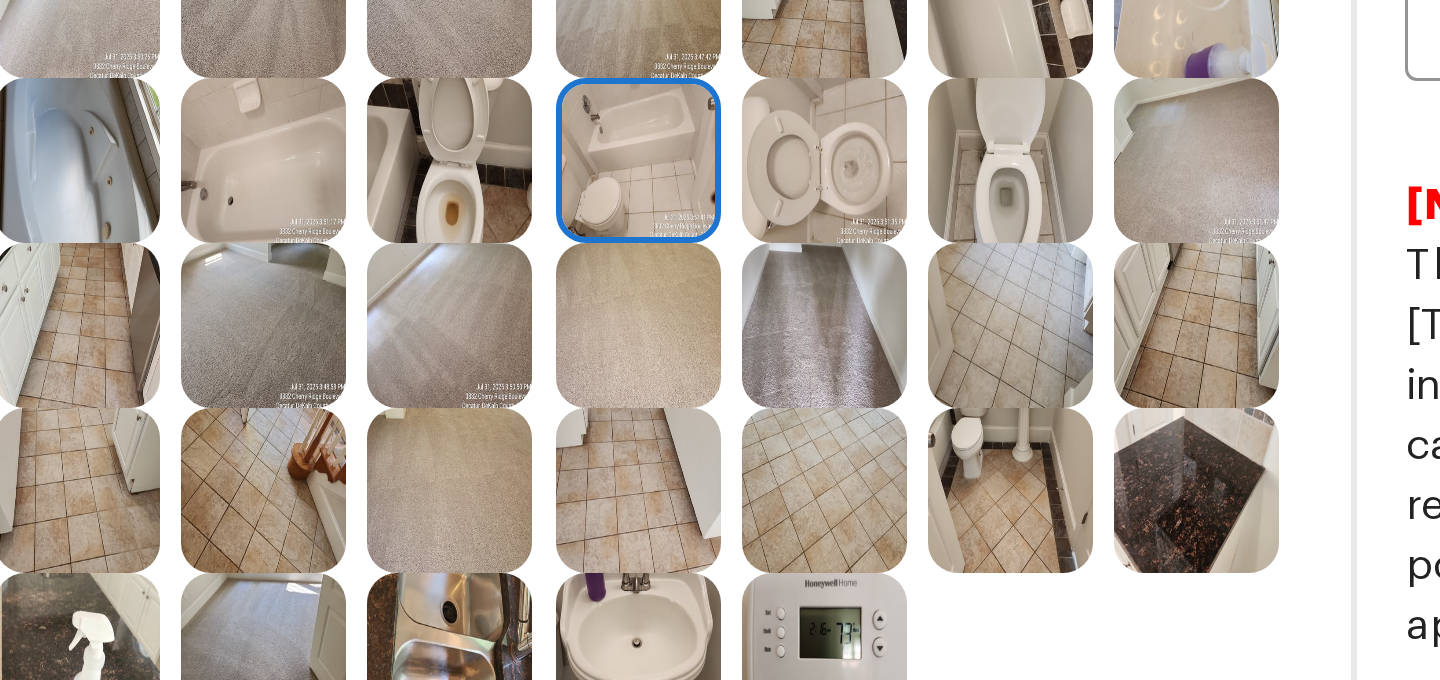 scroll, scrollTop: 122, scrollLeft: 0, axis: vertical 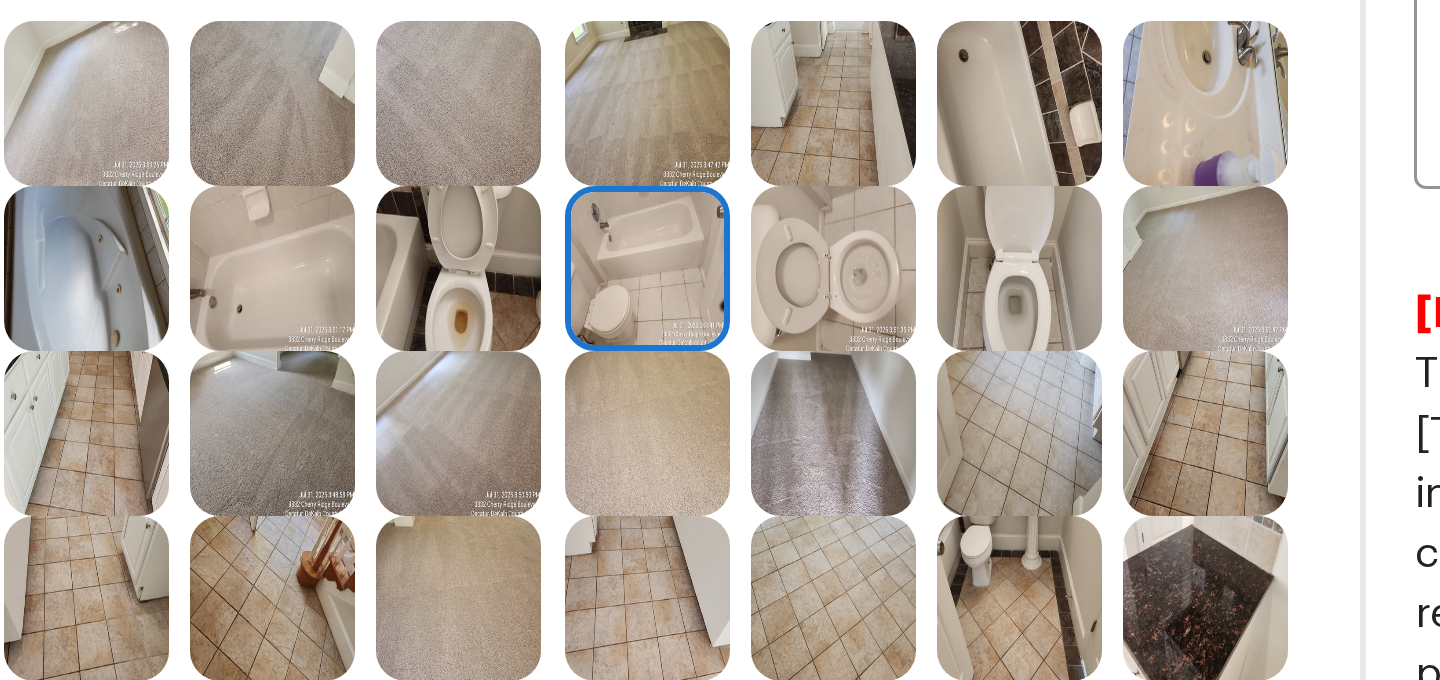 click at bounding box center (808, 465) 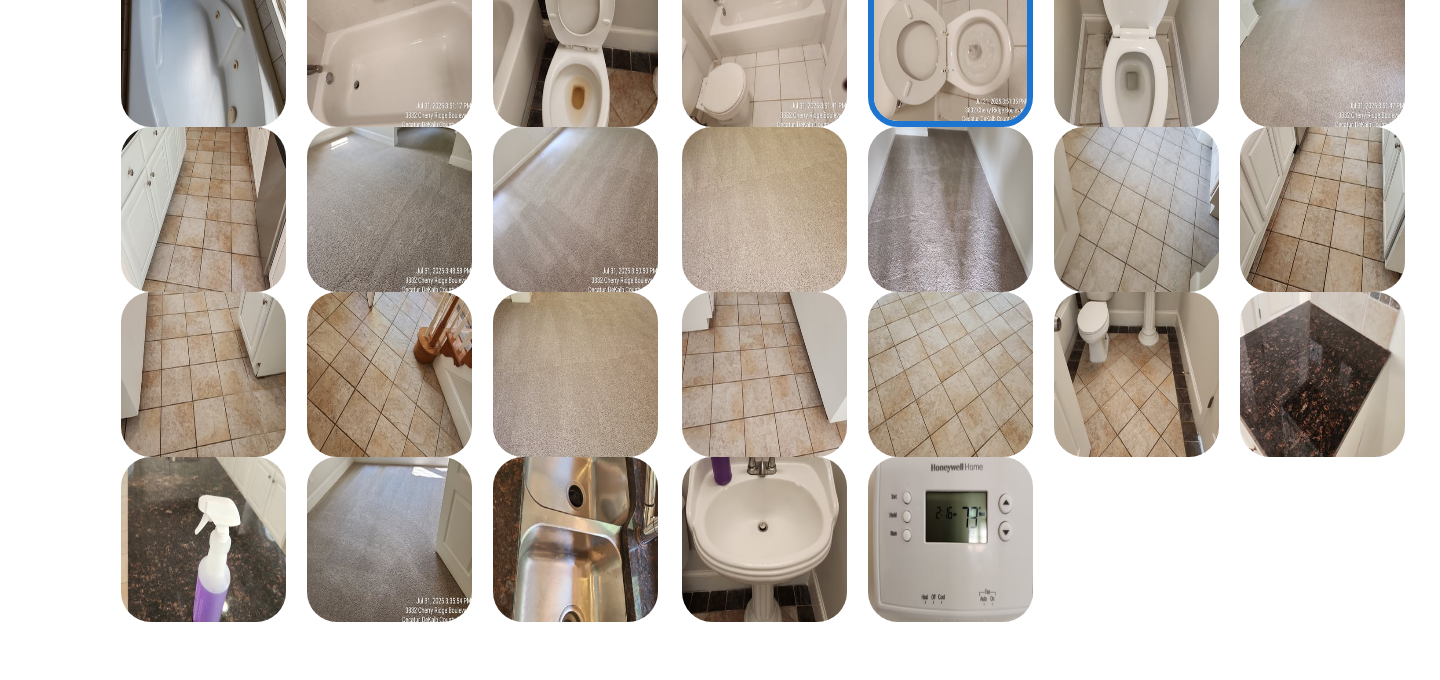 scroll, scrollTop: 364, scrollLeft: 0, axis: vertical 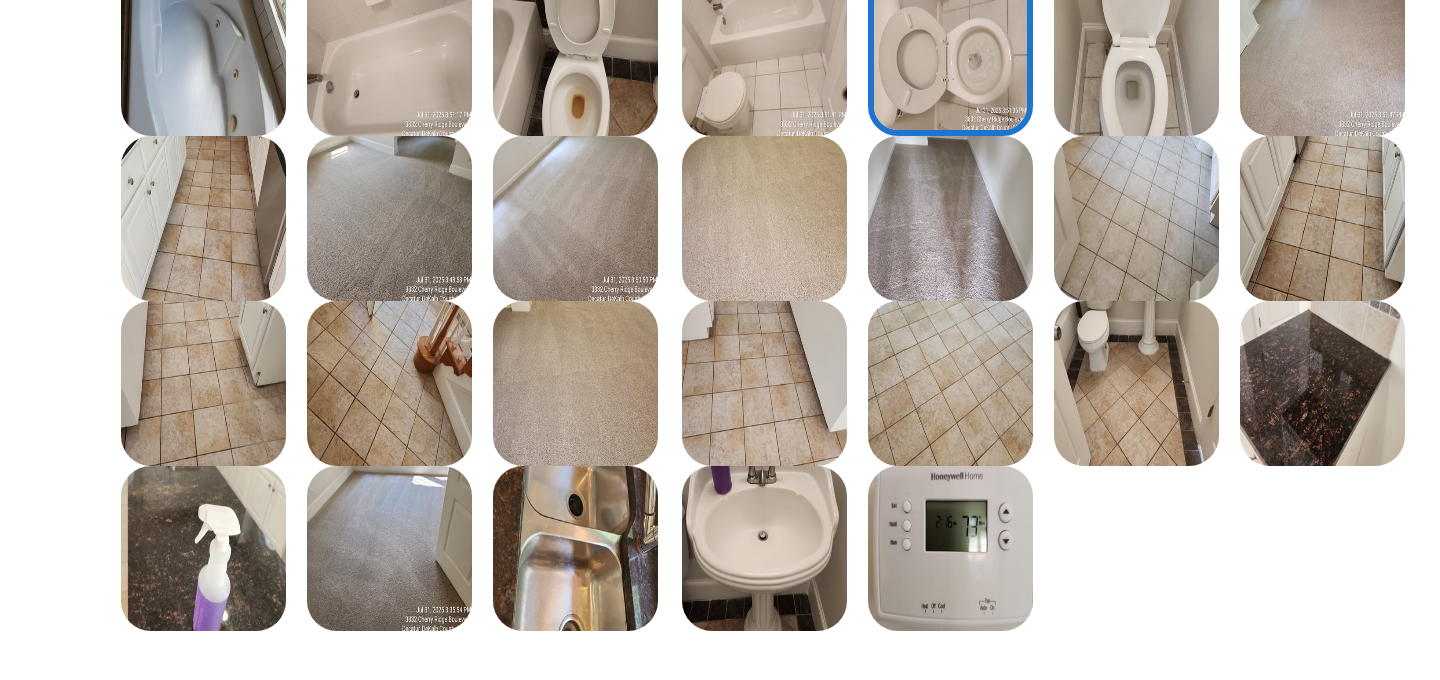 click at bounding box center (932, 333) 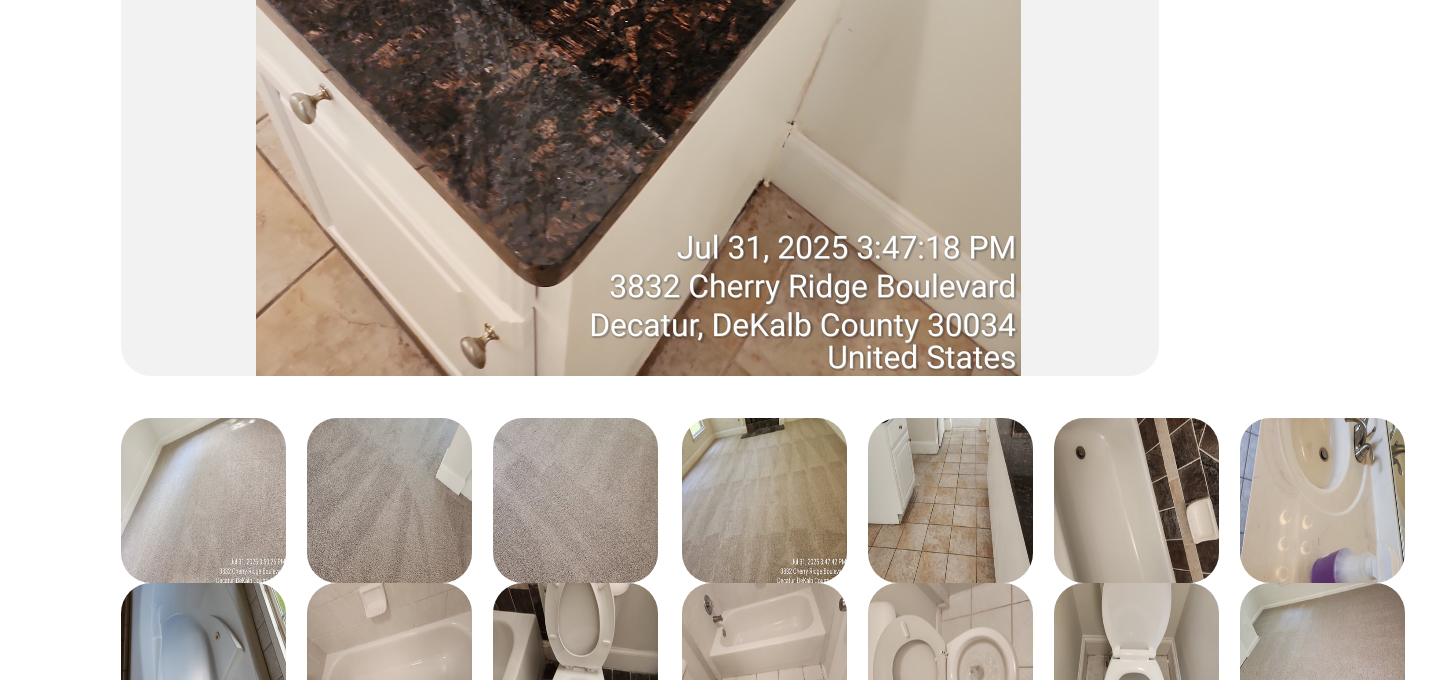 scroll, scrollTop: 222, scrollLeft: 0, axis: vertical 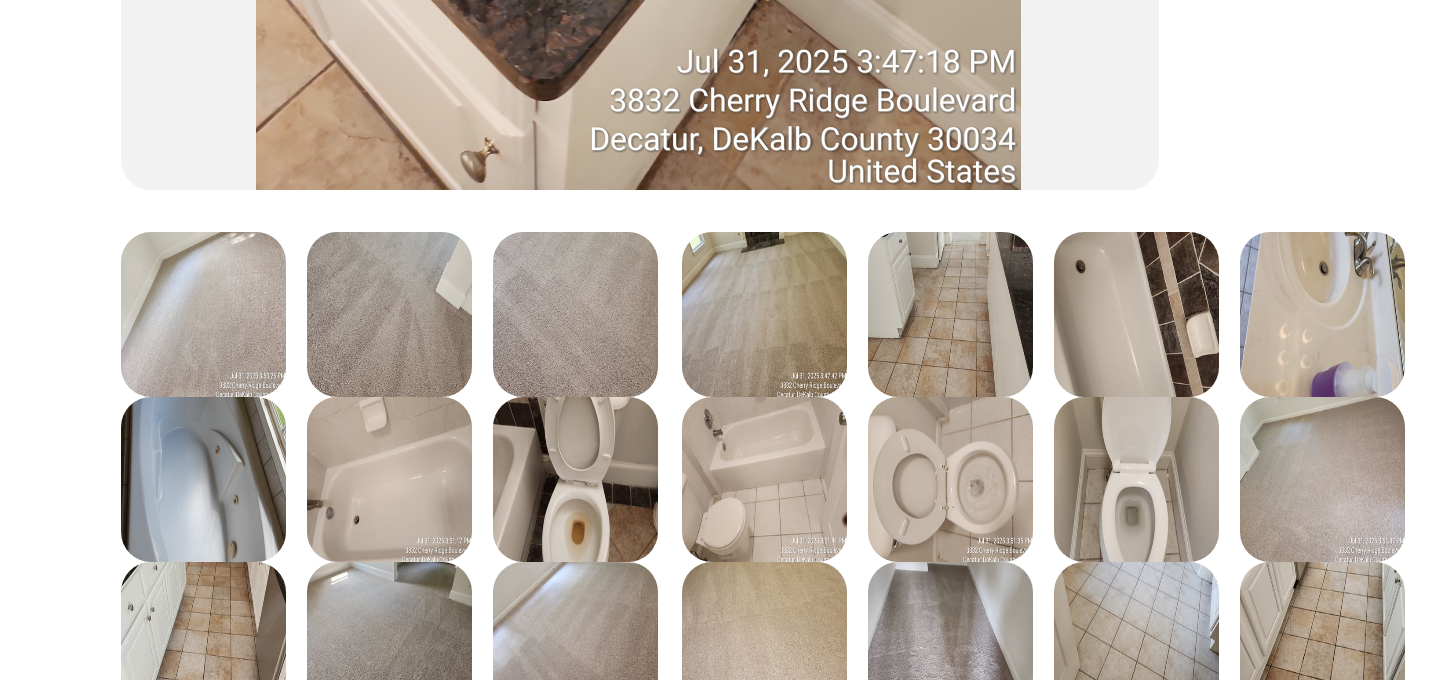 click at bounding box center (808, 365) 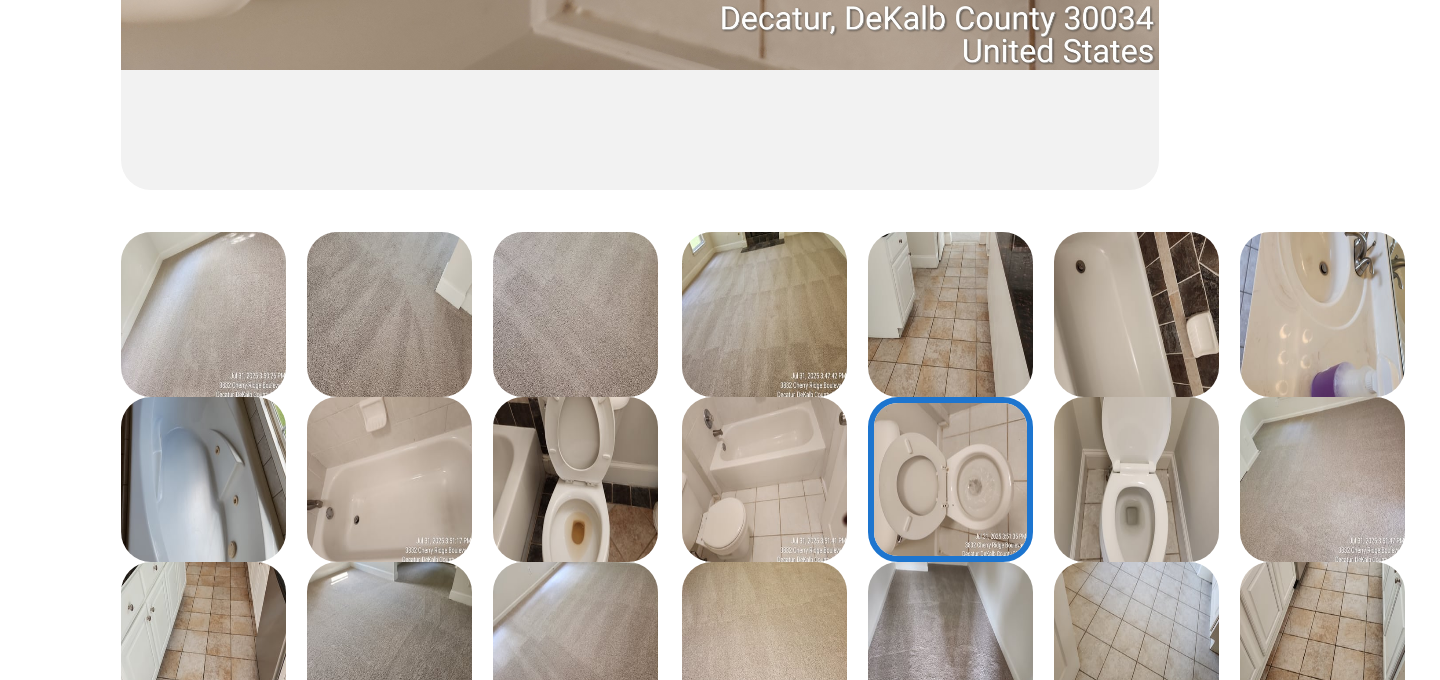 click at bounding box center [746, 365] 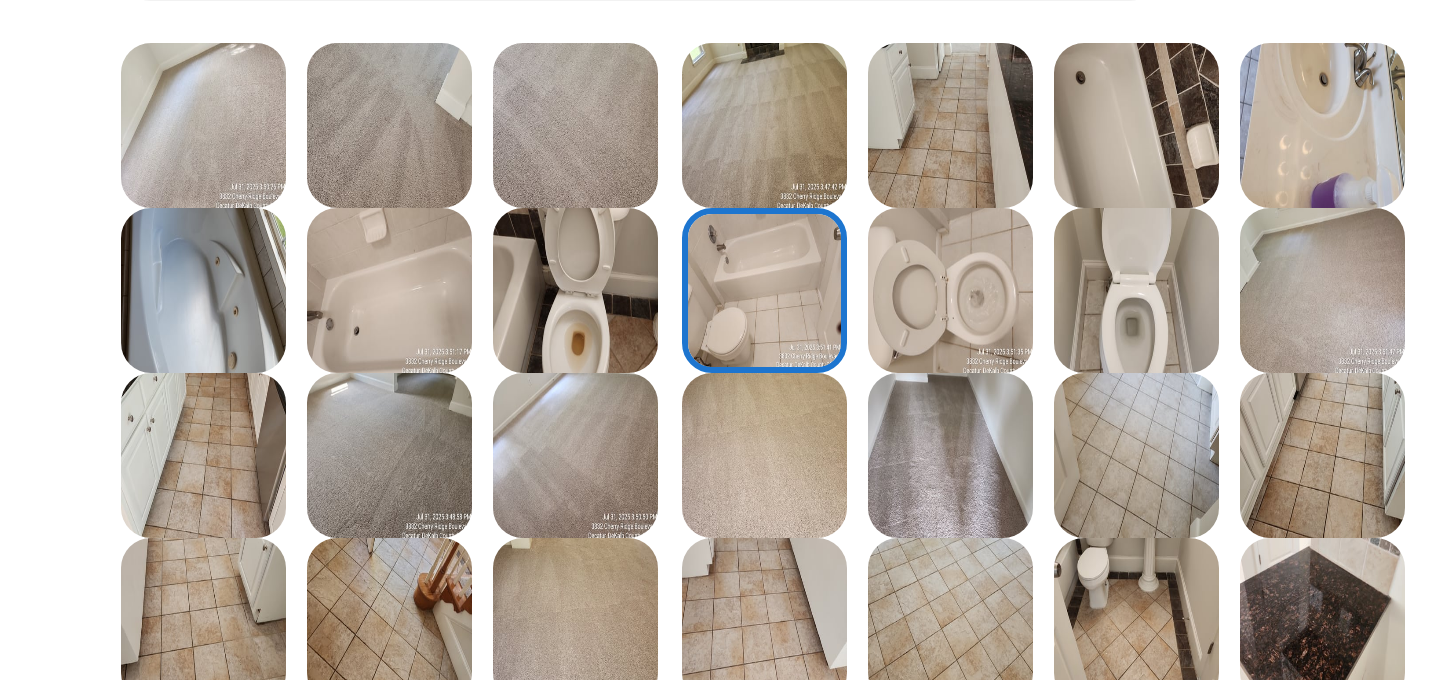scroll, scrollTop: 274, scrollLeft: 0, axis: vertical 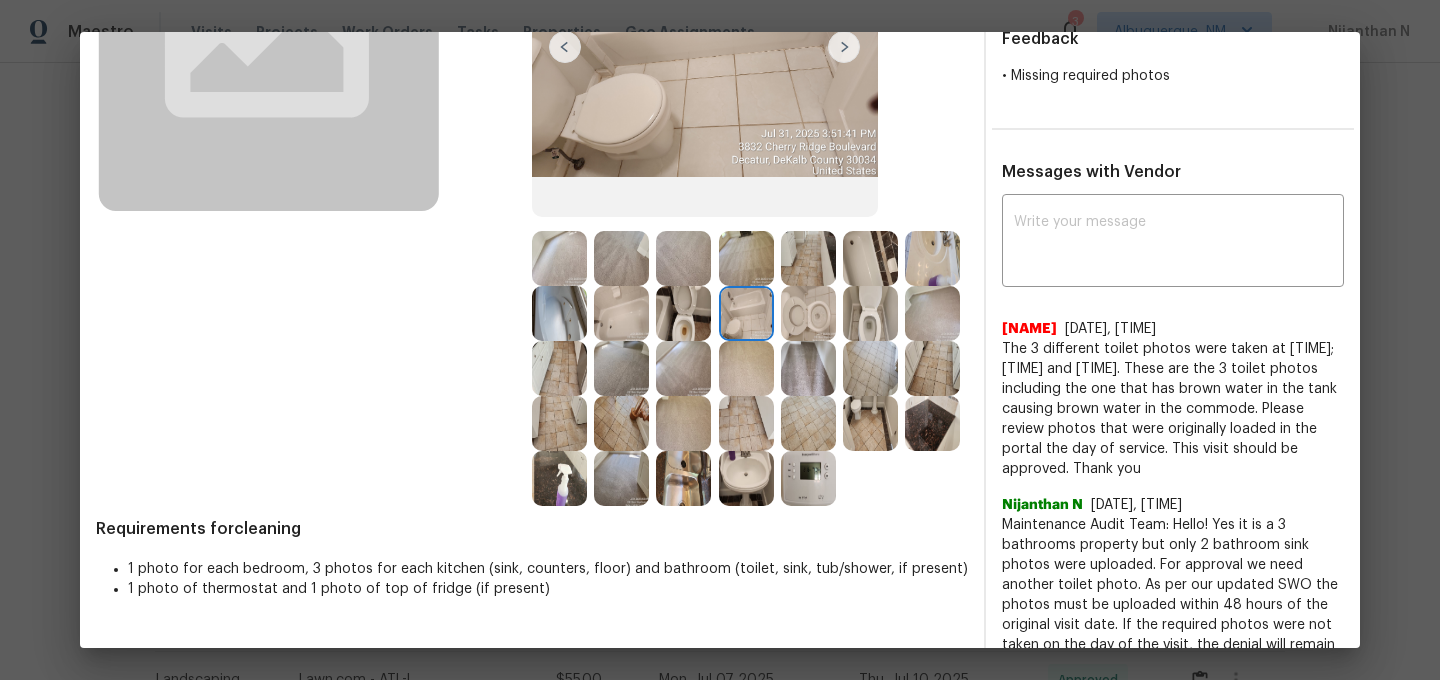 click on "Maintenance Audit Team: Hello! Yes it is a 3 bathrooms property but only 2 bathroom sink photos were uploaded. For approval we need another toilet photo. As per our updated SWO the photos must be uploaded within 48 hours of the original visit date. If the required photos were not taken on the day of the visit, the denial will remain in place. If you or your team need a refresher on the quality standards and requirements, please refer to the updated Standards of Work that have been distributed via email." at bounding box center [1173, 625] 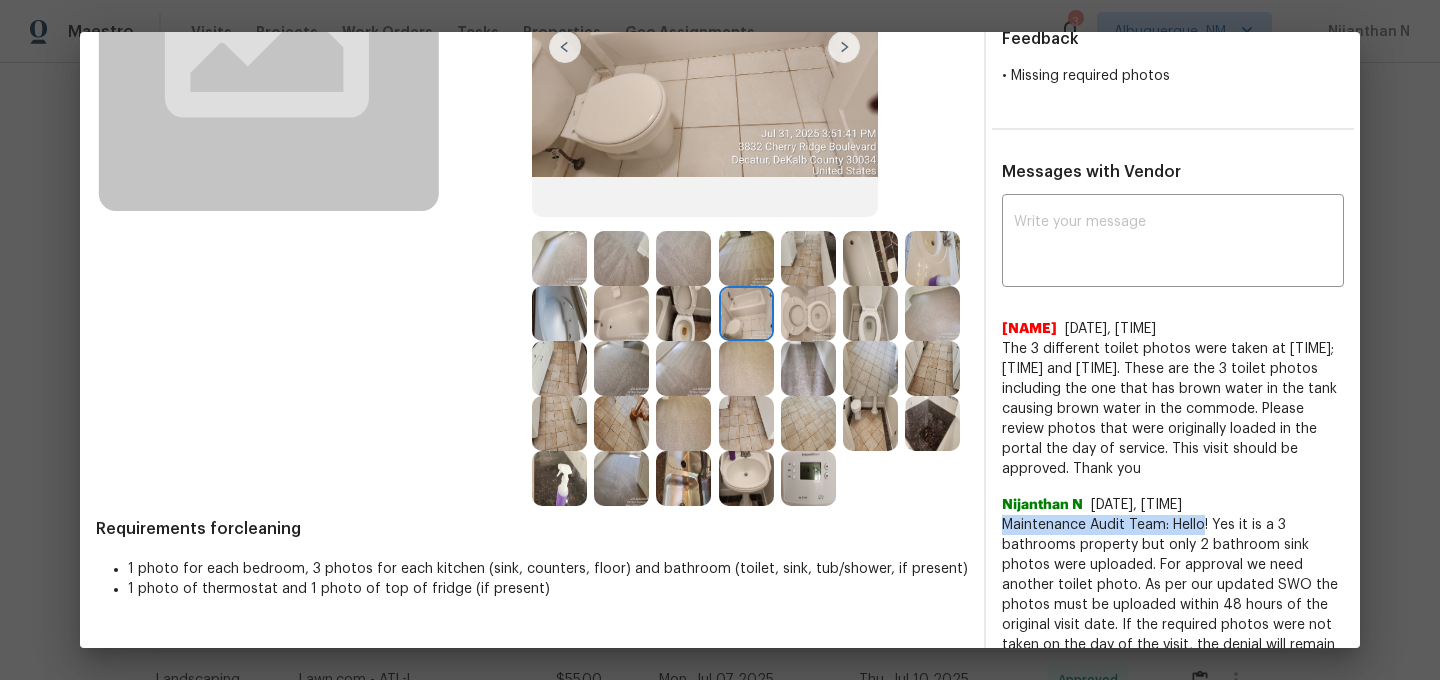 drag, startPoint x: 1038, startPoint y: 503, endPoint x: 1191, endPoint y: 496, distance: 153.16005 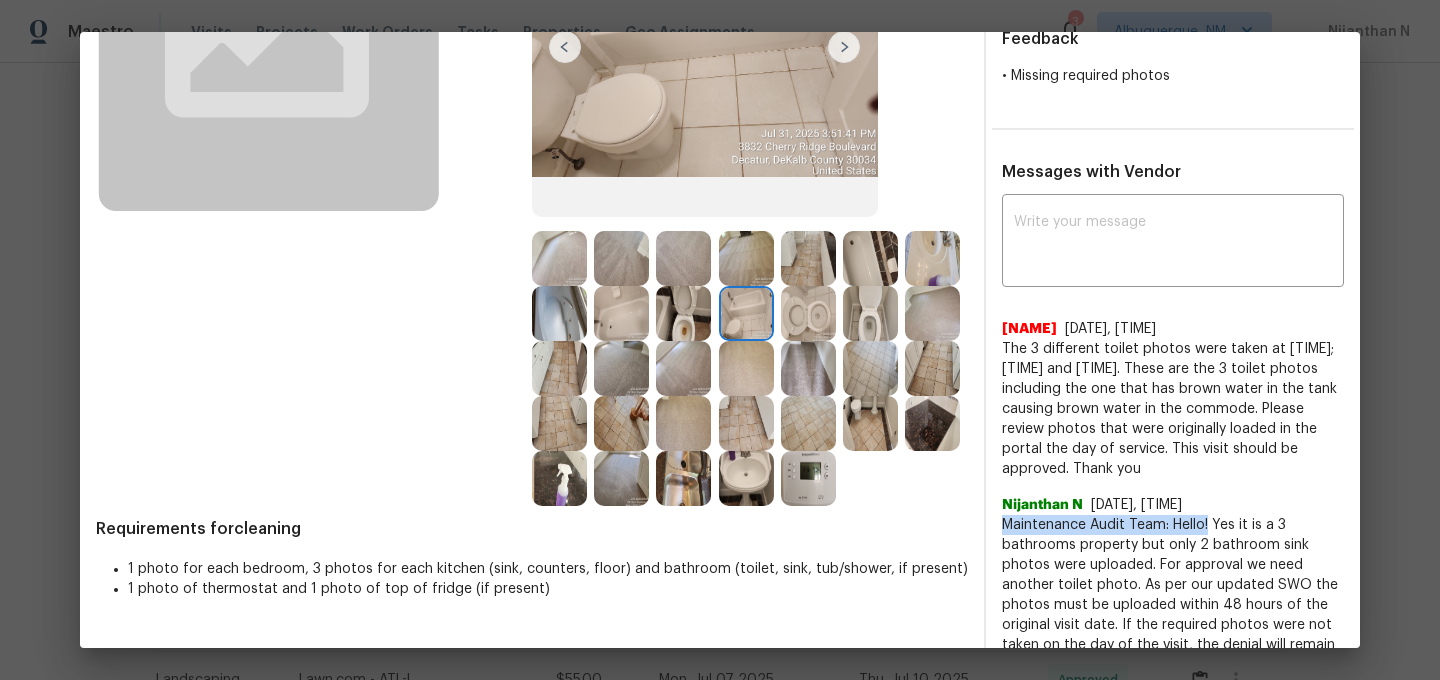 copy on "Maintenance Audit Team: Hello!" 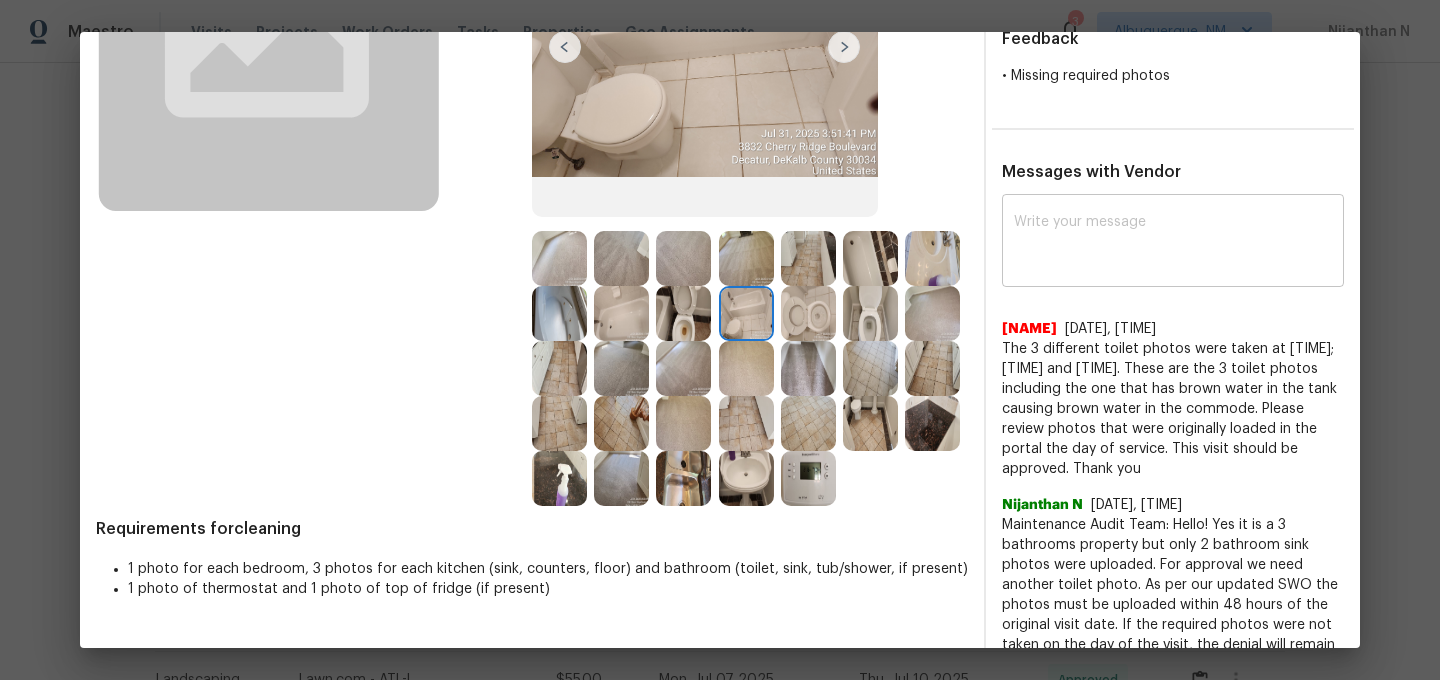click at bounding box center [1173, 243] 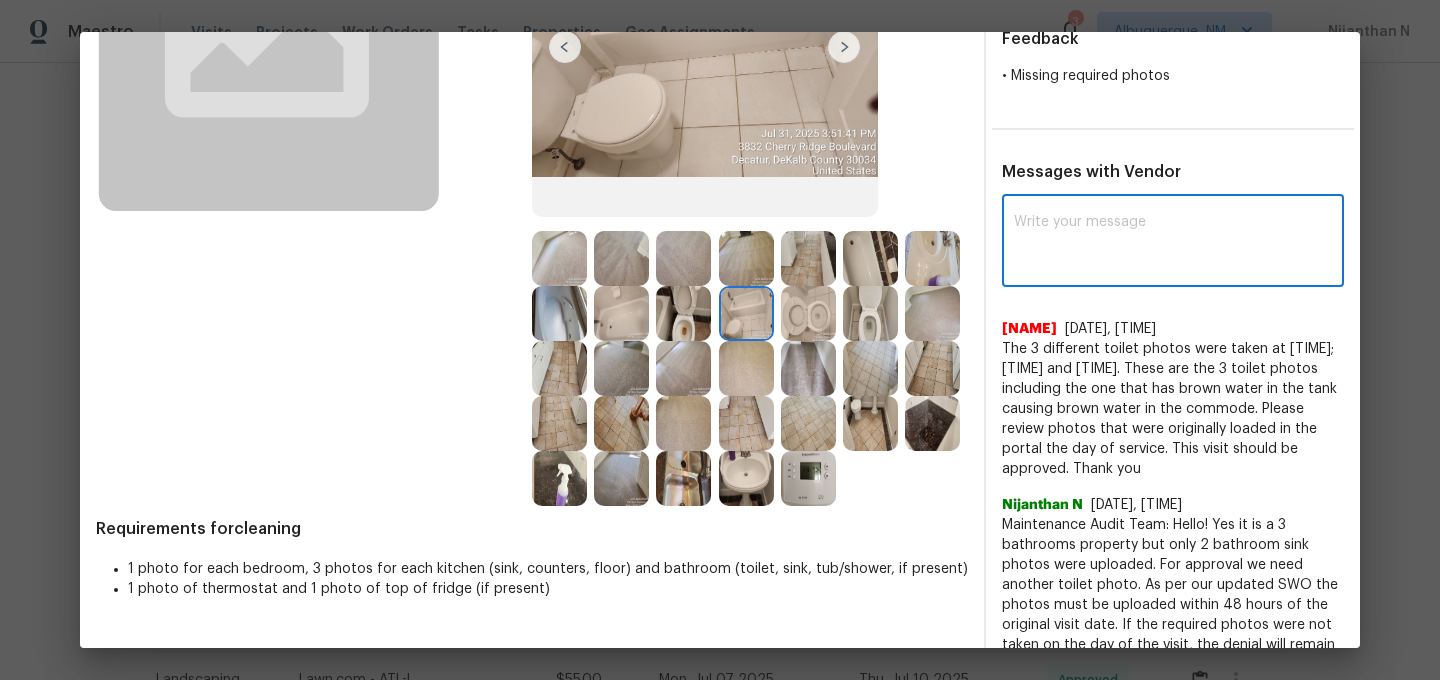 paste on "Maintenance Audit Team: Hello!" 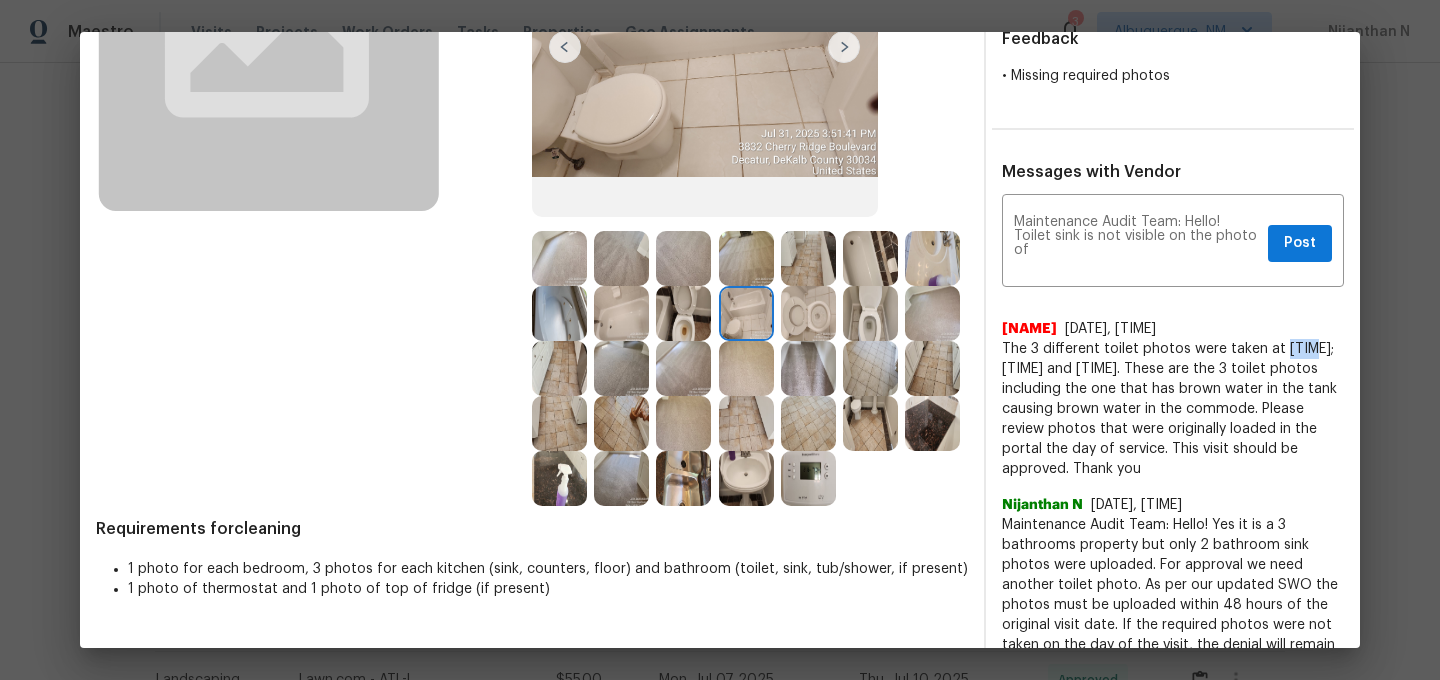 drag, startPoint x: 1282, startPoint y: 344, endPoint x: 1306, endPoint y: 343, distance: 24.020824 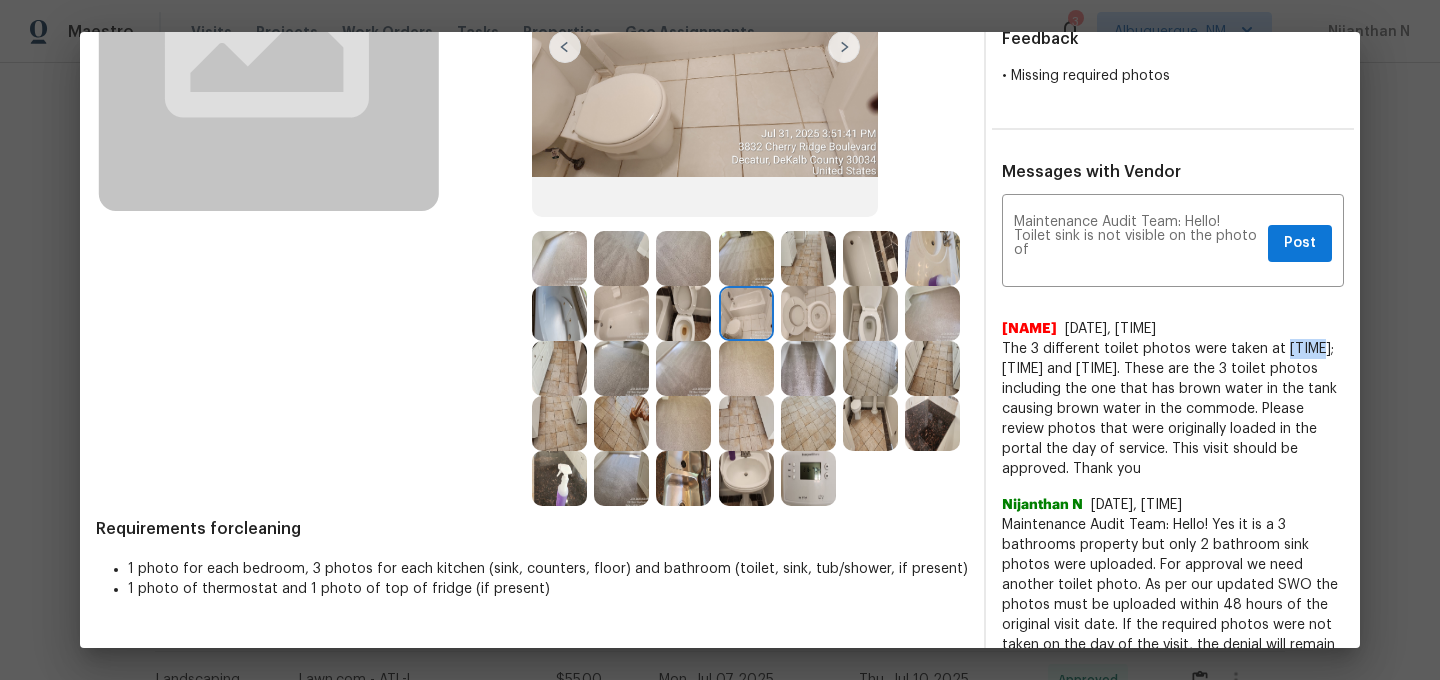 copy on "3:51;" 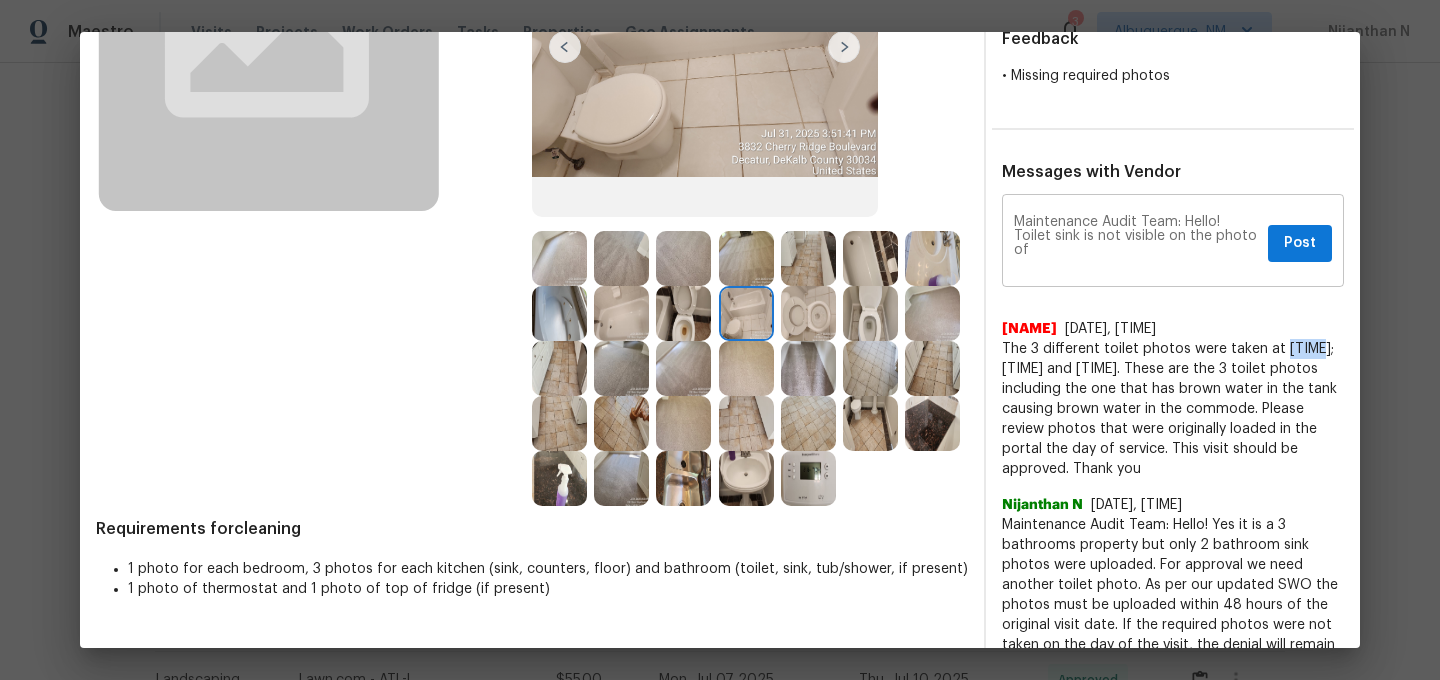 click on "Maintenance Audit Team: Hello! Toilet sink is not visible on the photo of" at bounding box center [1137, 243] 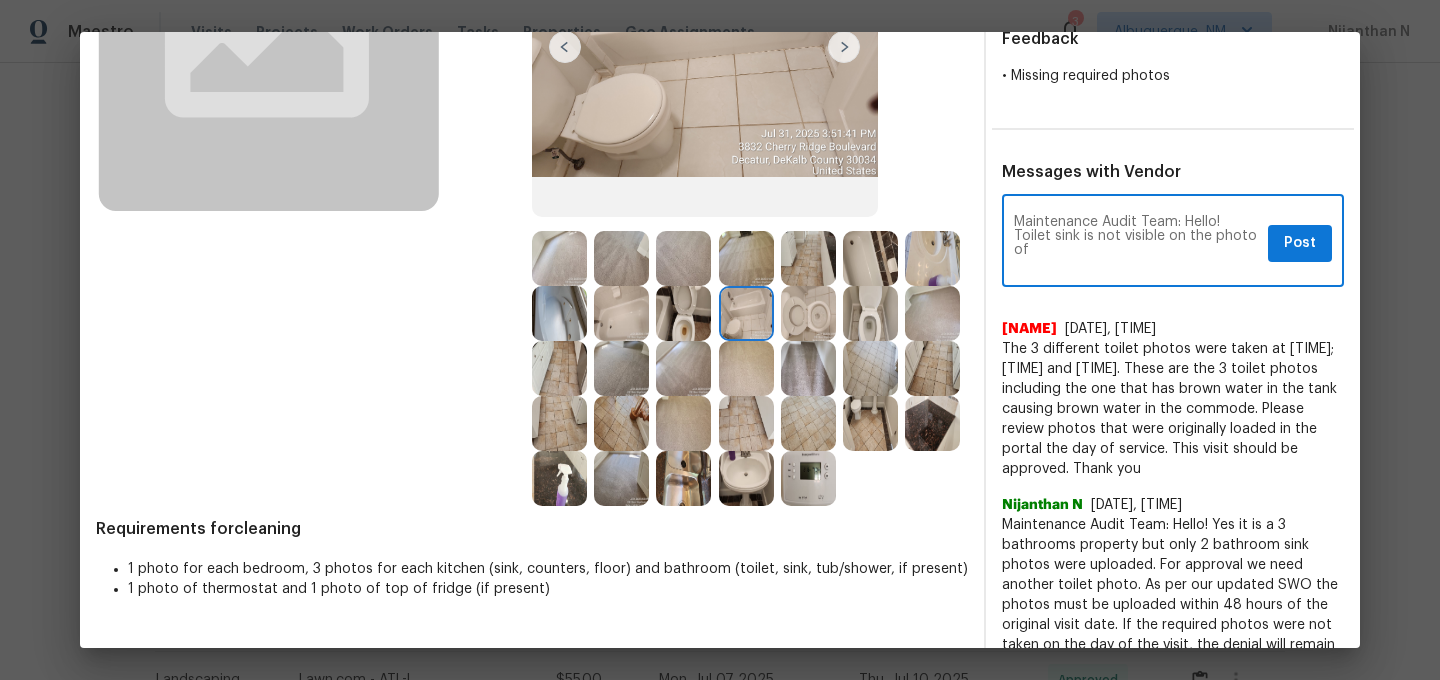 paste on "3:51;" 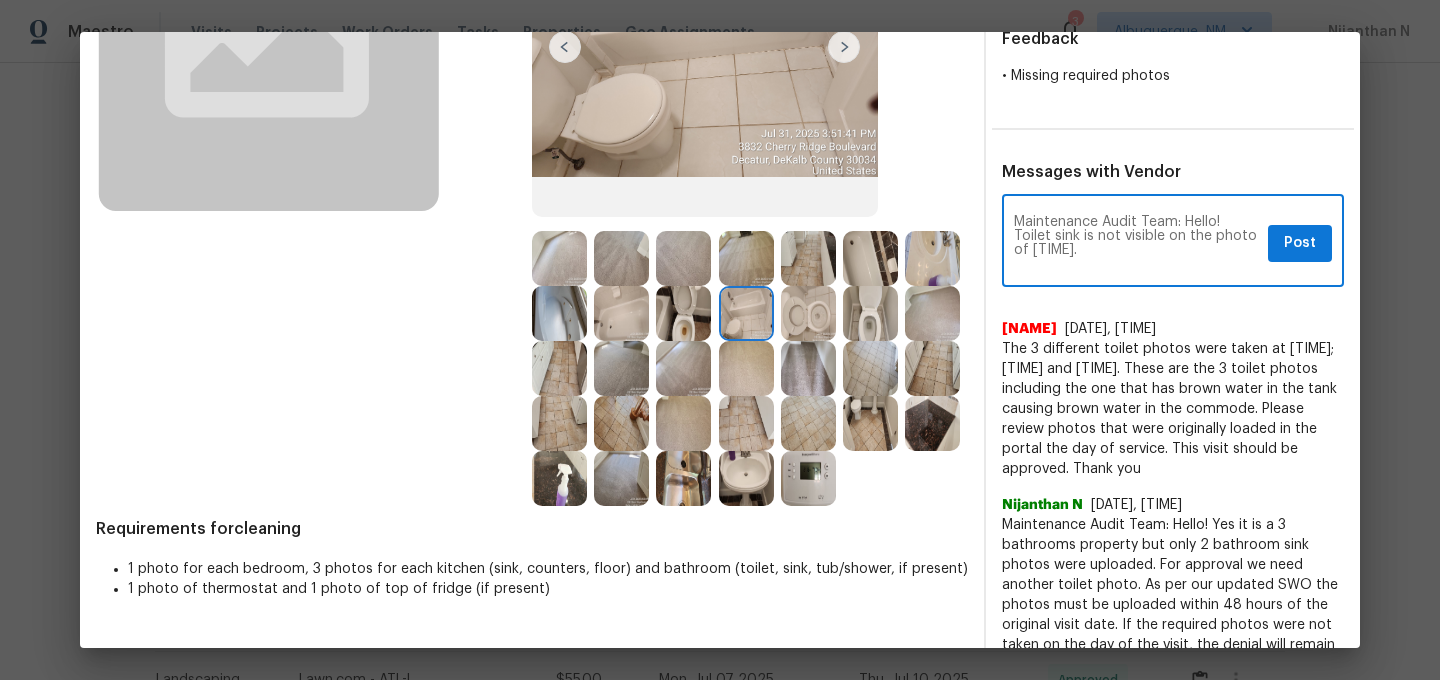 click on "Maintenance Audit Team: Hello! Toilet sink is not visible on the photo of 3:51." at bounding box center [1137, 243] 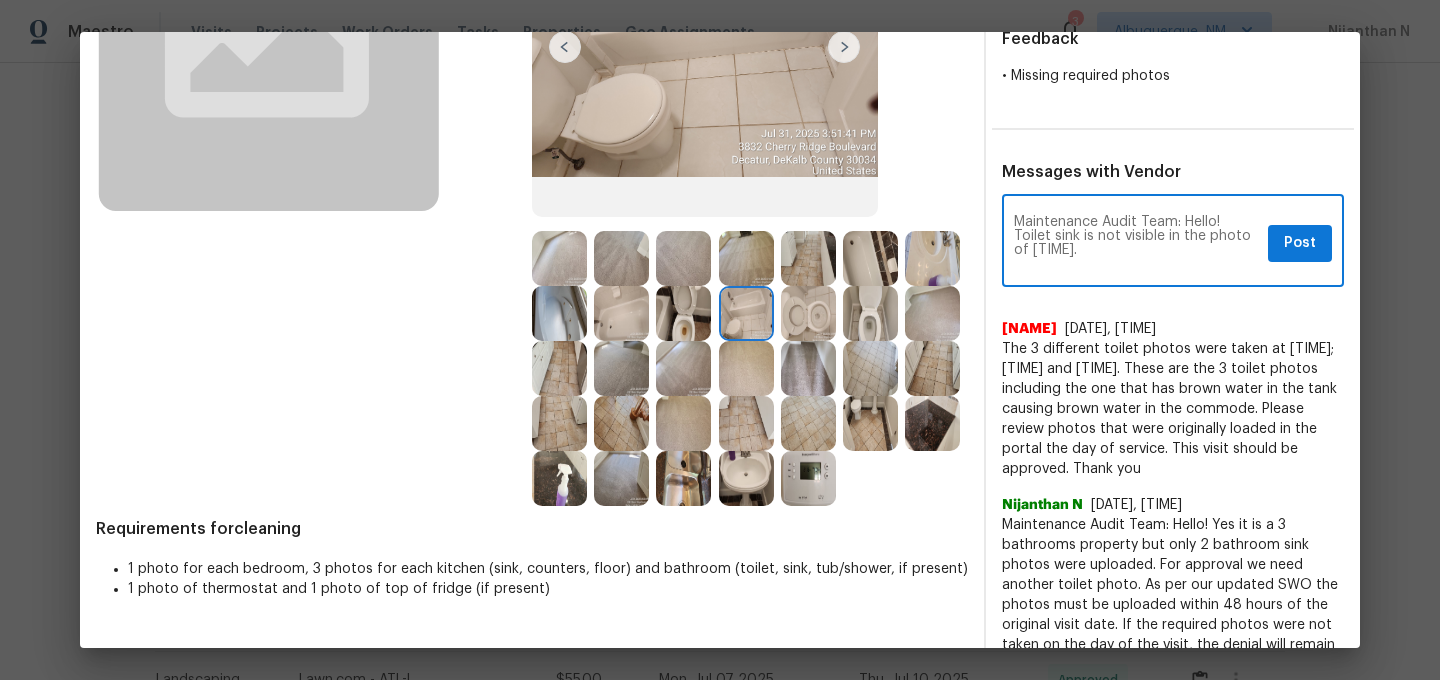 click on "Maintenance Audit Team: Hello! Toilet sink is not visible in the photo of 3:51." at bounding box center (1137, 243) 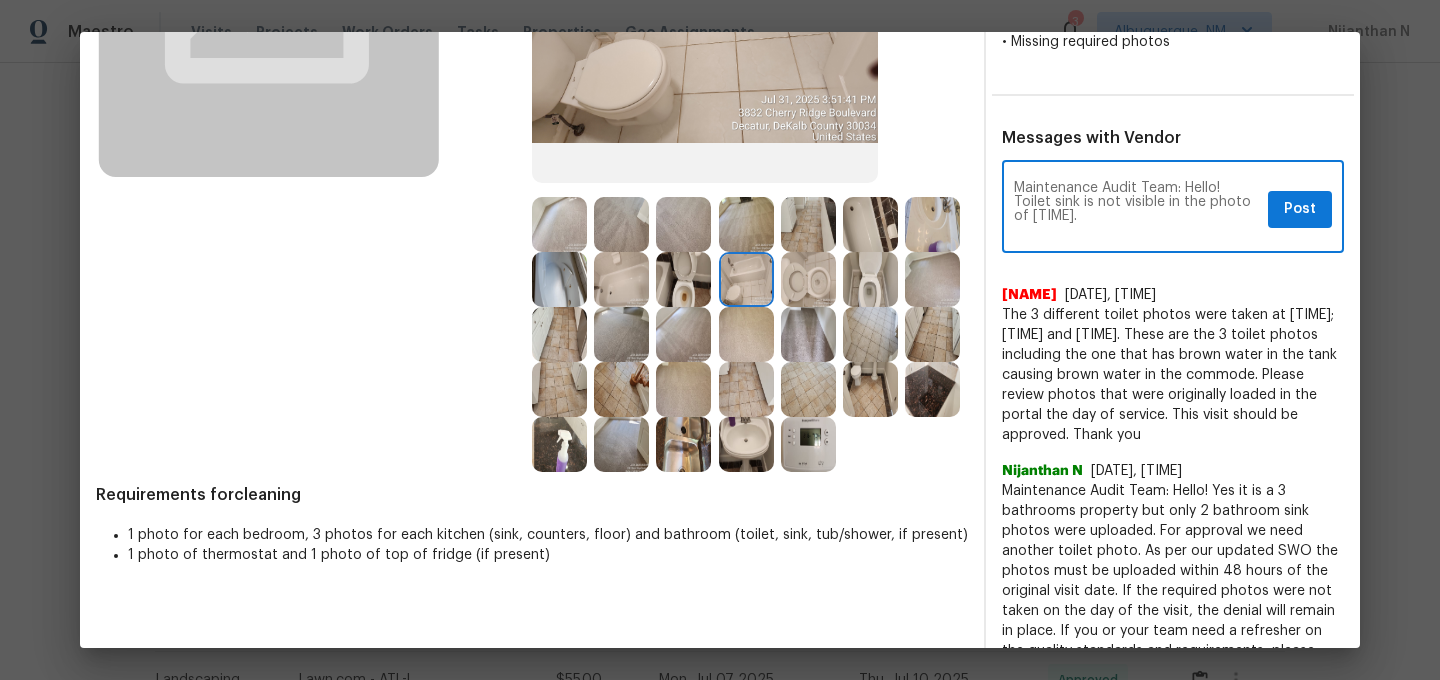 scroll, scrollTop: 321, scrollLeft: 0, axis: vertical 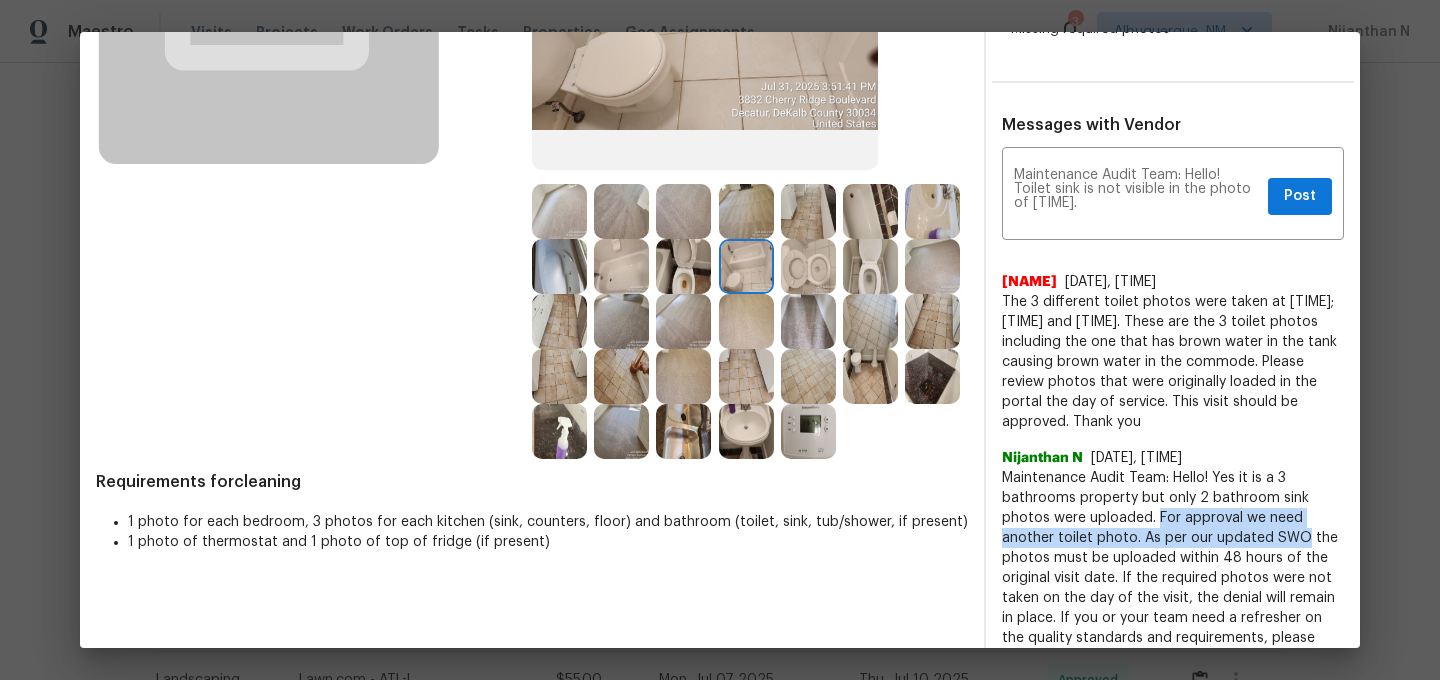 drag, startPoint x: 1157, startPoint y: 499, endPoint x: 1298, endPoint y: 508, distance: 141.28694 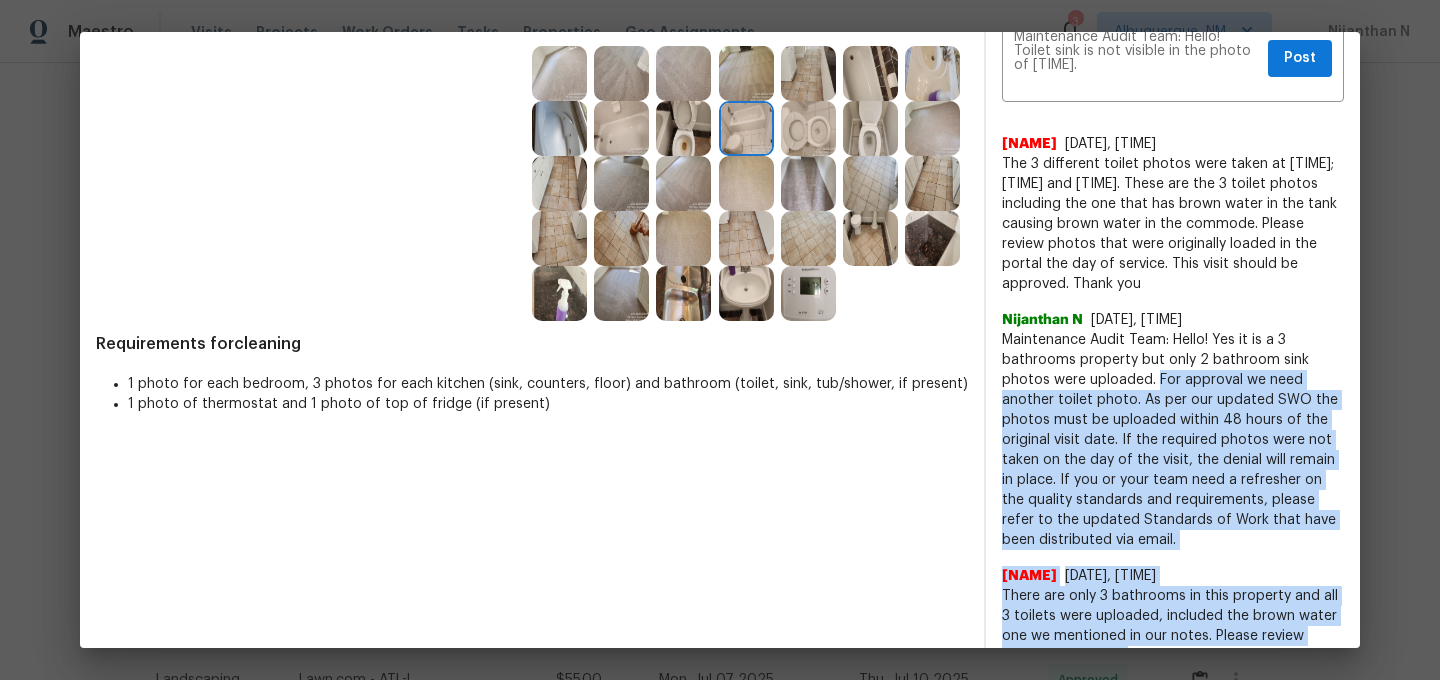 scroll, scrollTop: 505, scrollLeft: 0, axis: vertical 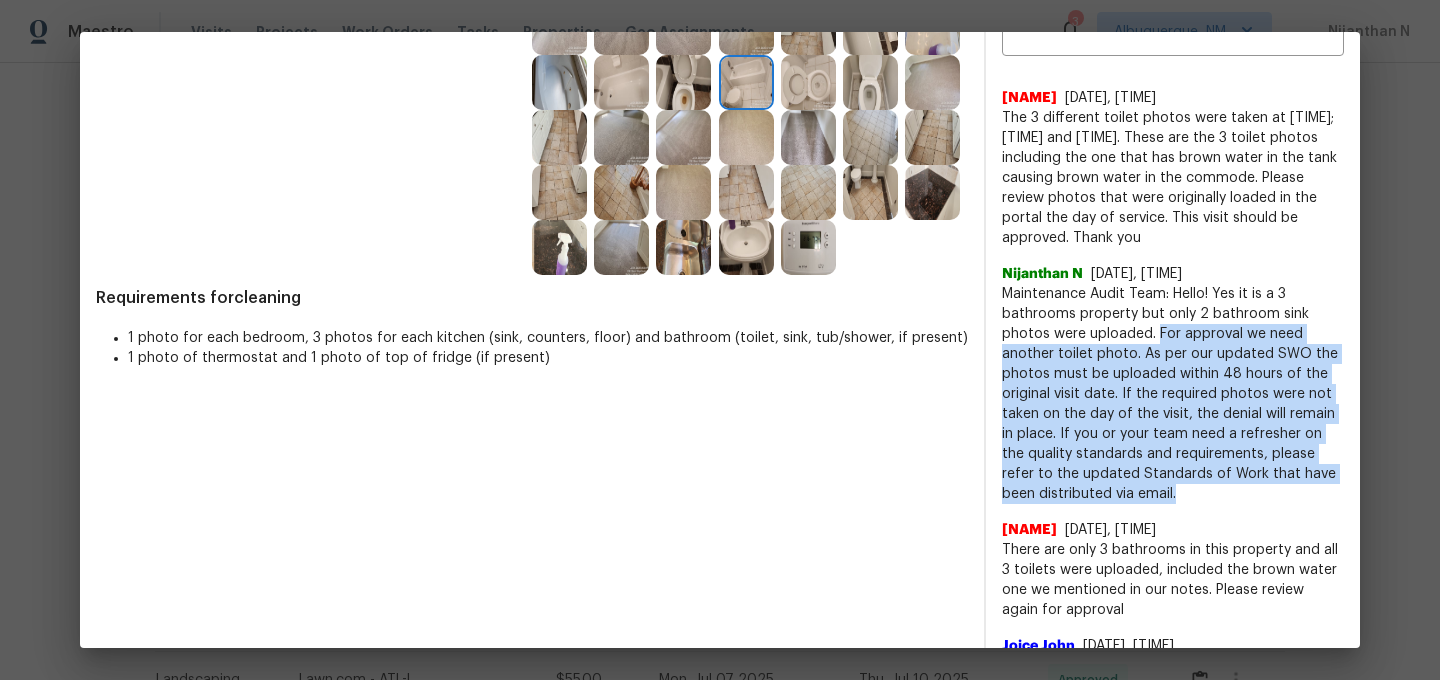 copy on "For approval we need another toilet photo. As per our updated SWO the photos must be uploaded within 48 hours of the original visit date. If the required photos were not taken on the day of the visit, the denial will remain in place. If you or your team need a refresher on the quality standards and requirements, please refer to the updated Standards of Work that have been distributed via email." 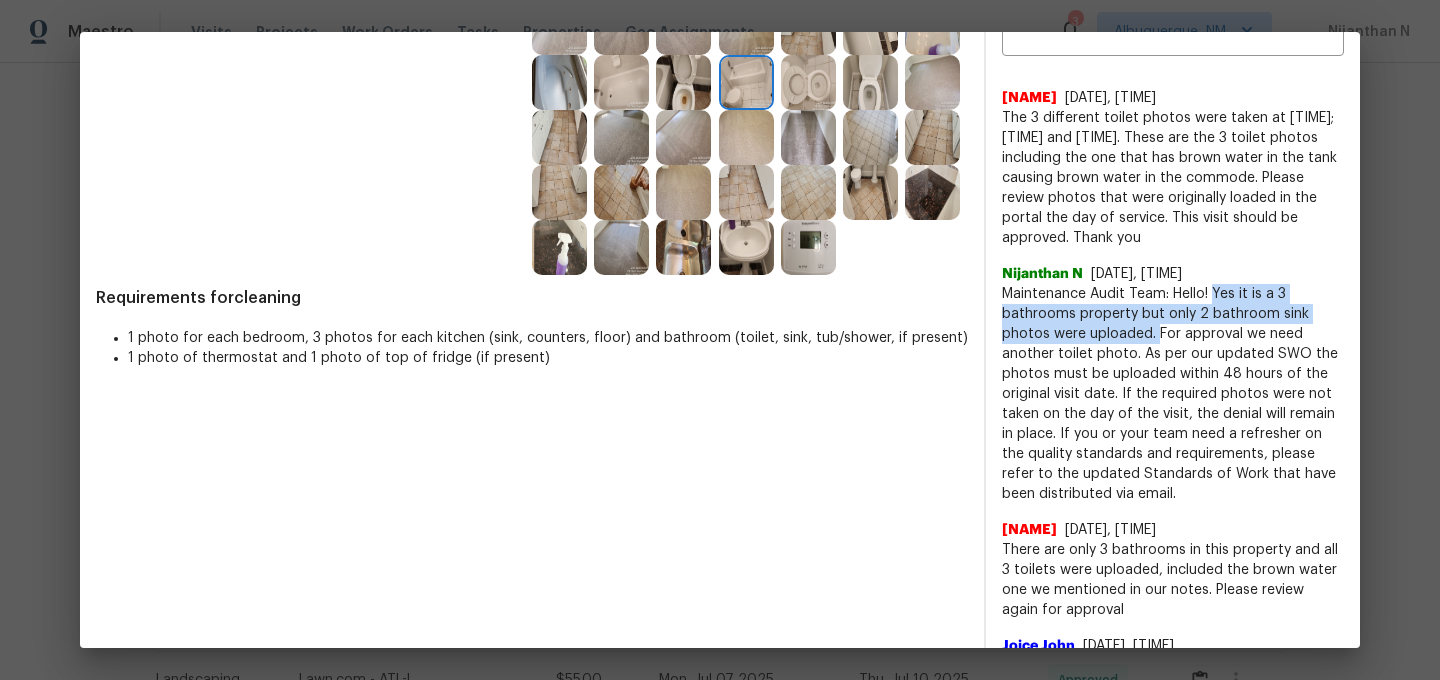 drag, startPoint x: 1157, startPoint y: 497, endPoint x: 1180, endPoint y: 66, distance: 431.61325 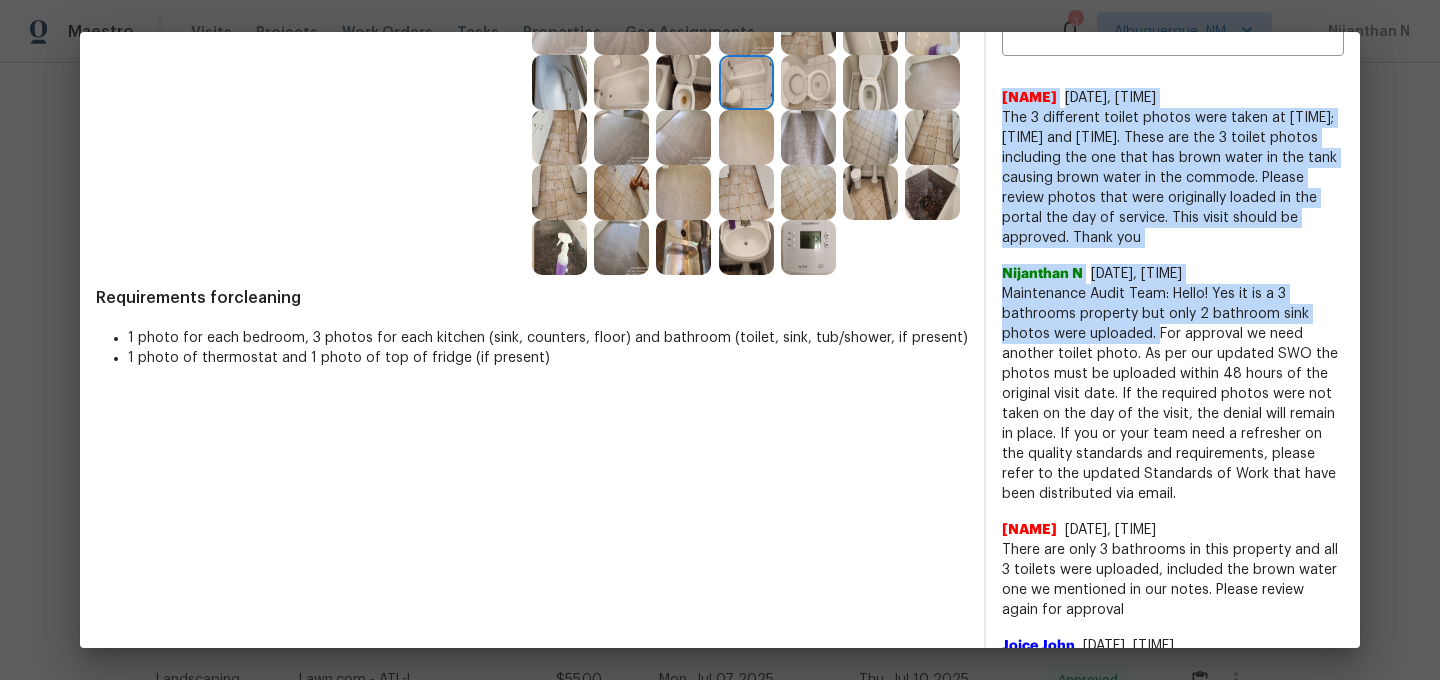 scroll, scrollTop: 213, scrollLeft: 0, axis: vertical 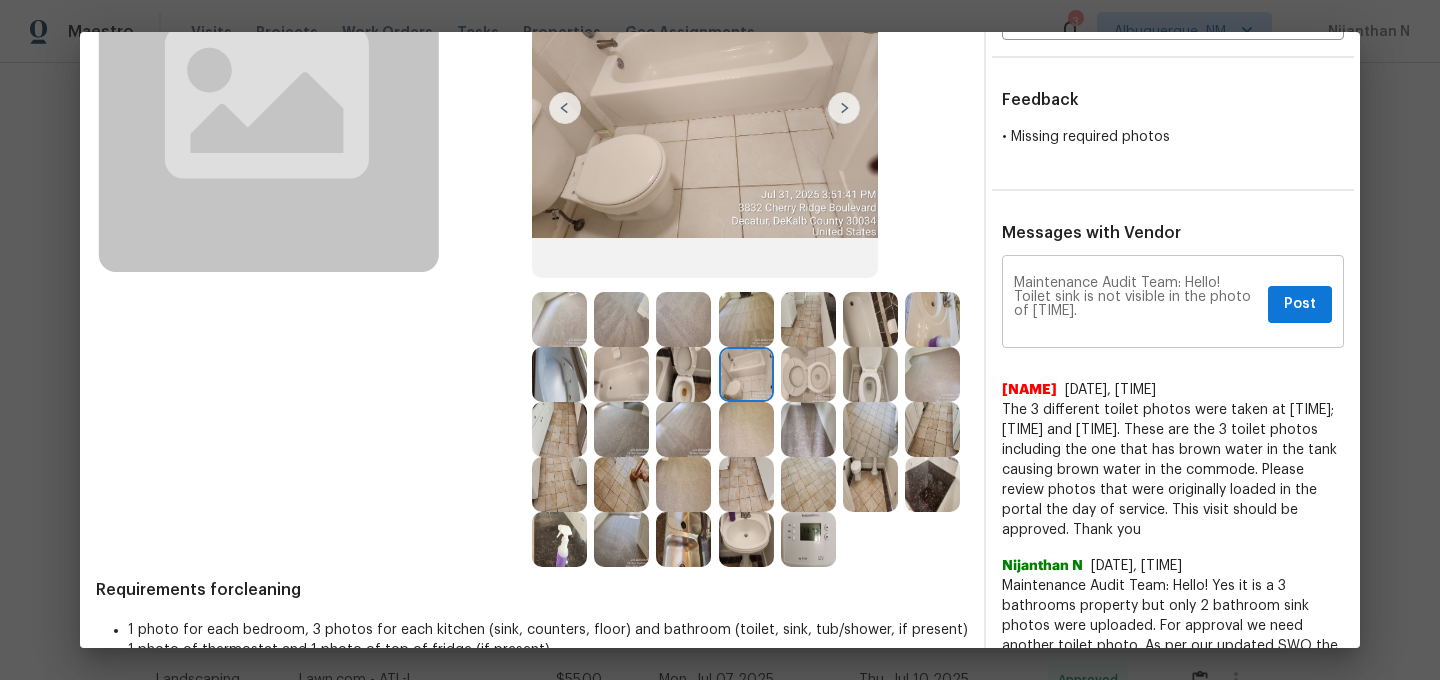 click on "Maintenance Audit Team: Hello! Toilet sink is not visible in the photo of 3:51.  x Post ​" at bounding box center (1173, 304) 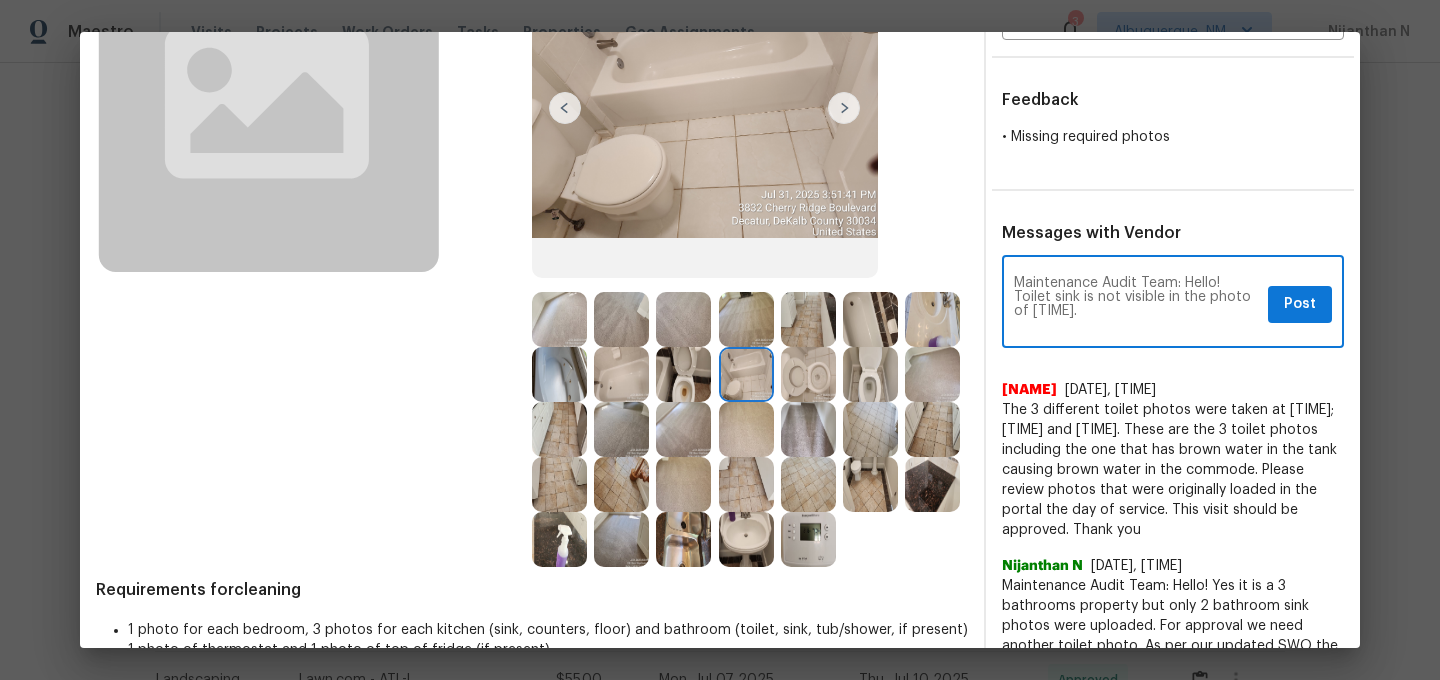 paste on "For approval we need another toilet photo. As per our updated SWO the photos must be uploaded within 48 hours of the original visit date. If the required photos were not taken on the day of the visit, the denial will remain in place. If you or your team need a refresher on the quality standards and requirements, please refer to the updated Standards of Work that have been distributed via email." 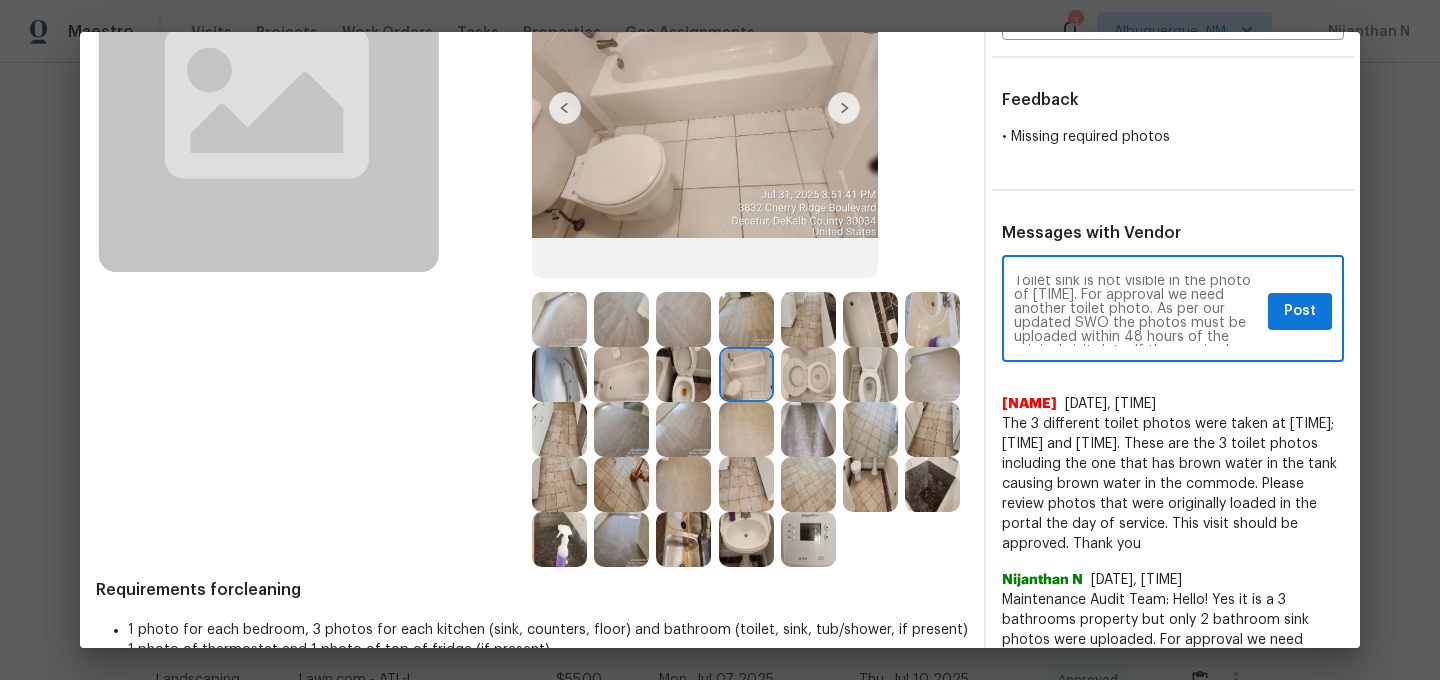 scroll, scrollTop: 5, scrollLeft: 0, axis: vertical 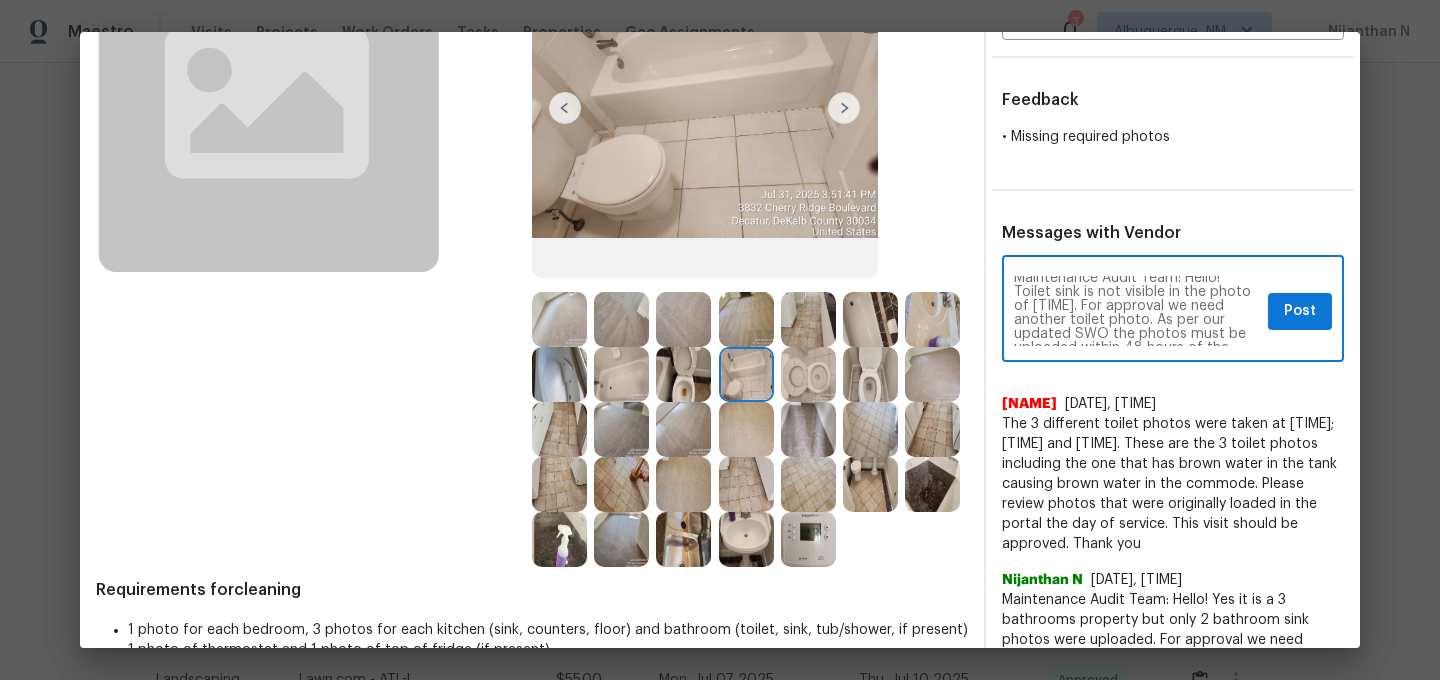 click on "Maintenance Audit Team: Hello! Toilet sink is not visible in the photo of 3:51. For approval we need another toilet photo. As per our updated SWO the photos must be uploaded within 48 hours of the original visit date. If the required photos were not taken on the day of the visit, the denial will remain in place. If you or your team need a refresher on the quality standards and requirements, please refer to the updated Standards of Work that have been distributed via email." at bounding box center [1137, 311] 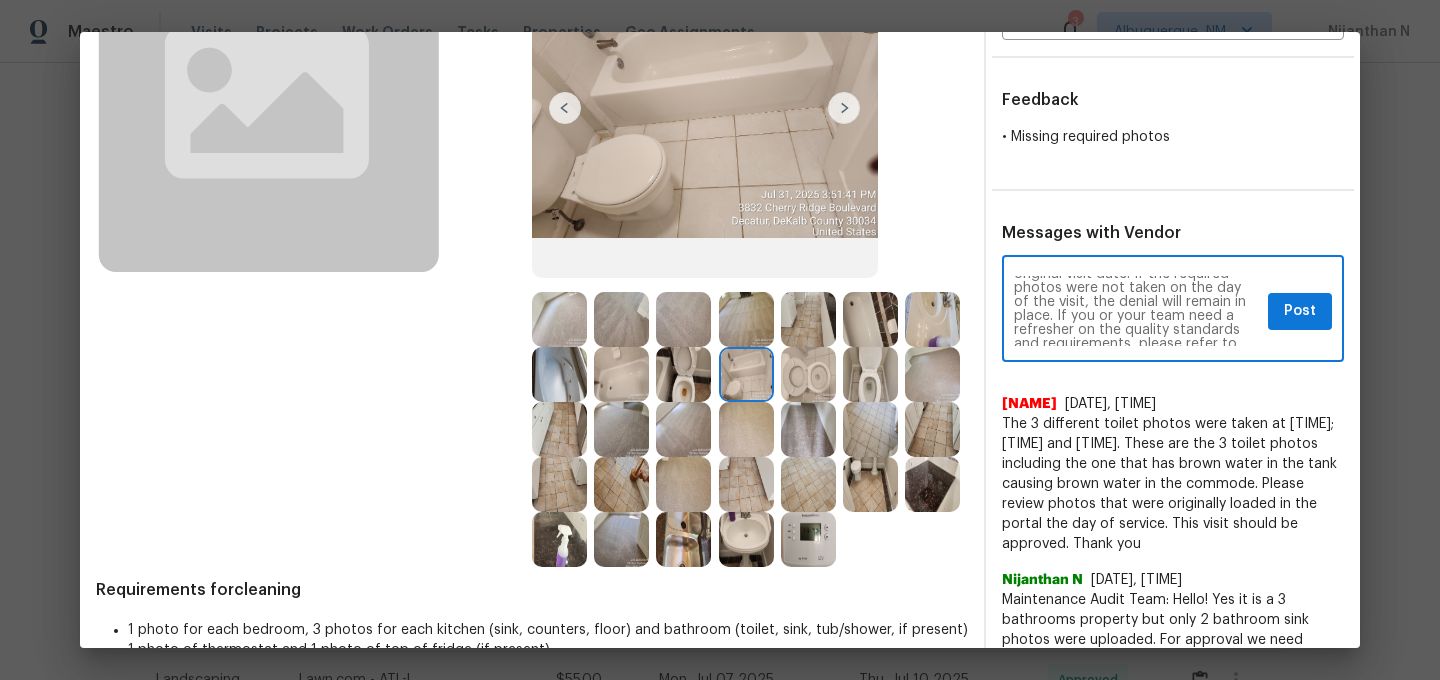 scroll, scrollTop: 104, scrollLeft: 0, axis: vertical 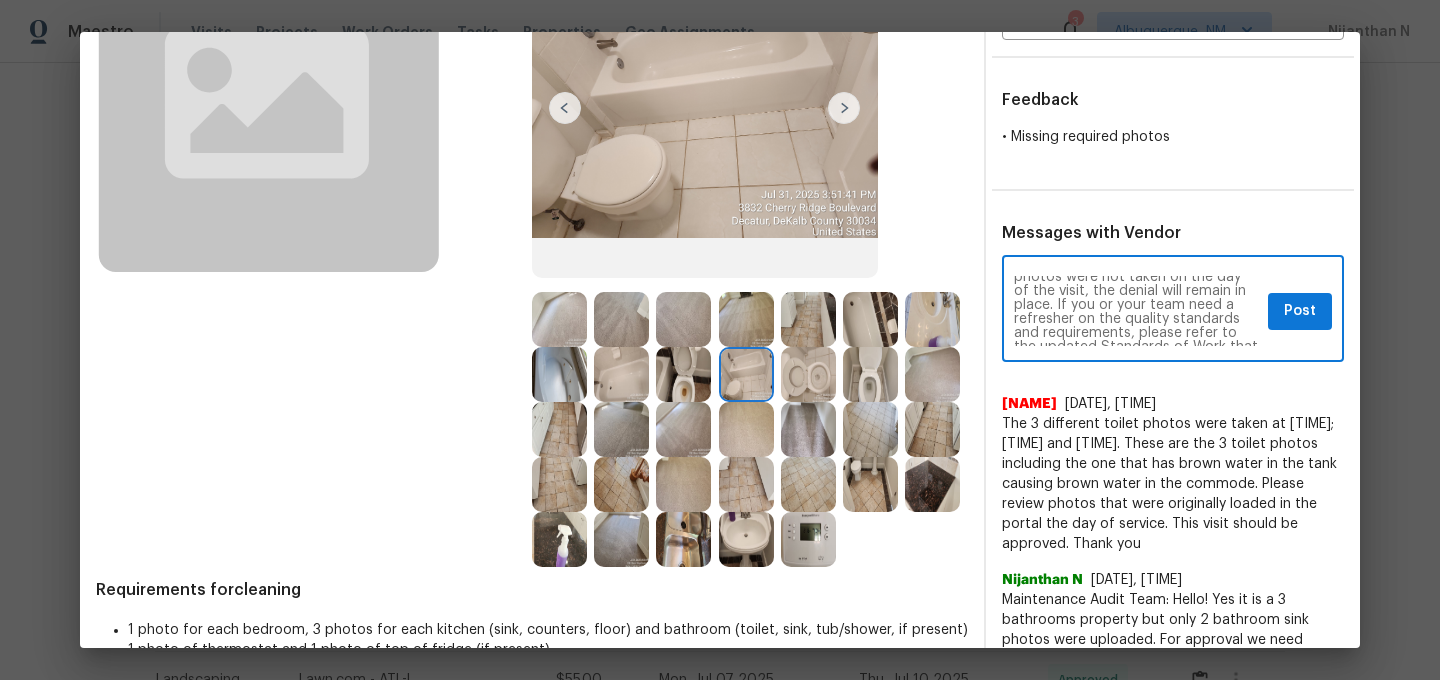 type on "Maintenance Audit Team: Hello! Toilet sink is not visible in the photo of 3:51. For approval we need All the required photo. As per our updated SWO the photos must be uploaded within 48 hours of the original visit date. If the required photos were not taken on the day of the visit, the denial will remain in place. If you or your team need a refresher on the quality standards and requirements, please refer to the updated Standards of Work that have been distributed via email." 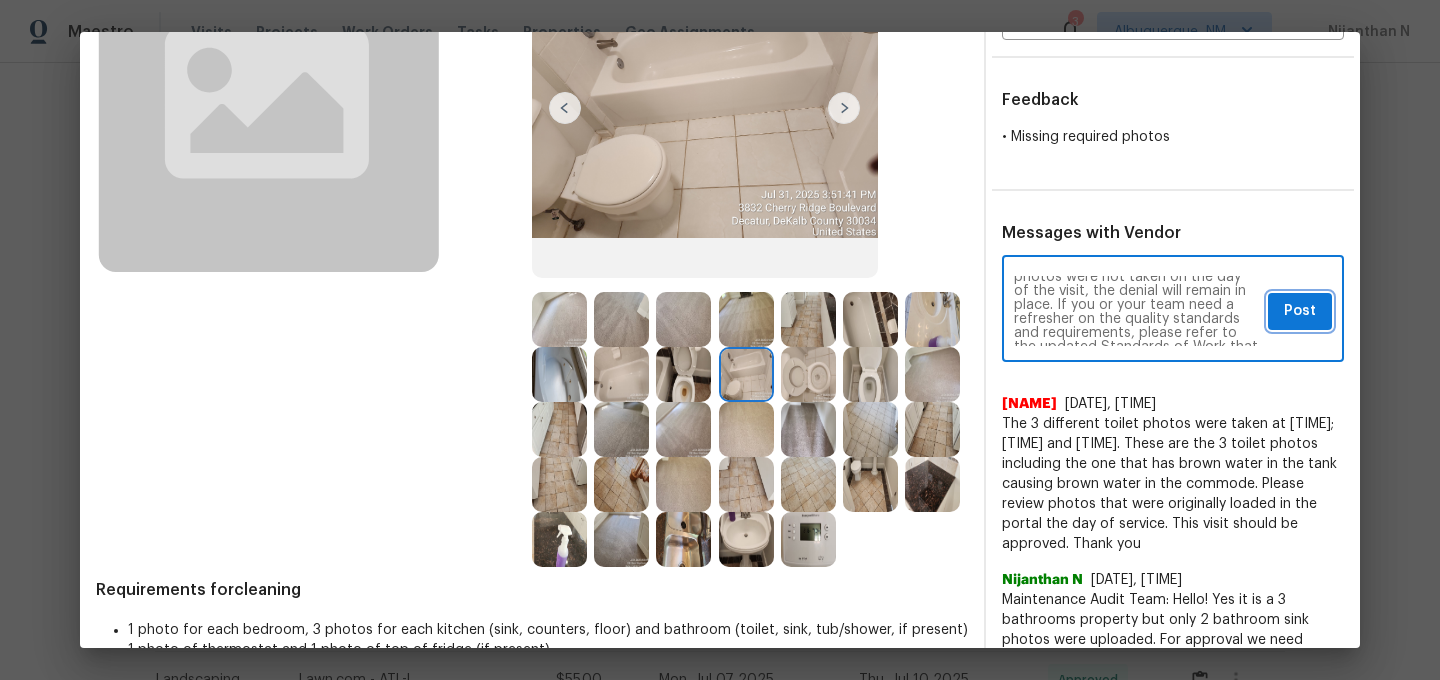 click on "Post" at bounding box center (1300, 311) 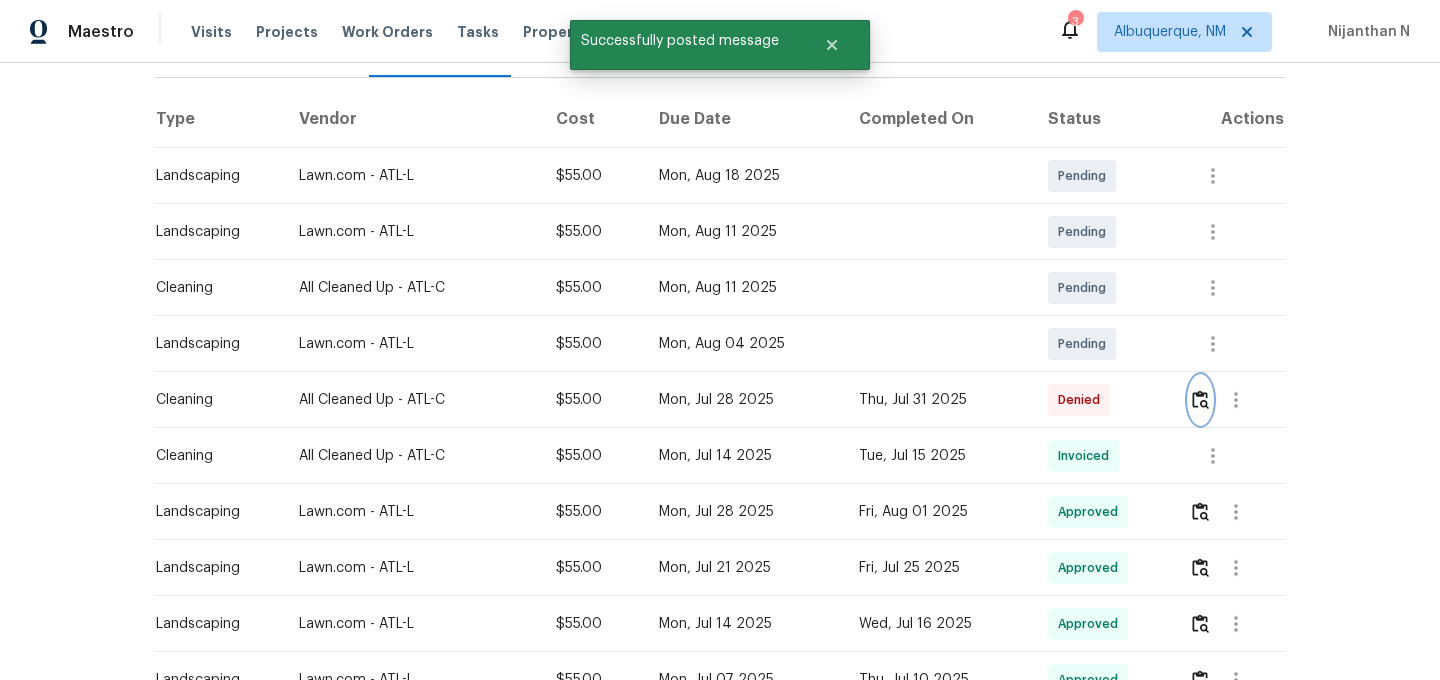 scroll, scrollTop: 0, scrollLeft: 0, axis: both 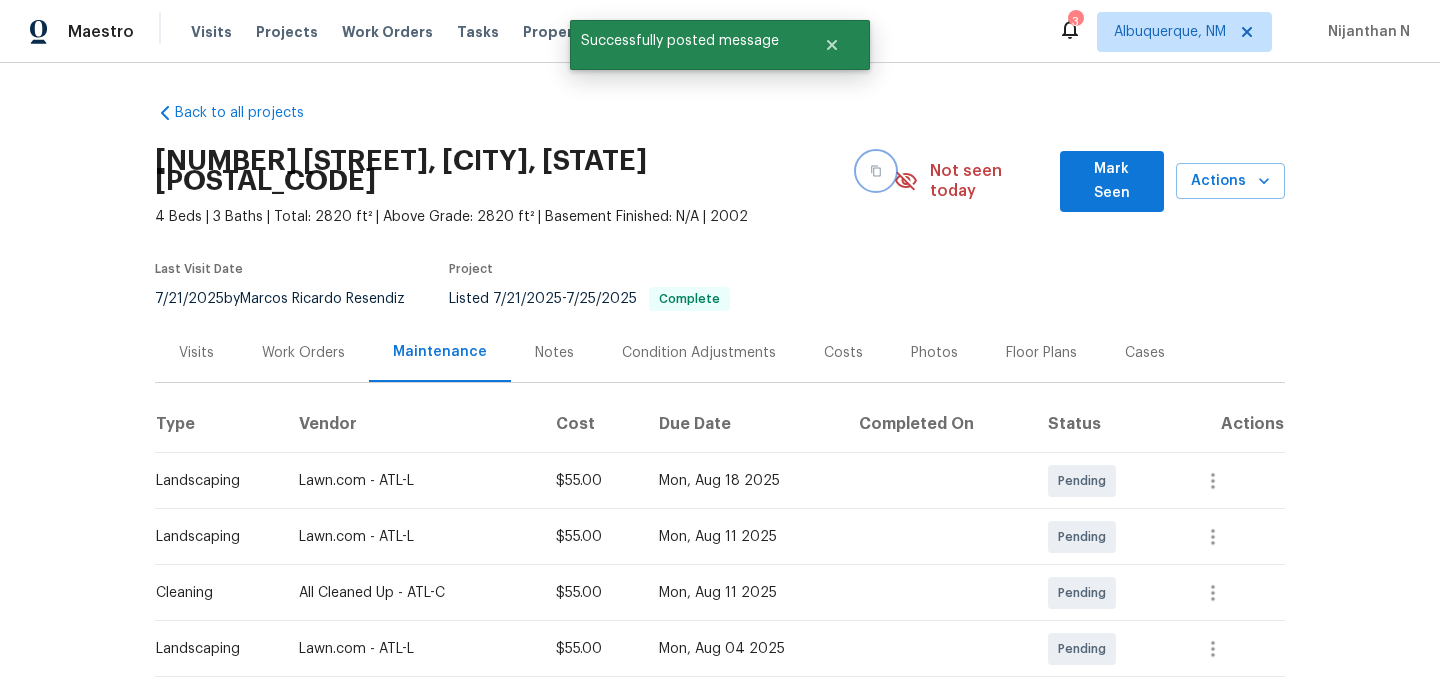 click 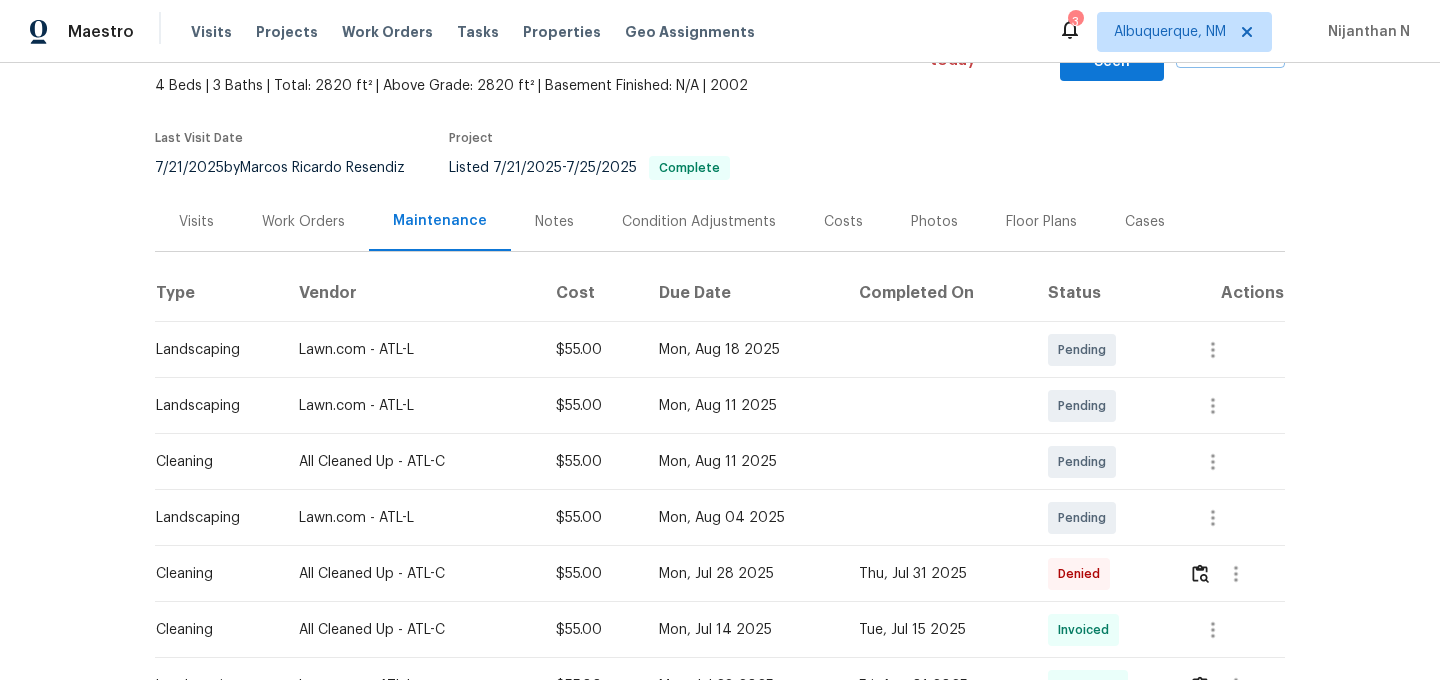 scroll, scrollTop: 322, scrollLeft: 0, axis: vertical 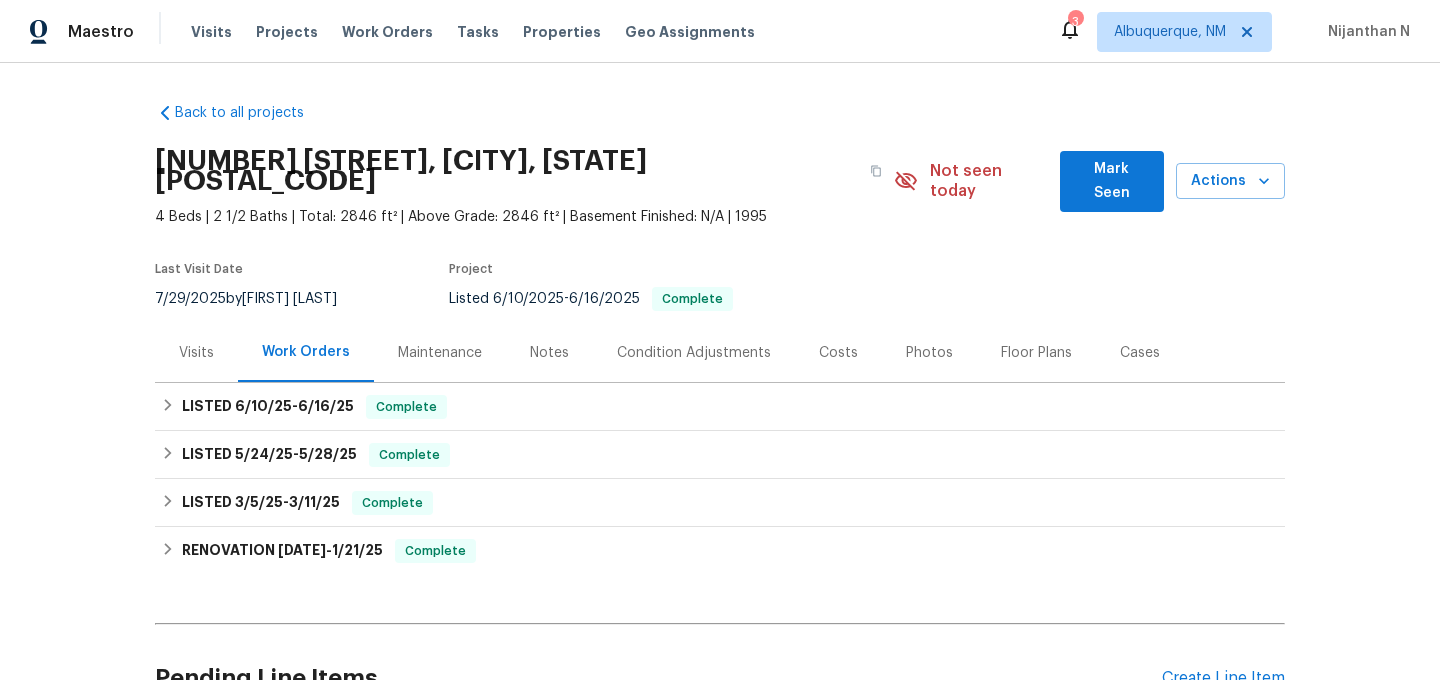 click on "Maintenance" at bounding box center [440, 353] 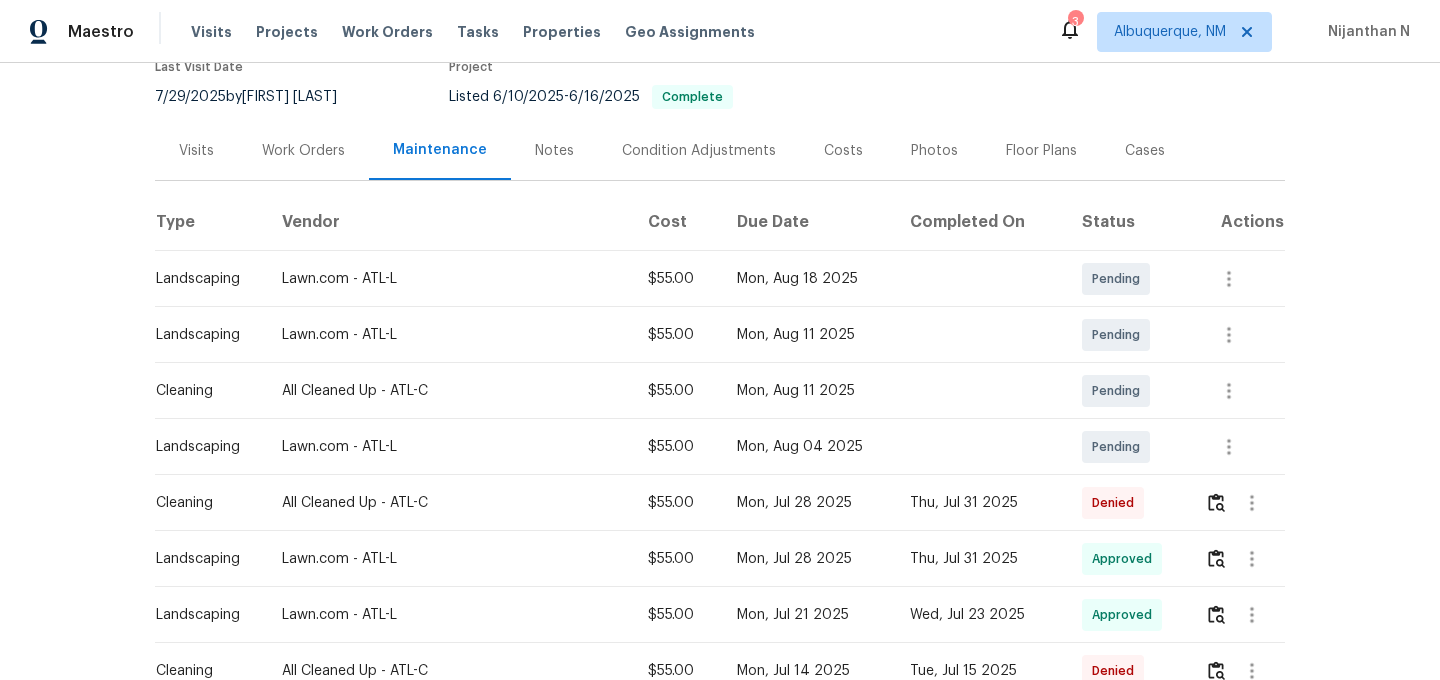scroll, scrollTop: 273, scrollLeft: 0, axis: vertical 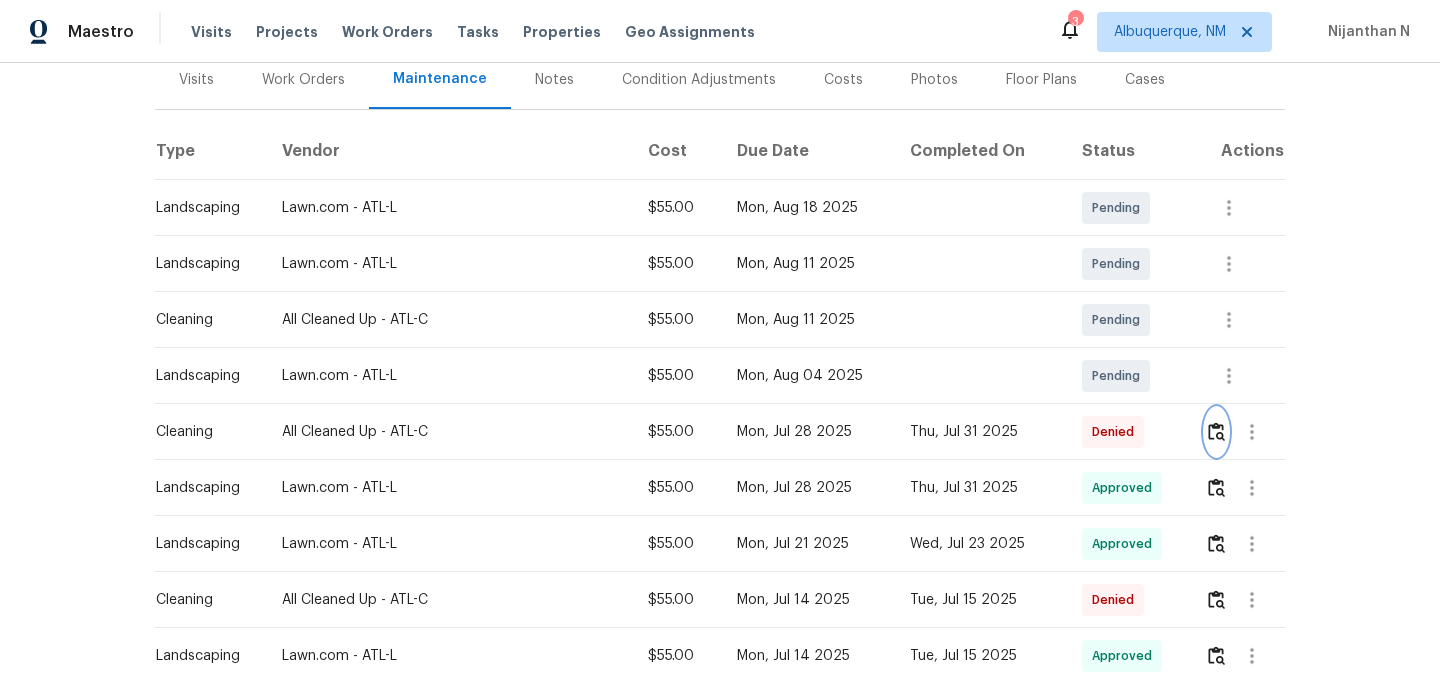 click at bounding box center [1216, 431] 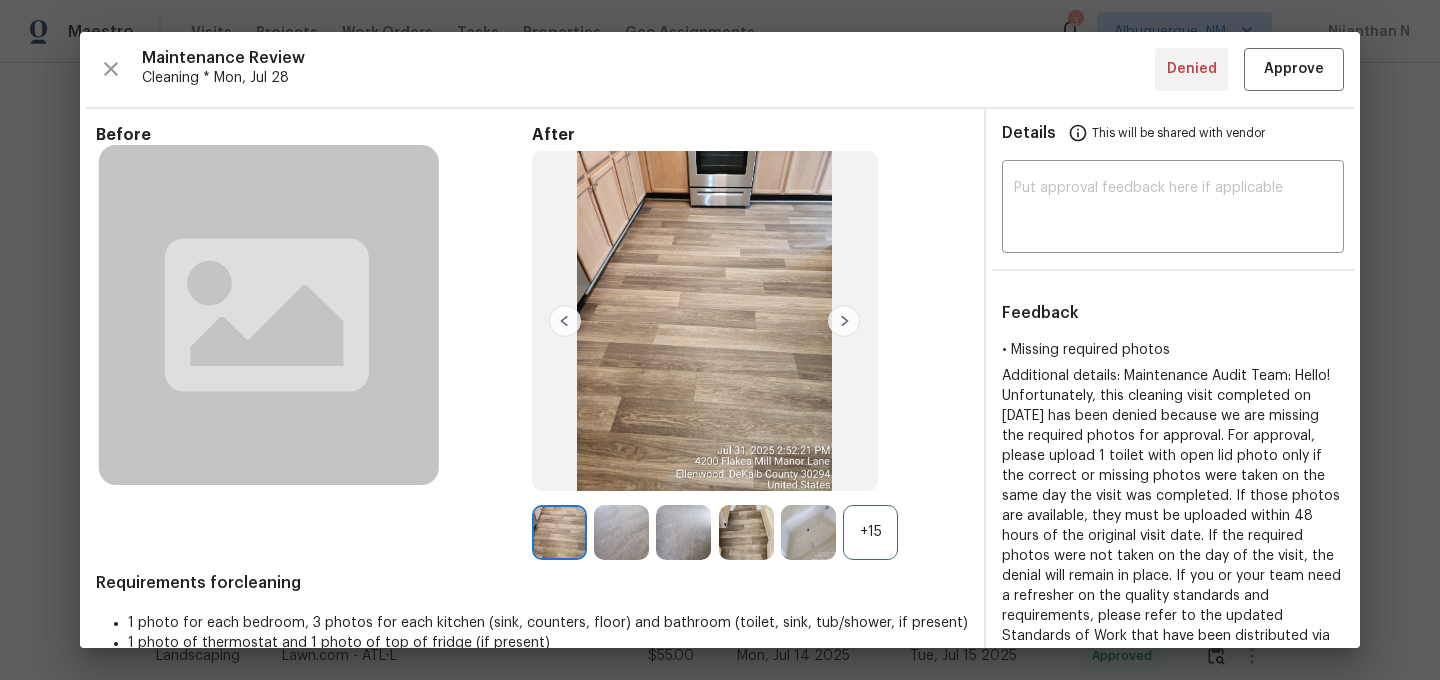click on "+15" at bounding box center [870, 532] 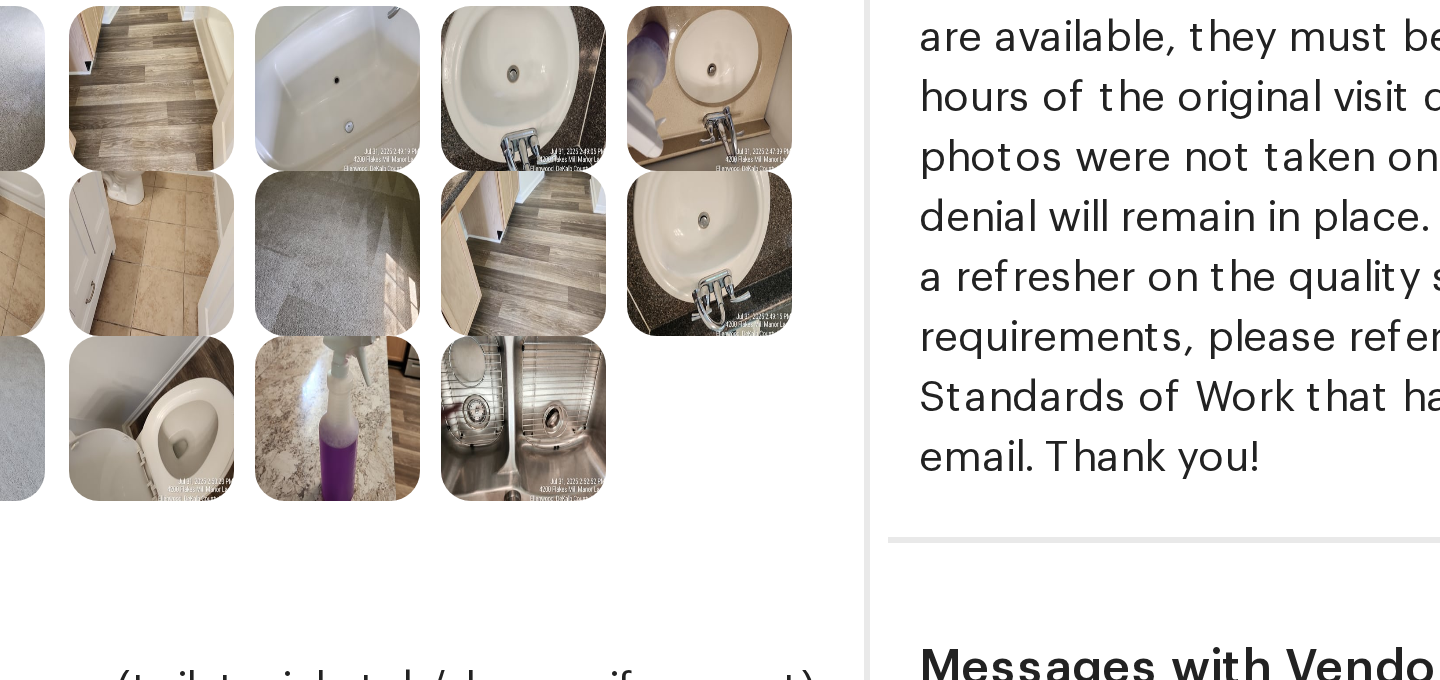 scroll, scrollTop: 231, scrollLeft: 0, axis: vertical 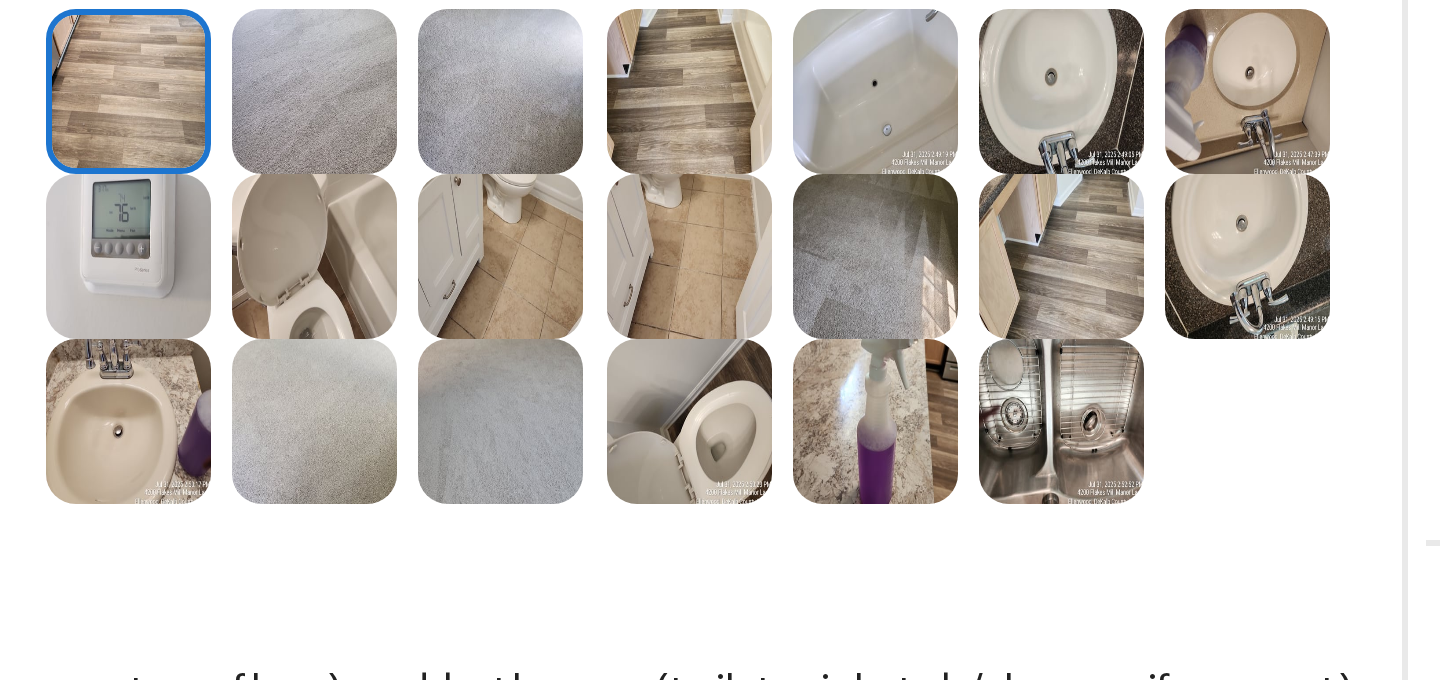 click at bounding box center (621, 356) 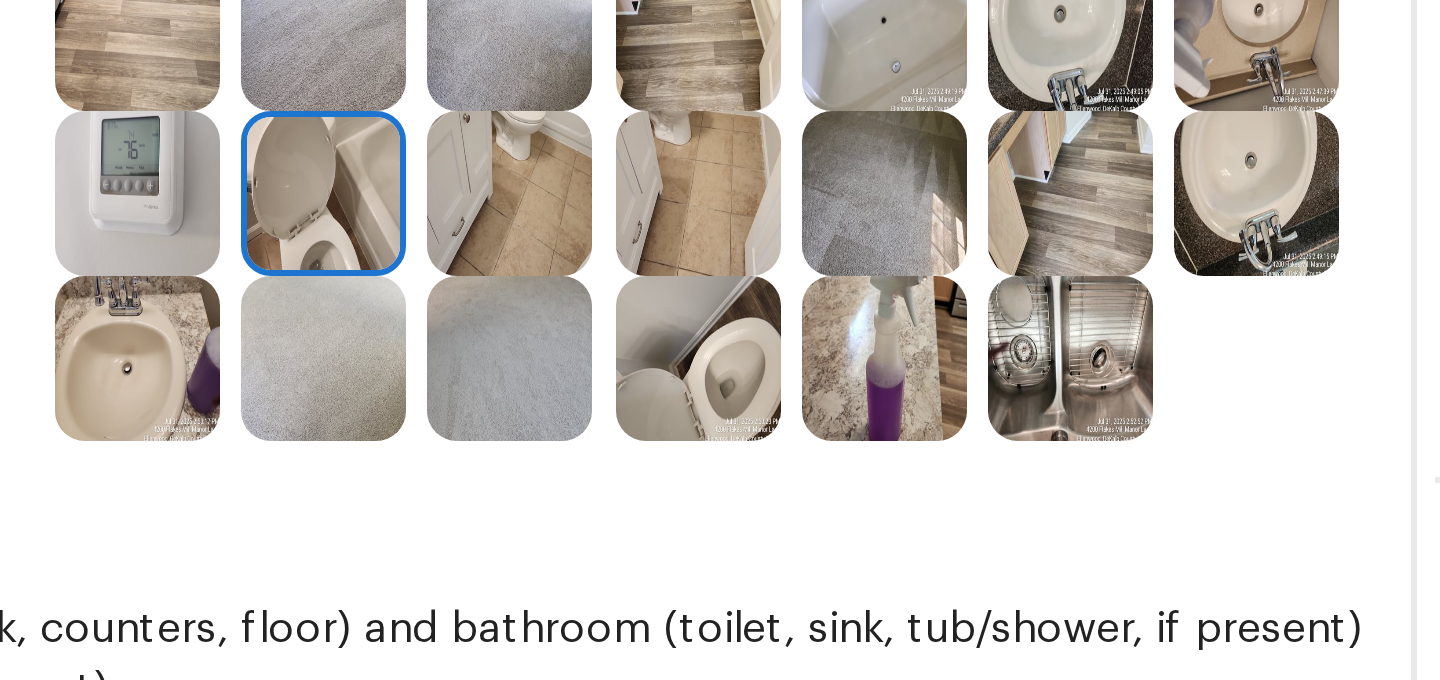 scroll, scrollTop: 239, scrollLeft: 0, axis: vertical 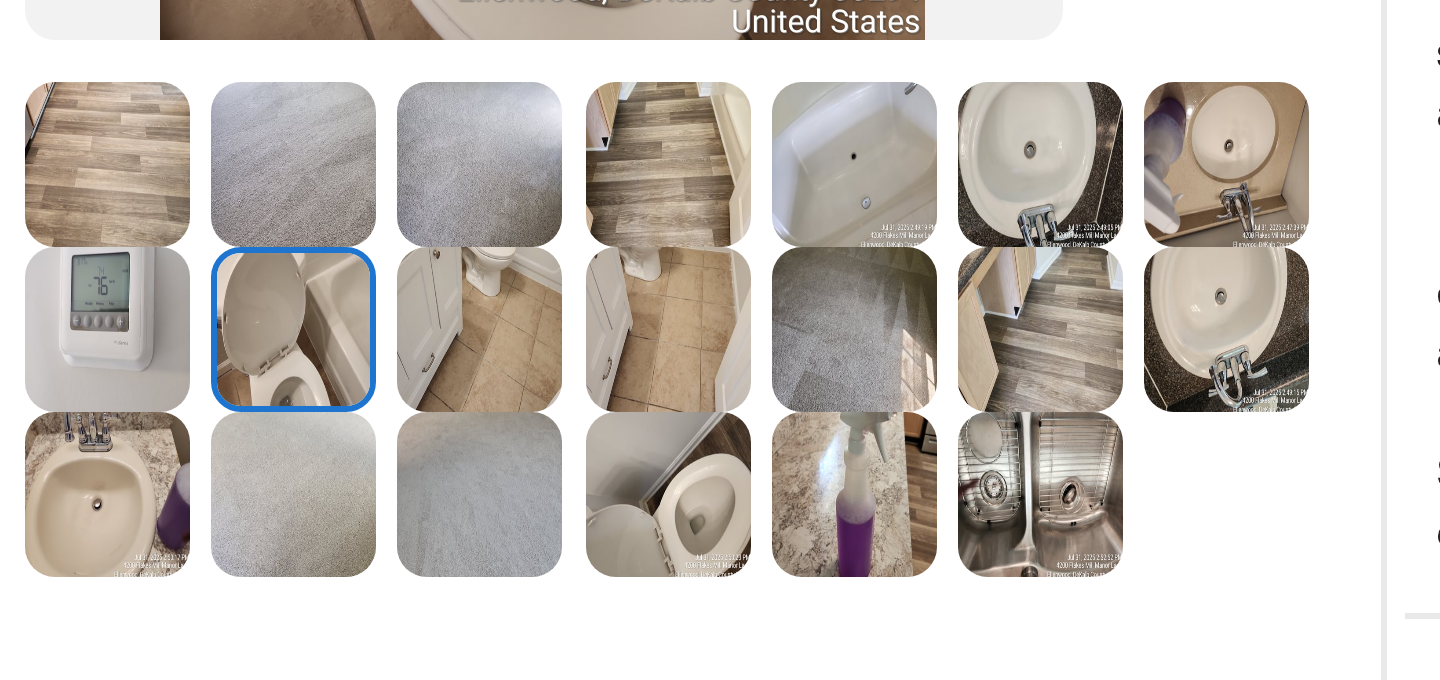 click at bounding box center [683, 348] 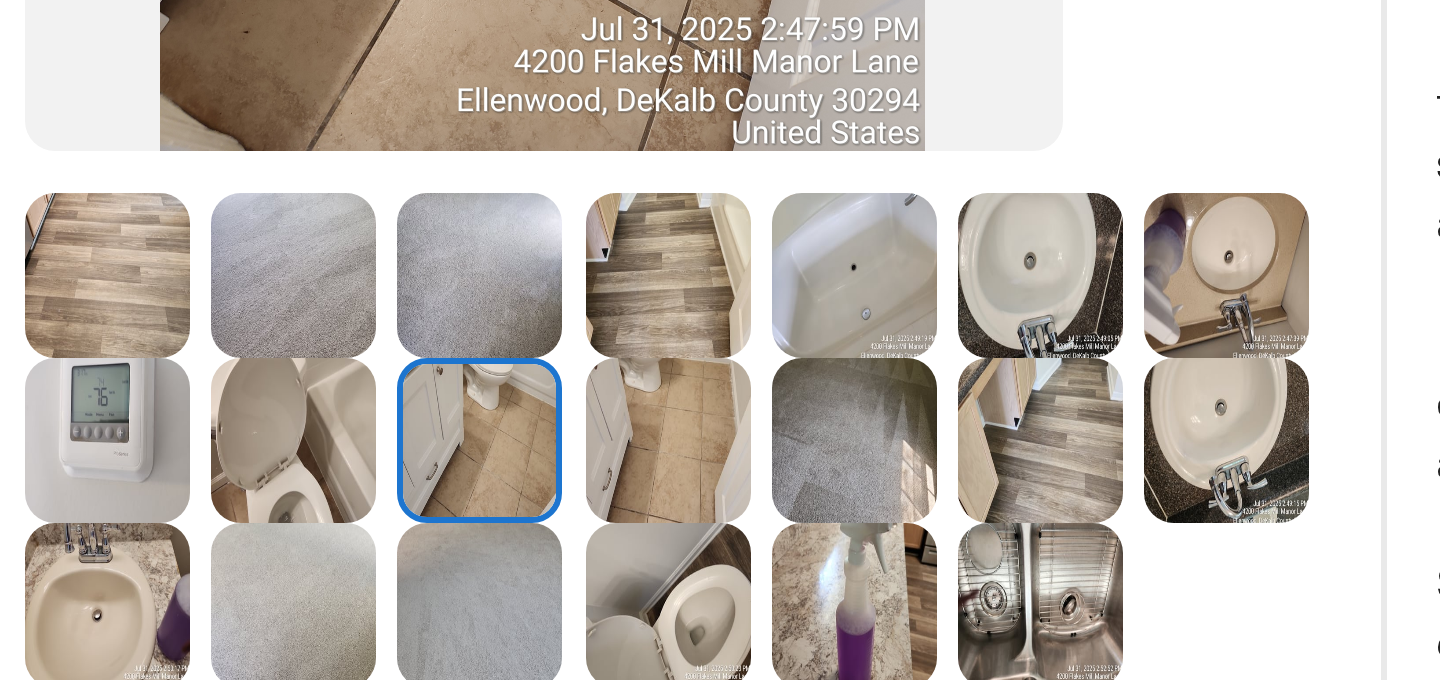 scroll, scrollTop: 161, scrollLeft: 0, axis: vertical 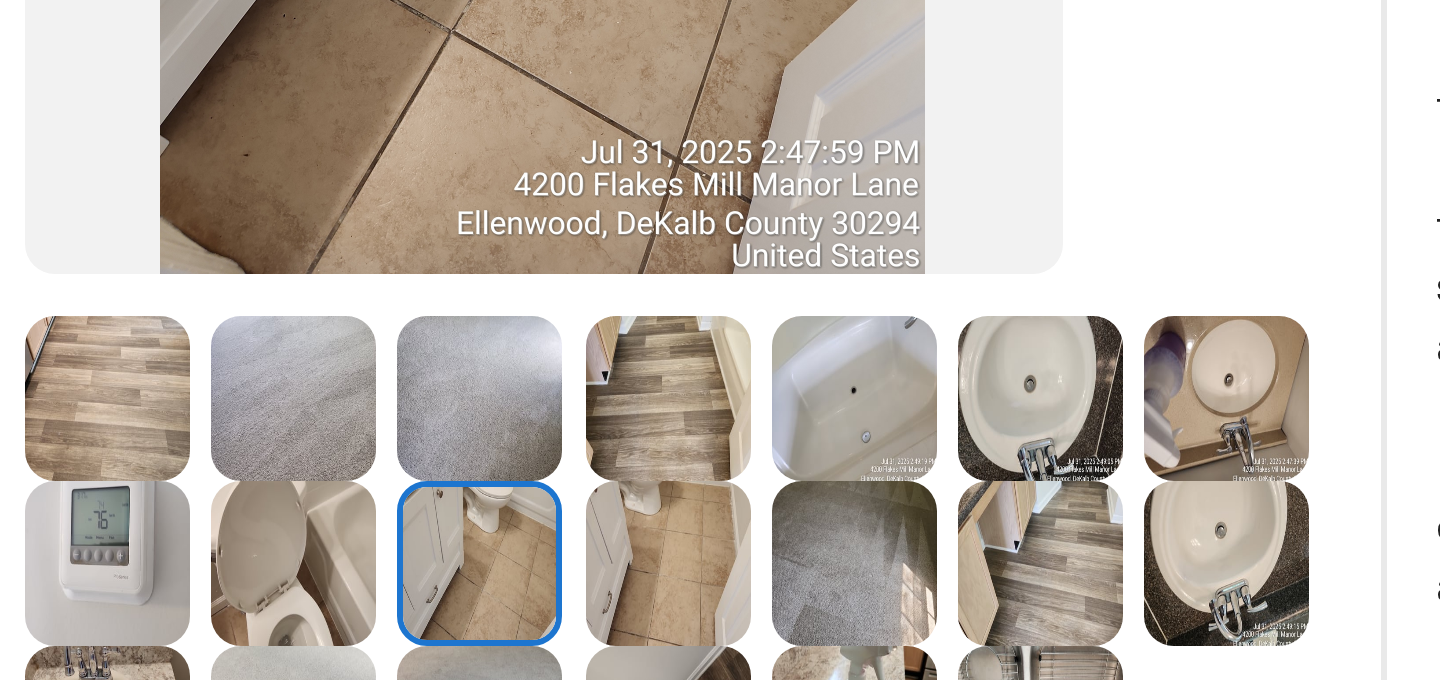 click at bounding box center [746, 426] 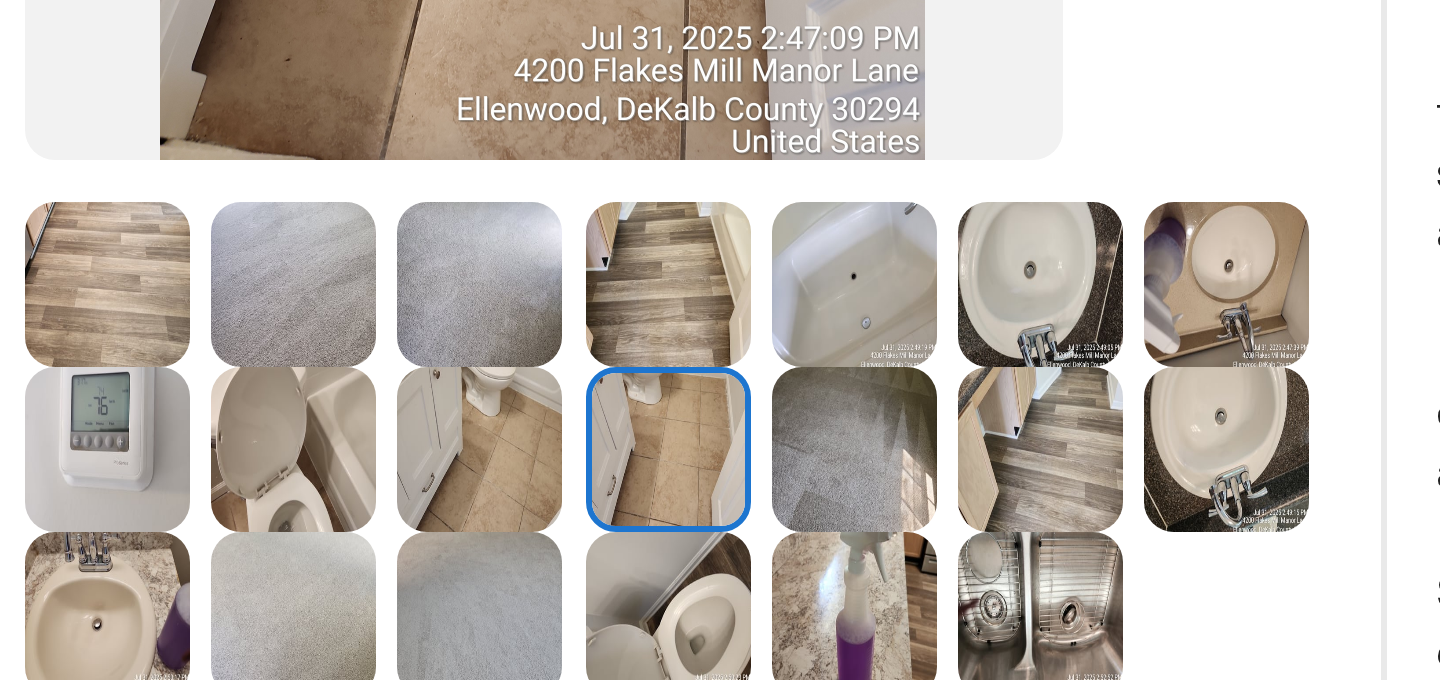 scroll, scrollTop: 256, scrollLeft: 0, axis: vertical 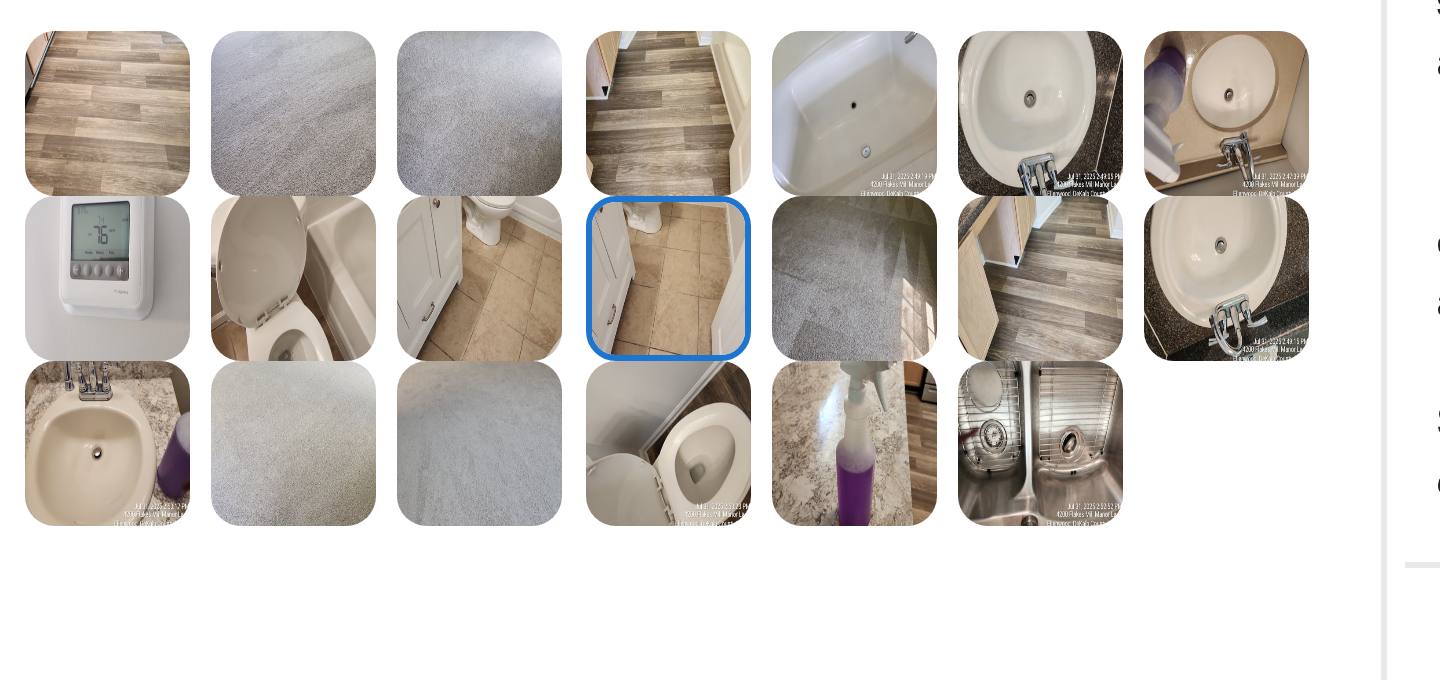 click at bounding box center (621, 331) 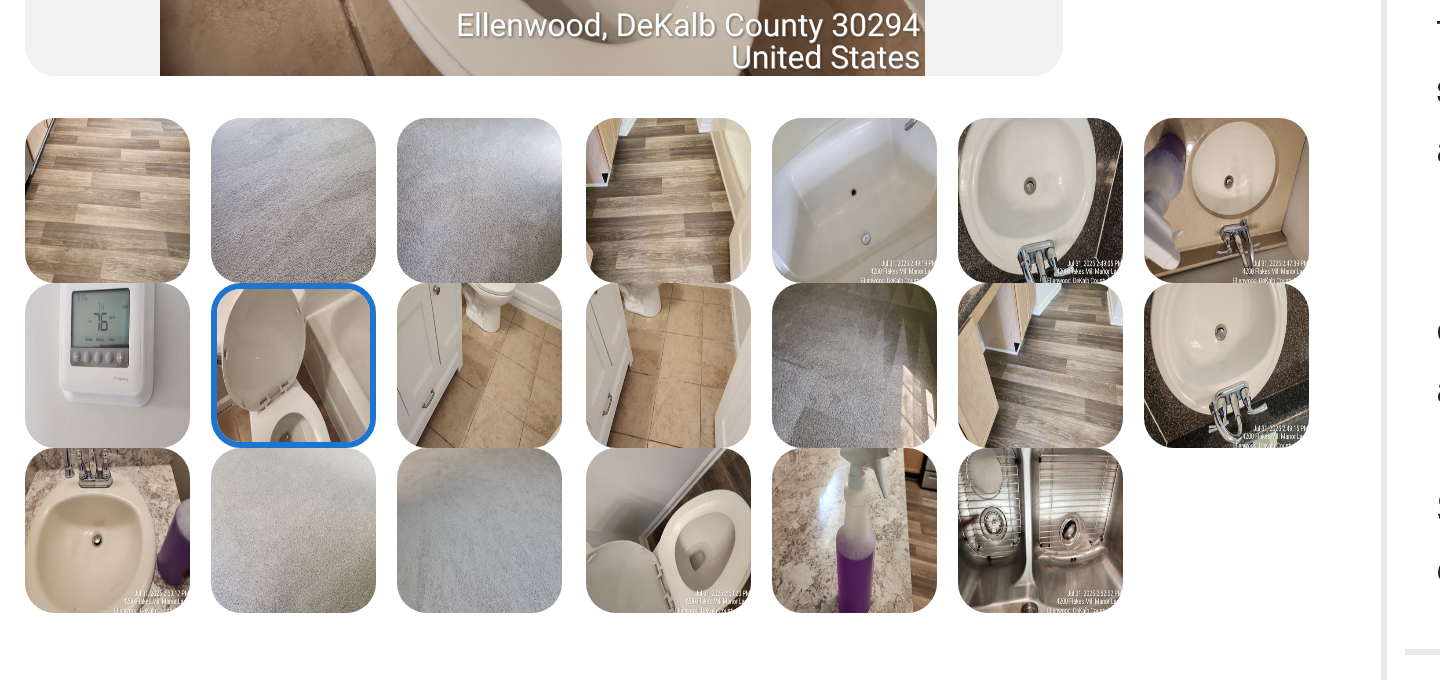 scroll, scrollTop: 229, scrollLeft: 0, axis: vertical 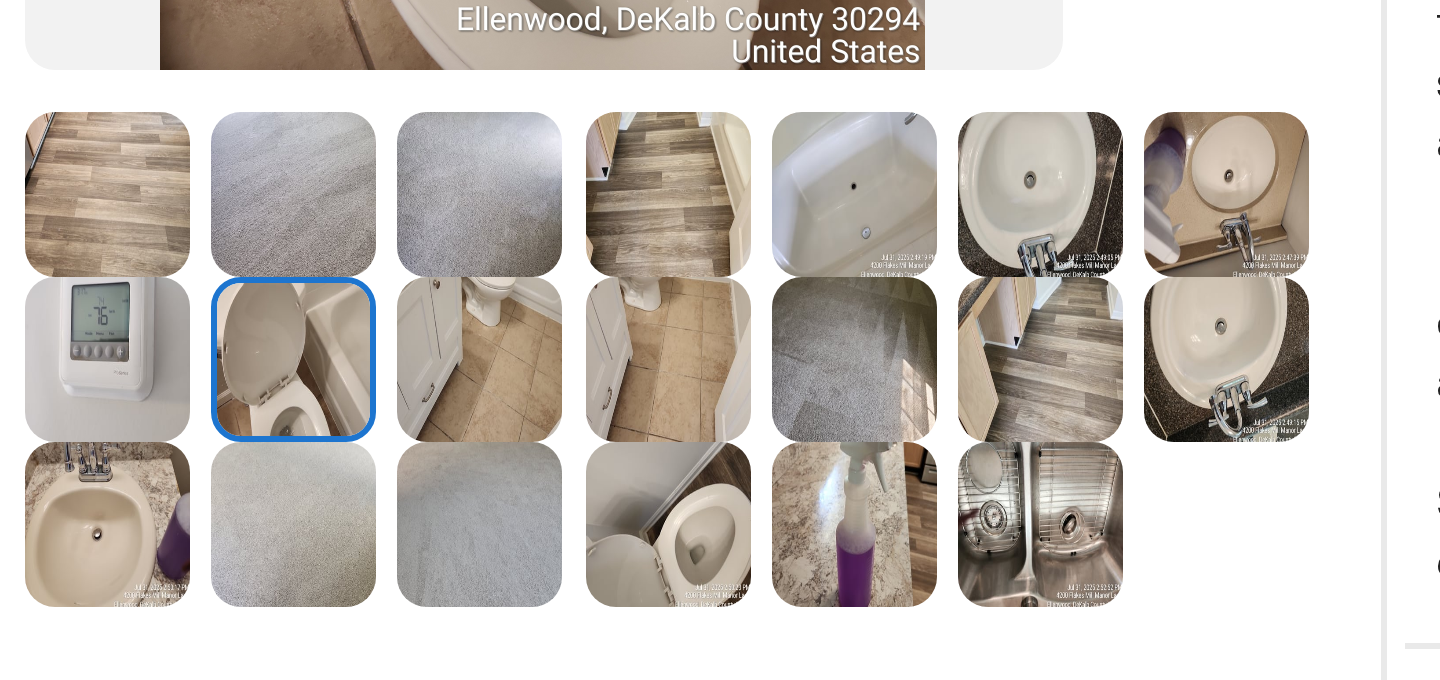 click at bounding box center [683, 358] 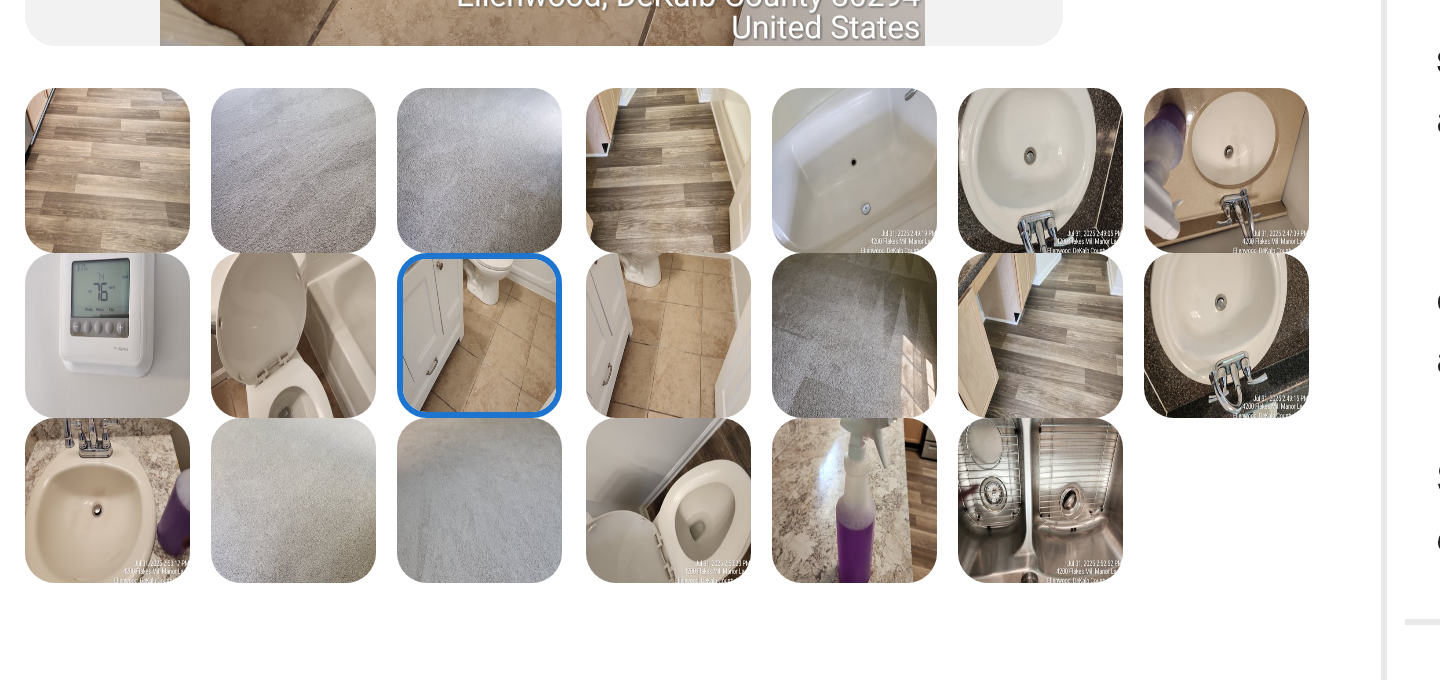 scroll, scrollTop: 240, scrollLeft: 0, axis: vertical 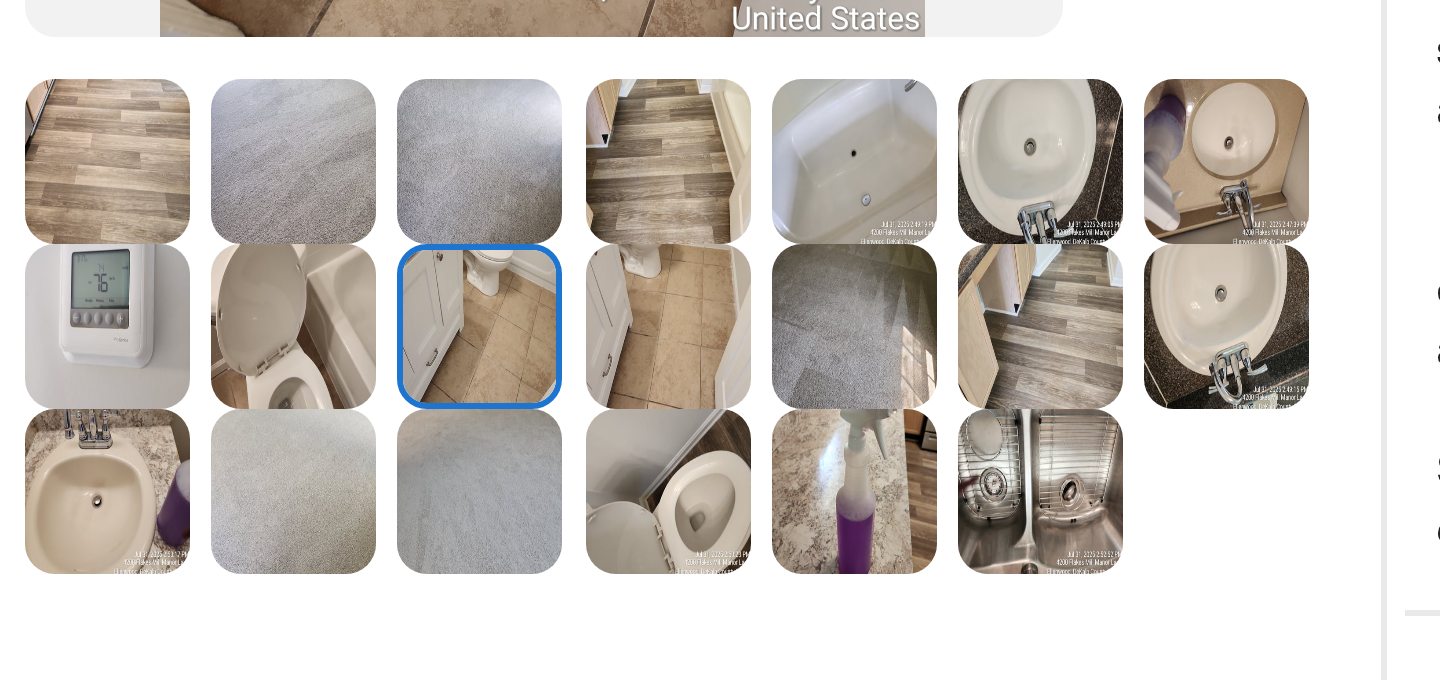 click at bounding box center [559, 402] 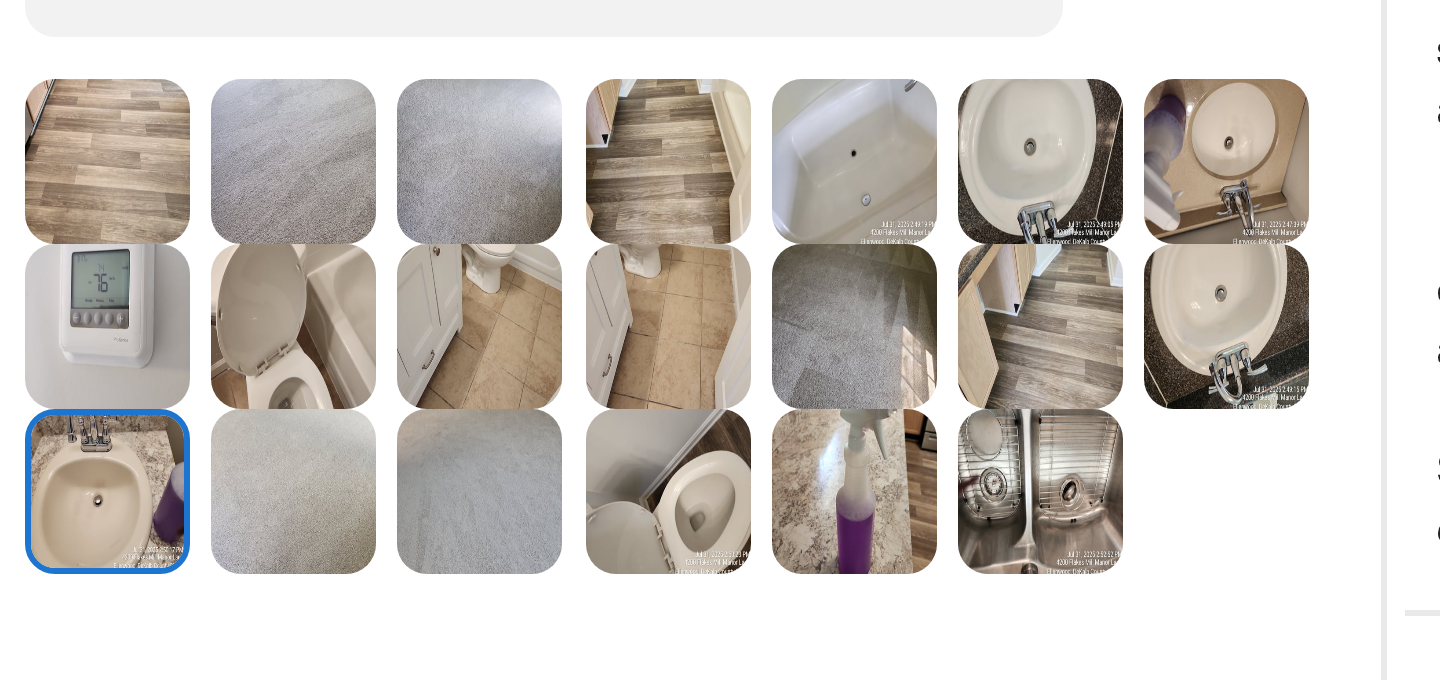 click at bounding box center (870, 347) 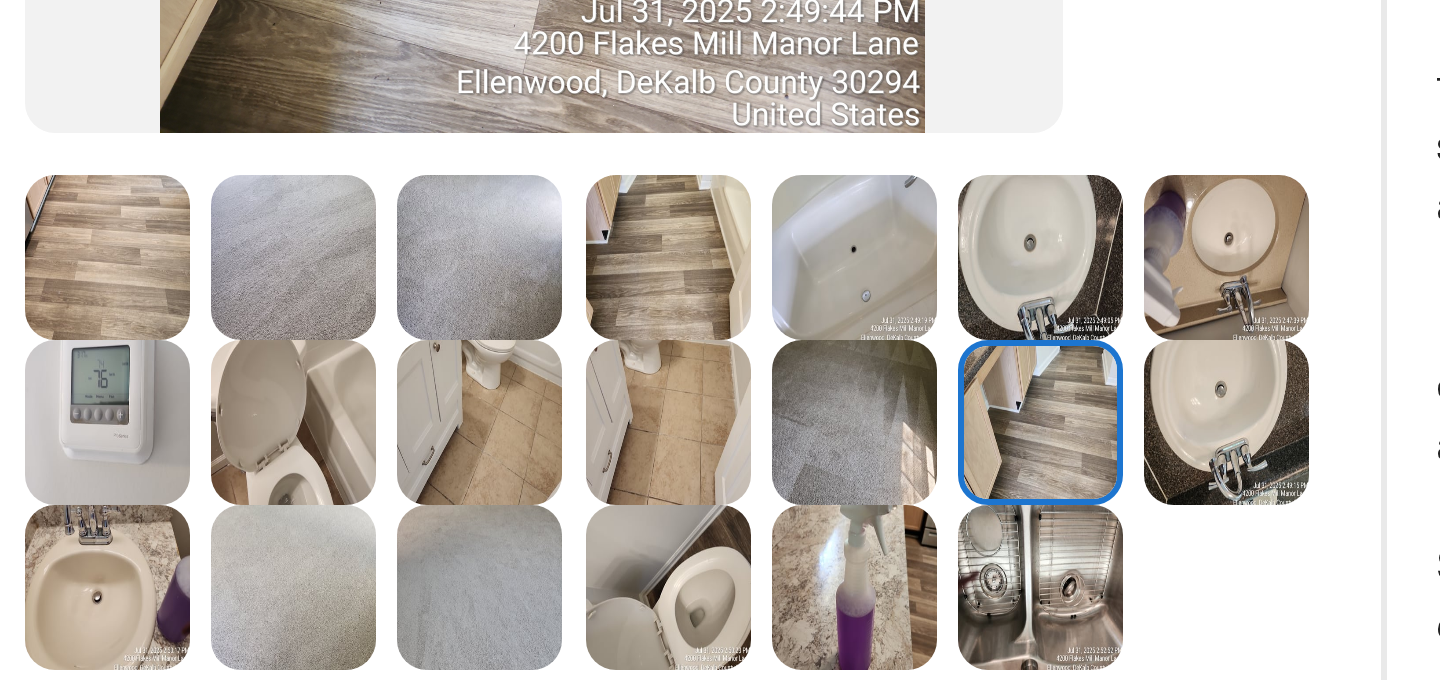 scroll, scrollTop: 390, scrollLeft: 0, axis: vertical 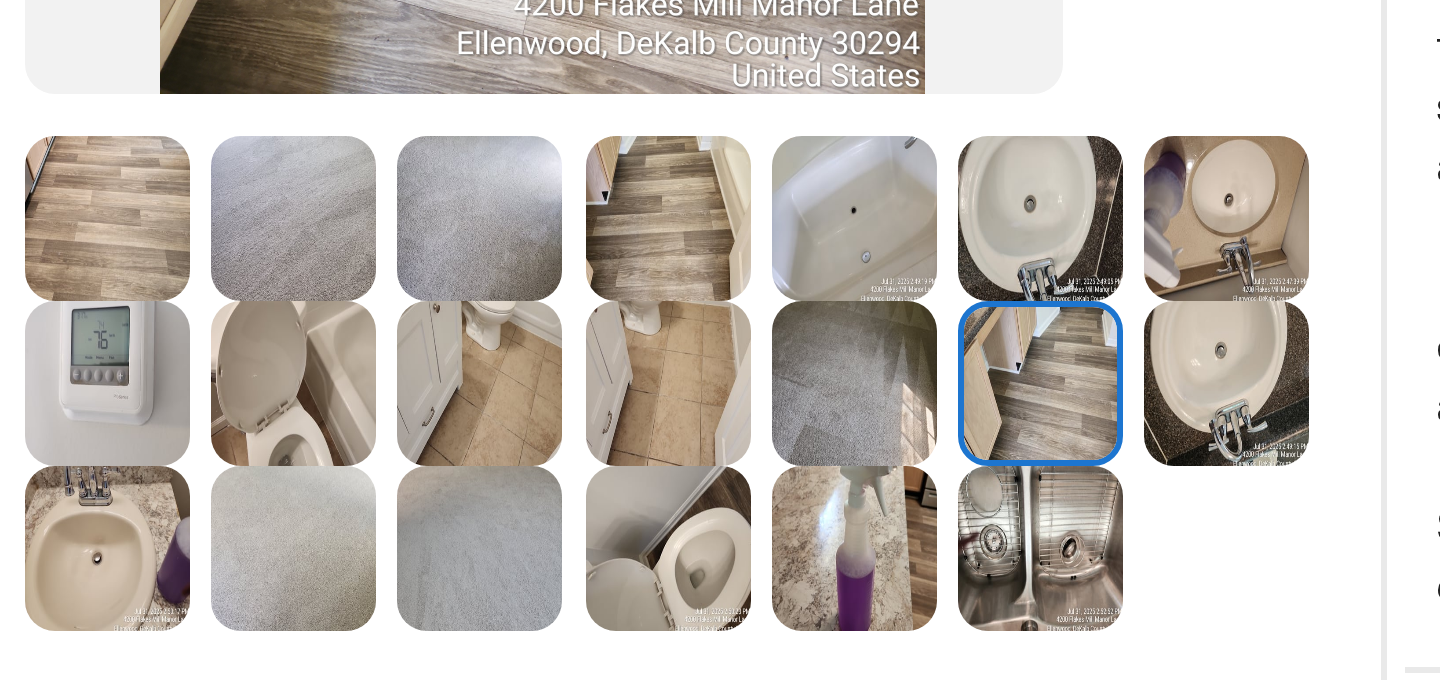 click at bounding box center (746, 142) 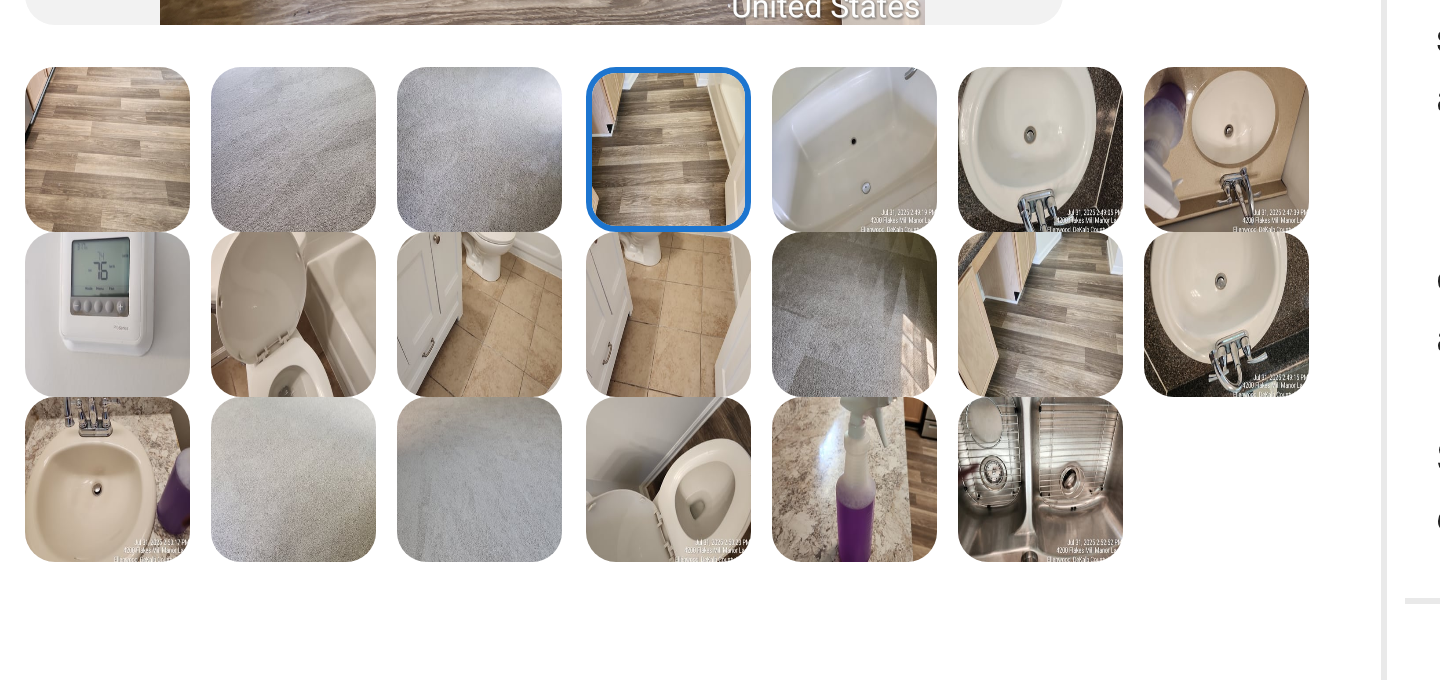scroll, scrollTop: 409, scrollLeft: 0, axis: vertical 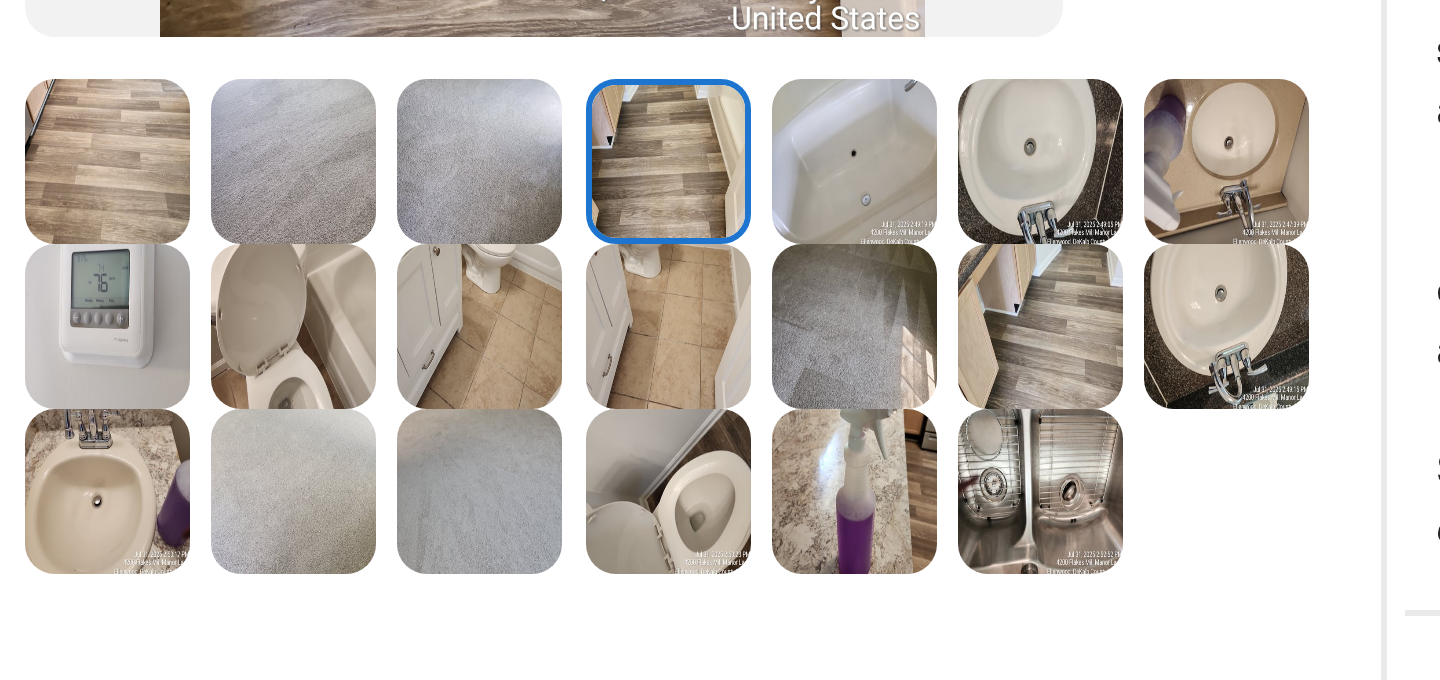 click at bounding box center [870, 178] 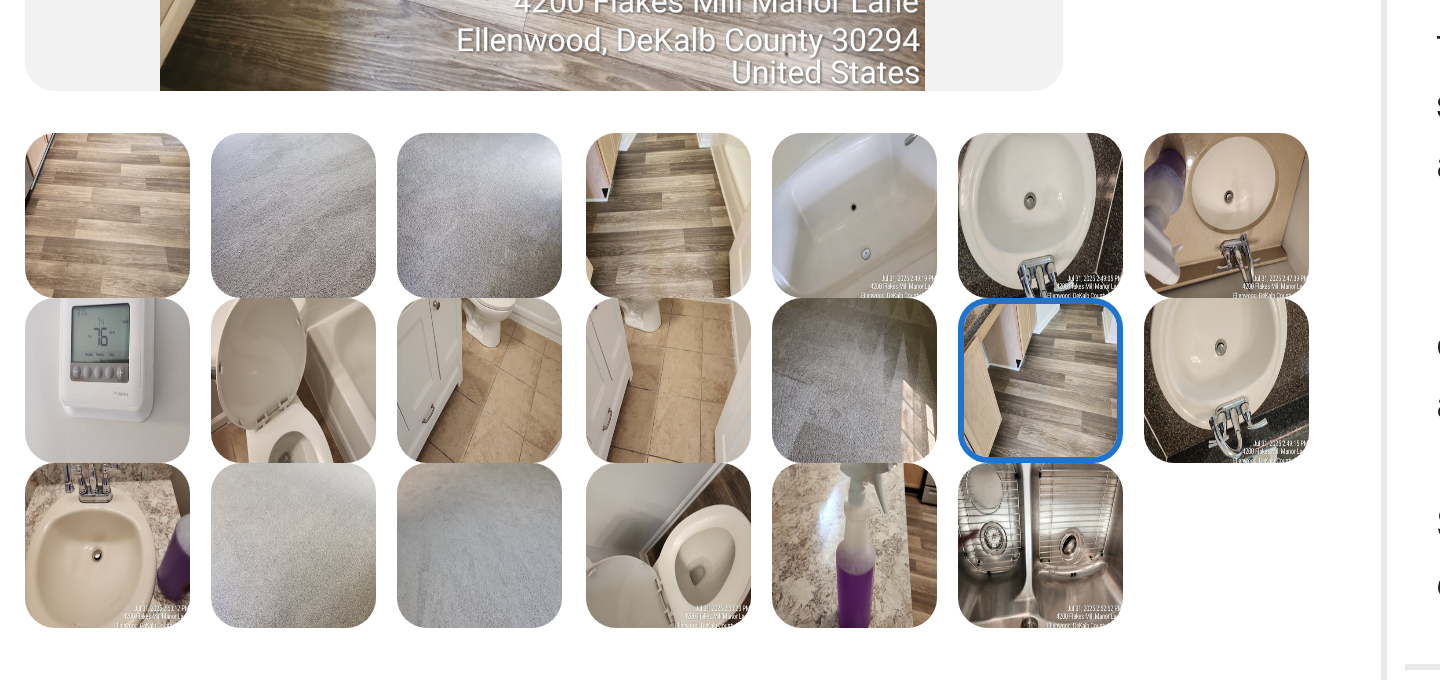 scroll, scrollTop: 413, scrollLeft: 0, axis: vertical 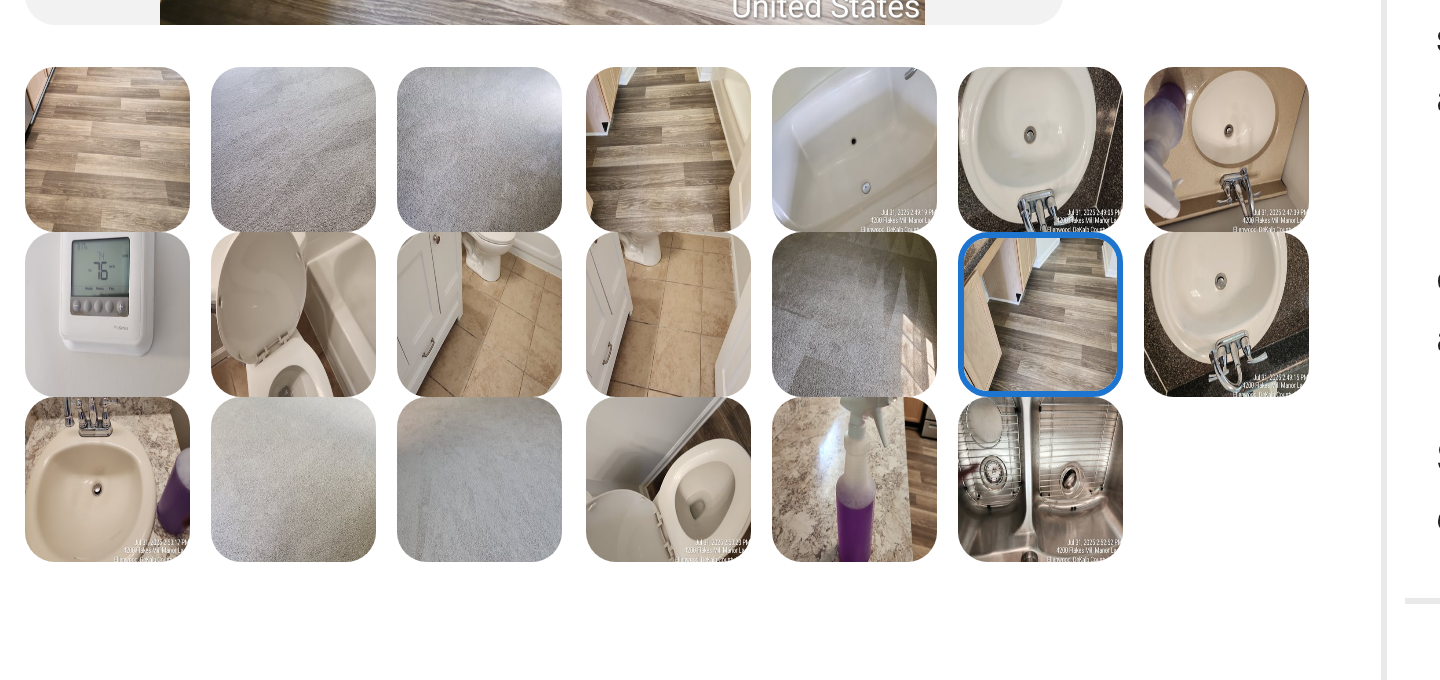 click at bounding box center (687, 174) 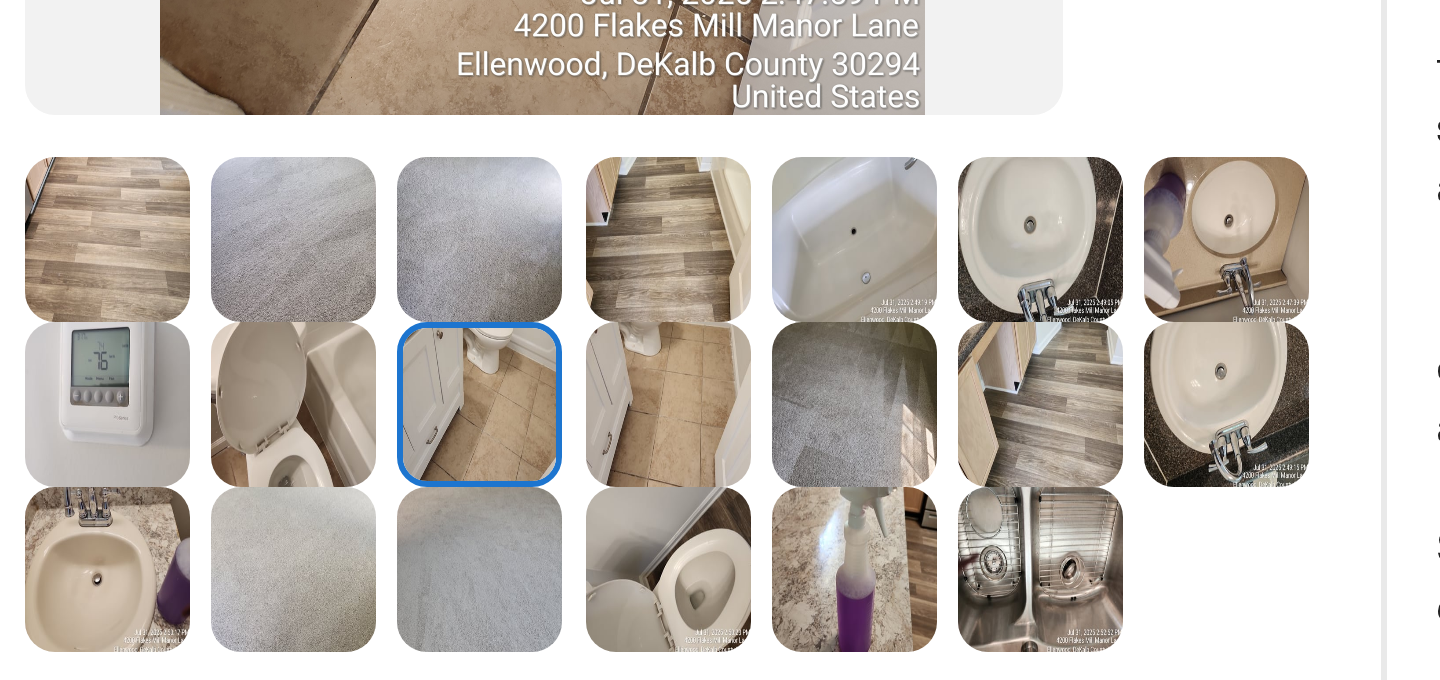 click at bounding box center (746, 149) 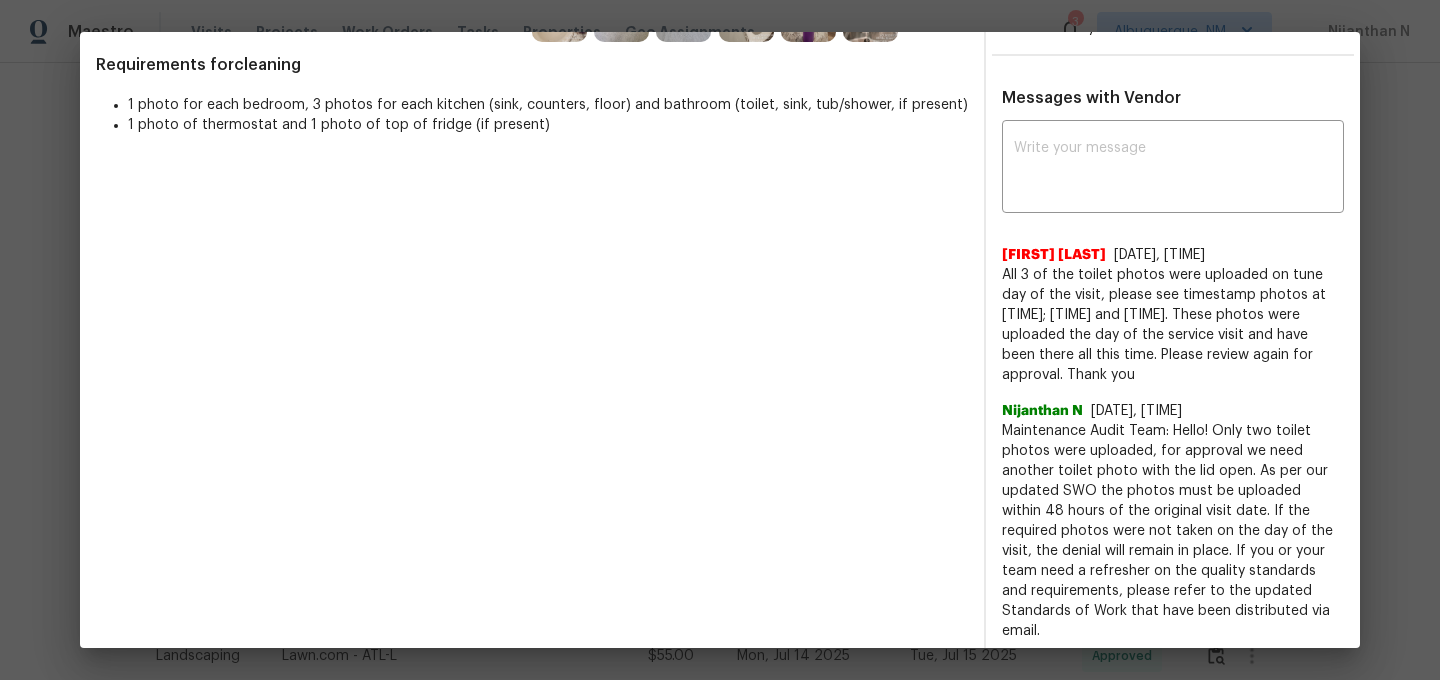 scroll, scrollTop: 642, scrollLeft: 0, axis: vertical 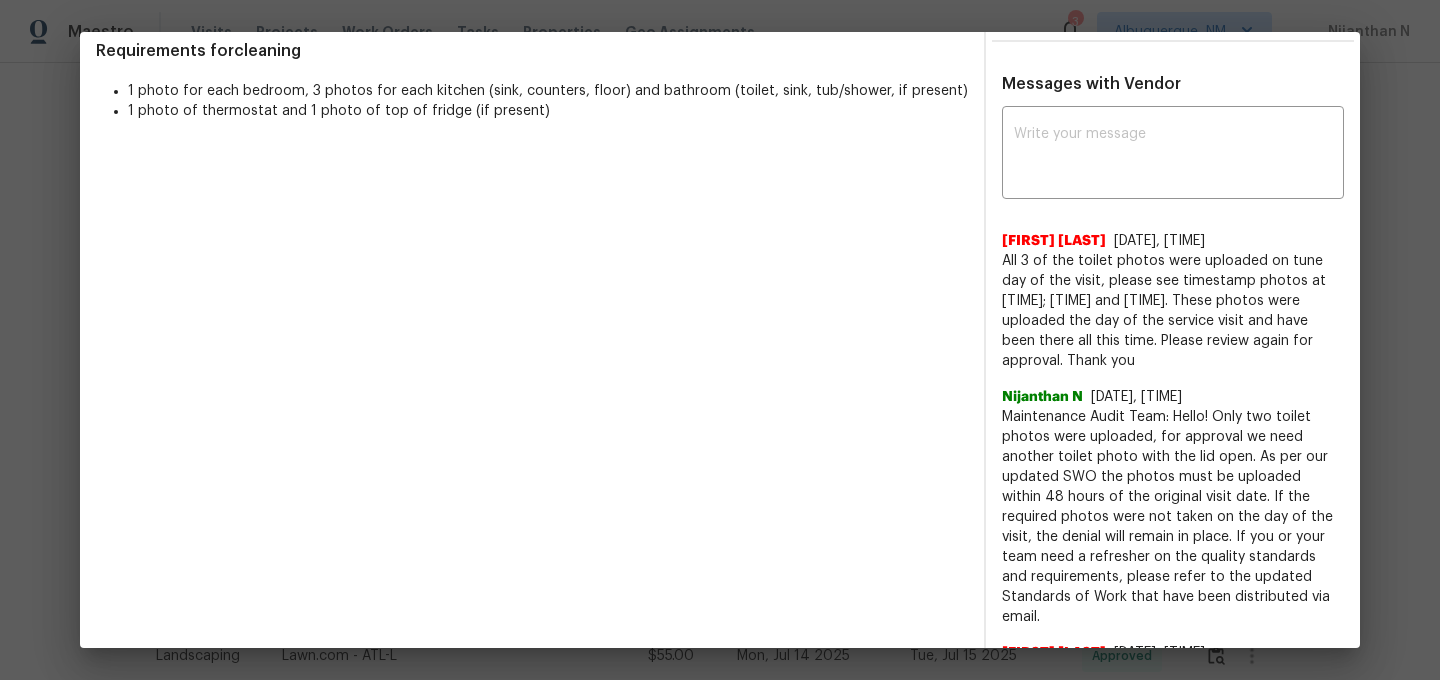 click on "Maintenance Audit Team: Hello! Only two toilet photos were uploaded, for approval we need another toilet photo with the lid open. As per our updated SWO the photos must be uploaded within 48 hours of the original visit date. If the required photos were not taken on the day of the visit, the denial will remain in place. If you or your team need a refresher on the quality standards and requirements, please refer to the updated Standards of Work that have been distributed via email." at bounding box center [1173, 517] 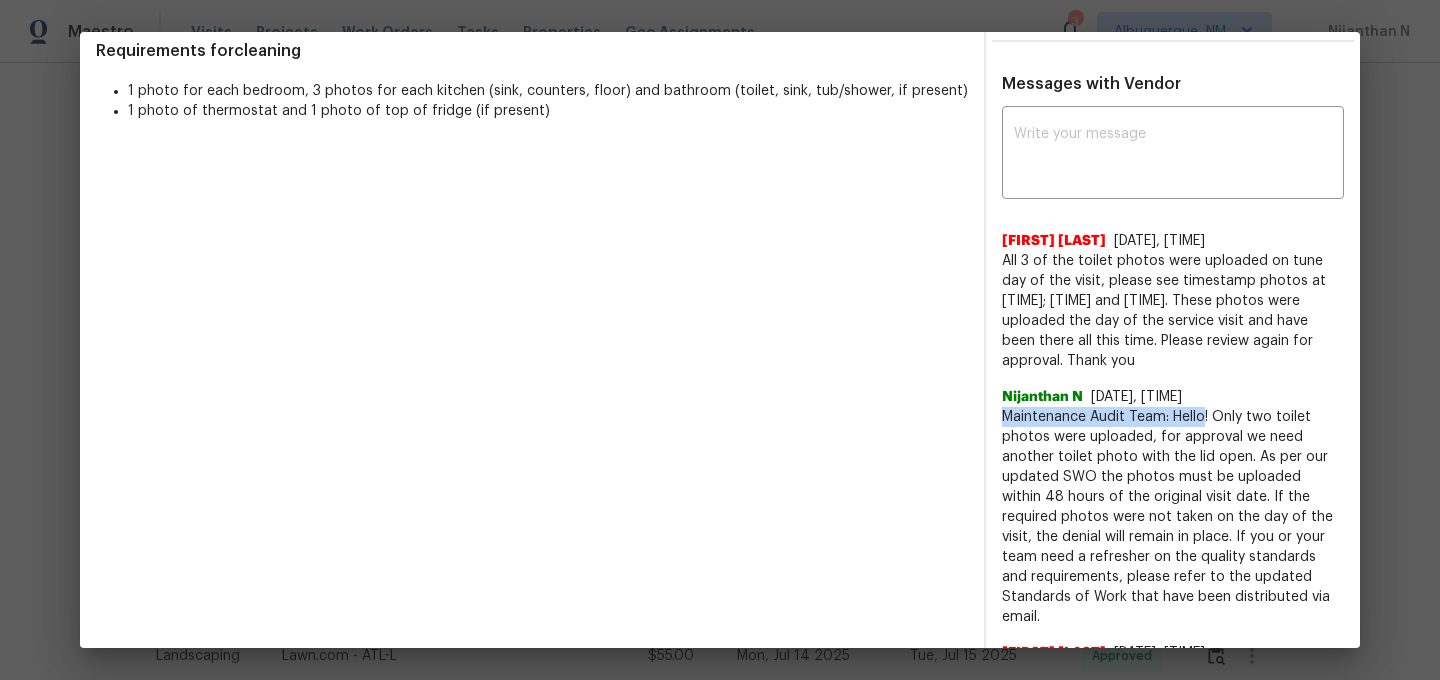drag, startPoint x: 1068, startPoint y: 397, endPoint x: 1174, endPoint y: 397, distance: 106 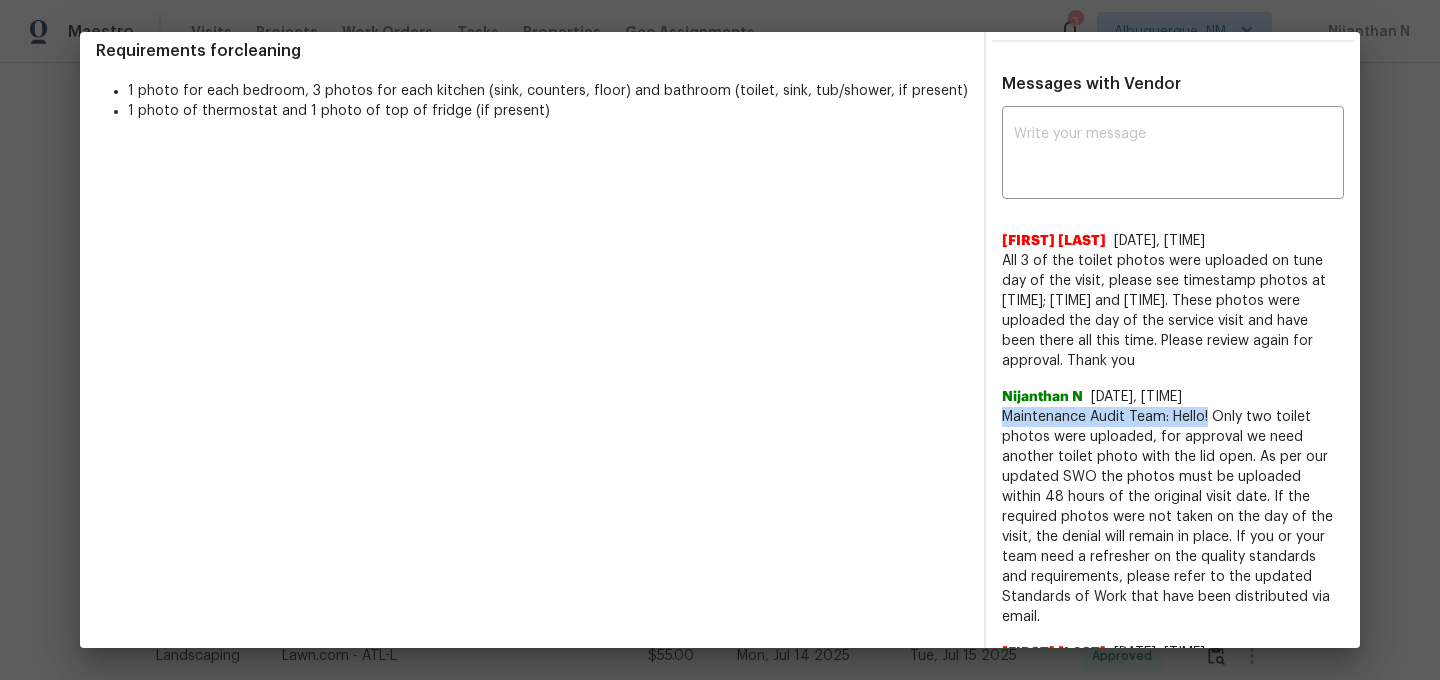 copy on "Maintenance Audit Team: Hello!" 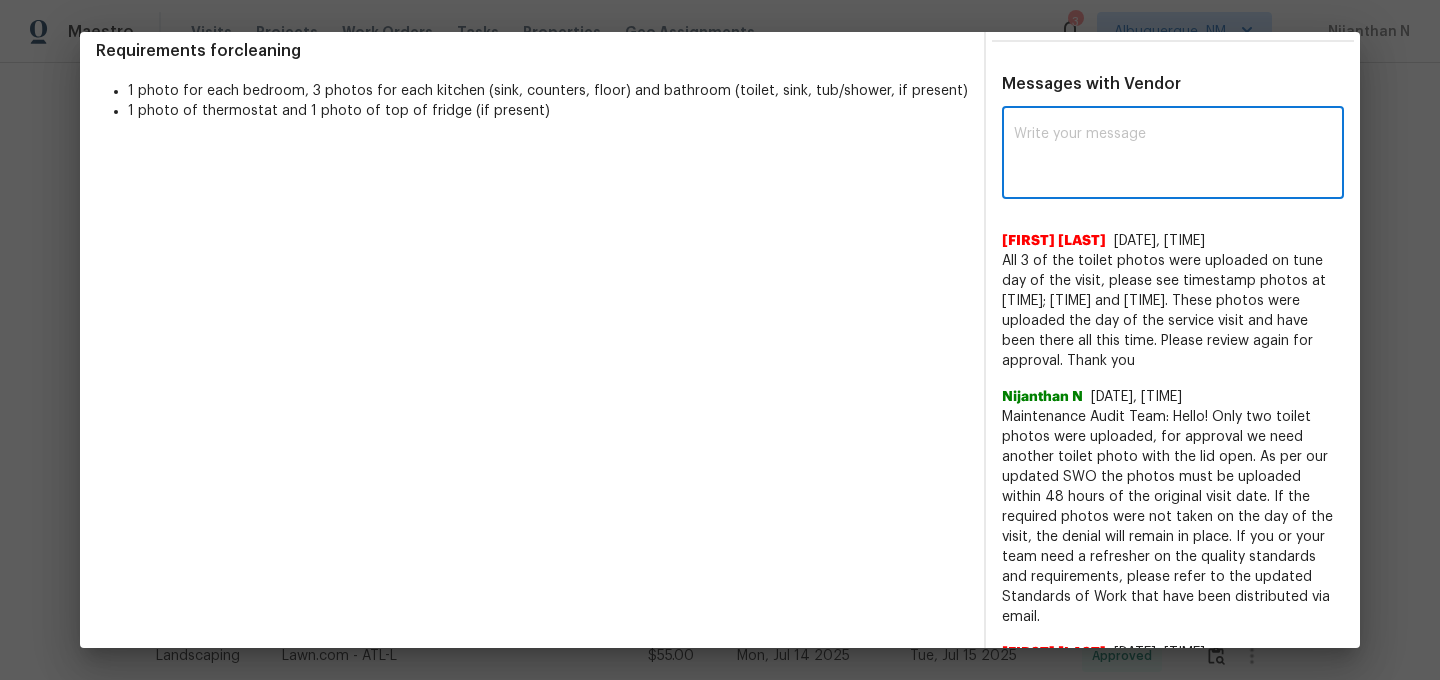 click at bounding box center [1173, 155] 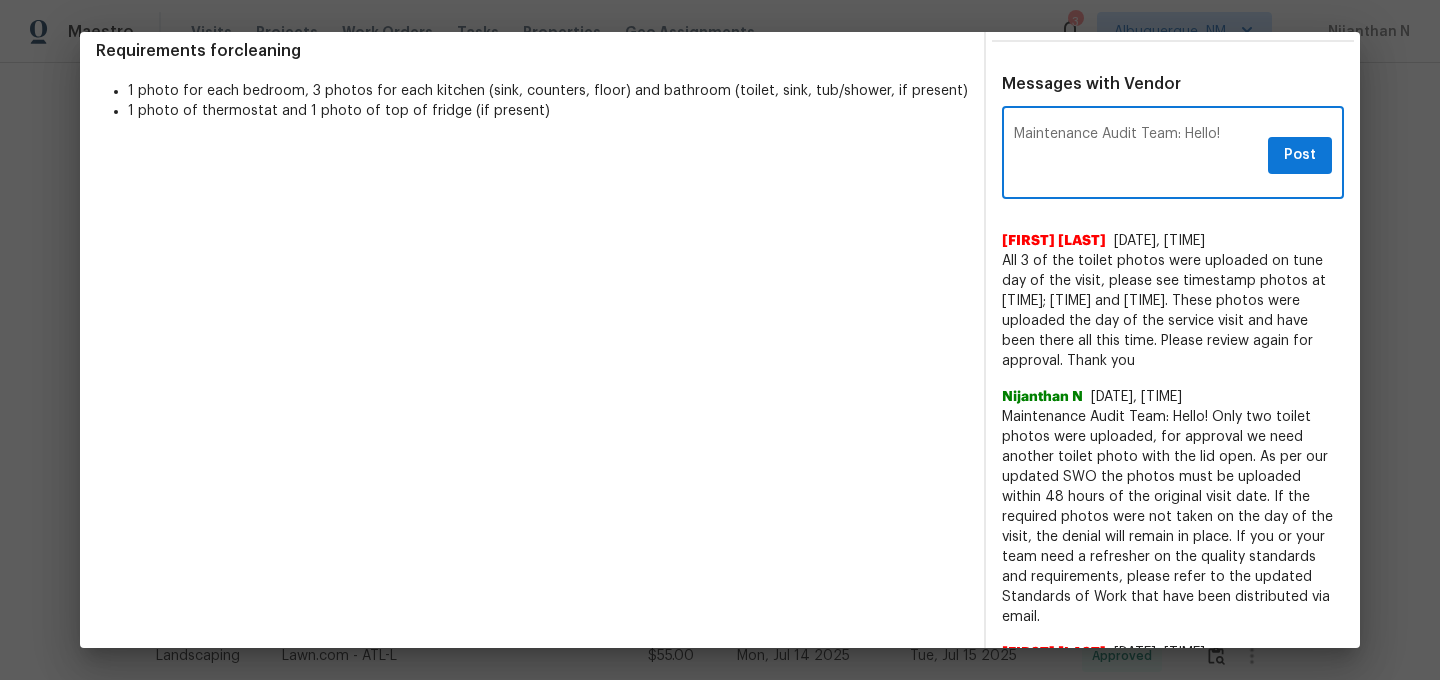 scroll, scrollTop: 633, scrollLeft: 0, axis: vertical 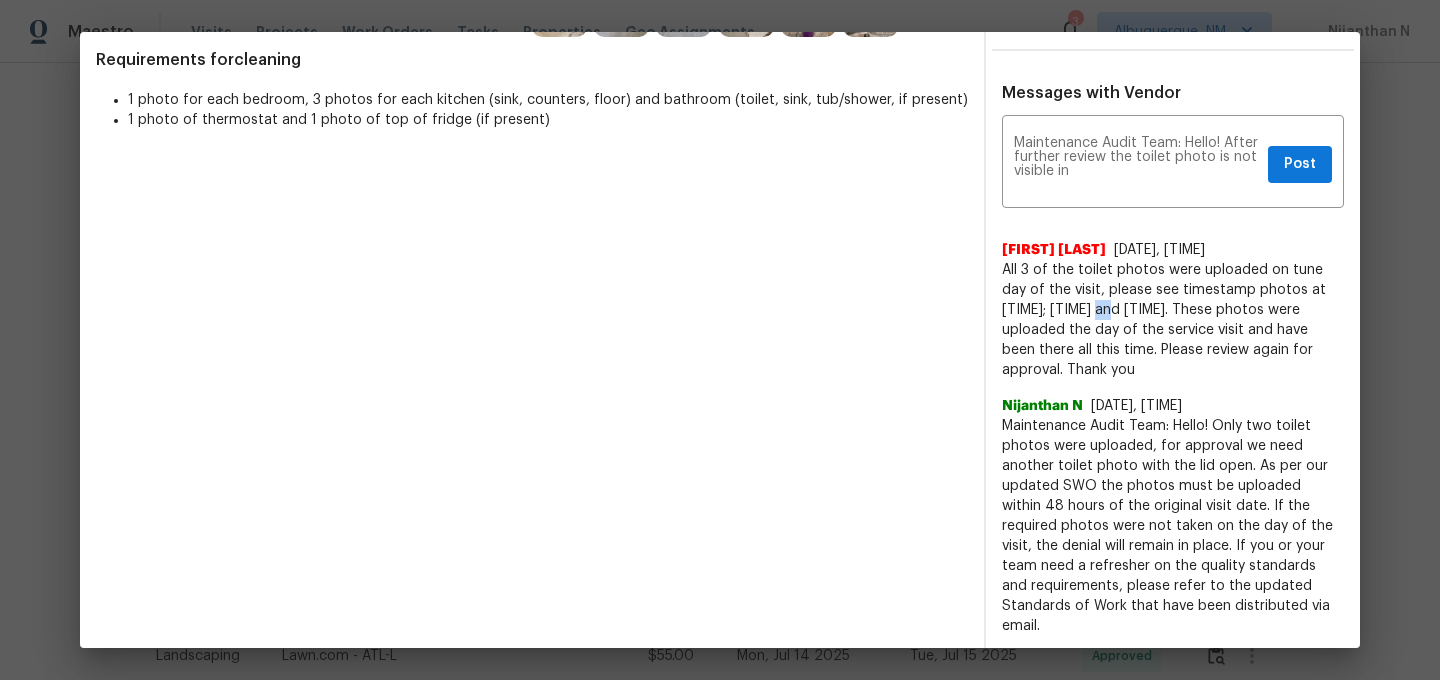click on "All 3 of the toilet photos were uploaded on tune day of the visit, please
see timestamp photos at 2:50; 2:49 and 2:47pm. These photos were uploaded
the day of the service visit and have been there all this time. Please
review again for approval.
Thank you" at bounding box center [1173, 320] 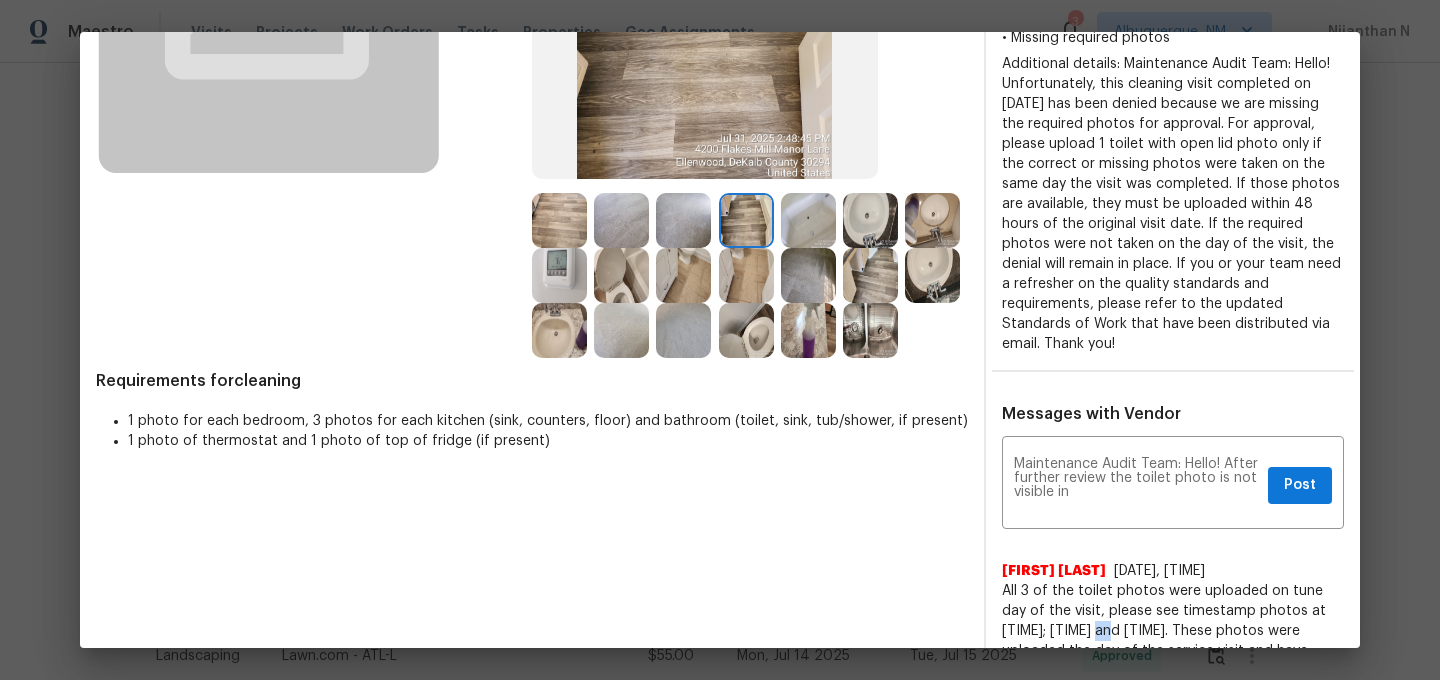 scroll, scrollTop: 282, scrollLeft: 0, axis: vertical 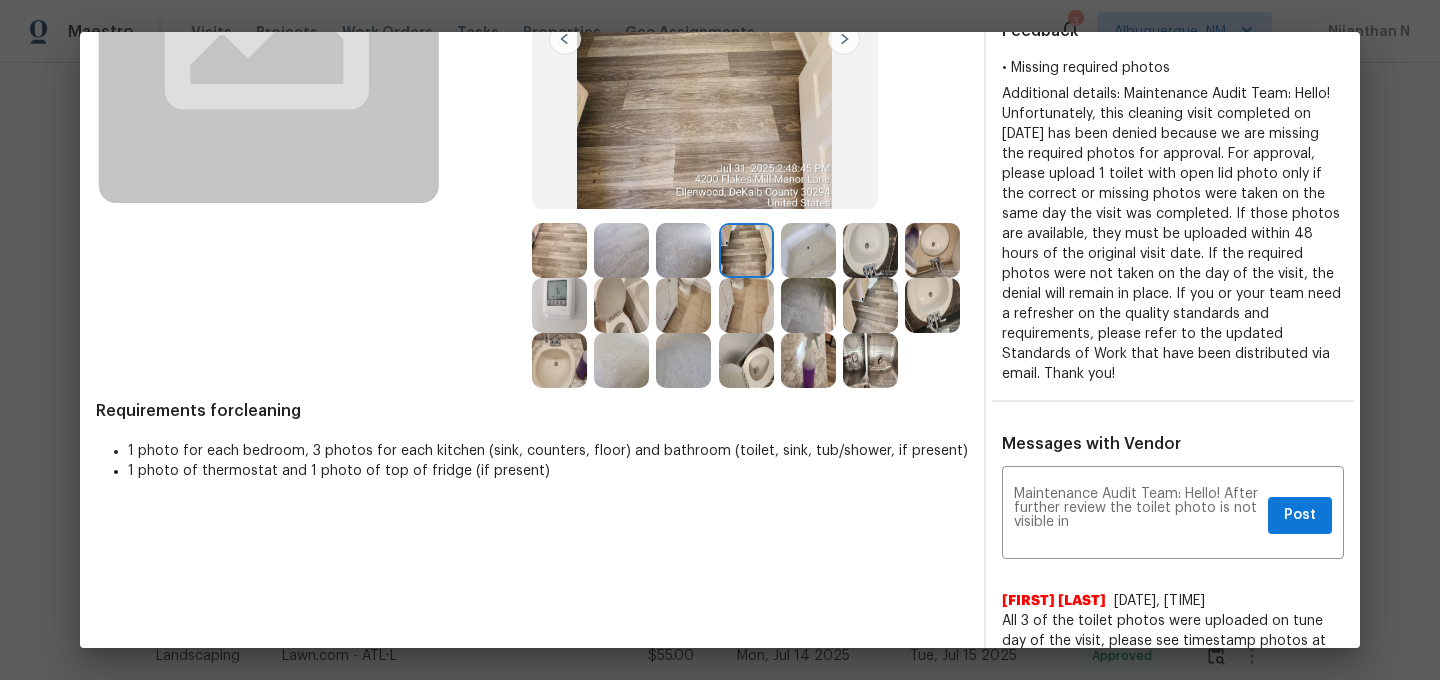 click at bounding box center (621, 305) 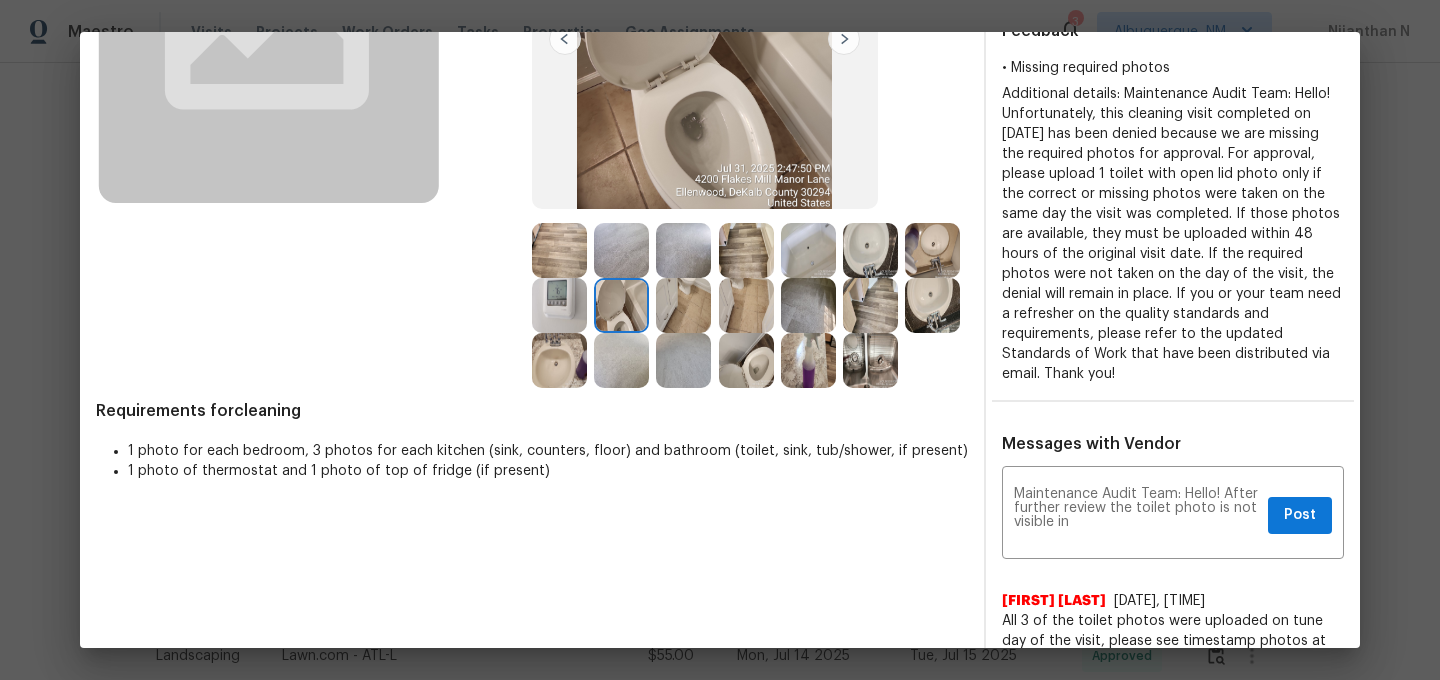 click at bounding box center (683, 305) 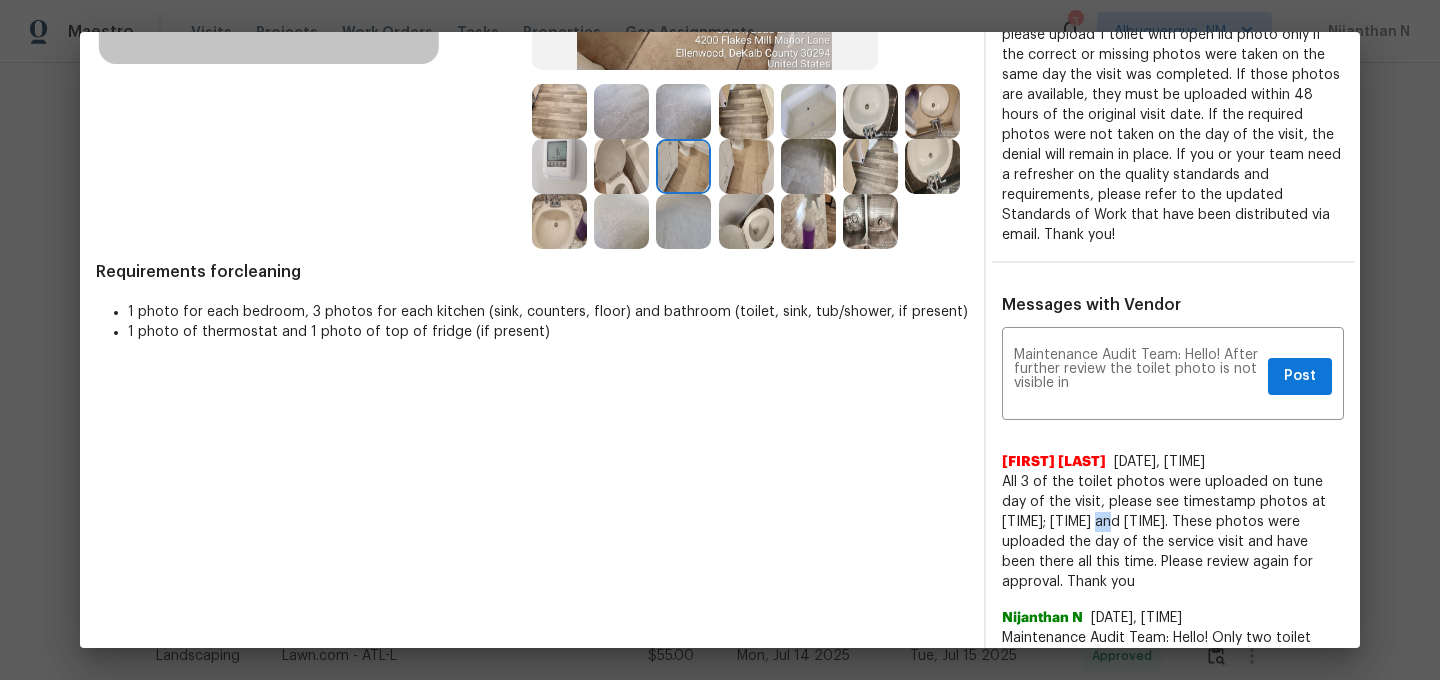 scroll, scrollTop: 389, scrollLeft: 0, axis: vertical 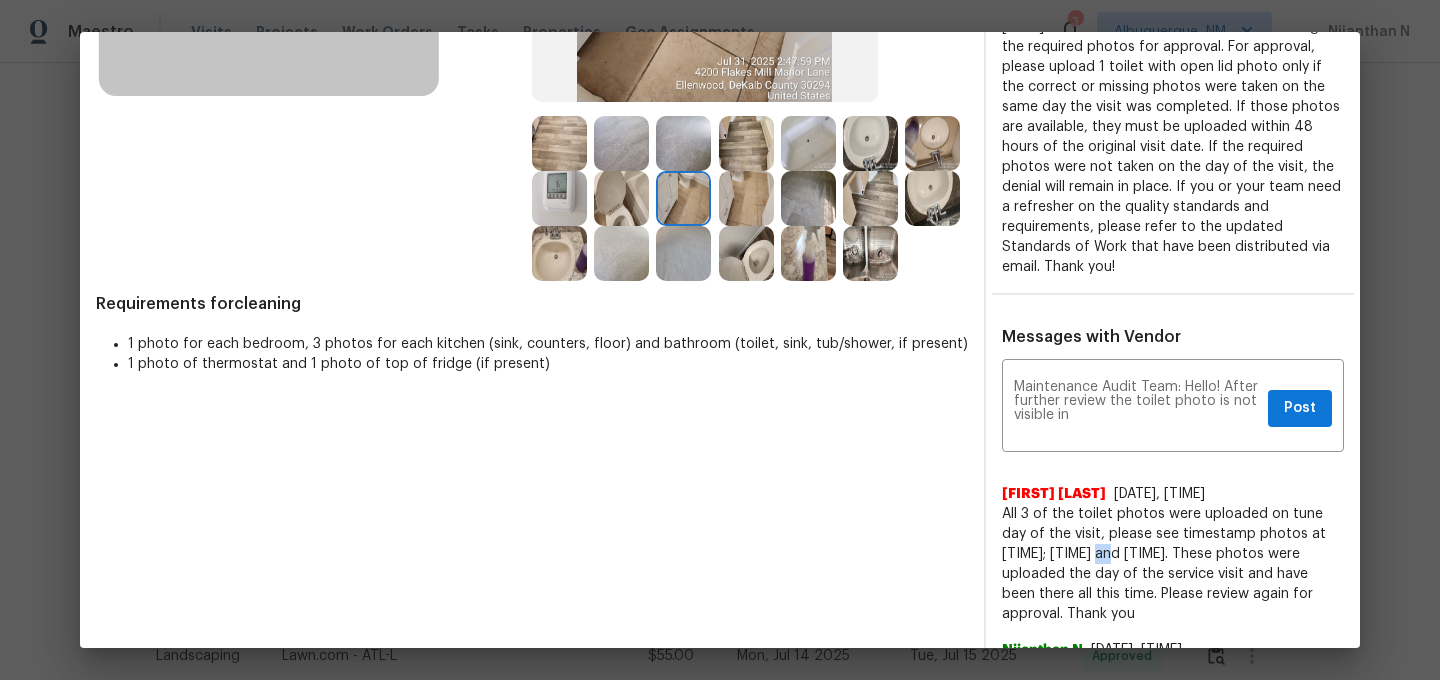 click at bounding box center (746, 198) 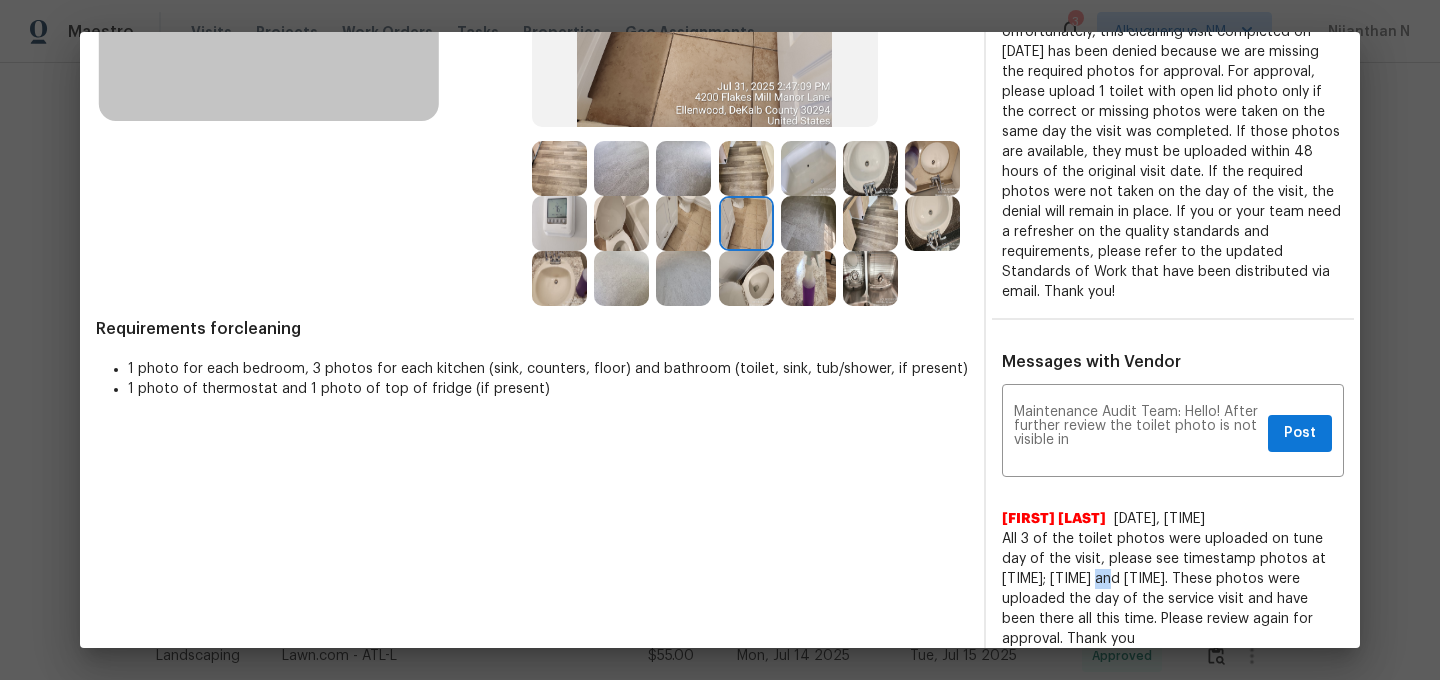scroll, scrollTop: 334, scrollLeft: 0, axis: vertical 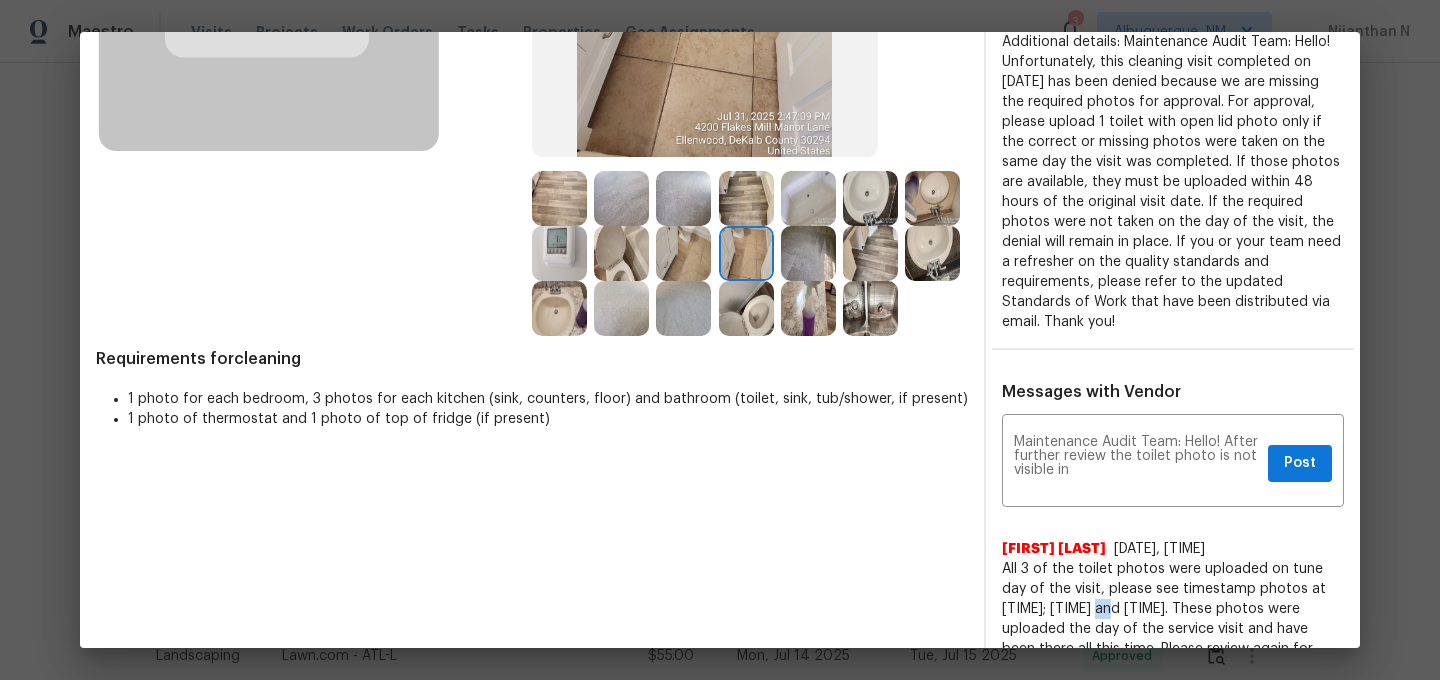 click at bounding box center [746, 198] 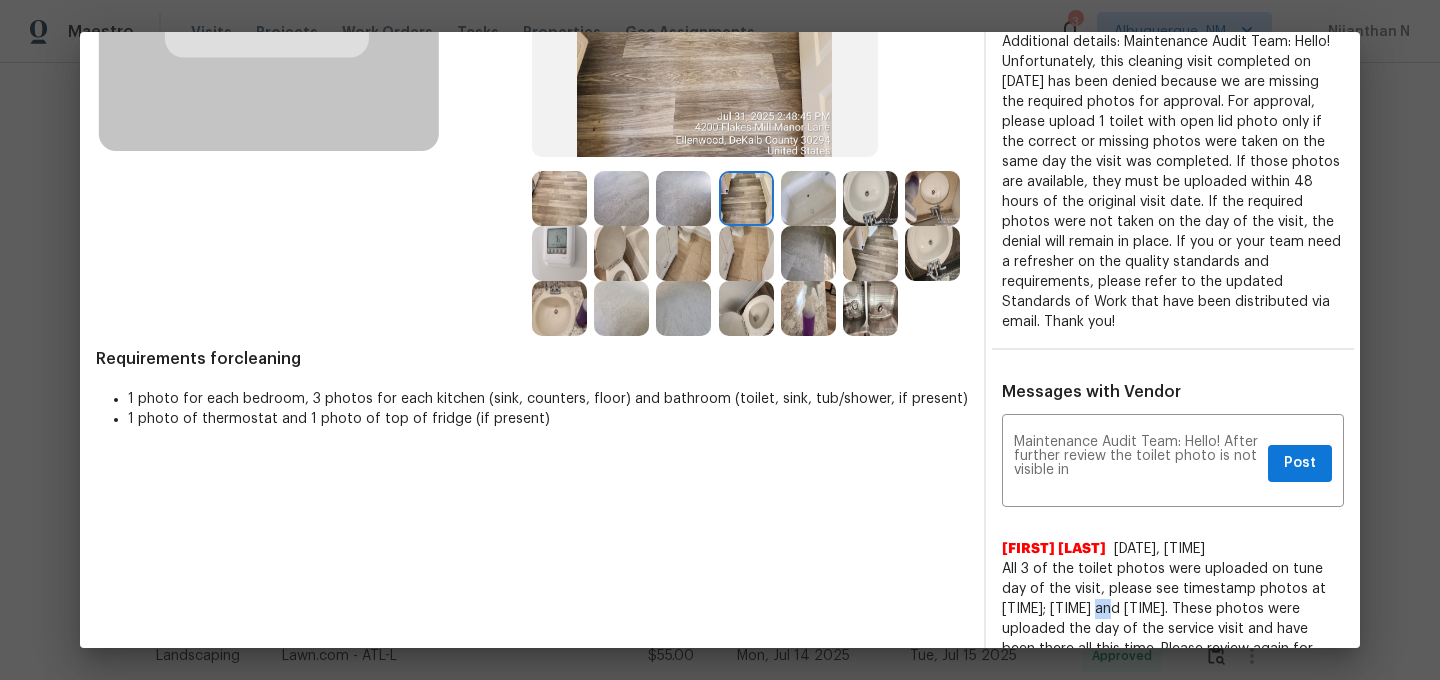 click at bounding box center [746, 253] 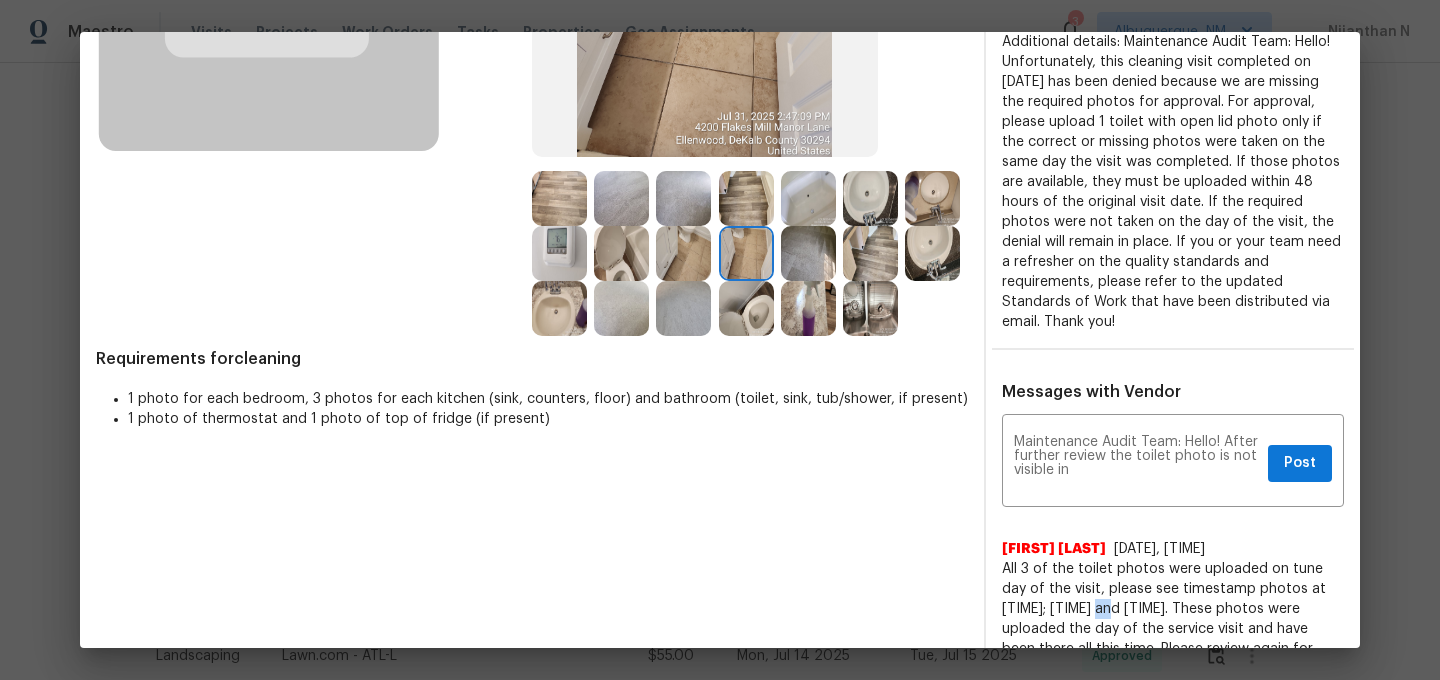 click at bounding box center [683, 253] 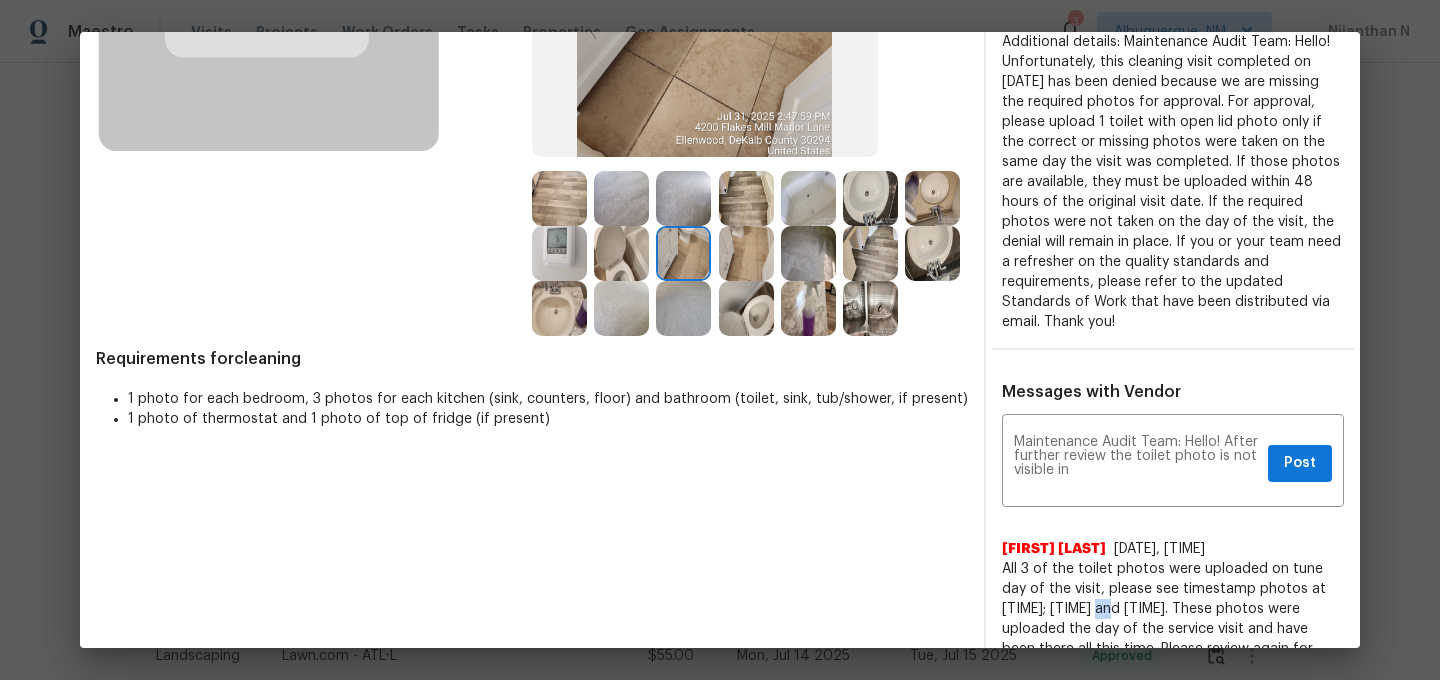 click at bounding box center (621, 253) 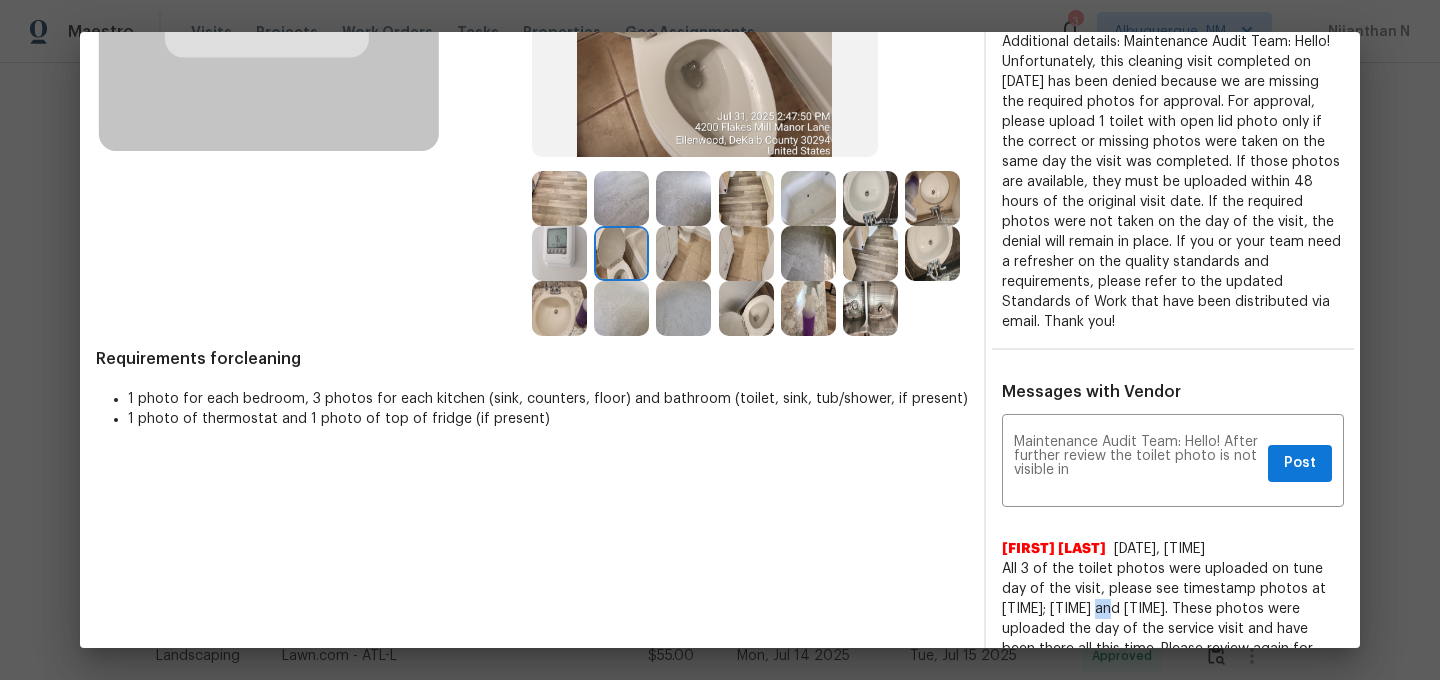 click at bounding box center (746, 308) 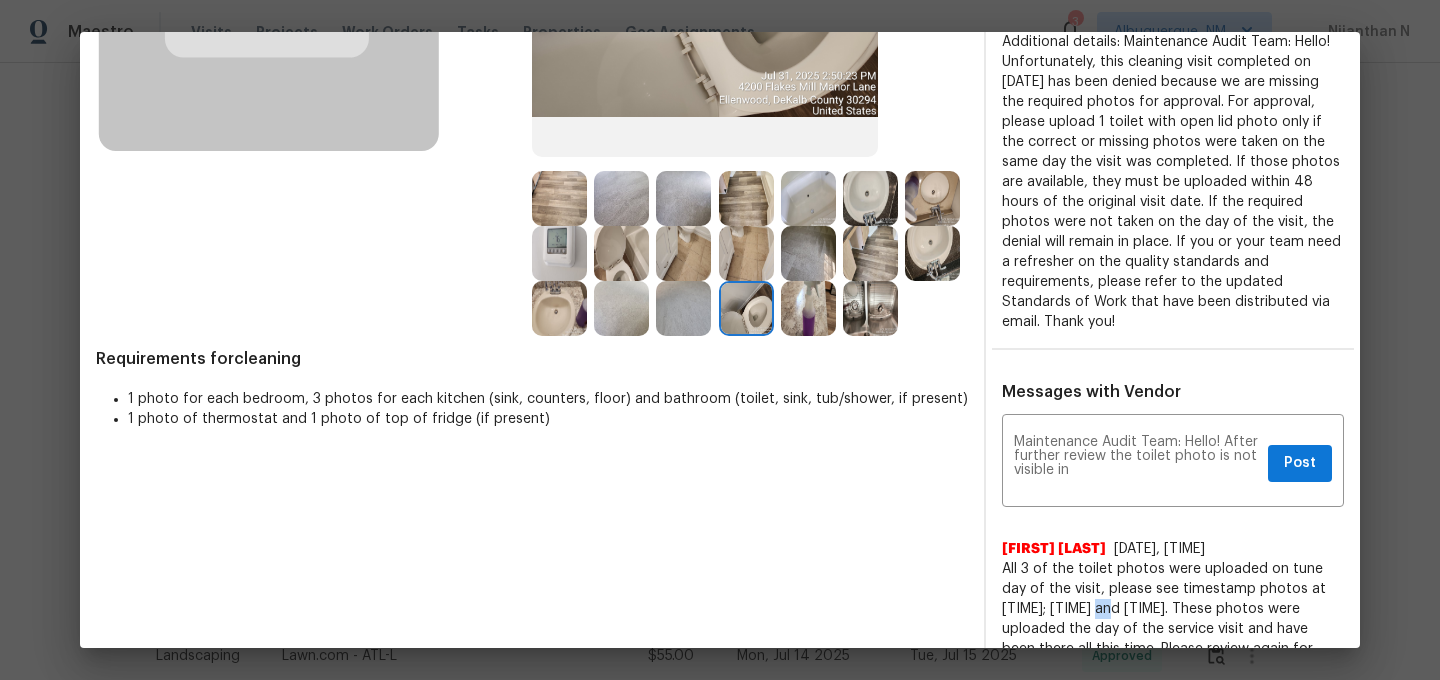 click at bounding box center [621, 253] 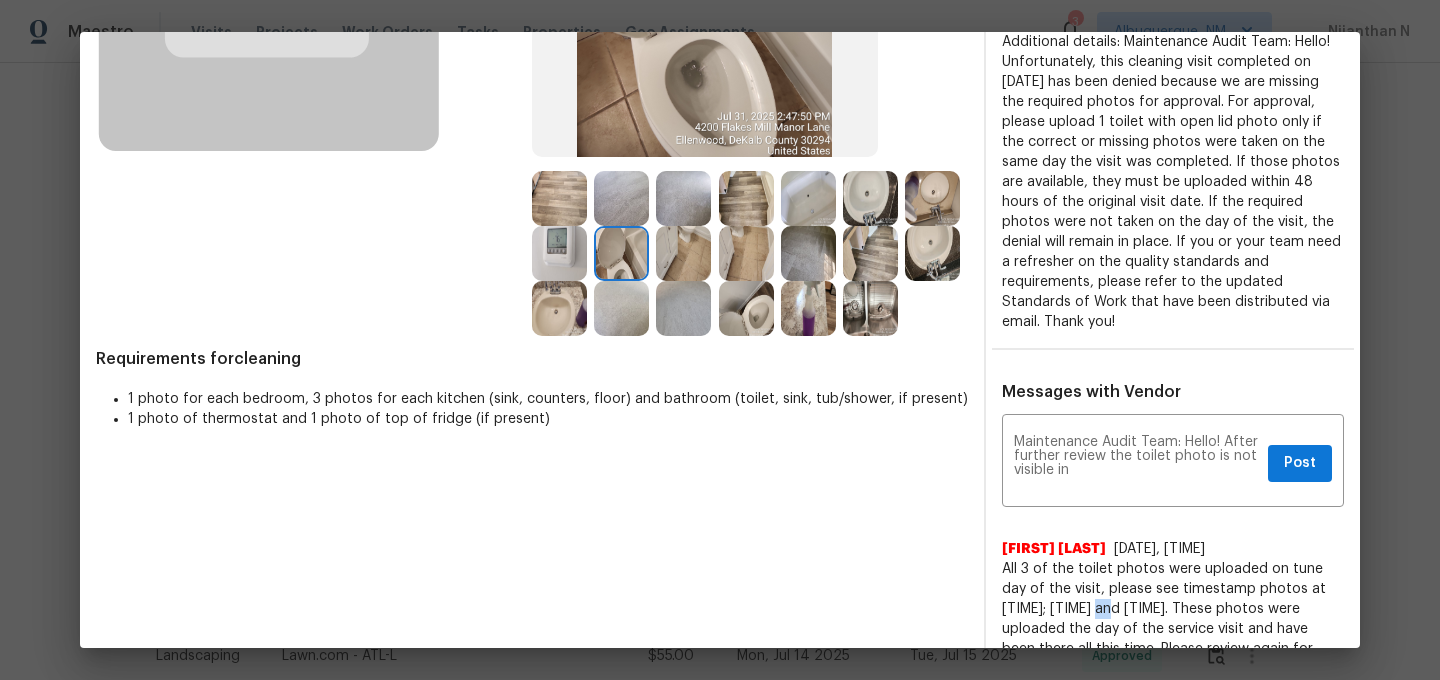 scroll, scrollTop: 312, scrollLeft: 0, axis: vertical 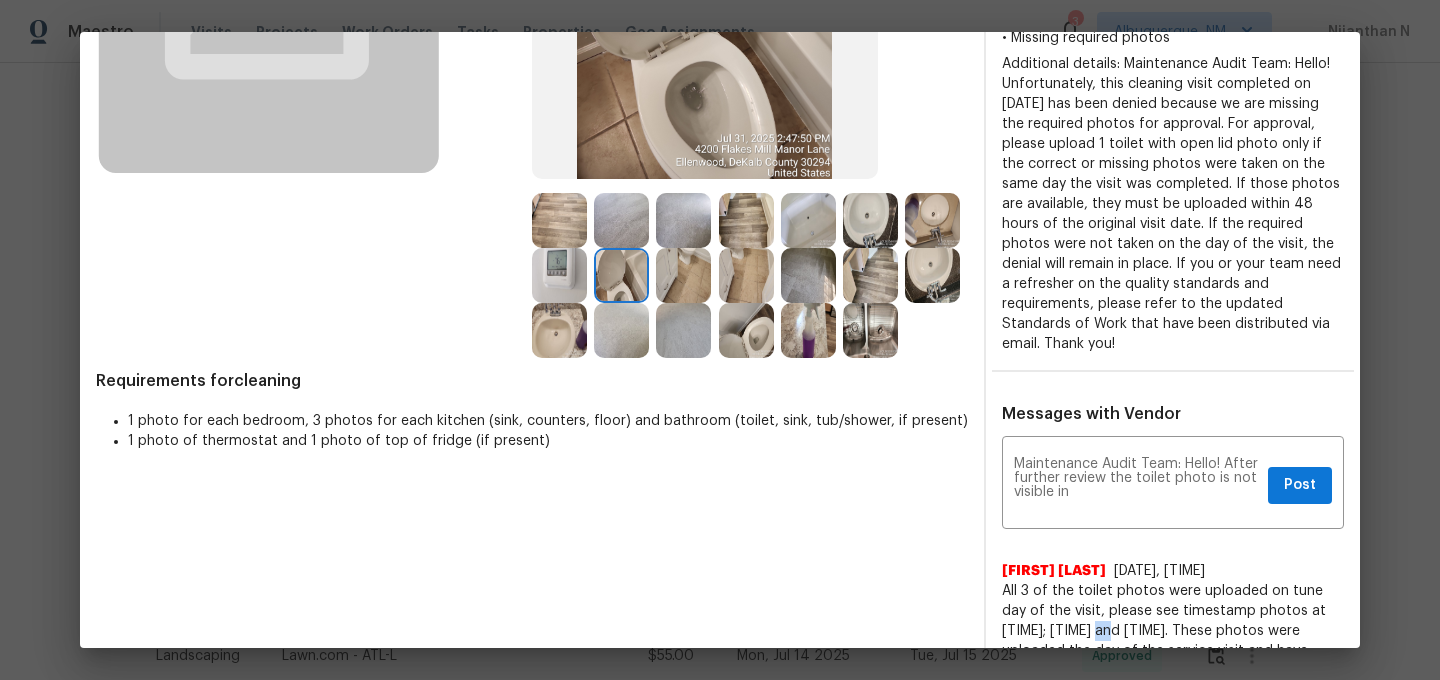 click at bounding box center (559, 330) 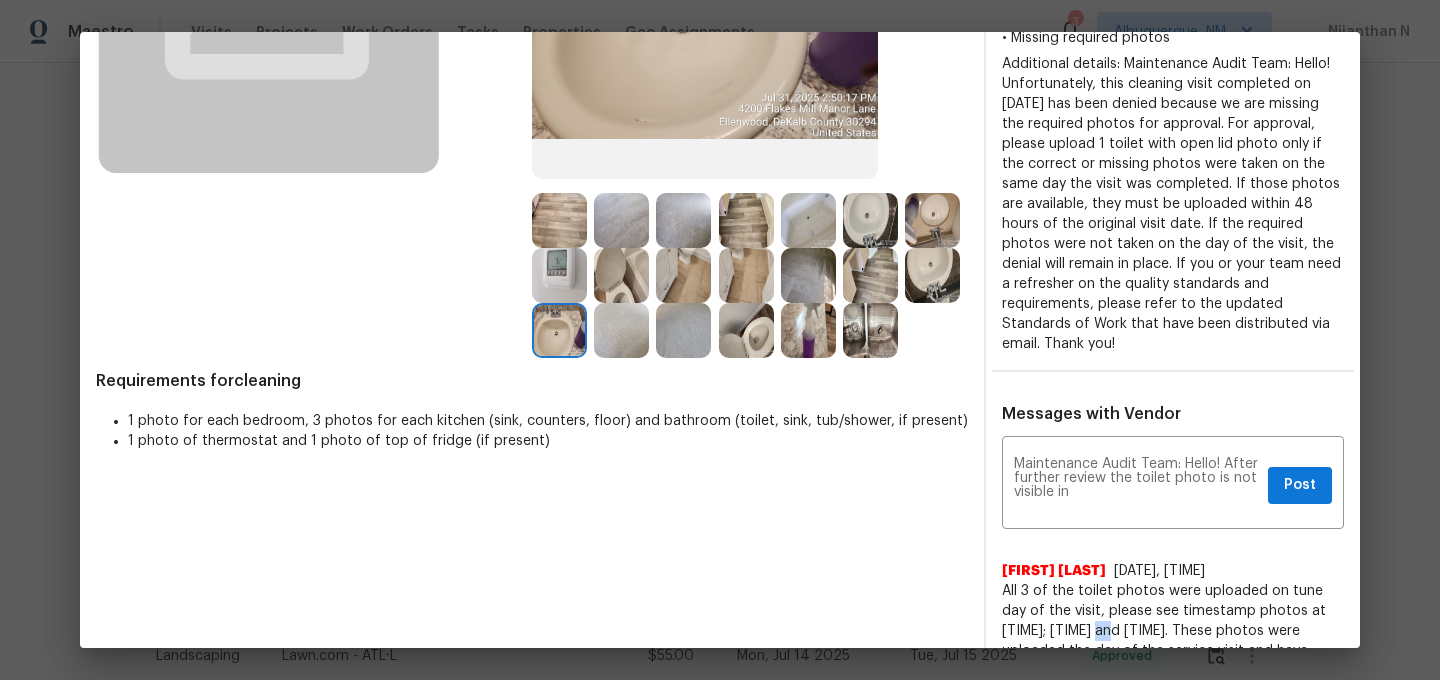 click at bounding box center (683, 275) 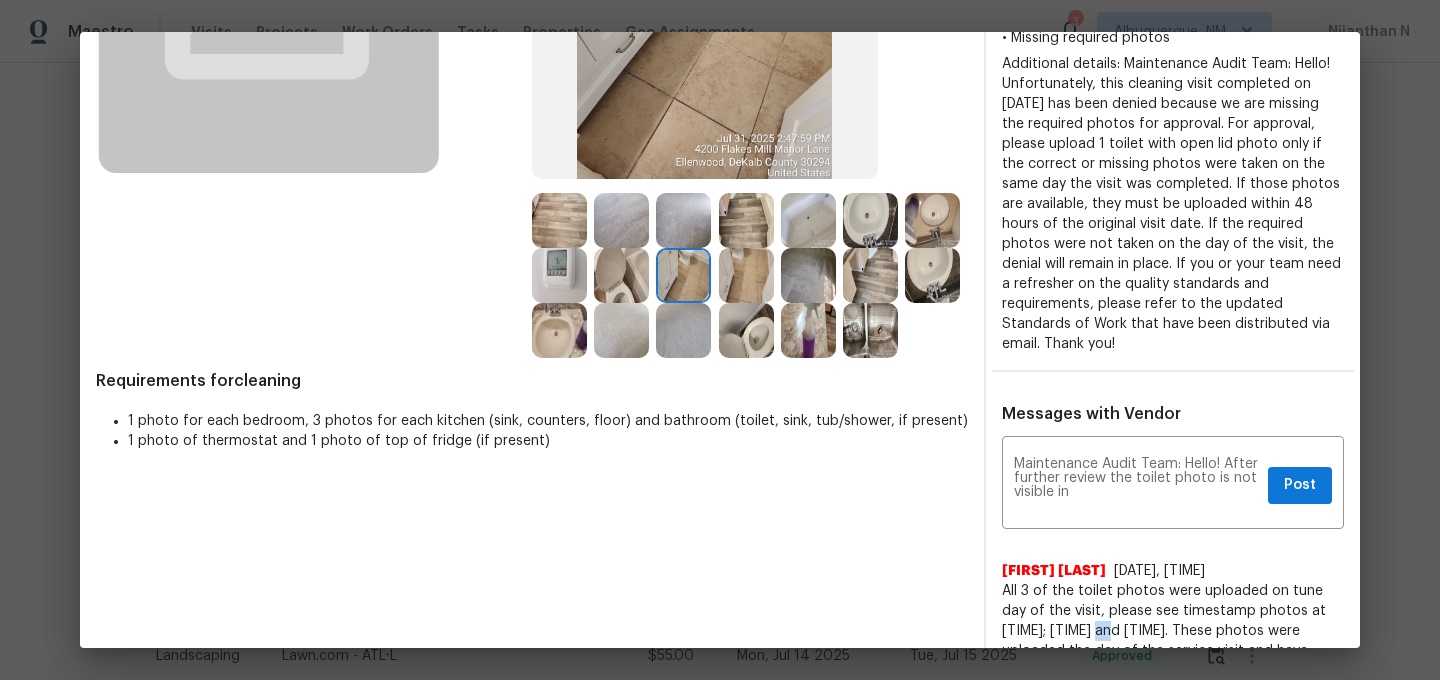 click at bounding box center (746, 275) 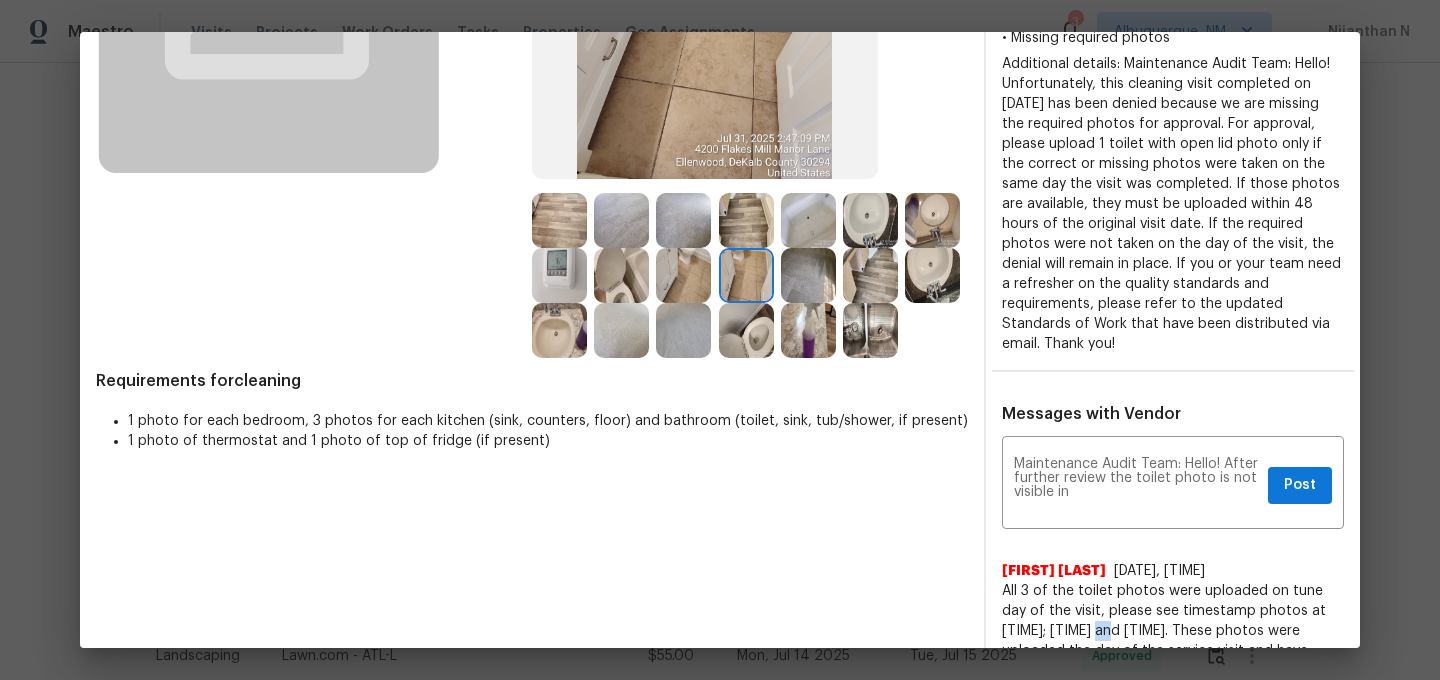 click at bounding box center [870, 275] 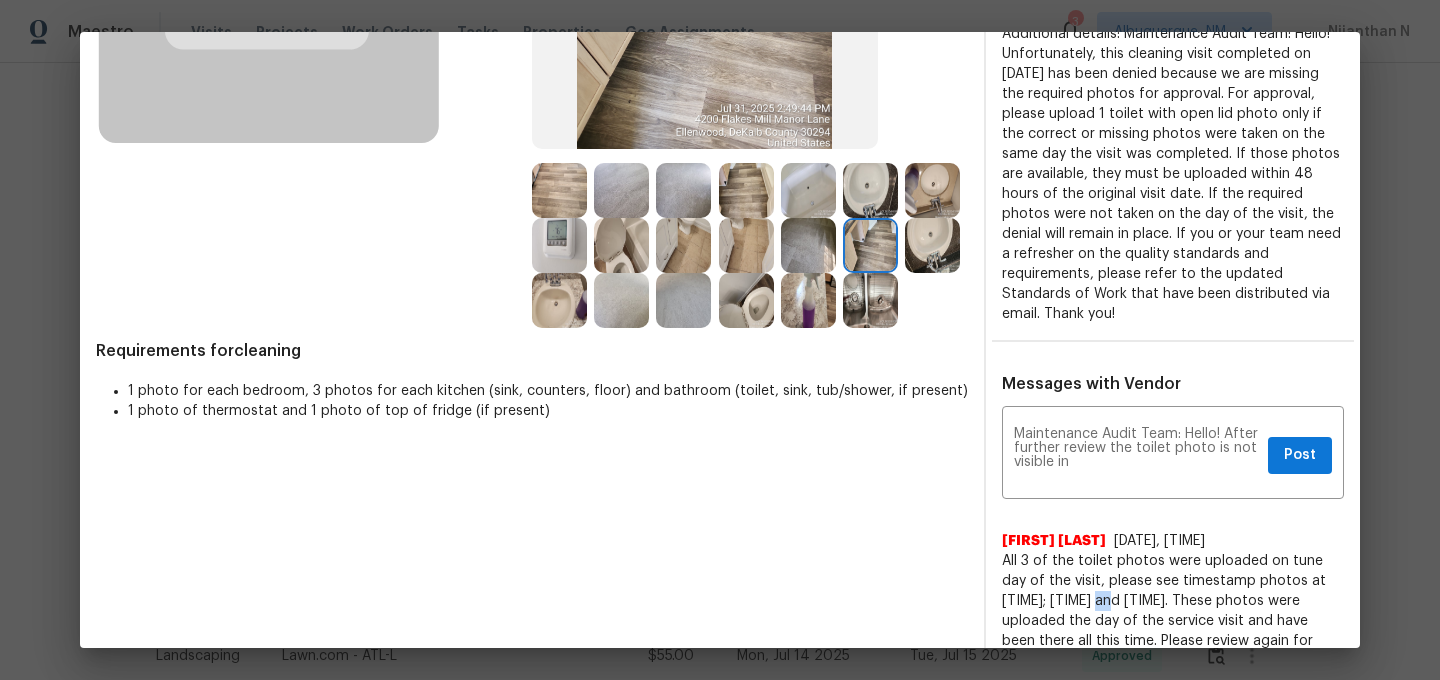 scroll, scrollTop: 392, scrollLeft: 0, axis: vertical 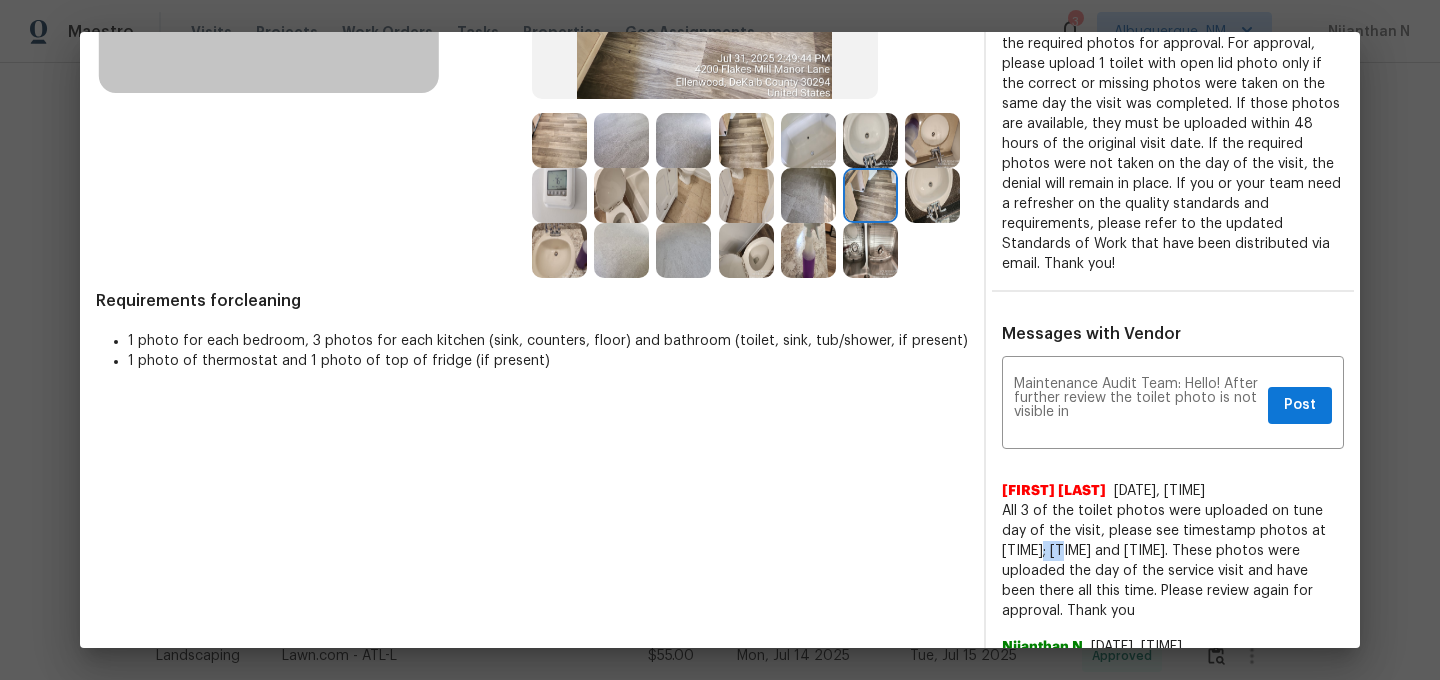drag, startPoint x: 1004, startPoint y: 551, endPoint x: 1027, endPoint y: 551, distance: 23 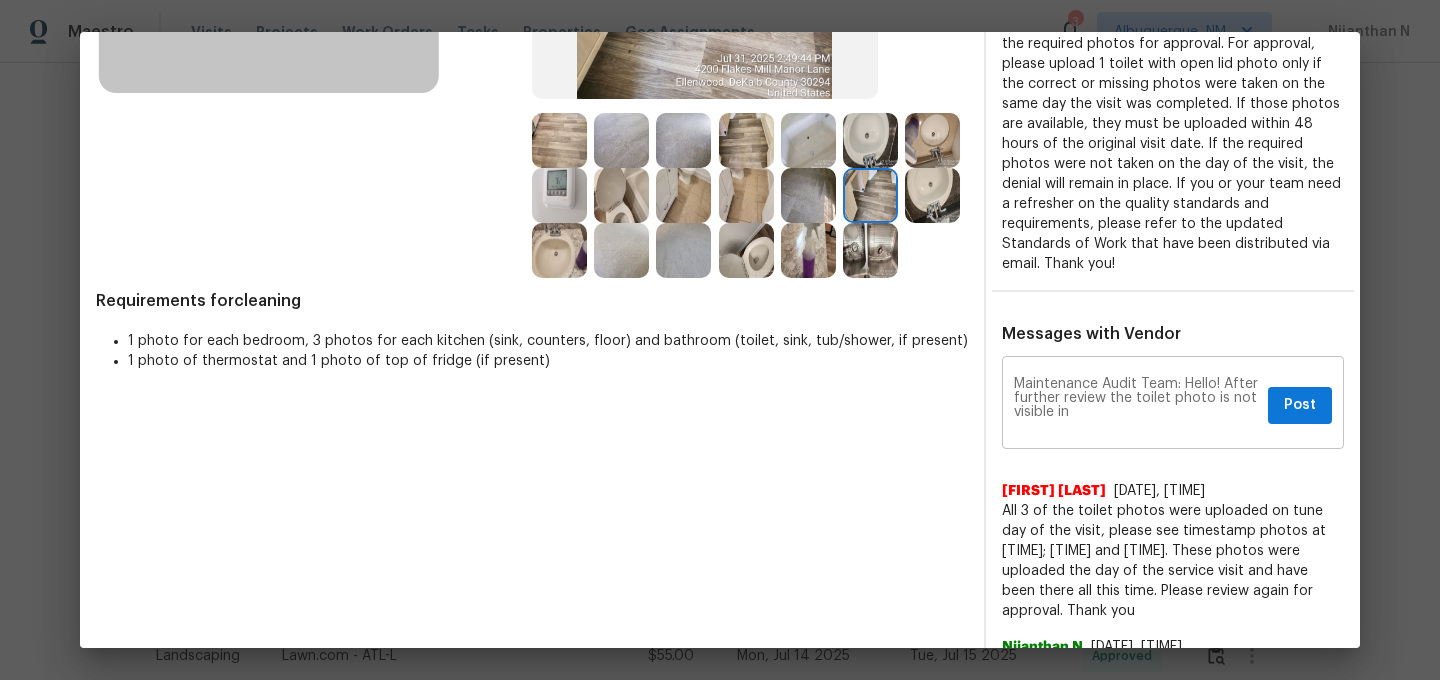 click on "Maintenance Audit Team: Hello! After further review the toilet photo is not visible in" at bounding box center [1137, 405] 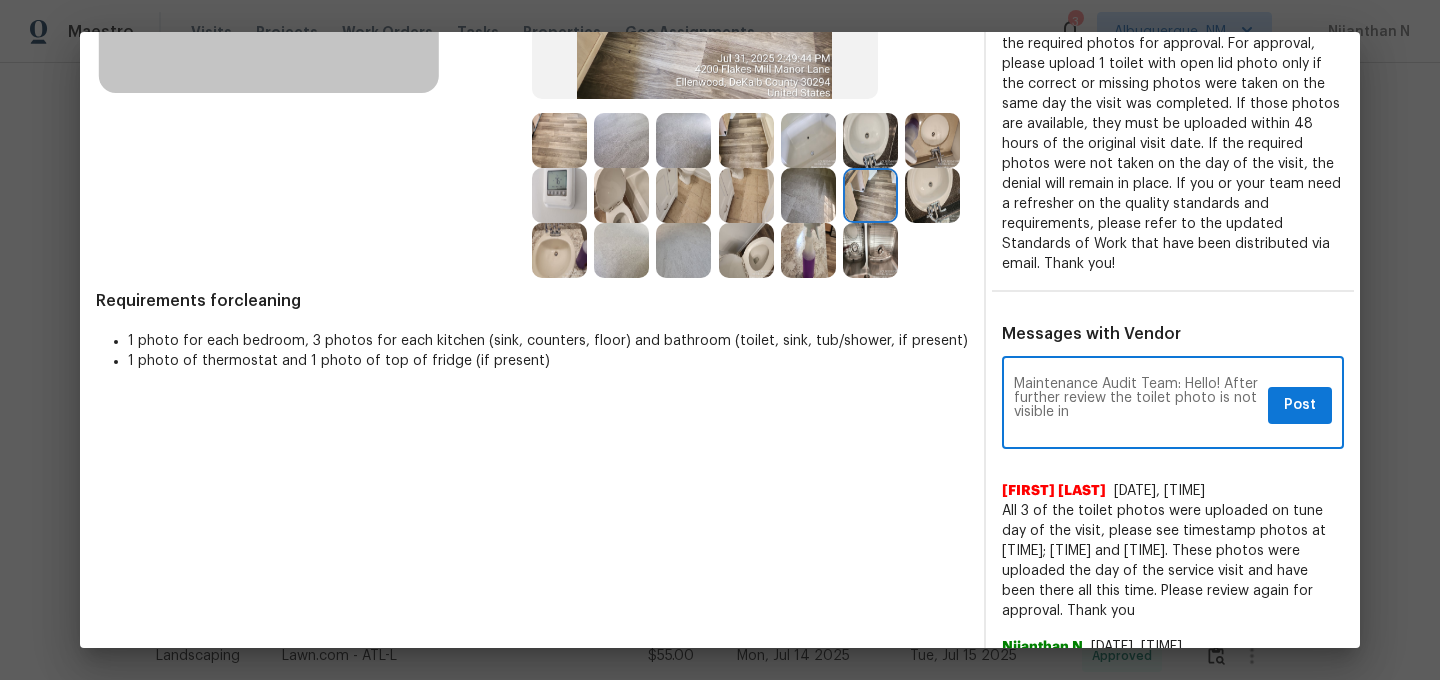 paste on "2:49" 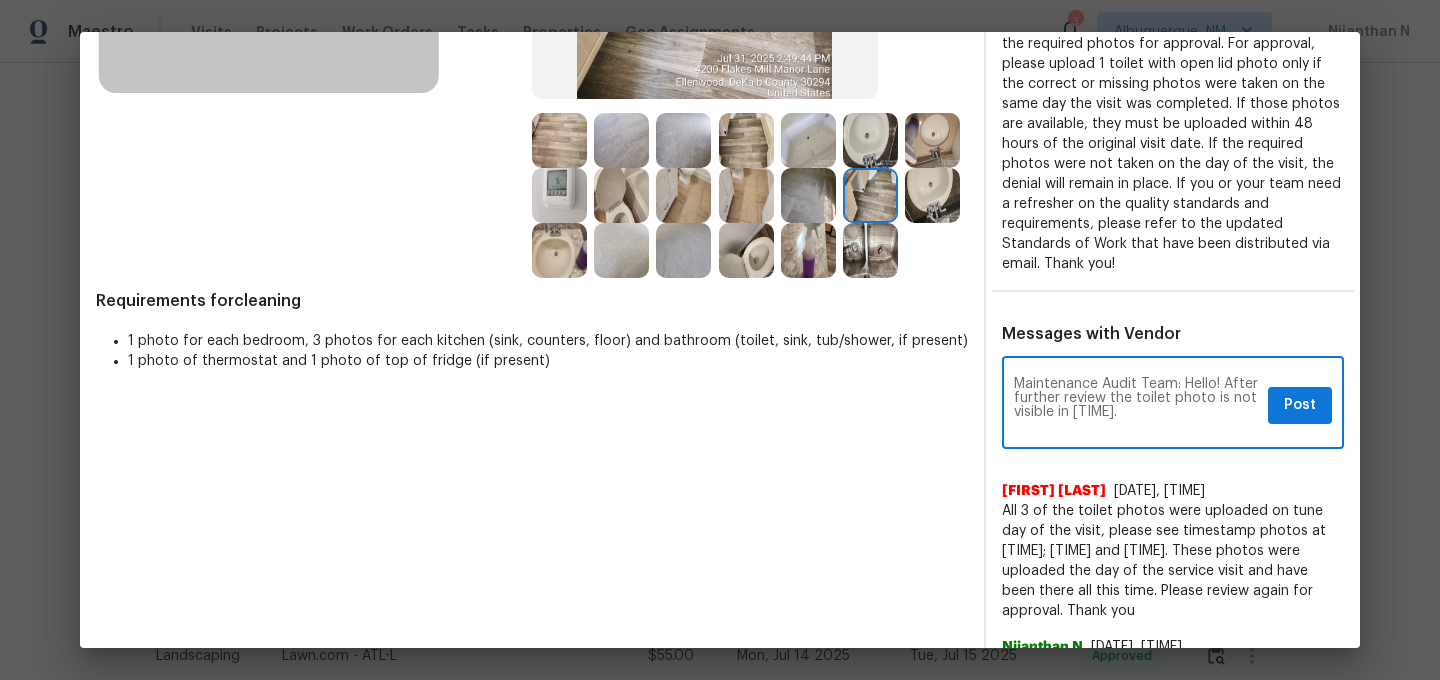 click on "Maintenance Audit Team: Hello! After further review the toilet photo is not visible in 2:49." at bounding box center (1137, 405) 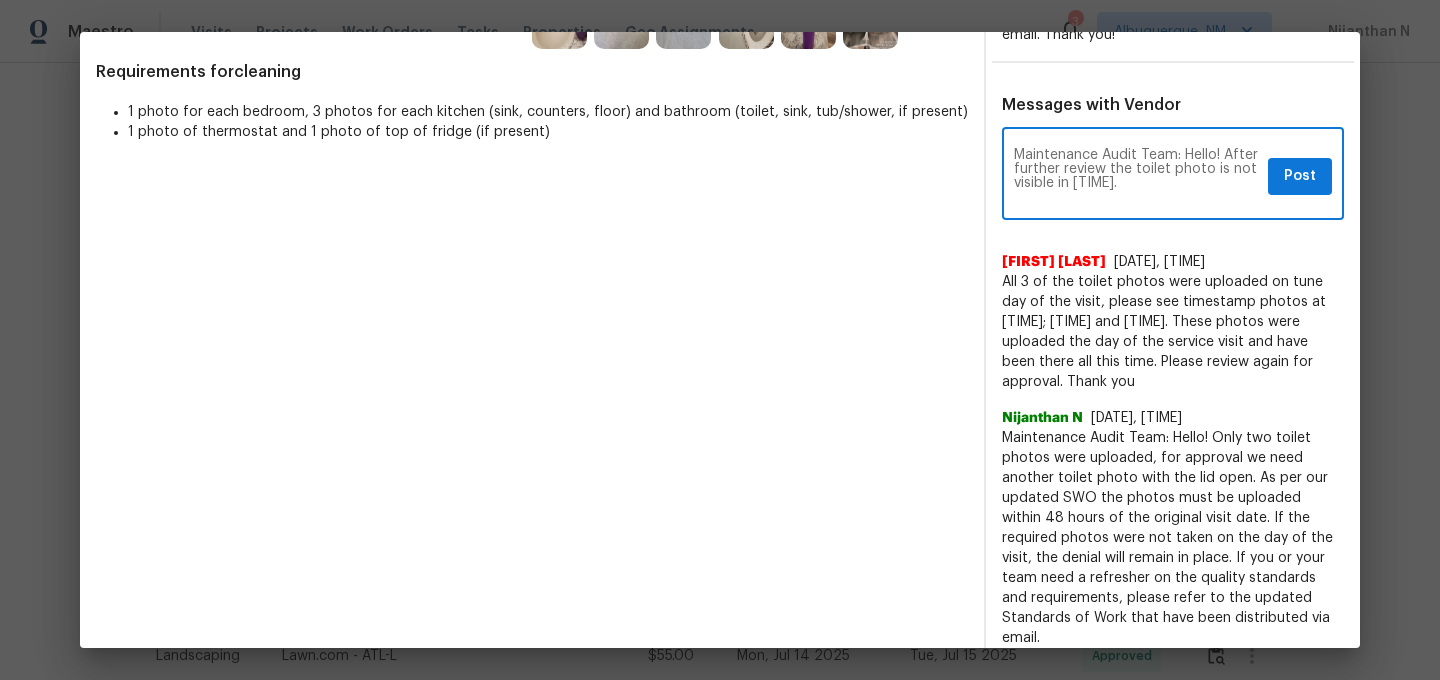 scroll, scrollTop: 632, scrollLeft: 0, axis: vertical 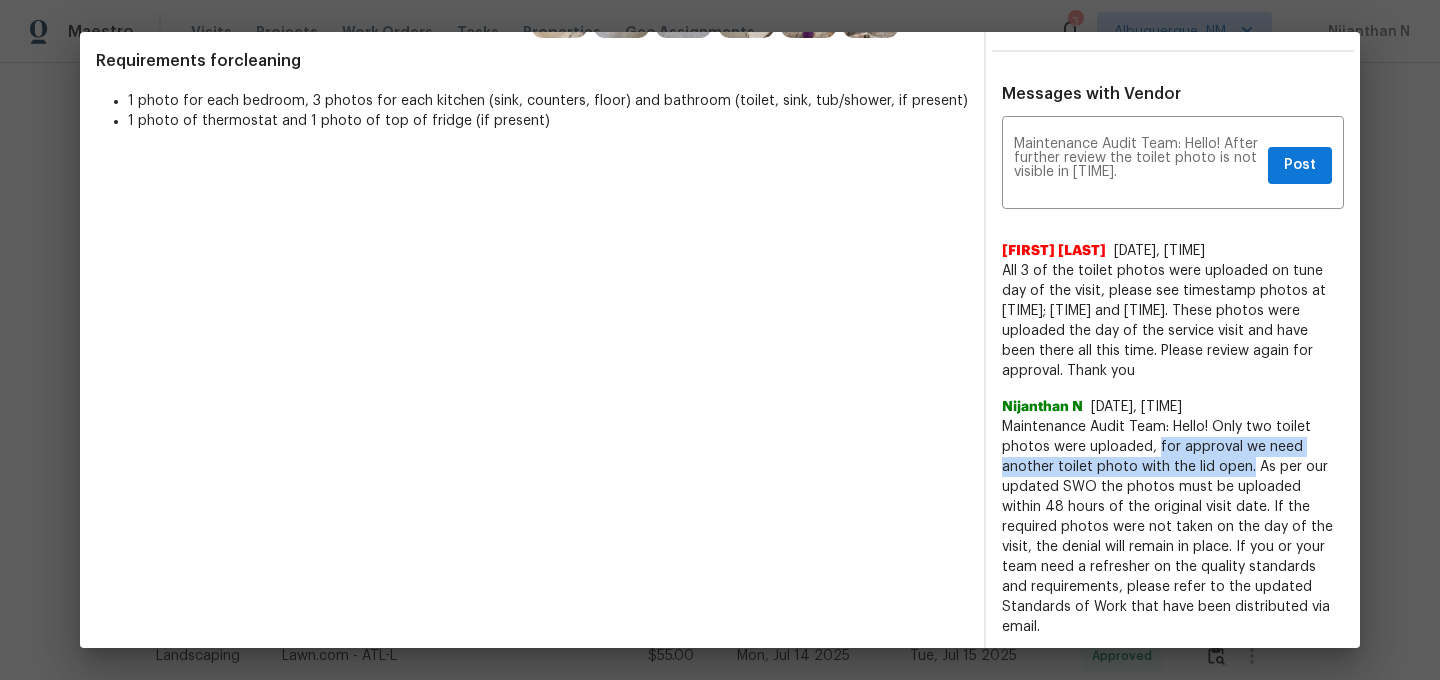 drag, startPoint x: 1158, startPoint y: 425, endPoint x: 1249, endPoint y: 444, distance: 92.96236 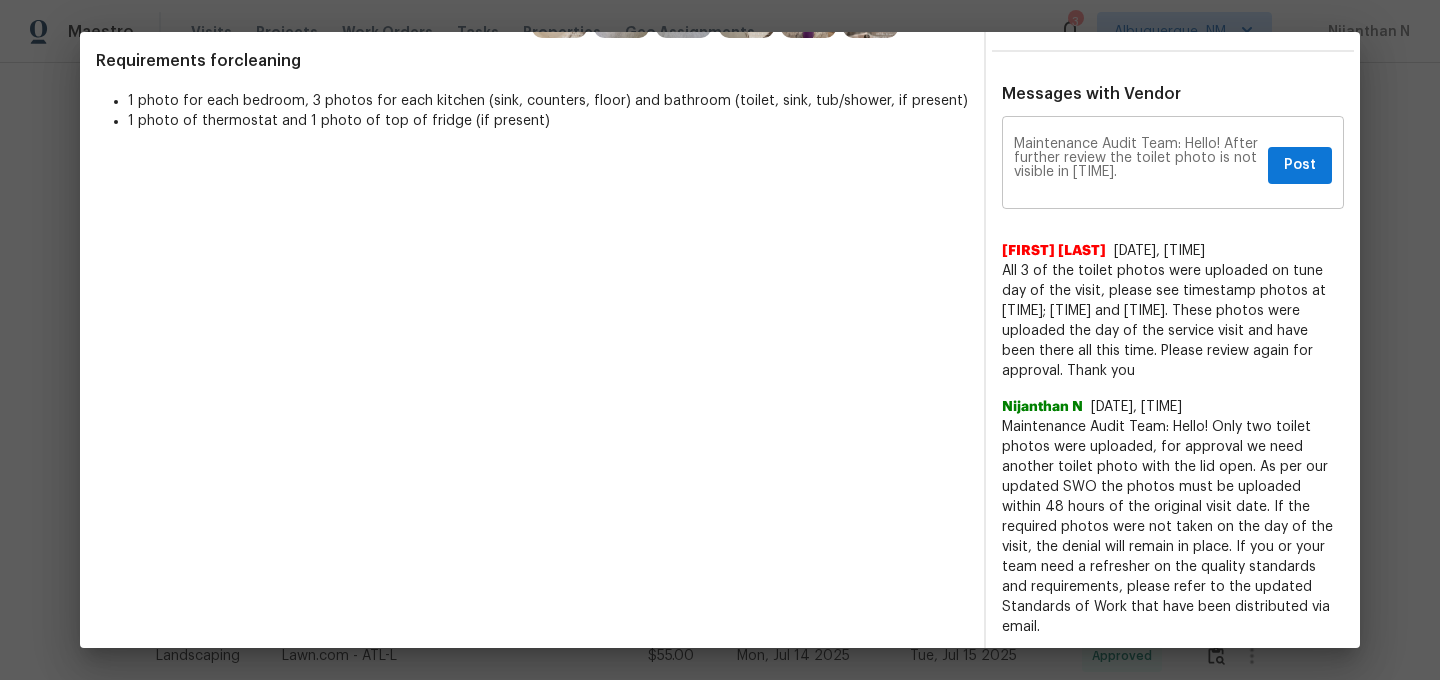click on "Maintenance Audit Team: Hello! After further review the toilet photo is not visible in 2:49." at bounding box center (1137, 165) 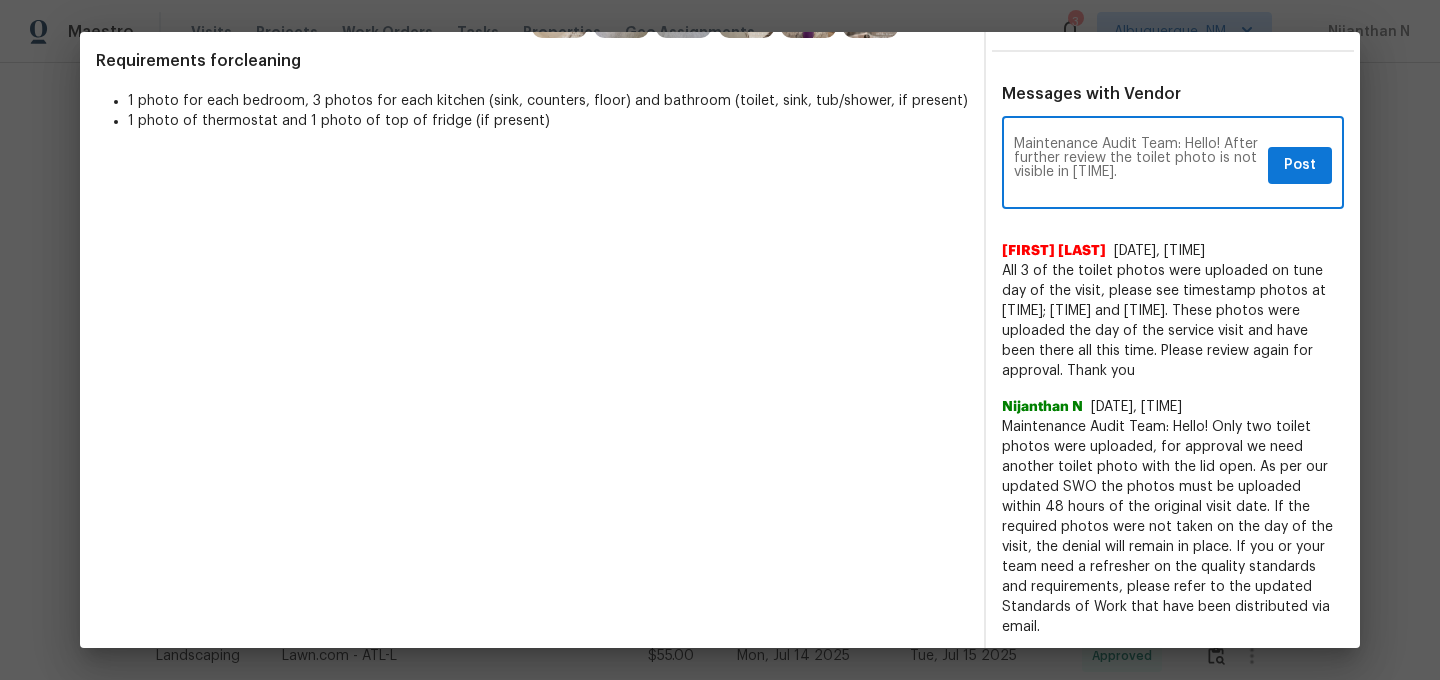 paste on "for approval we need another toilet photo with the lid open." 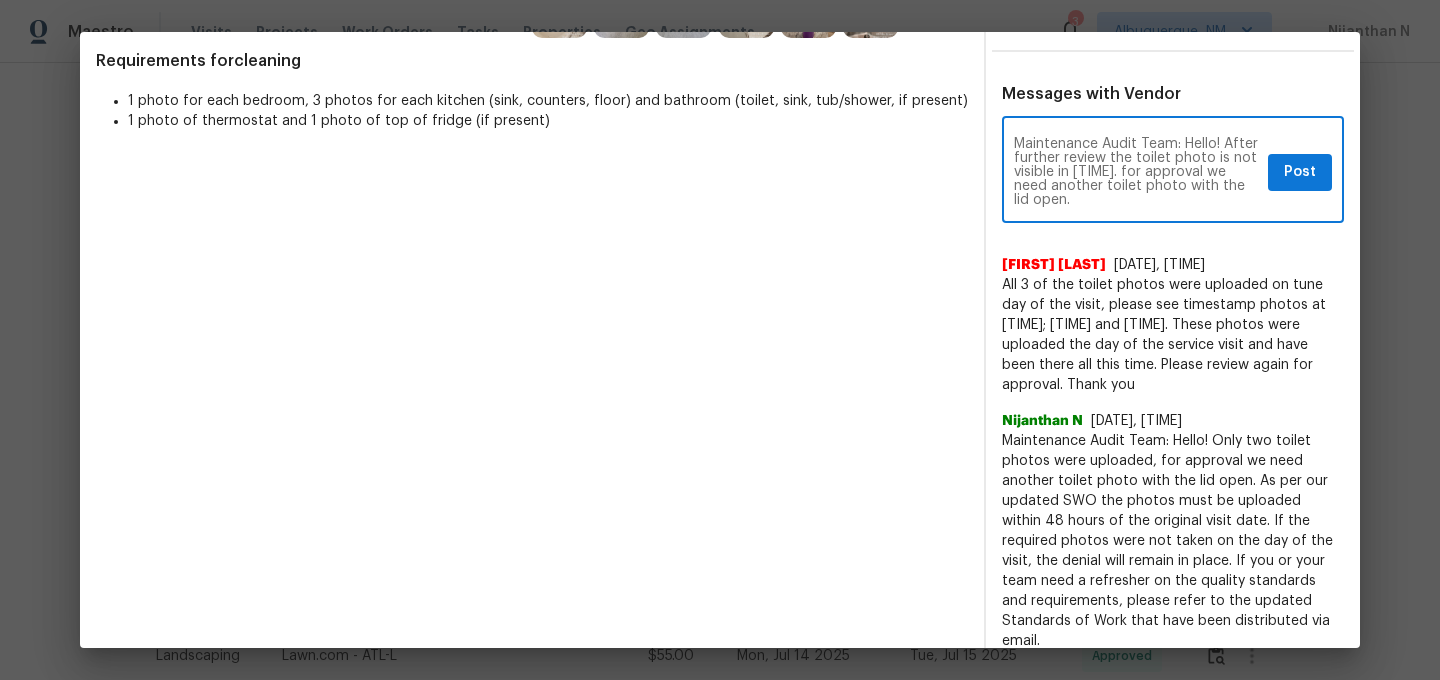 click on "Maintenance Audit Team: Hello! After further review the toilet photo is not visible in 2:49. for approval we need another toilet photo with the lid open." at bounding box center [1137, 172] 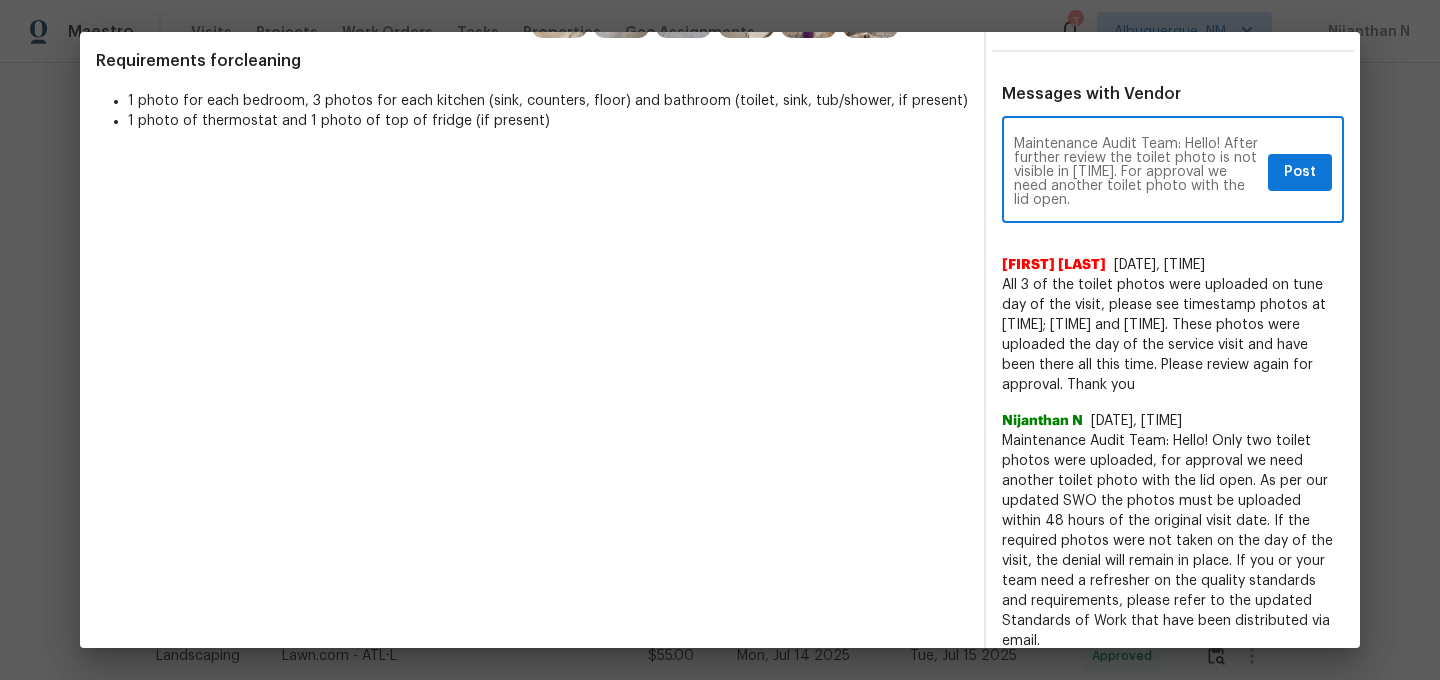 click on "Maintenance Audit Team: Hello! After further review the toilet photo is not visible in 2:49. For approval we need another toilet photo with the lid open." at bounding box center (1137, 172) 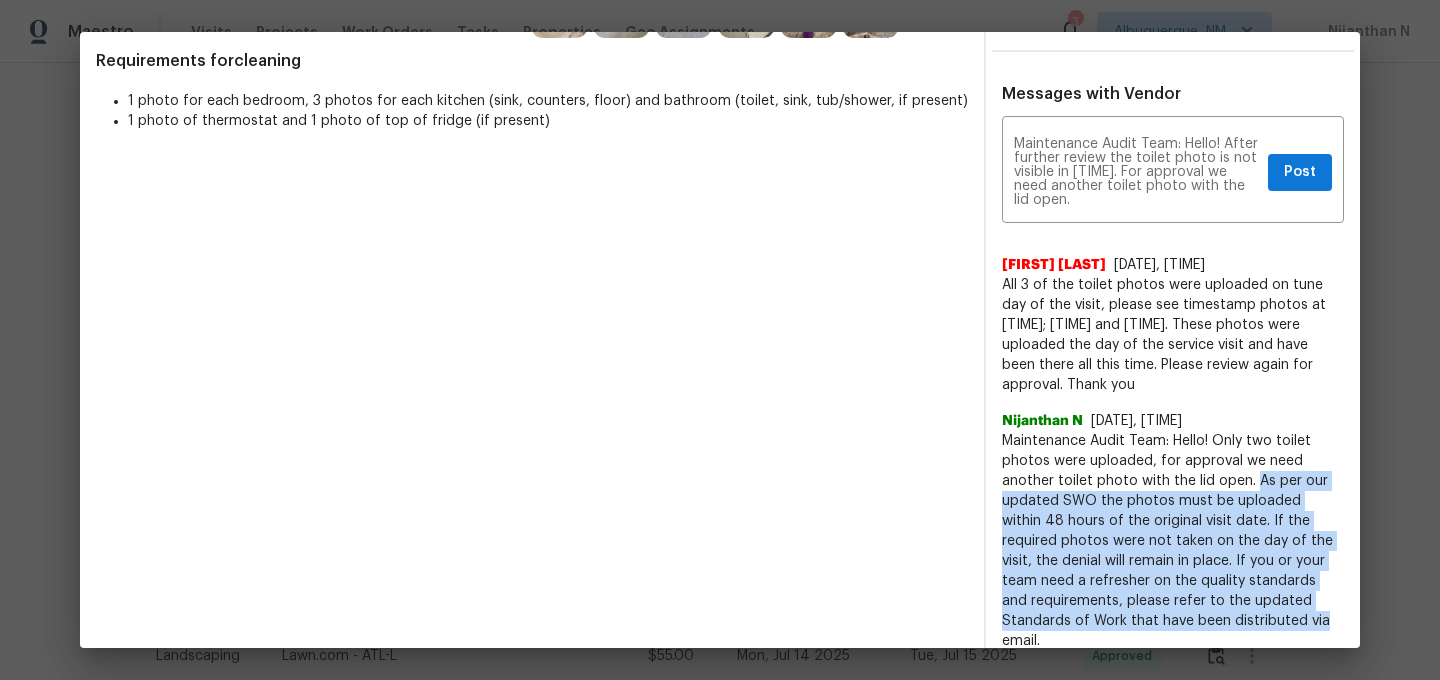 drag, startPoint x: 1257, startPoint y: 461, endPoint x: 1330, endPoint y: 607, distance: 163.23296 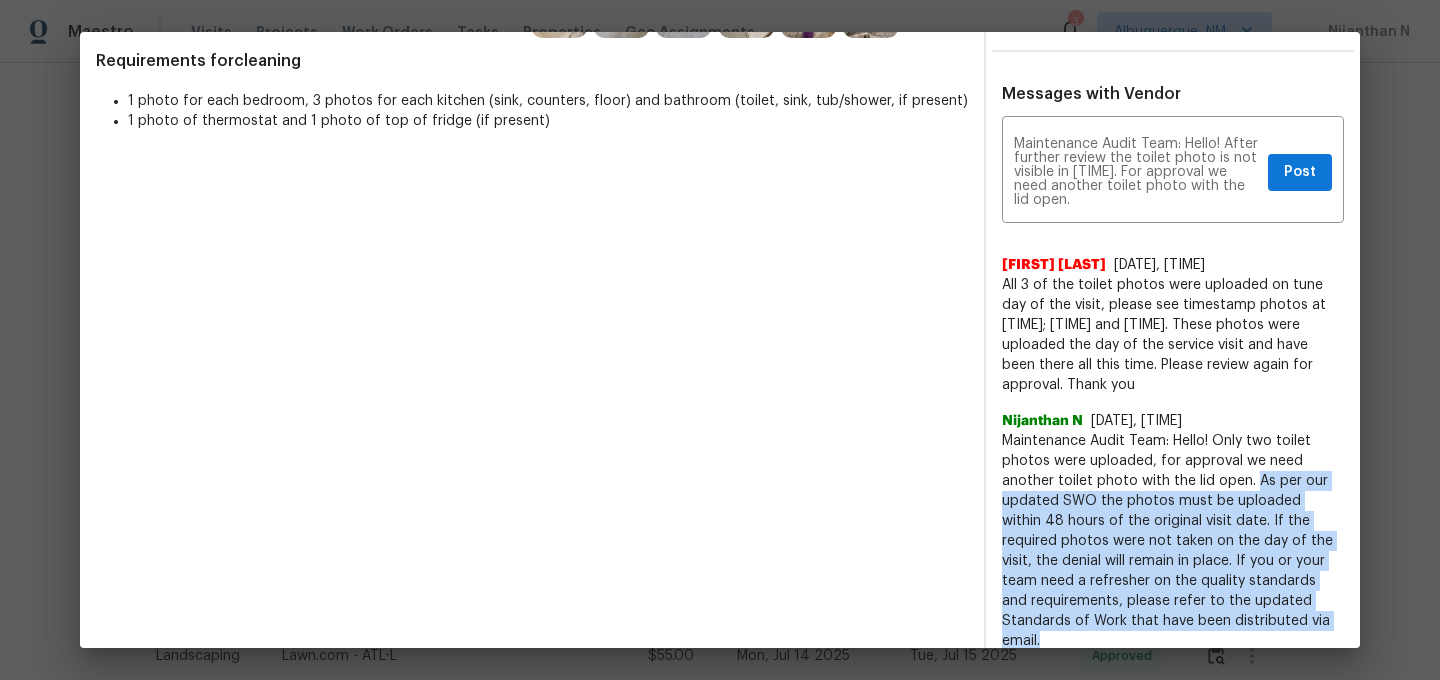 copy on "As per our updated SWO the photos must be uploaded within 48 hours of the original visit date. If the required photos were not taken on the day of the visit, the denial will remain in place. If you or your team need a refresher on the quality standards and requirements, please refer to the updated Standards of Work that have been distributed via email." 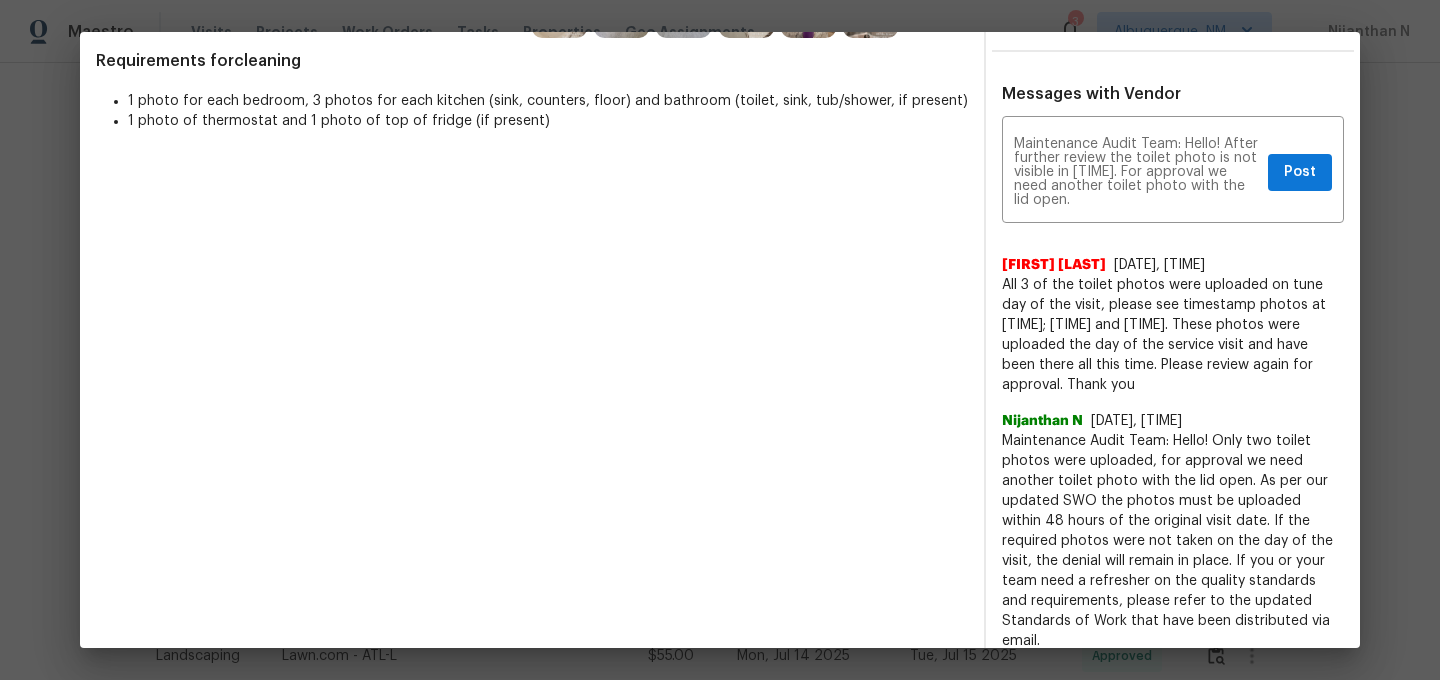 click on "Maintenance Audit Team: Hello! After further review the toilet photo is not visible in 2:49. For approval we need another toilet photo with the lid open. x Post ​ Sonya B Smith 8/5/25, 8:56 All 3 of the toilet photos were uploaded on tune day of the visit, please
see timestamp photos at 2:50; 2:49 and 2:47pm. These photos were uploaded
the day of the service visit and have been there all this time. Please
review again for approval.
Thank you Nijanthan N 8/5/25, 8:24 Maintenance Audit Team: Hello! Only two toilet photos were uploaded, for approval we need another toilet photo with the lid open. As per our updated SWO the photos must be uploaded within 48 hours of the original visit date. If the required photos were not taken on the day of the visit, the denial will remain in place. If you or your team need a refresher on the quality standards and requirements, please refer to the updated Standards of Work that have been distributed via email. Sonya B Smith 8/1/25, 13:53 Joice John 8/1/25, 9:33" at bounding box center (1173, 770) 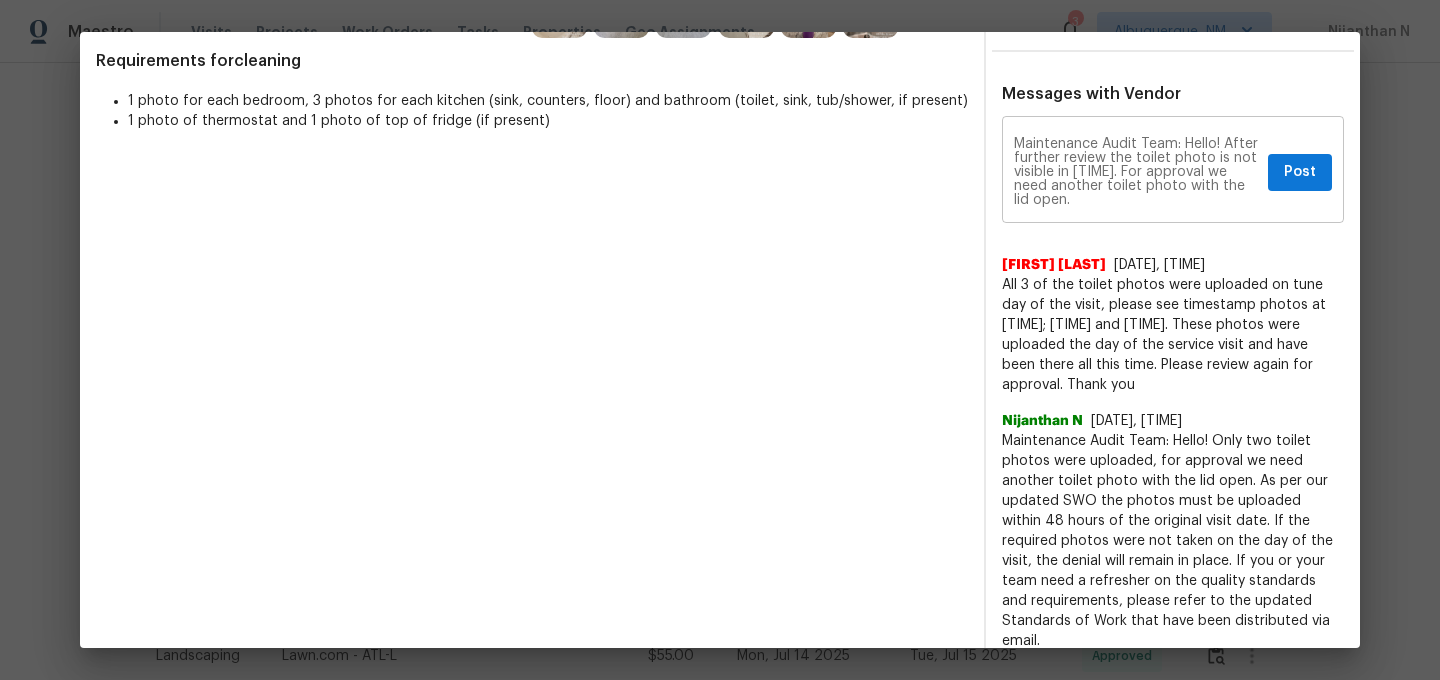 click on "Maintenance Audit Team: Hello! After further review the toilet photo is not visible in 2:49. For approval we need another toilet photo with the lid open." at bounding box center [1137, 172] 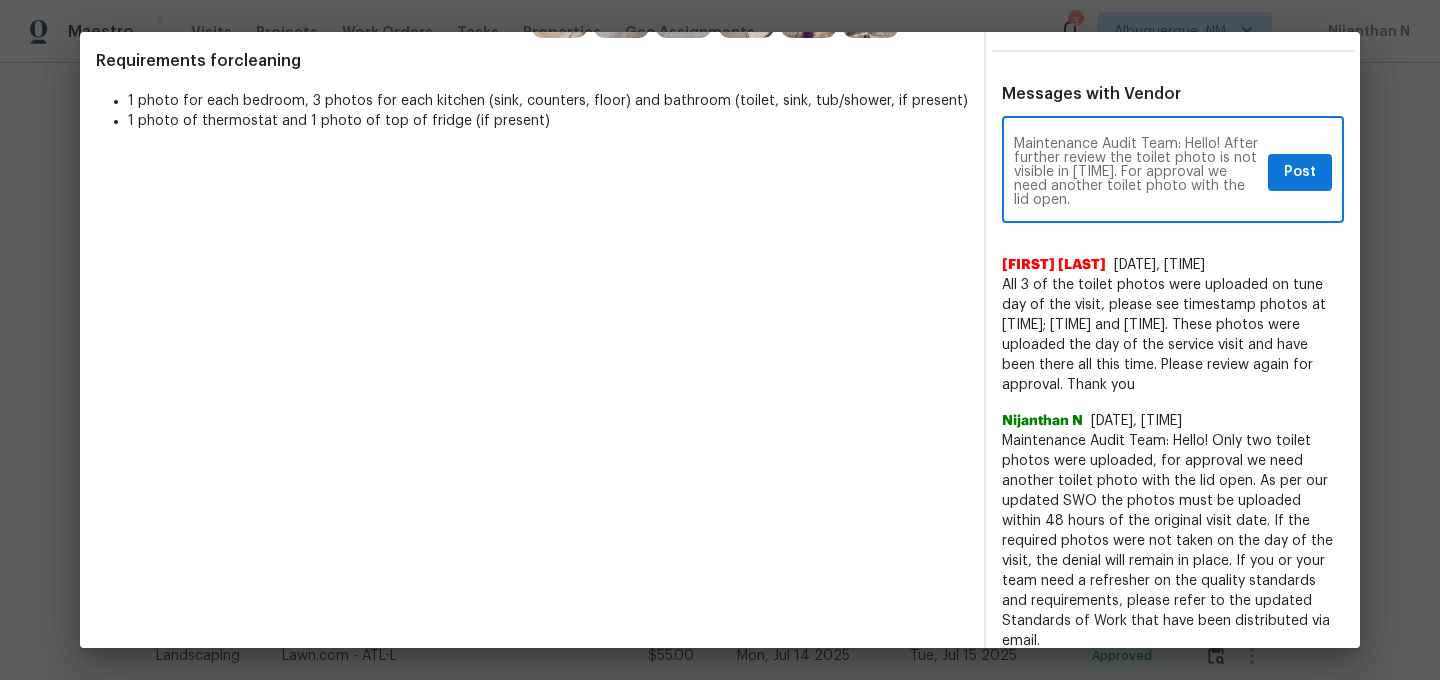 paste on "As per our updated SWO the photos must be uploaded within 48 hours of the original visit date. If the required photos were not taken on the day of the visit, the denial will remain in place. If you or your team need a refresher on the quality standards and requirements, please refer to the updated Standards of Work that have been distributed via email." 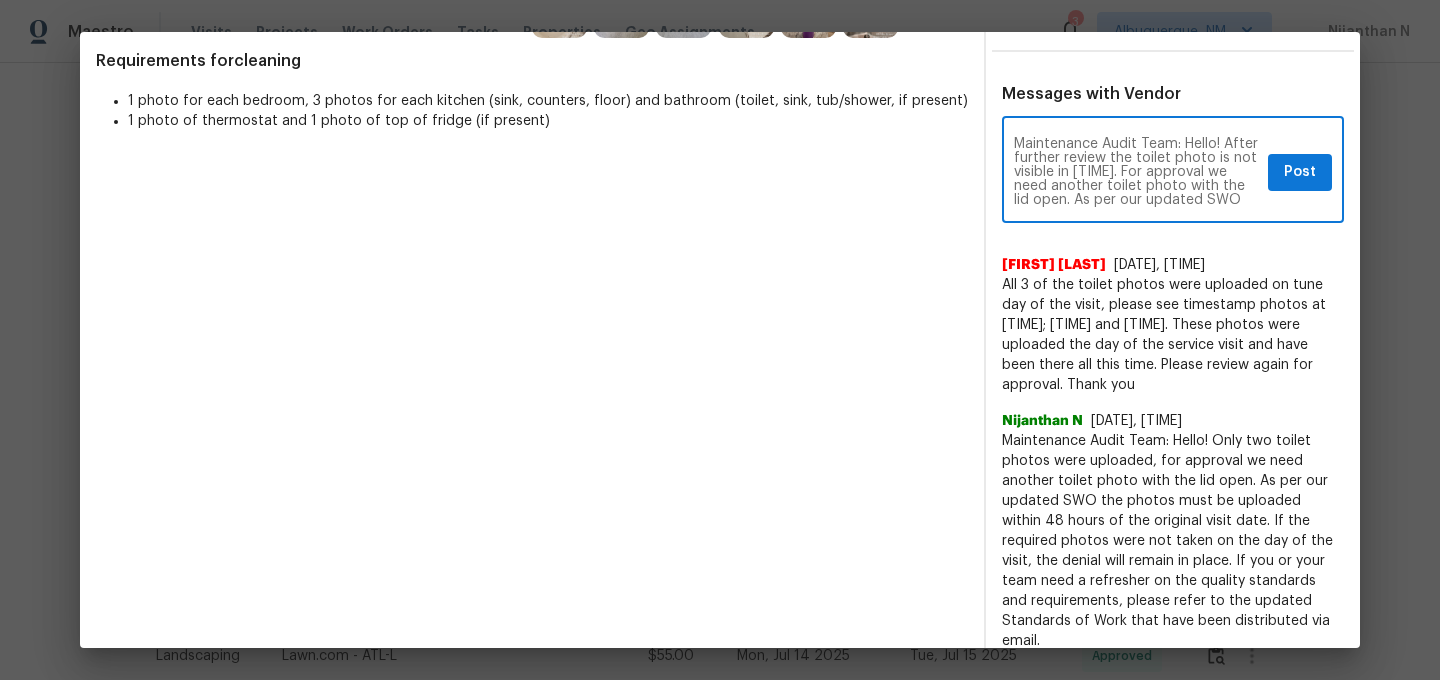 scroll, scrollTop: 140, scrollLeft: 0, axis: vertical 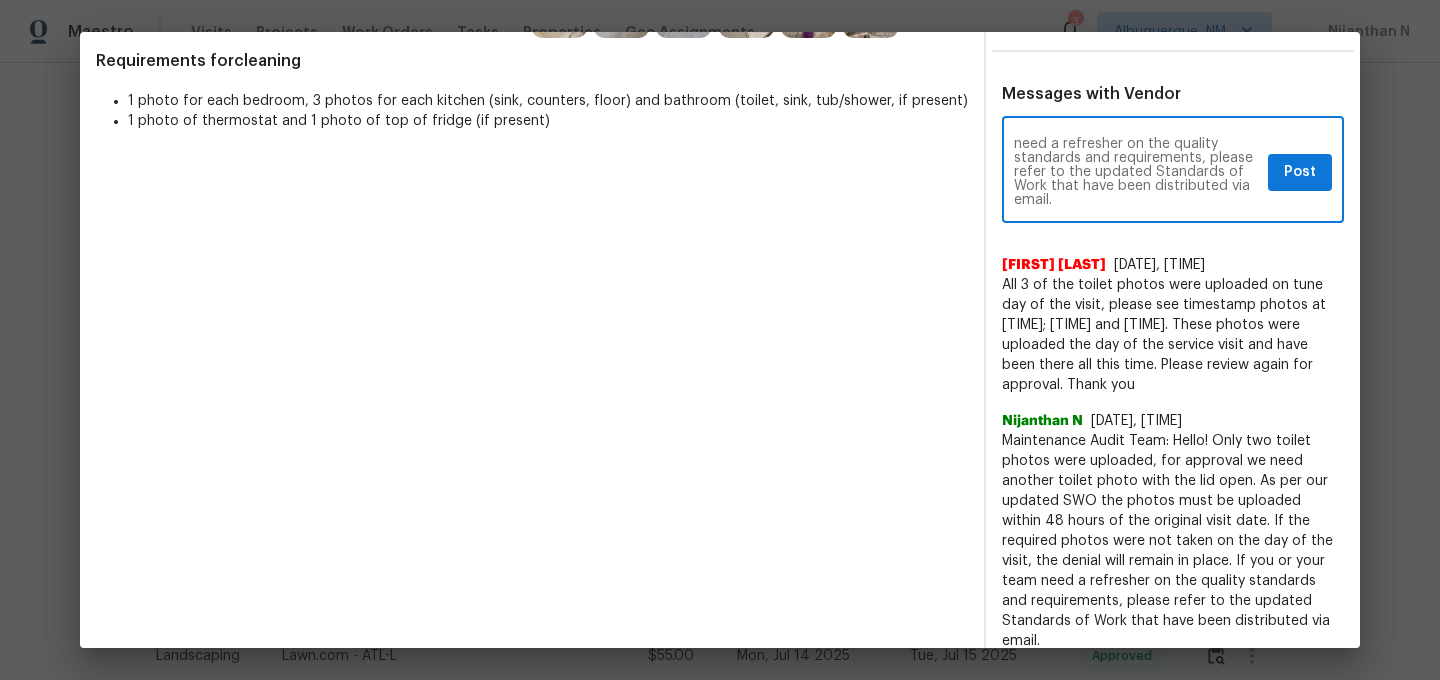 type on "Maintenance Audit Team: Hello! After further review the toilet photo is not visible in 2:49. For approval we need another toilet photo with the lid open. As per our updated SWO the photos must be uploaded within 48 hours of the original visit date. If the required photos were not taken on the day of the visit, the denial will remain in place. If you or your team need a refresher on the quality standards and requirements, please refer to the updated Standards of Work that have been distributed via email." 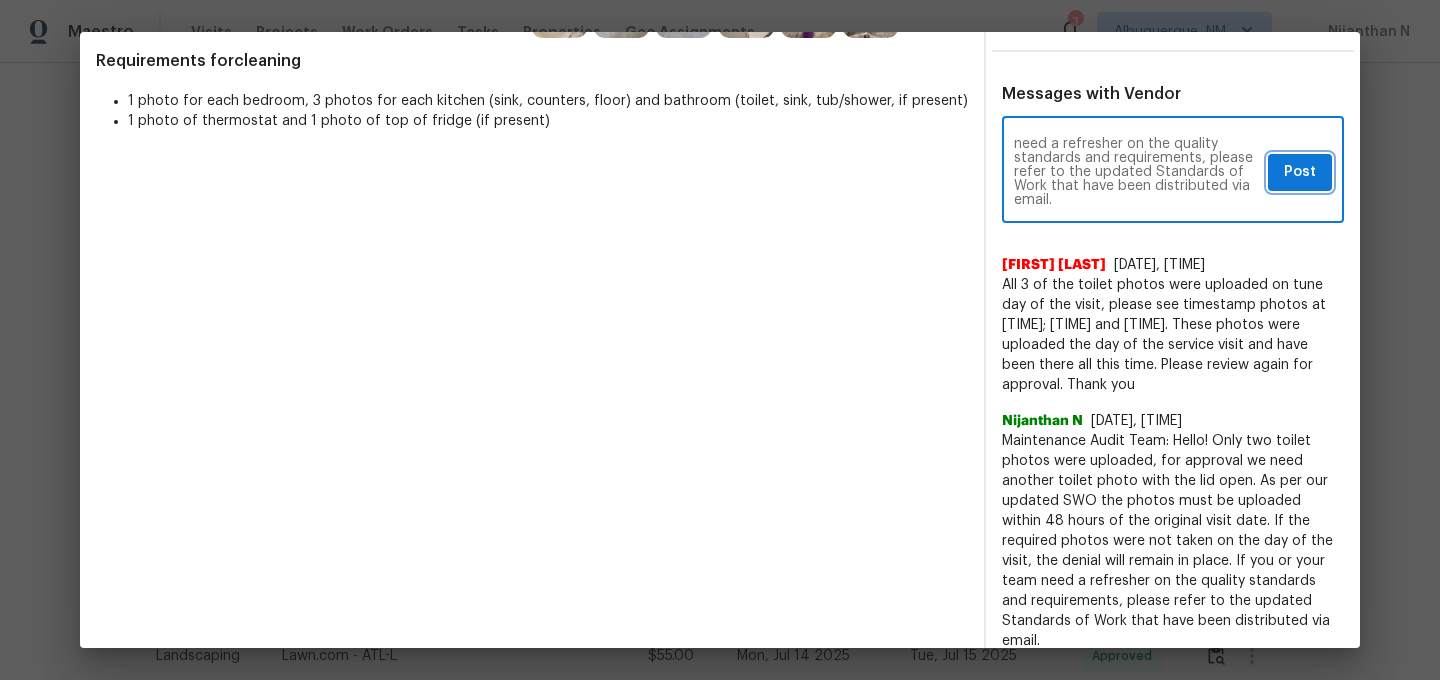 click on "Post" at bounding box center [1300, 172] 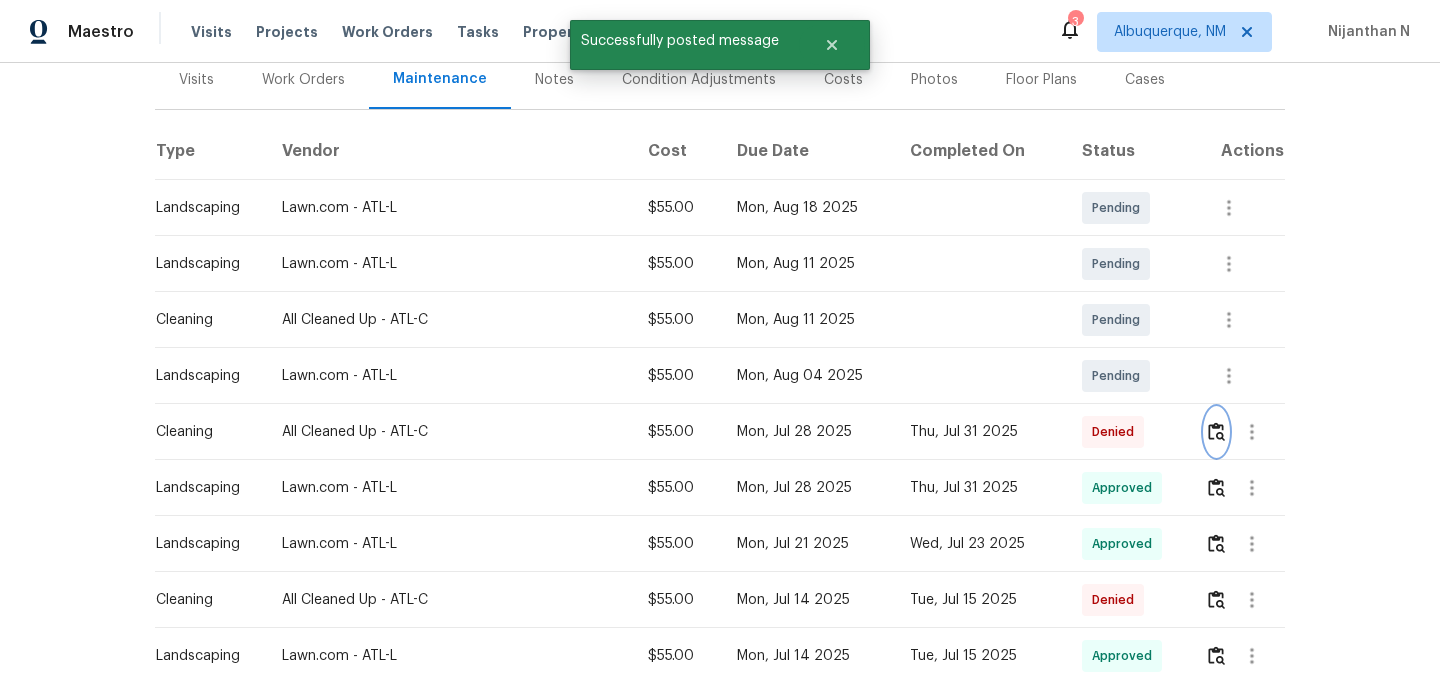 scroll, scrollTop: 0, scrollLeft: 0, axis: both 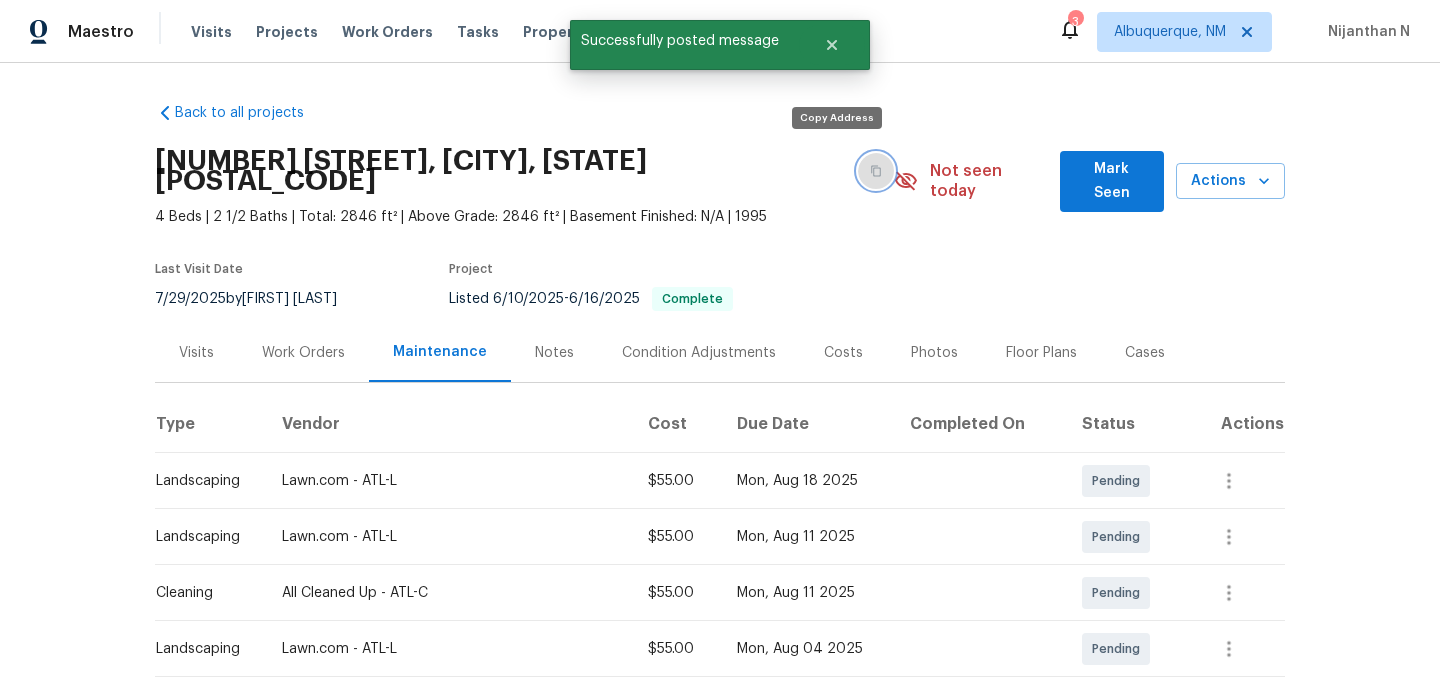 click 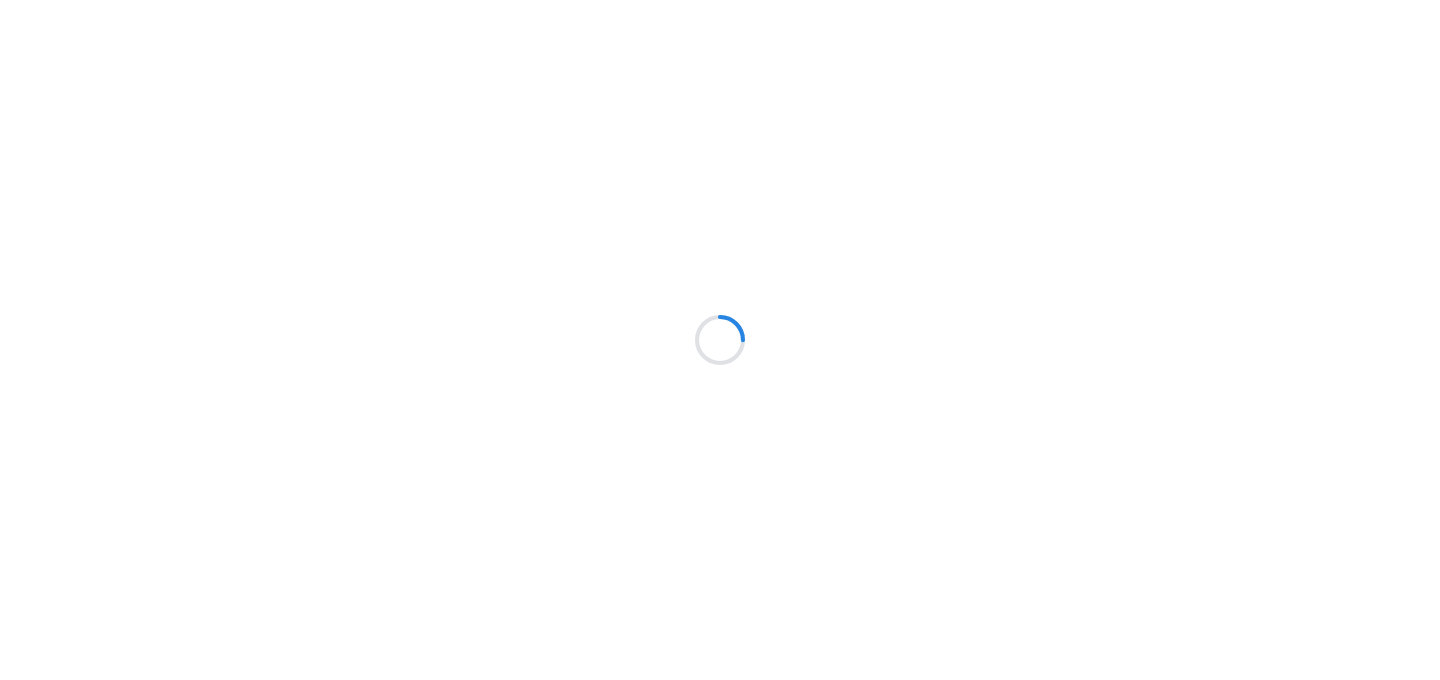 scroll, scrollTop: 0, scrollLeft: 0, axis: both 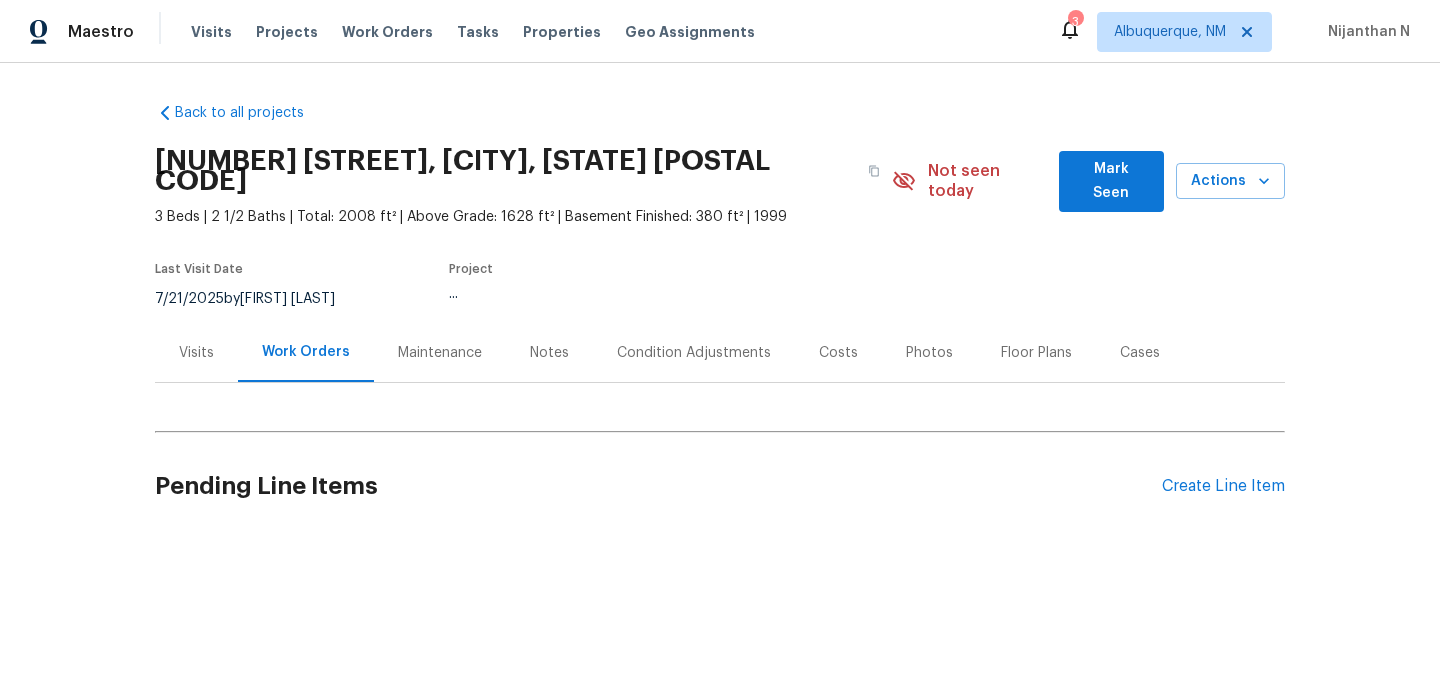 click on "Maintenance" at bounding box center [440, 353] 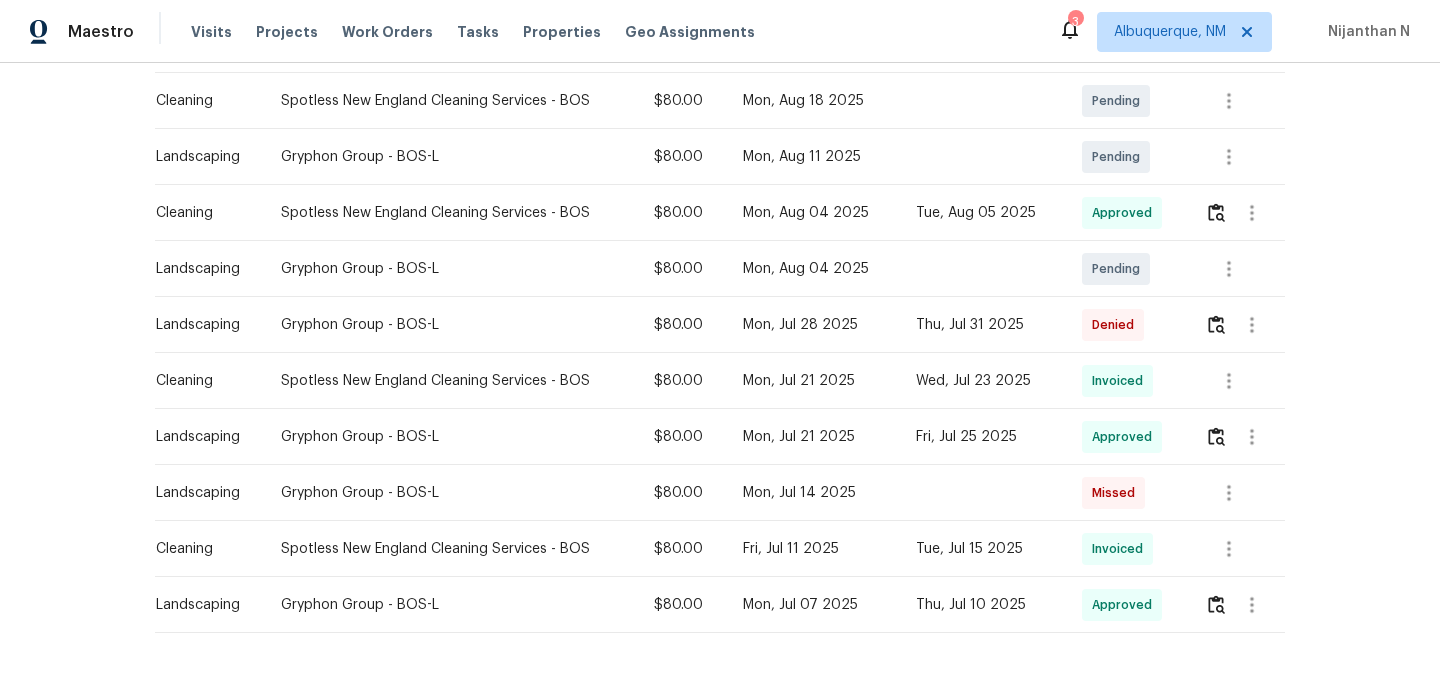 scroll, scrollTop: 461, scrollLeft: 0, axis: vertical 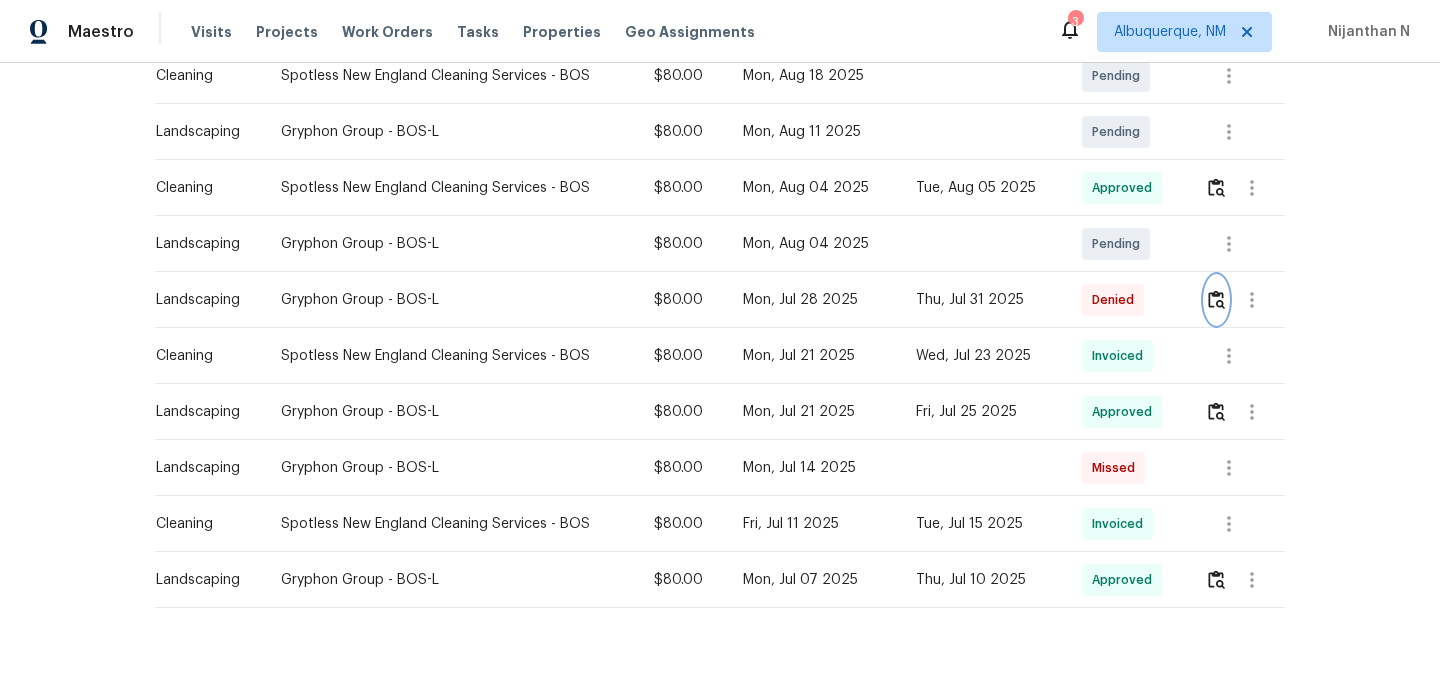 click at bounding box center [1216, 299] 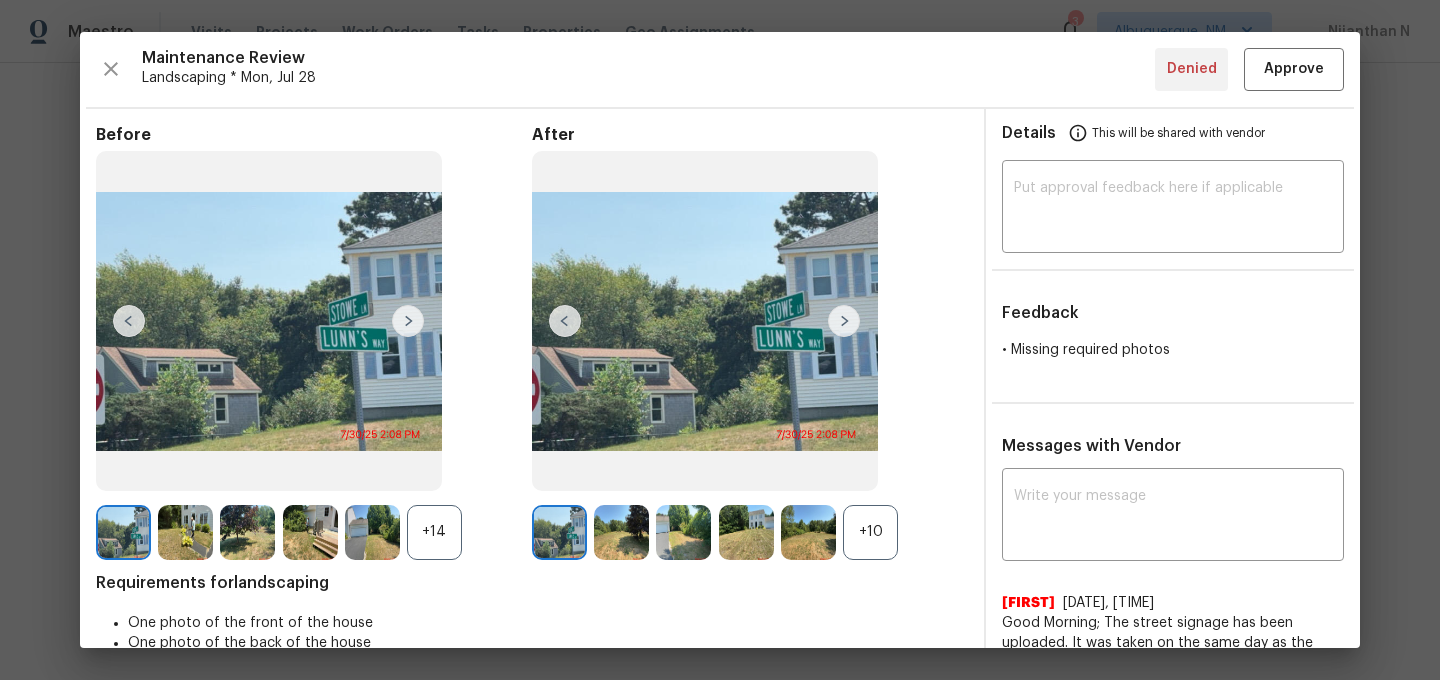 click on "+10" at bounding box center (870, 532) 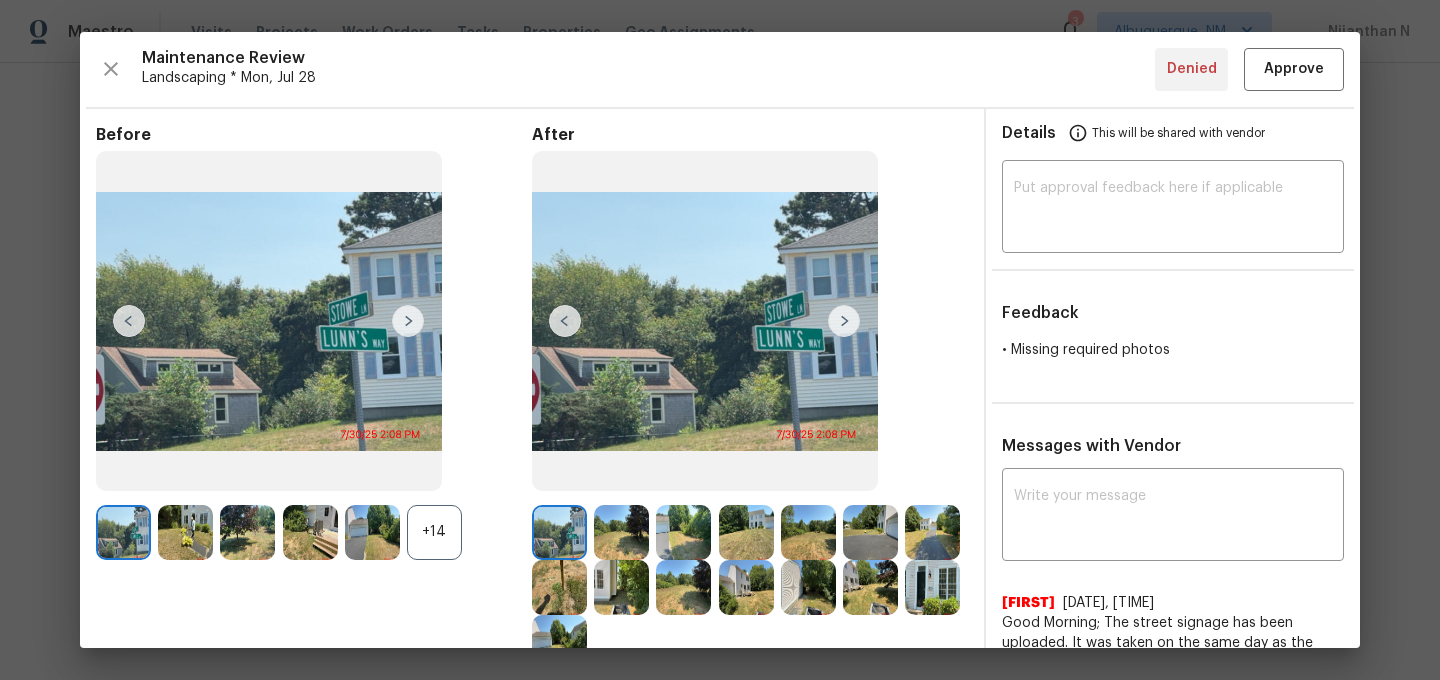 click on "+14" at bounding box center [434, 532] 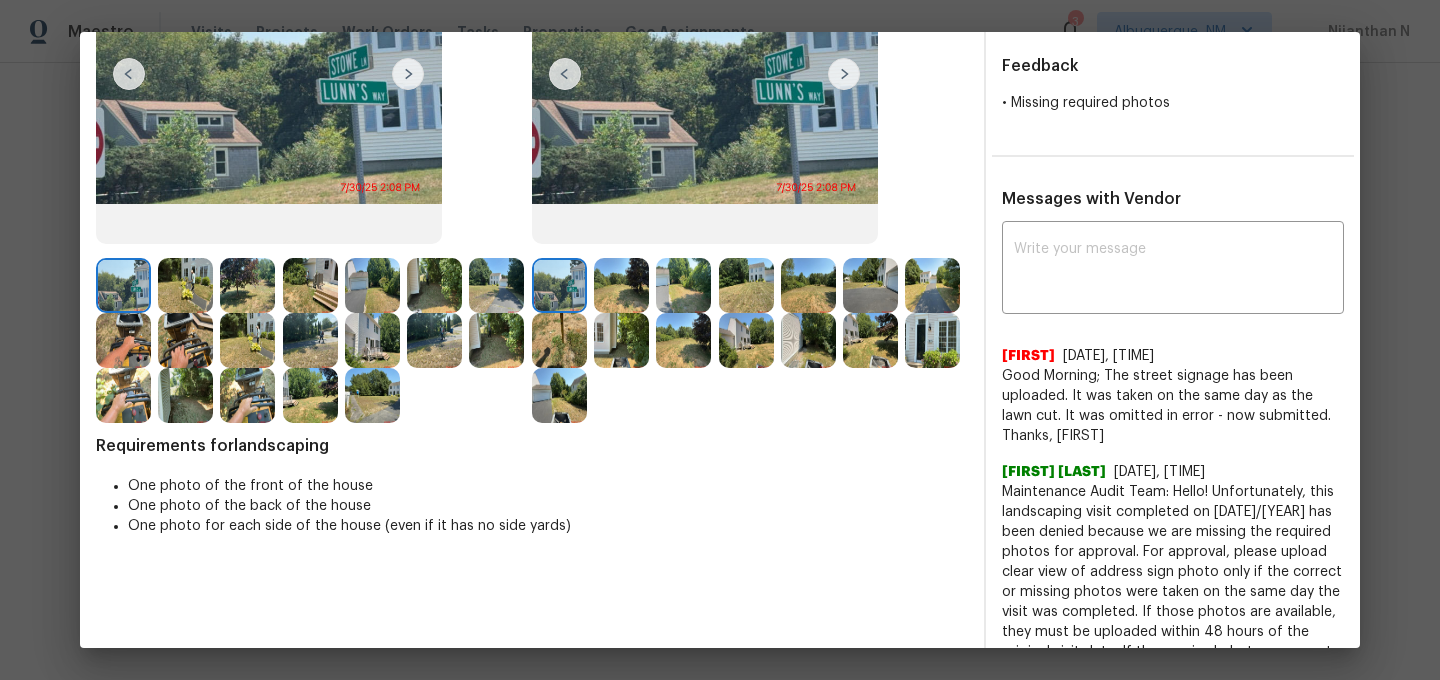 scroll, scrollTop: 95, scrollLeft: 0, axis: vertical 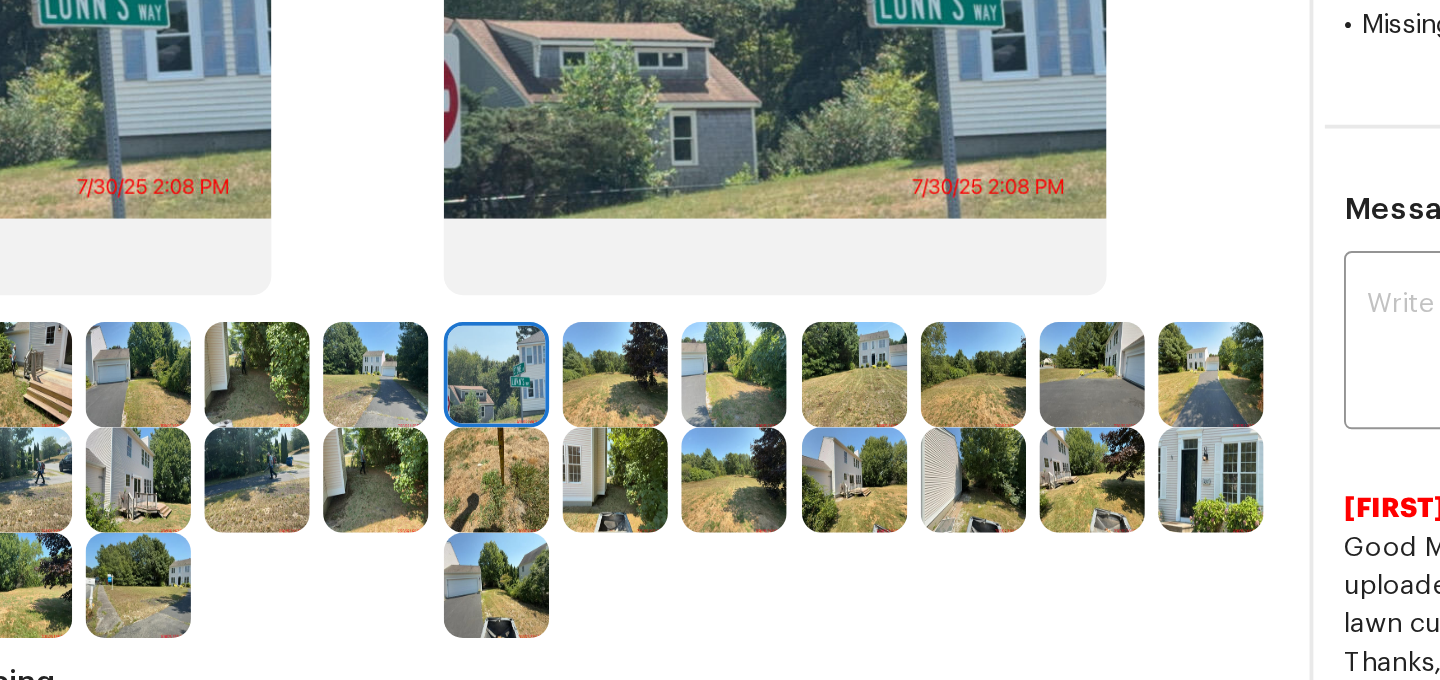 click at bounding box center (932, 492) 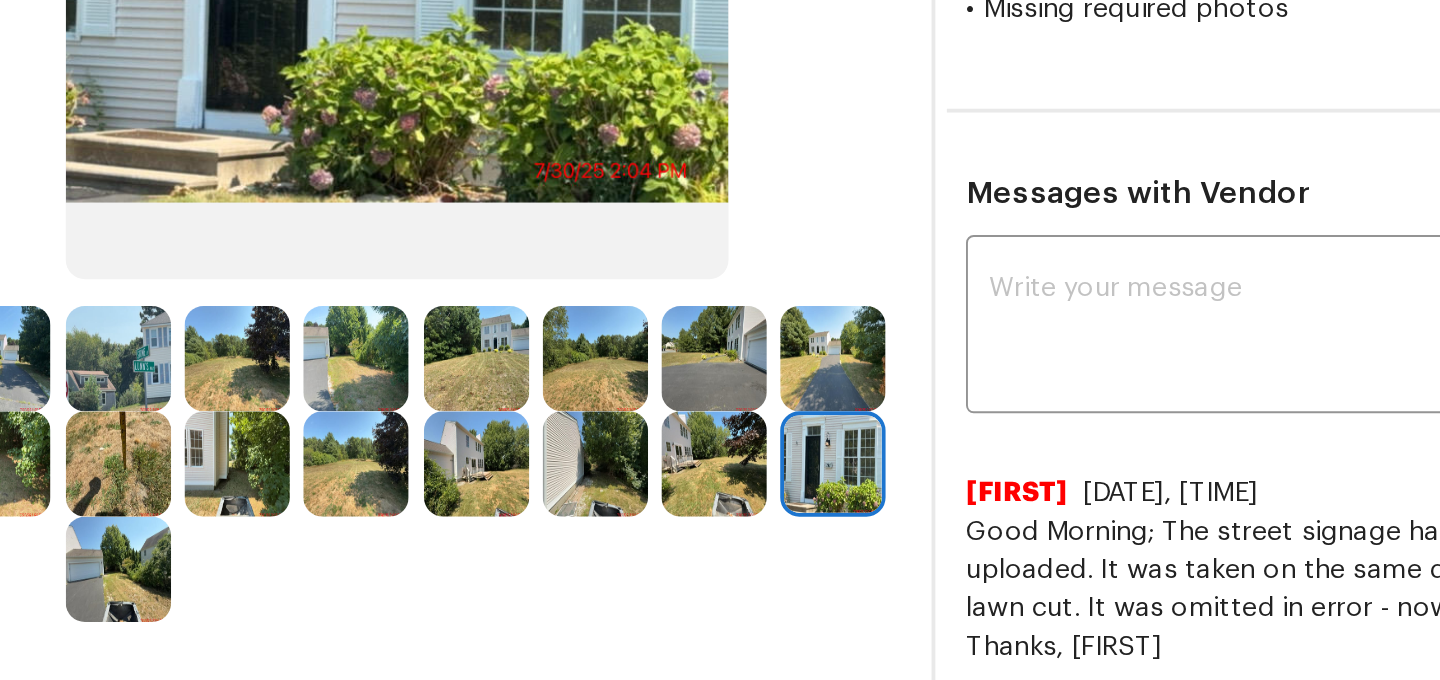 scroll, scrollTop: 98, scrollLeft: 0, axis: vertical 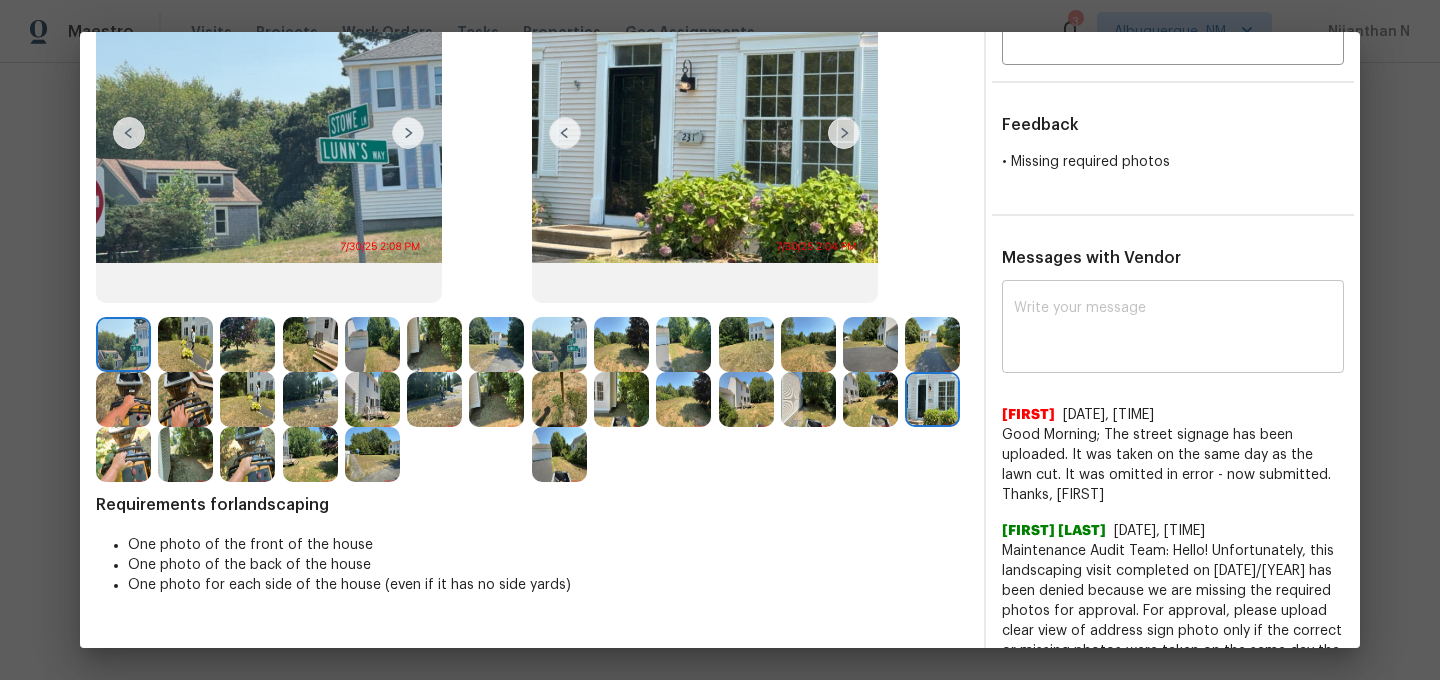 click at bounding box center (1173, 329) 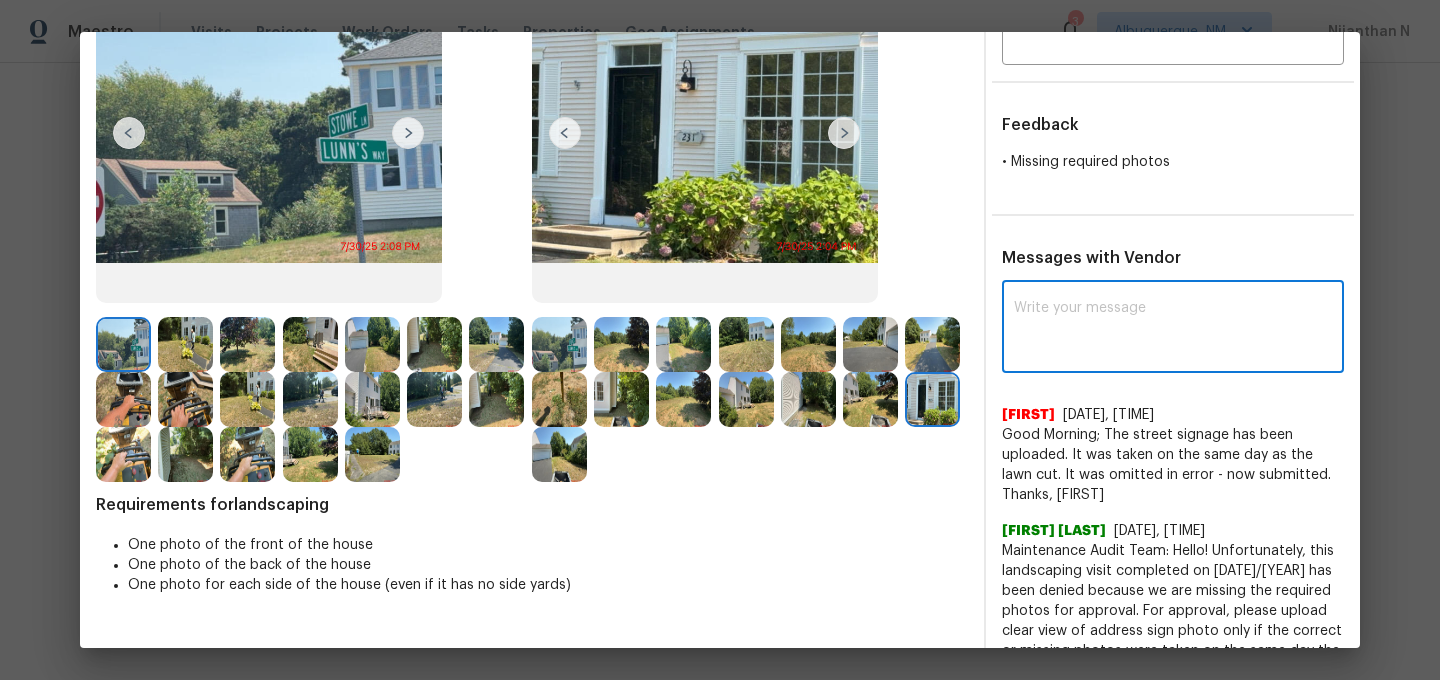 paste on "Maintenance Audit Team: Hello! Thank you for the feedback after further review this visit was approved." 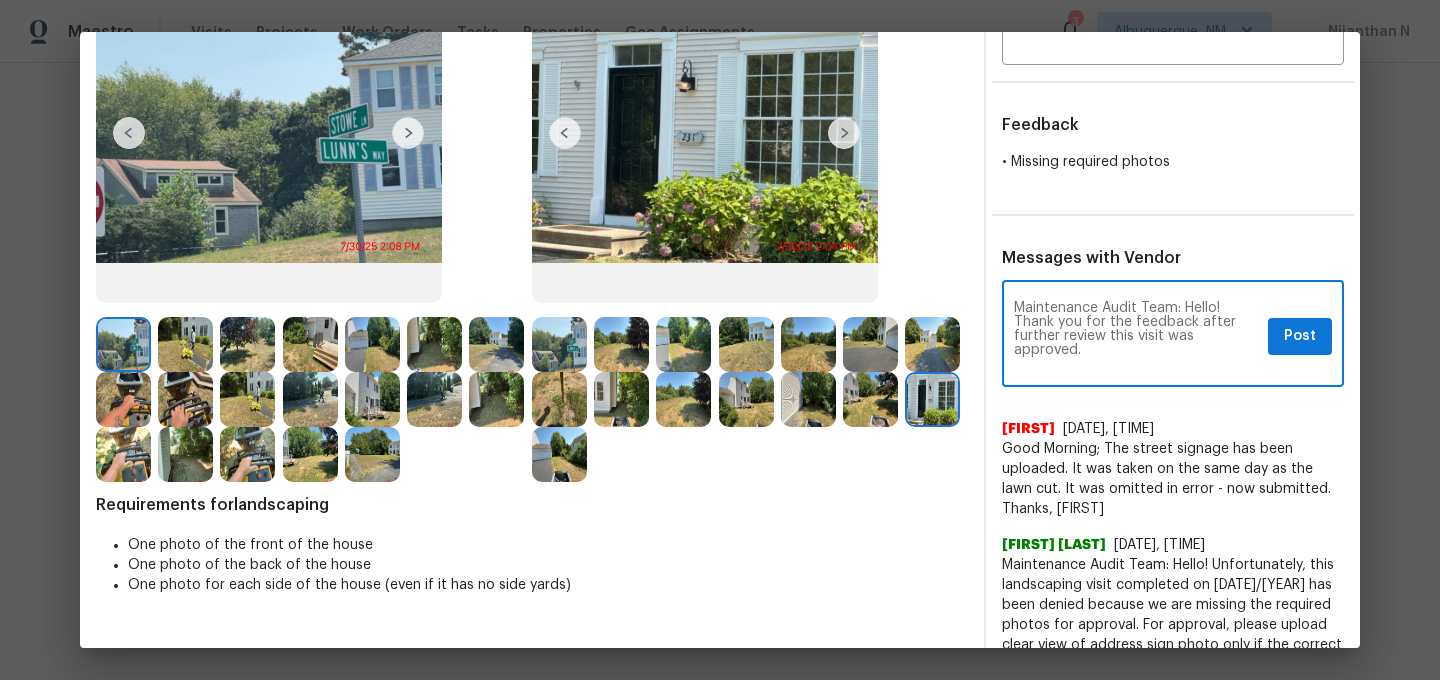 scroll, scrollTop: 0, scrollLeft: 0, axis: both 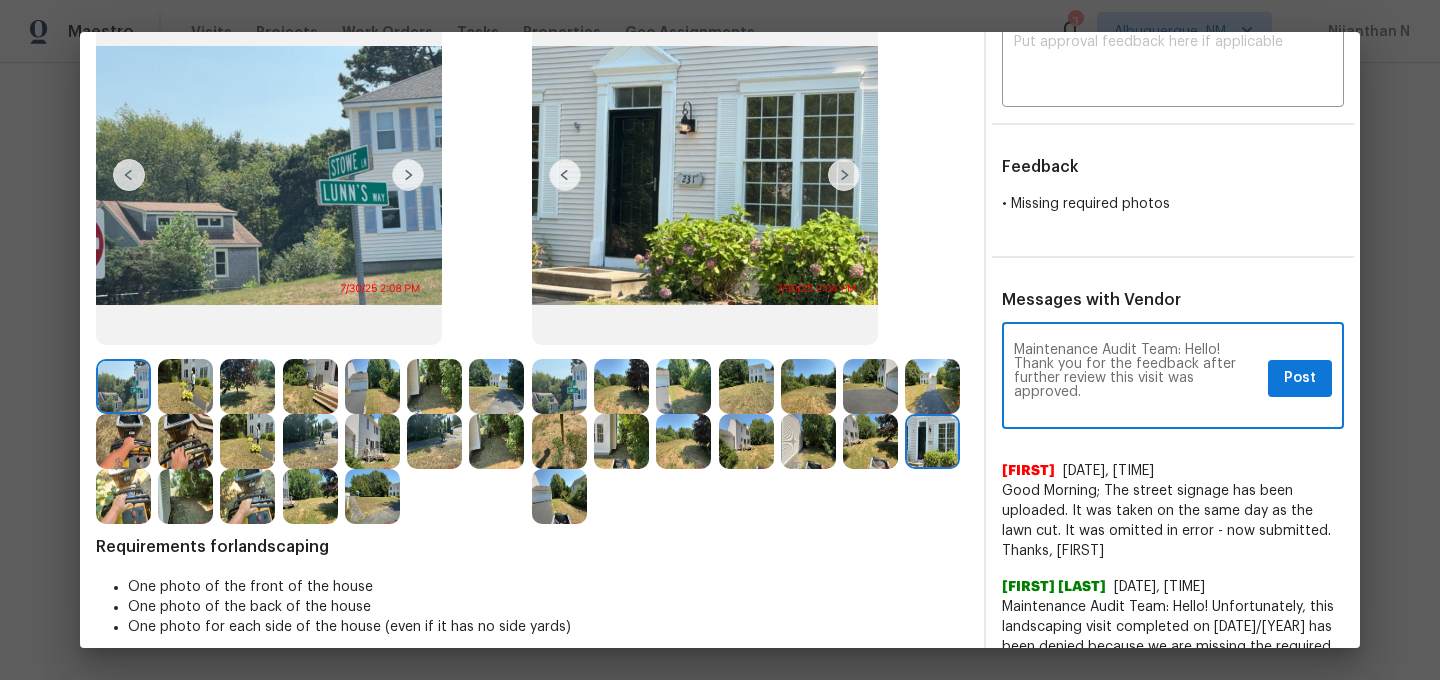 type on "Maintenance Audit Team: Hello! Thank you for the feedback after further review this visit was approved." 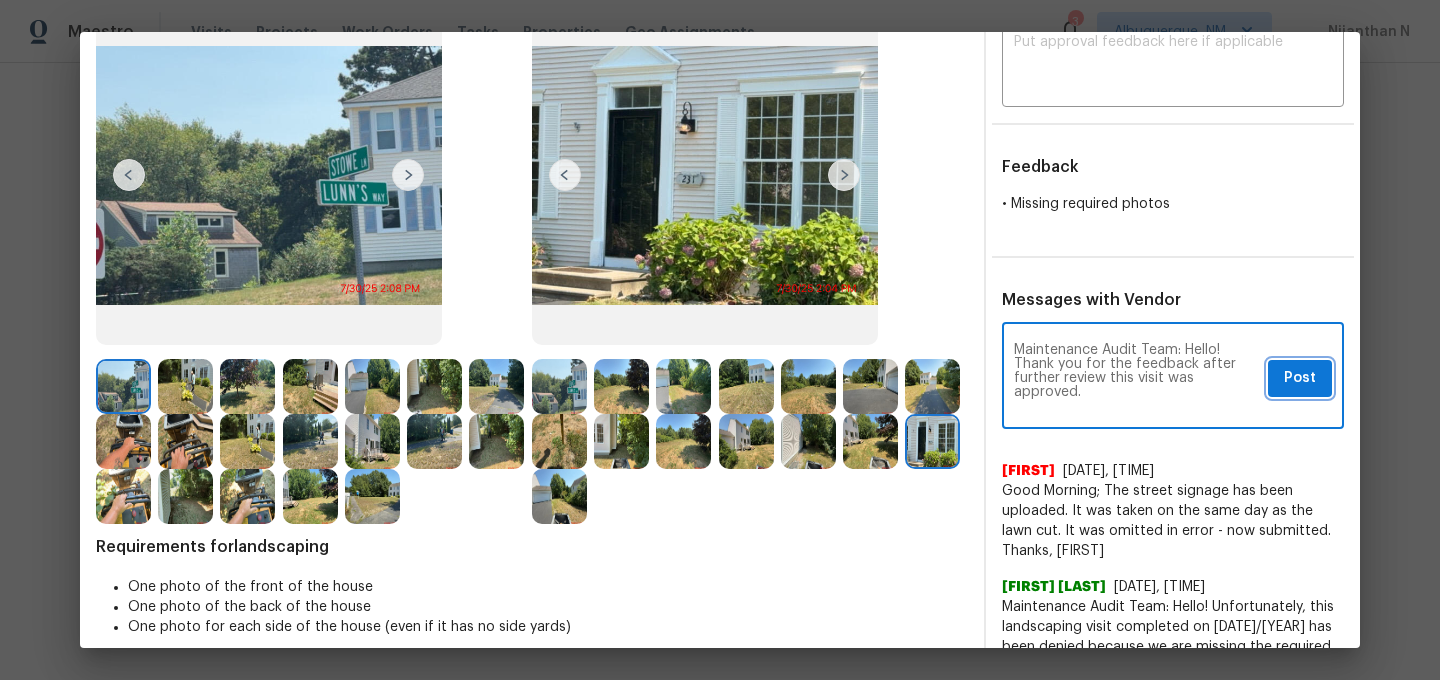 click on "Post" at bounding box center [1300, 378] 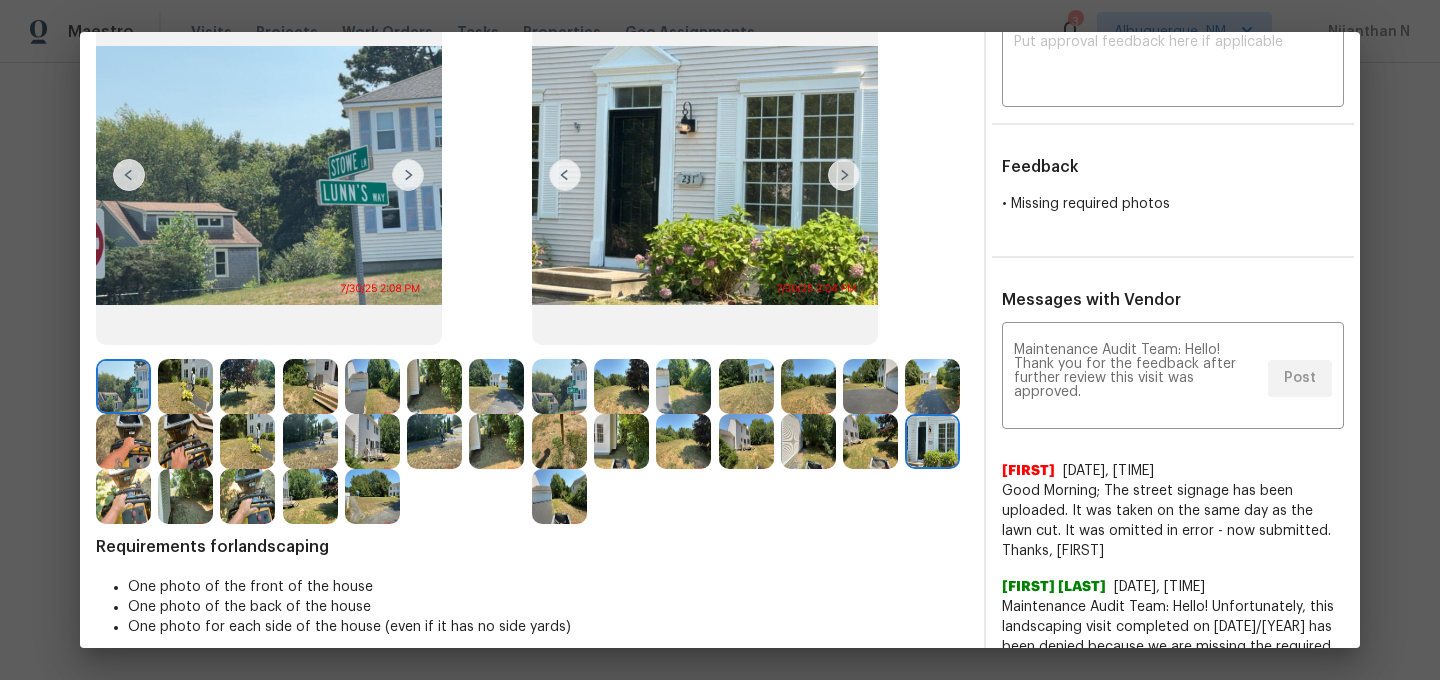 scroll, scrollTop: 0, scrollLeft: 0, axis: both 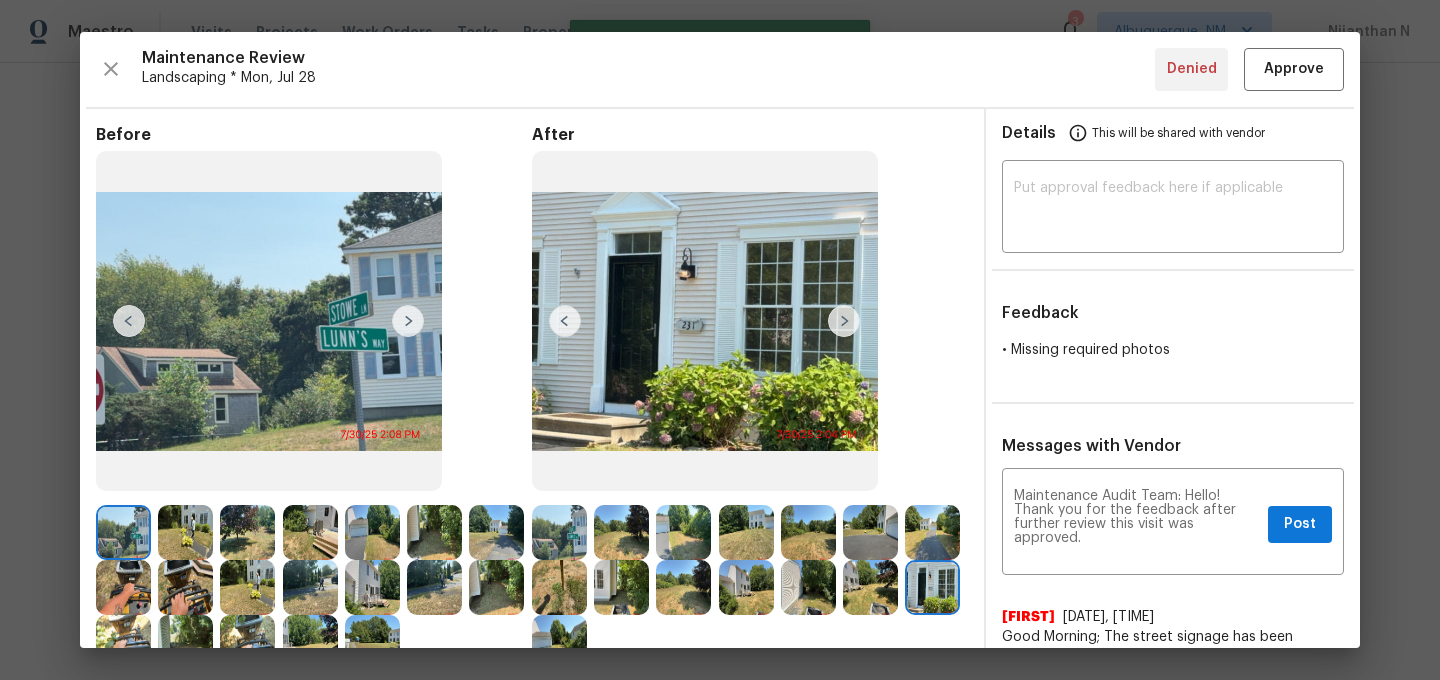 type 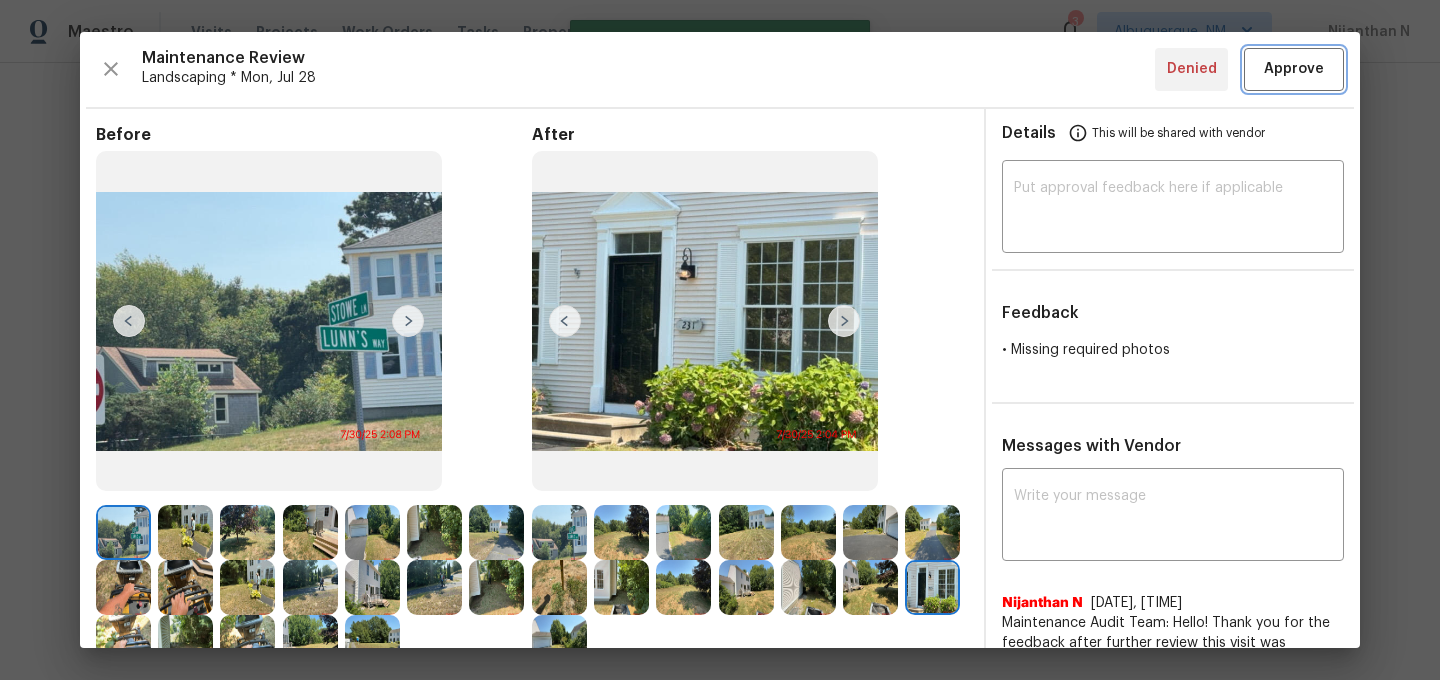 click on "Approve" at bounding box center [1294, 69] 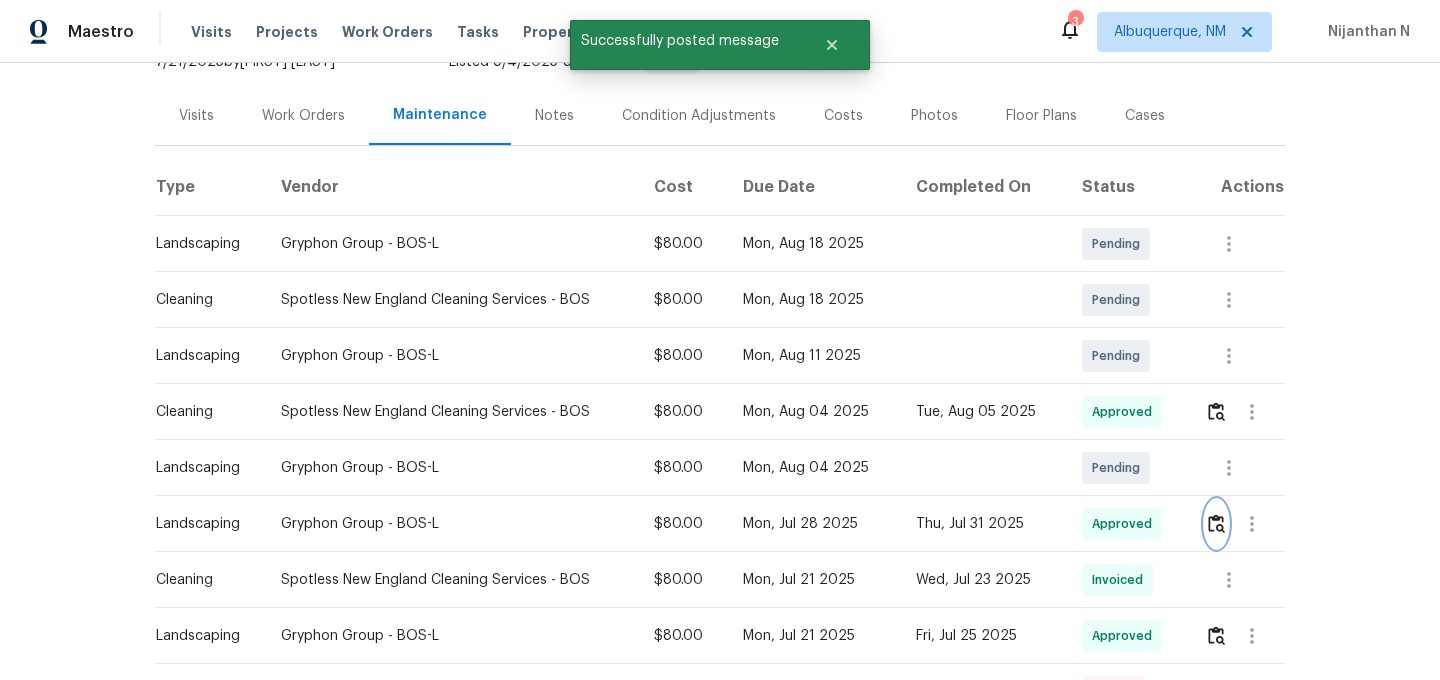 scroll, scrollTop: 0, scrollLeft: 0, axis: both 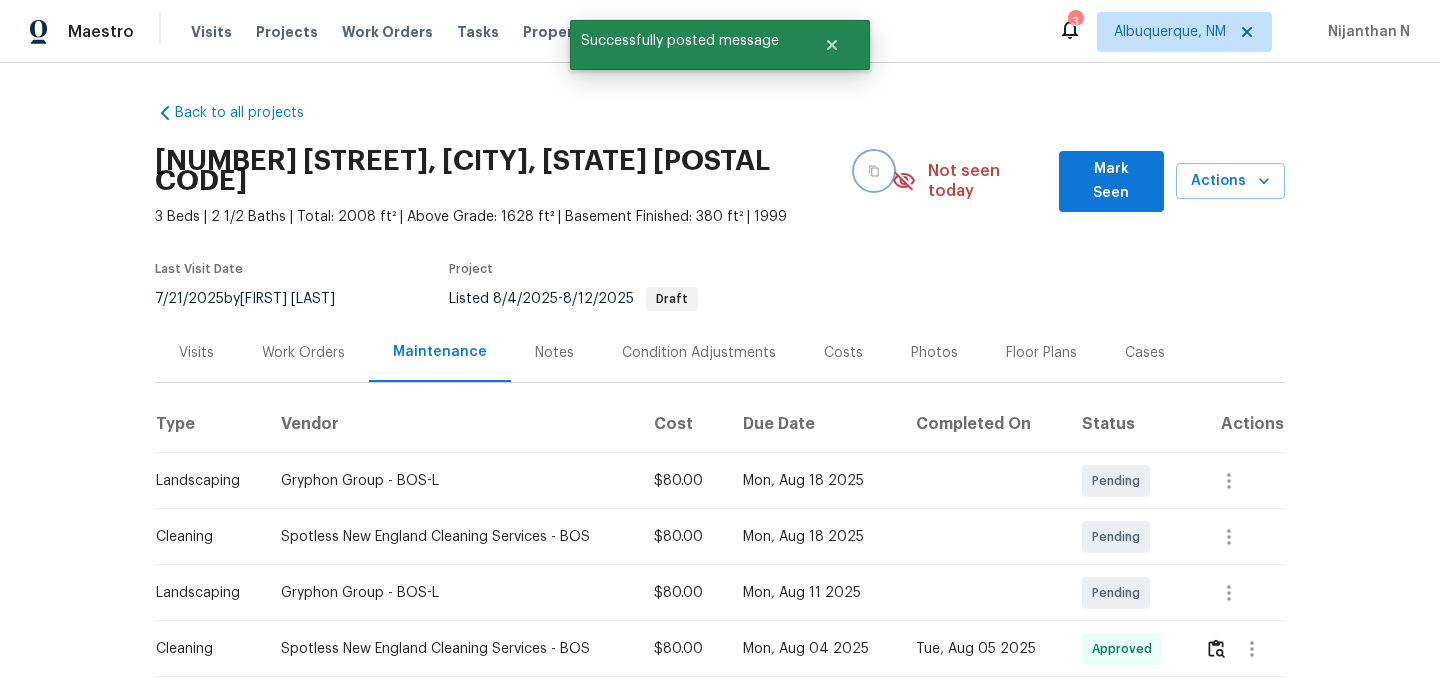 click at bounding box center [874, 171] 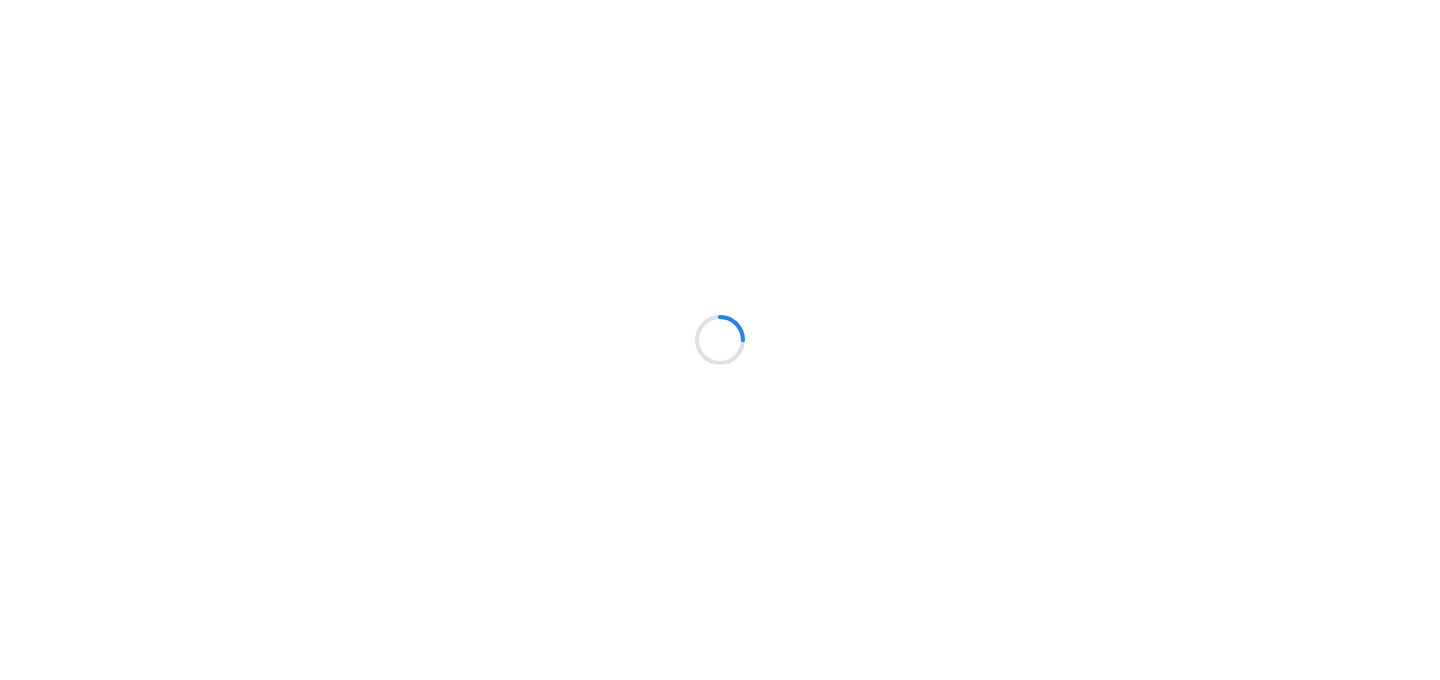 scroll, scrollTop: 0, scrollLeft: 0, axis: both 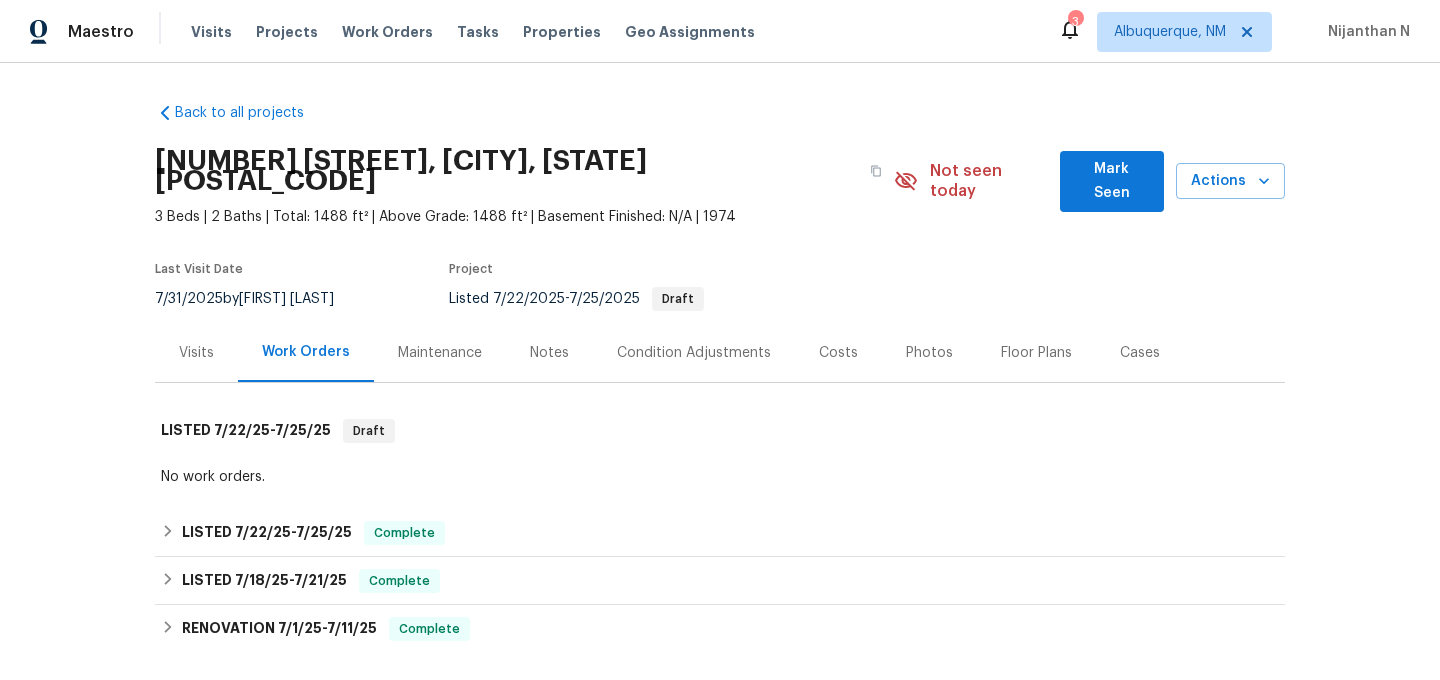 click on "Maintenance" at bounding box center [440, 353] 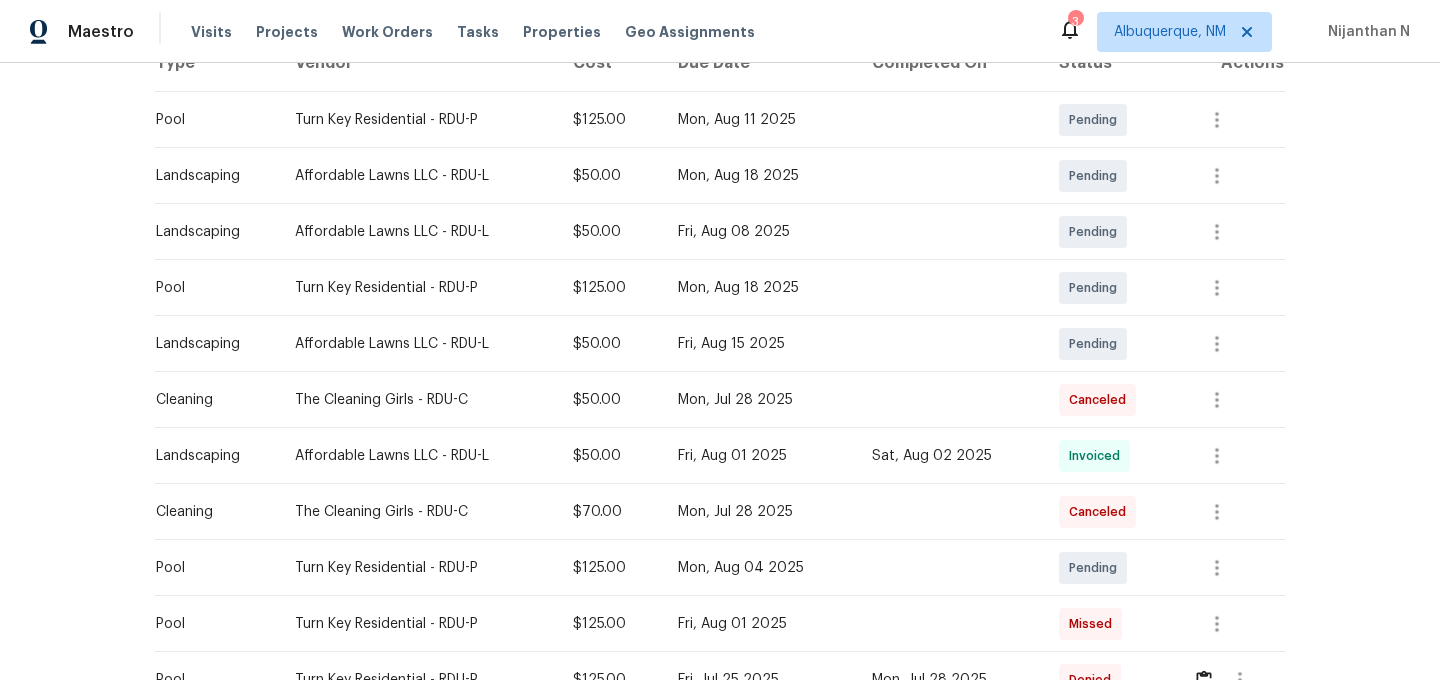 scroll, scrollTop: 481, scrollLeft: 0, axis: vertical 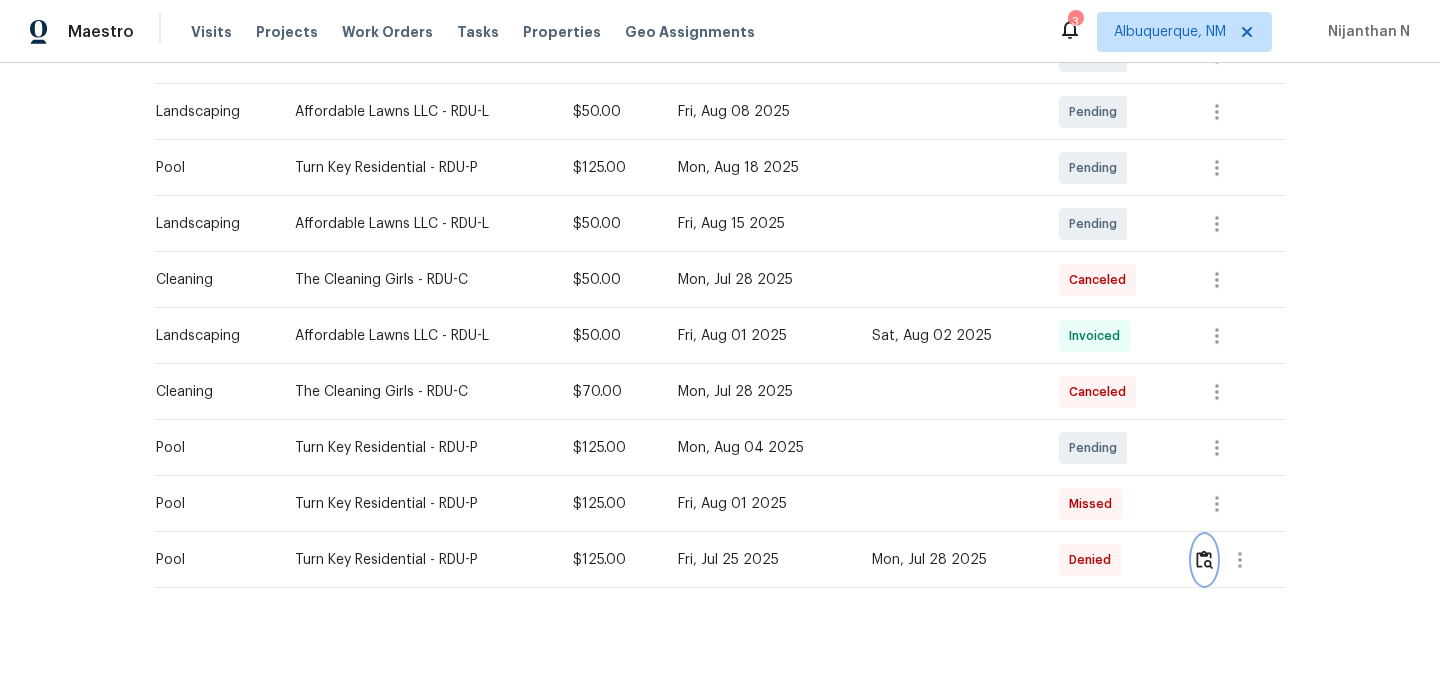 click at bounding box center [1204, 560] 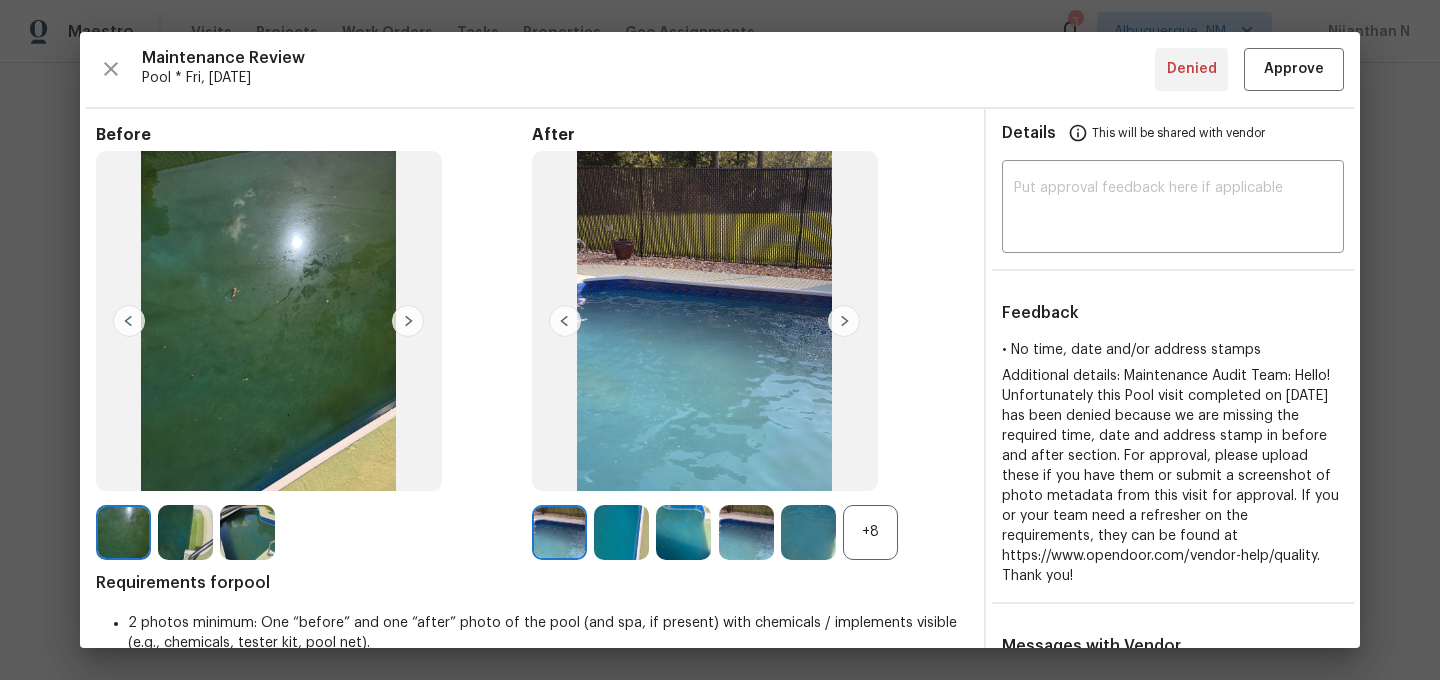 click on "+8" at bounding box center [870, 532] 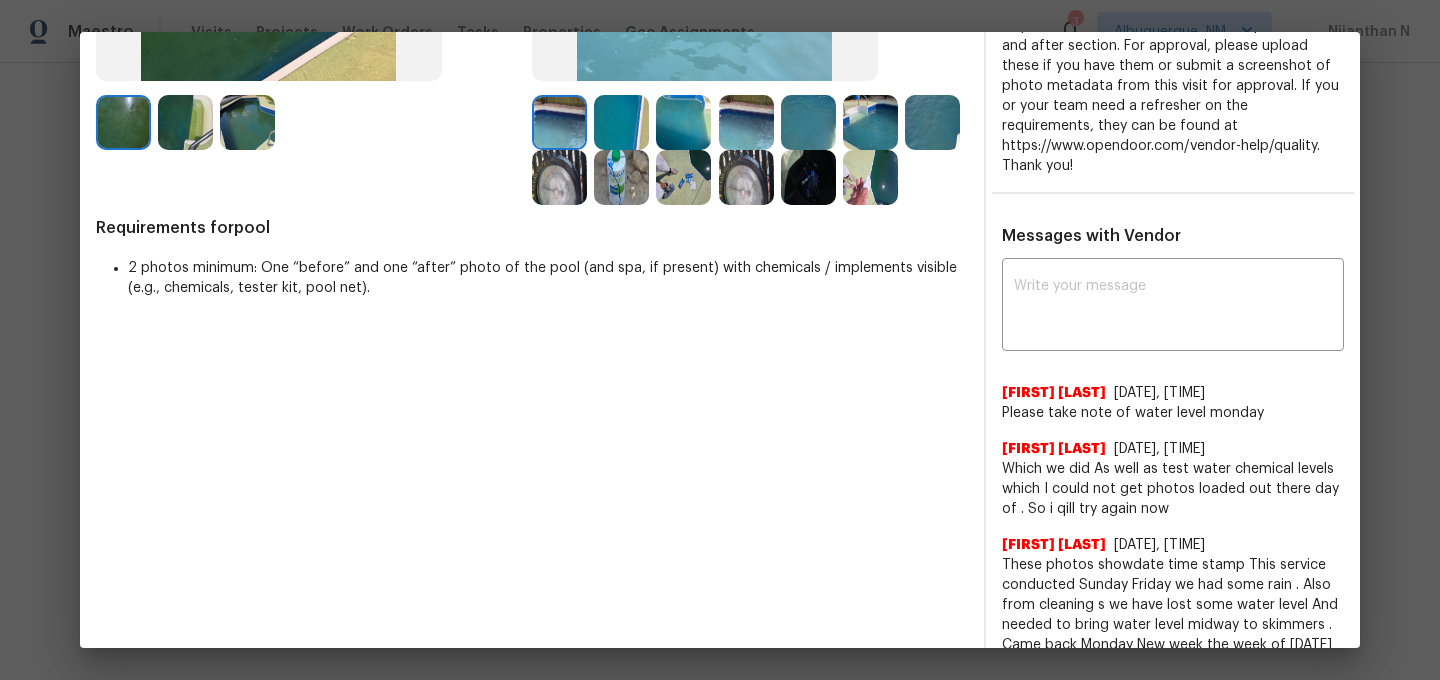 scroll, scrollTop: 0, scrollLeft: 0, axis: both 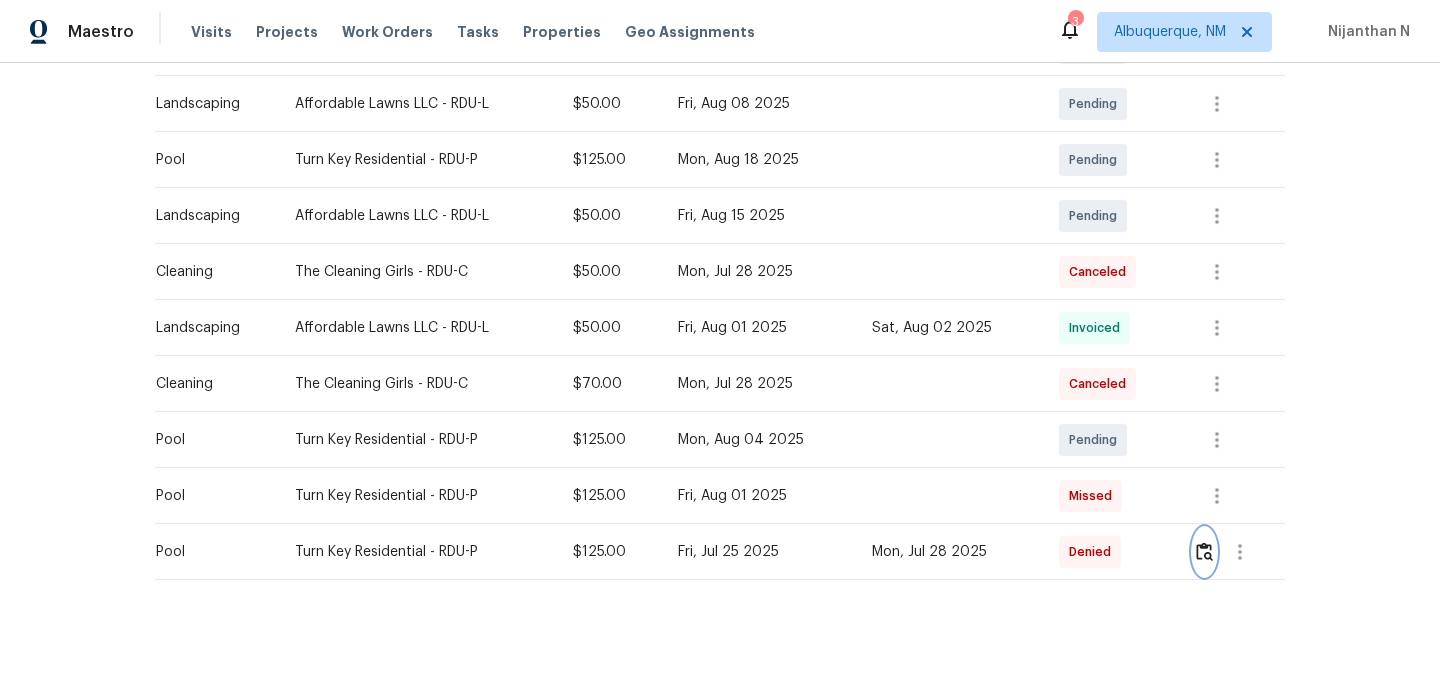 click at bounding box center (1204, 551) 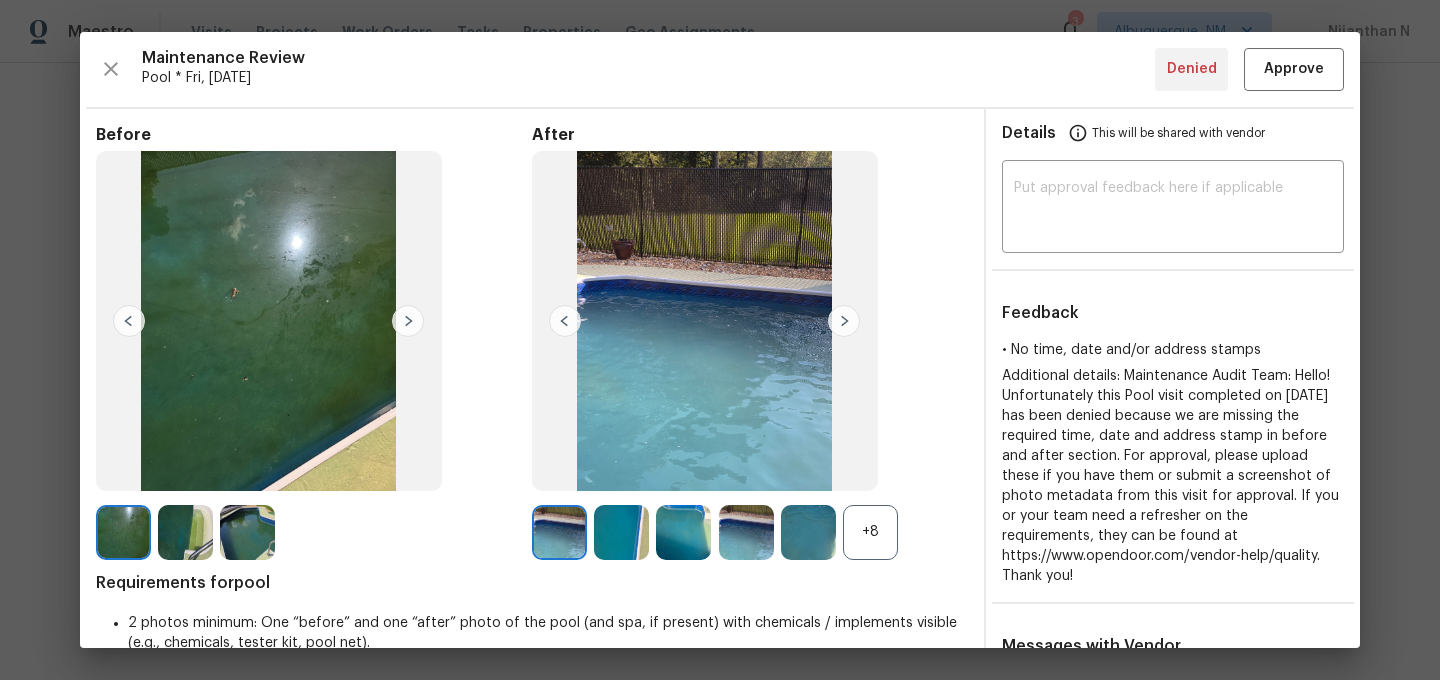 click on "+8" at bounding box center [870, 532] 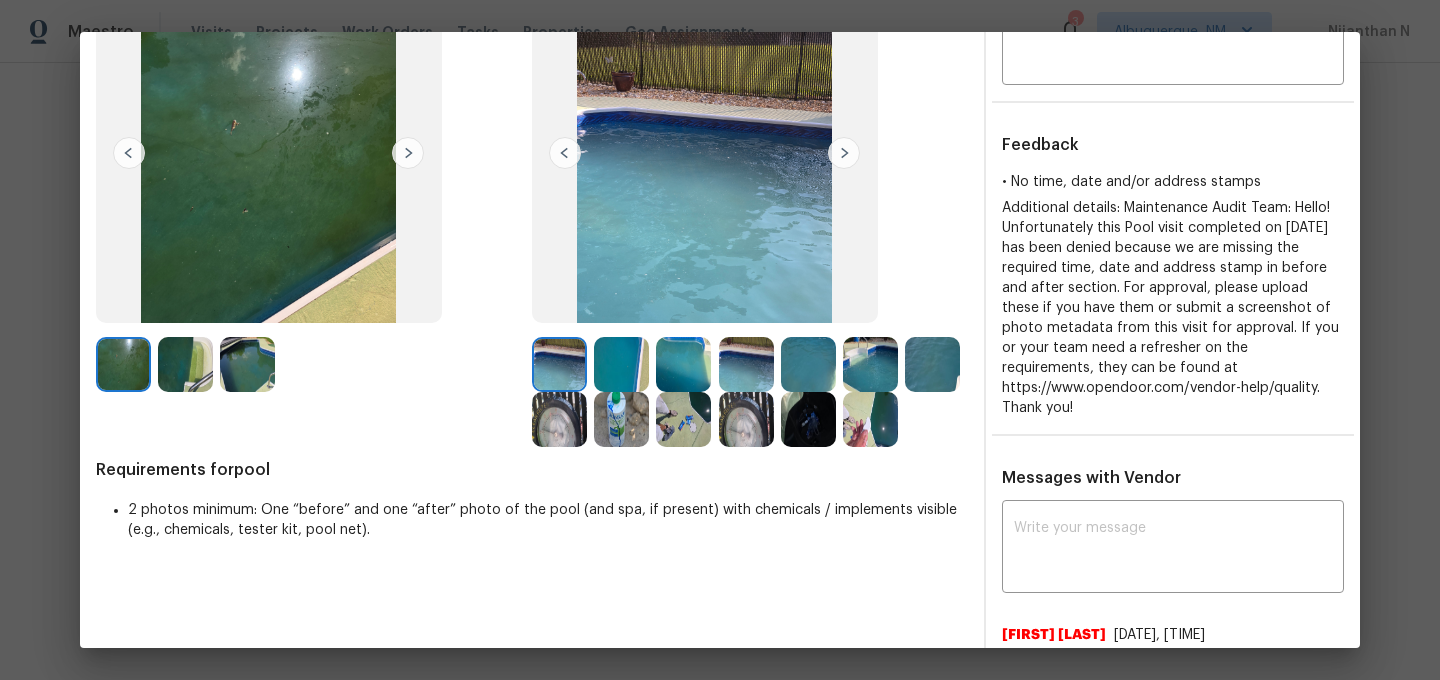 scroll, scrollTop: 49, scrollLeft: 0, axis: vertical 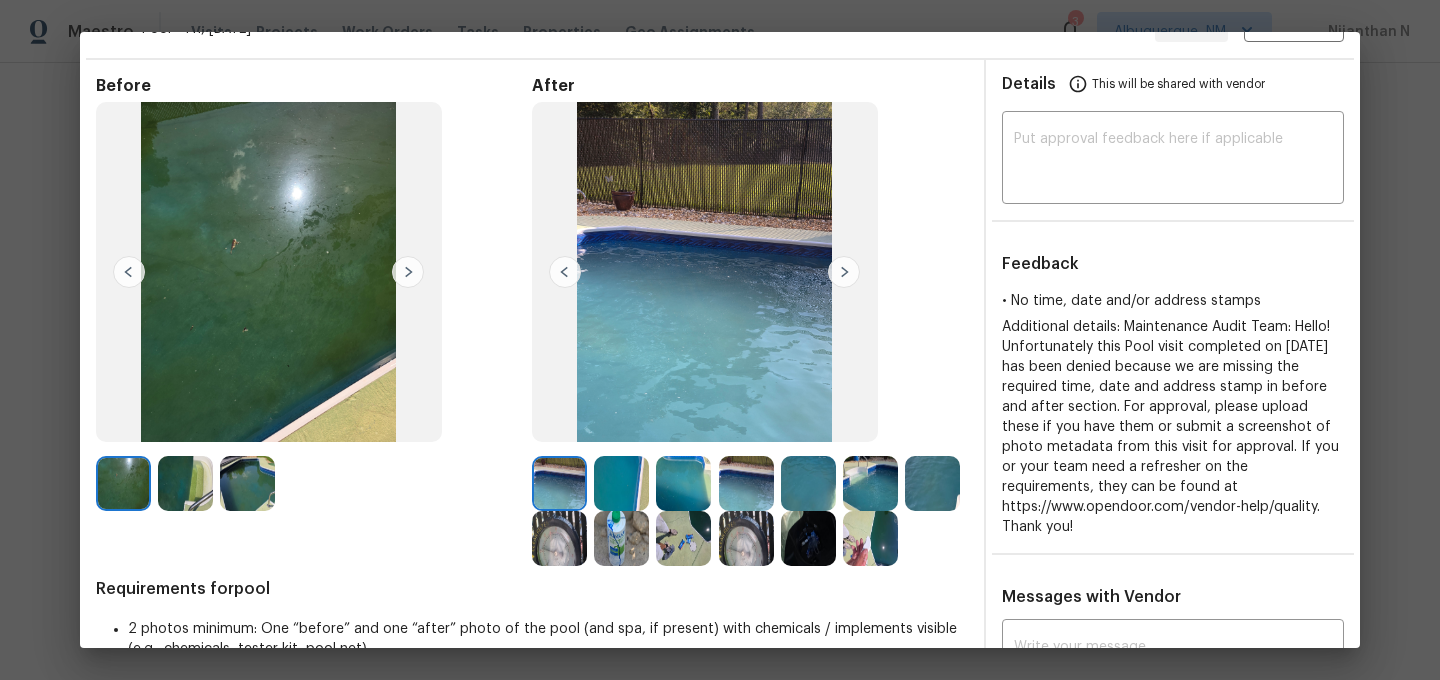 click at bounding box center (185, 483) 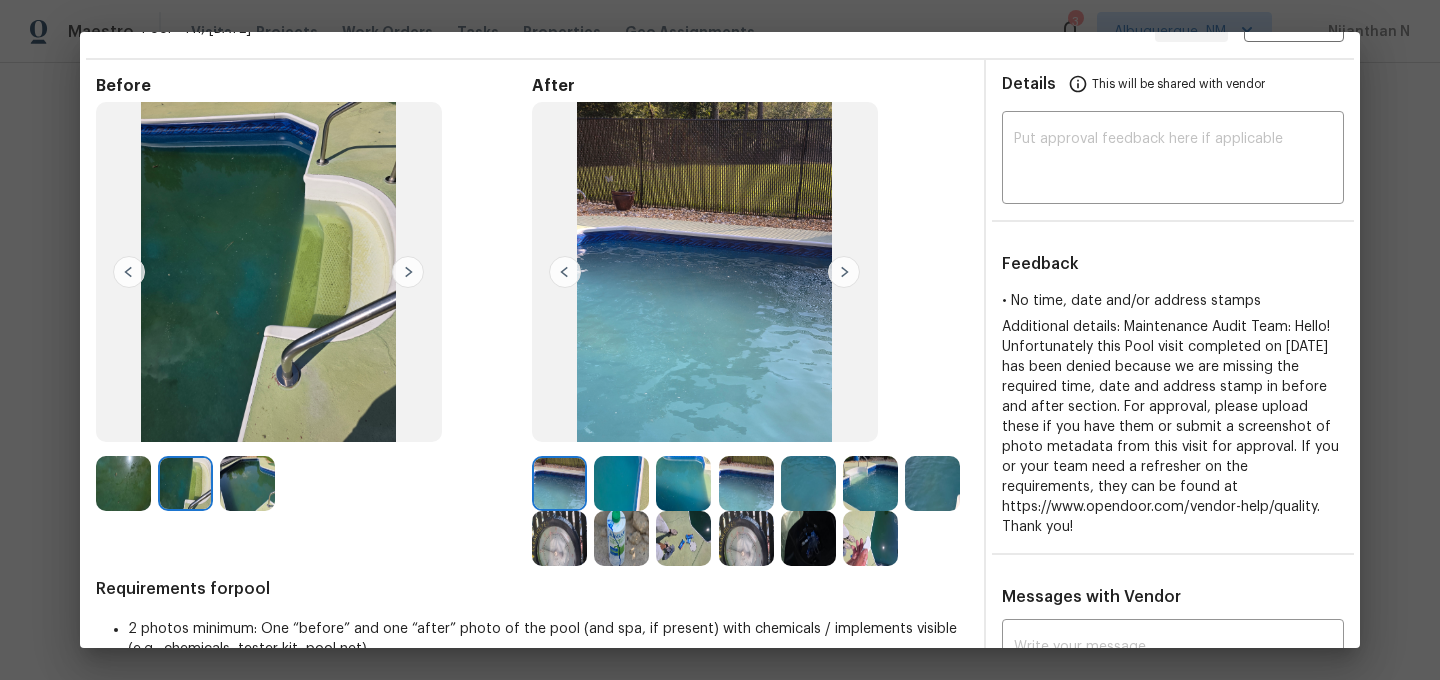 click at bounding box center (247, 483) 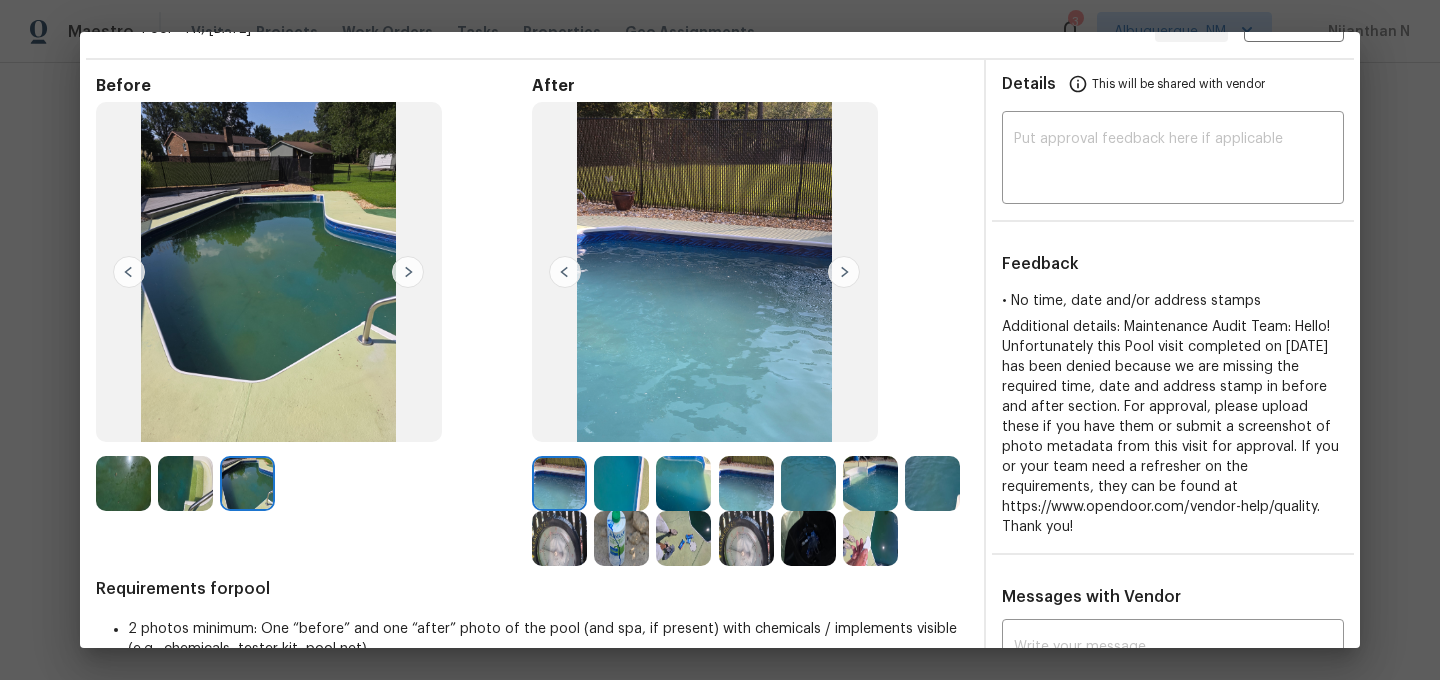scroll, scrollTop: 143, scrollLeft: 0, axis: vertical 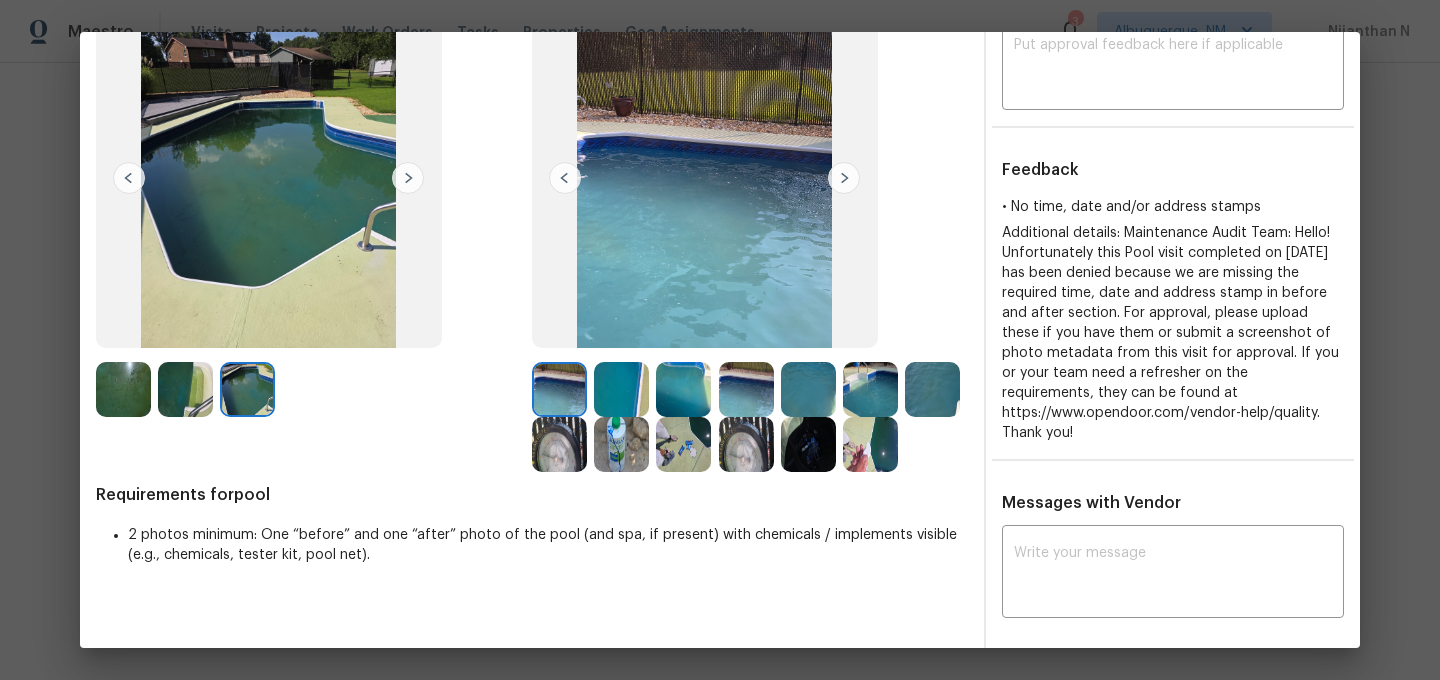 click at bounding box center (621, 389) 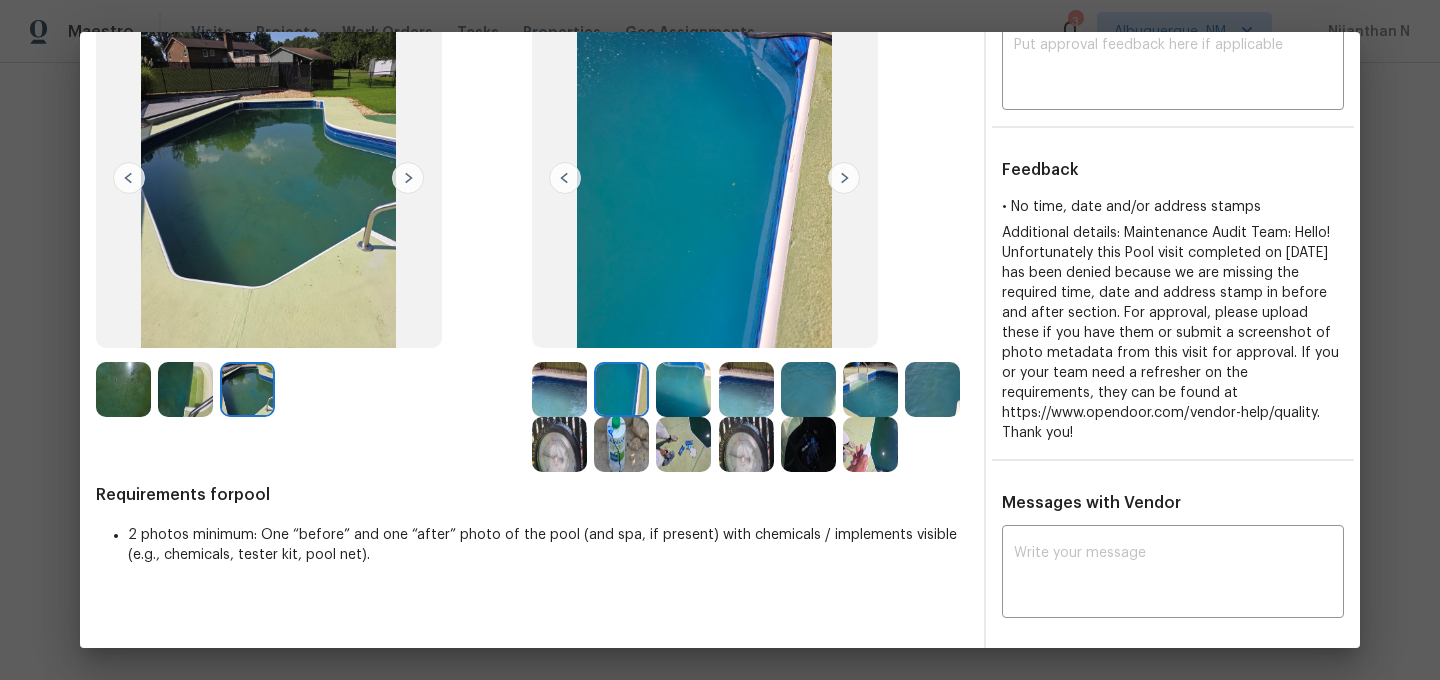 click at bounding box center [683, 389] 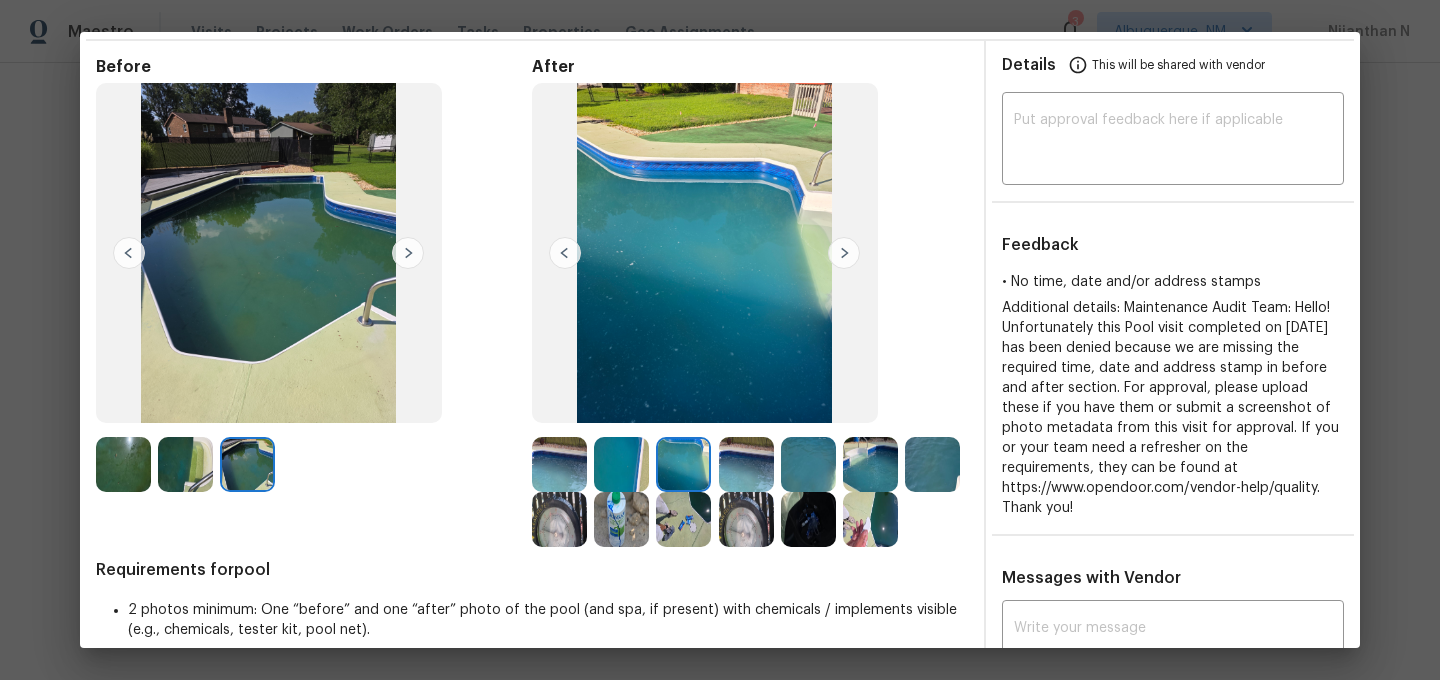 scroll, scrollTop: 91, scrollLeft: 0, axis: vertical 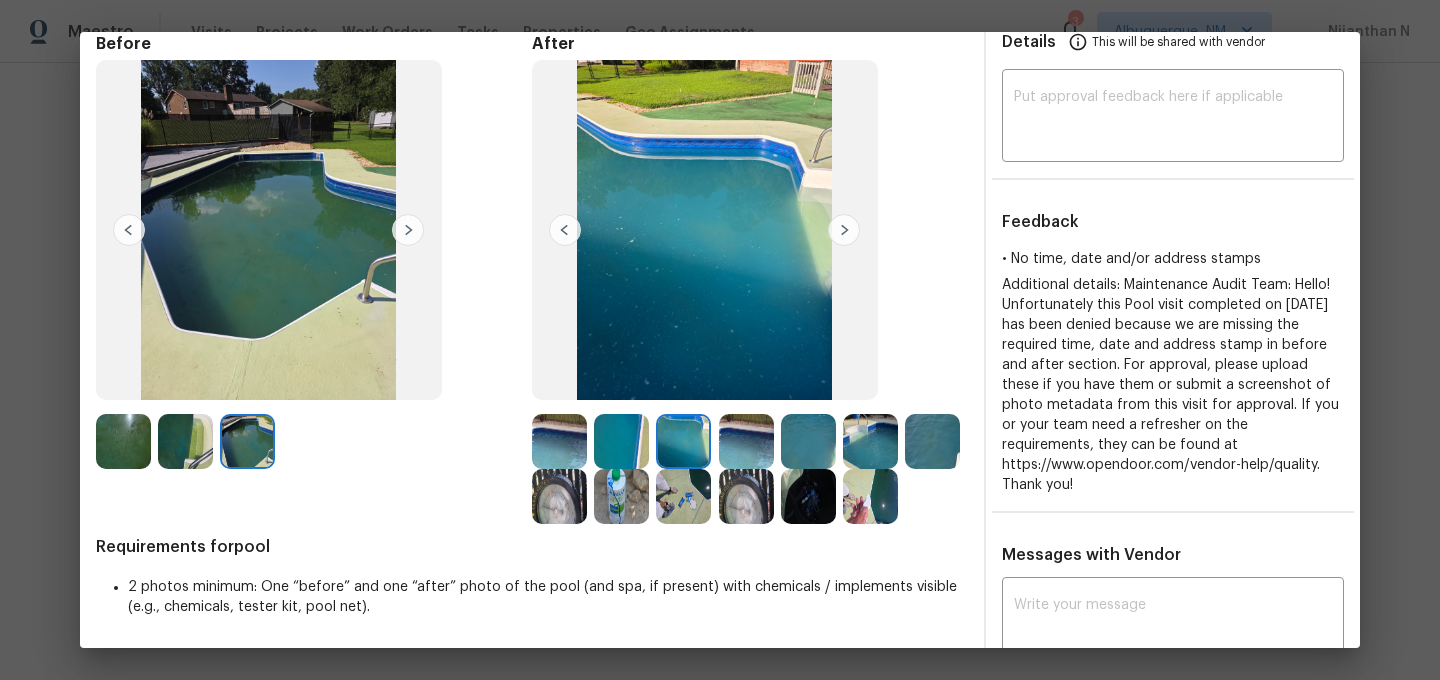 click at bounding box center (746, 441) 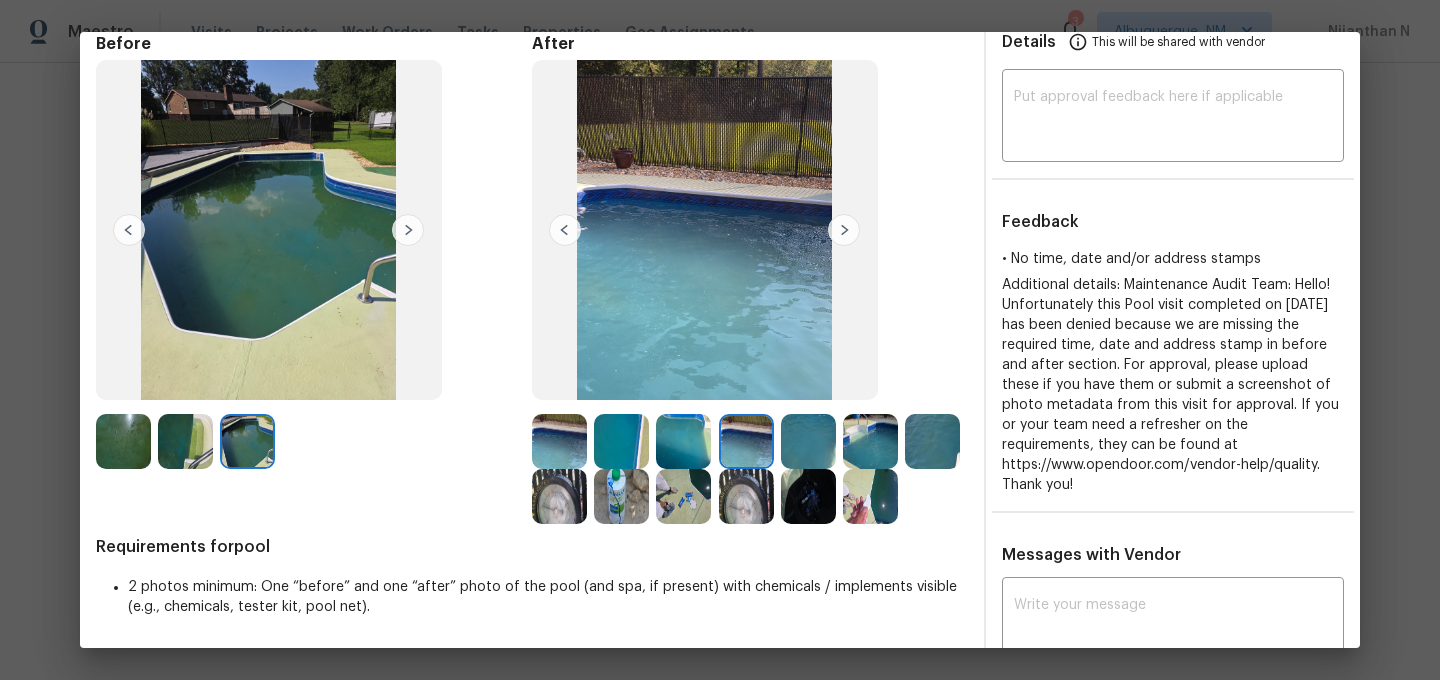 scroll, scrollTop: 34, scrollLeft: 0, axis: vertical 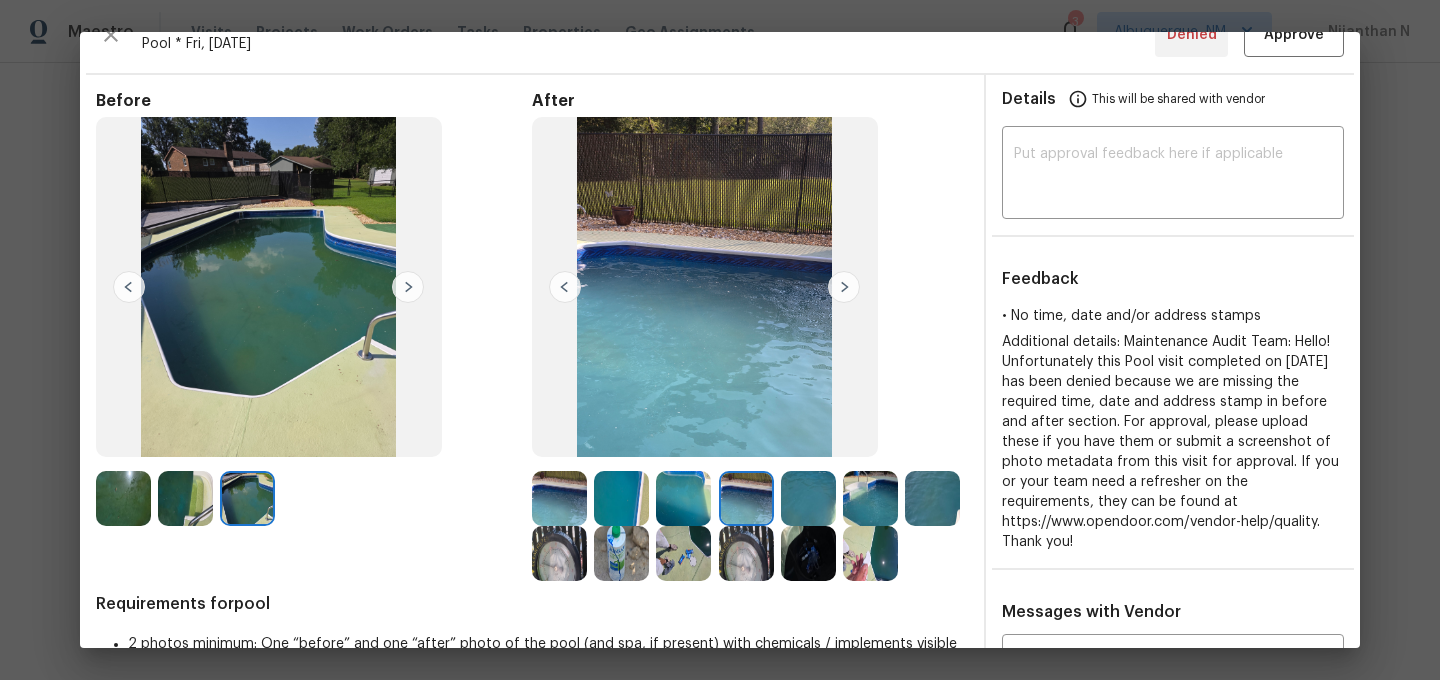 click at bounding box center (808, 498) 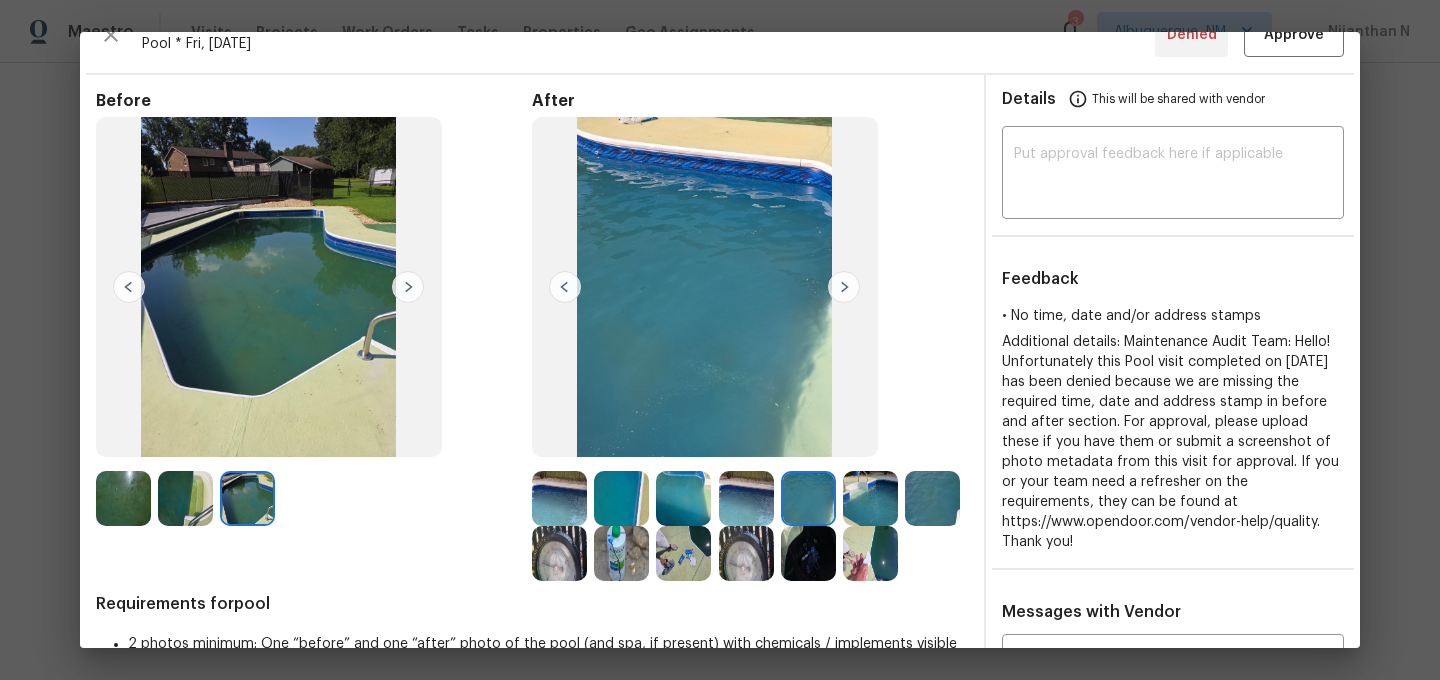 click at bounding box center (870, 498) 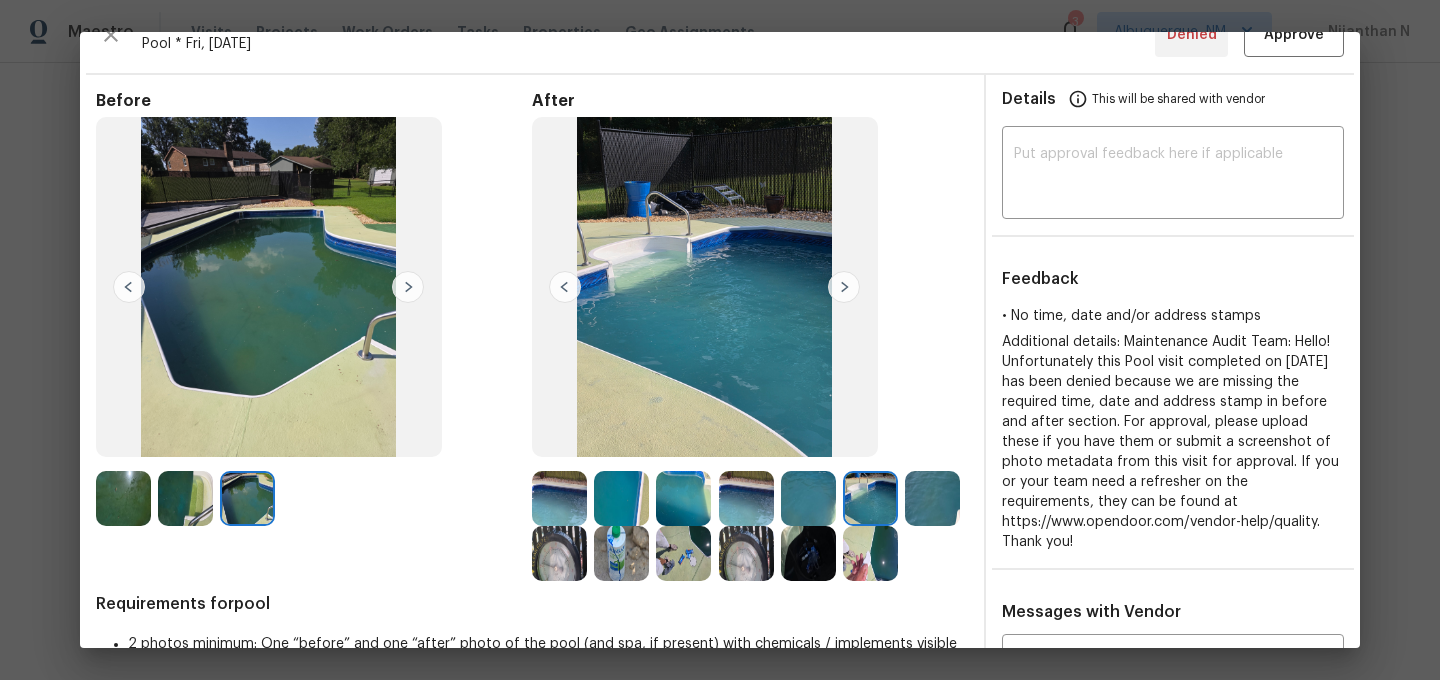 click at bounding box center (932, 498) 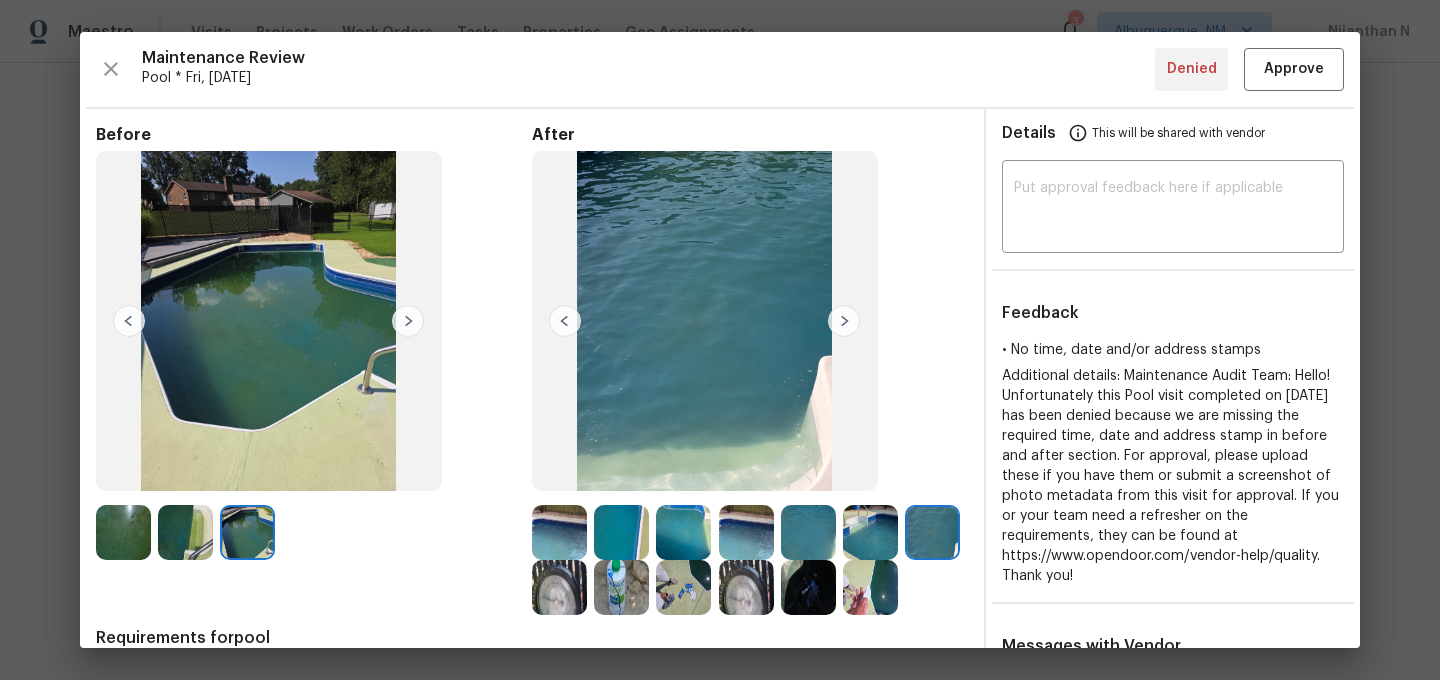 scroll, scrollTop: 84, scrollLeft: 0, axis: vertical 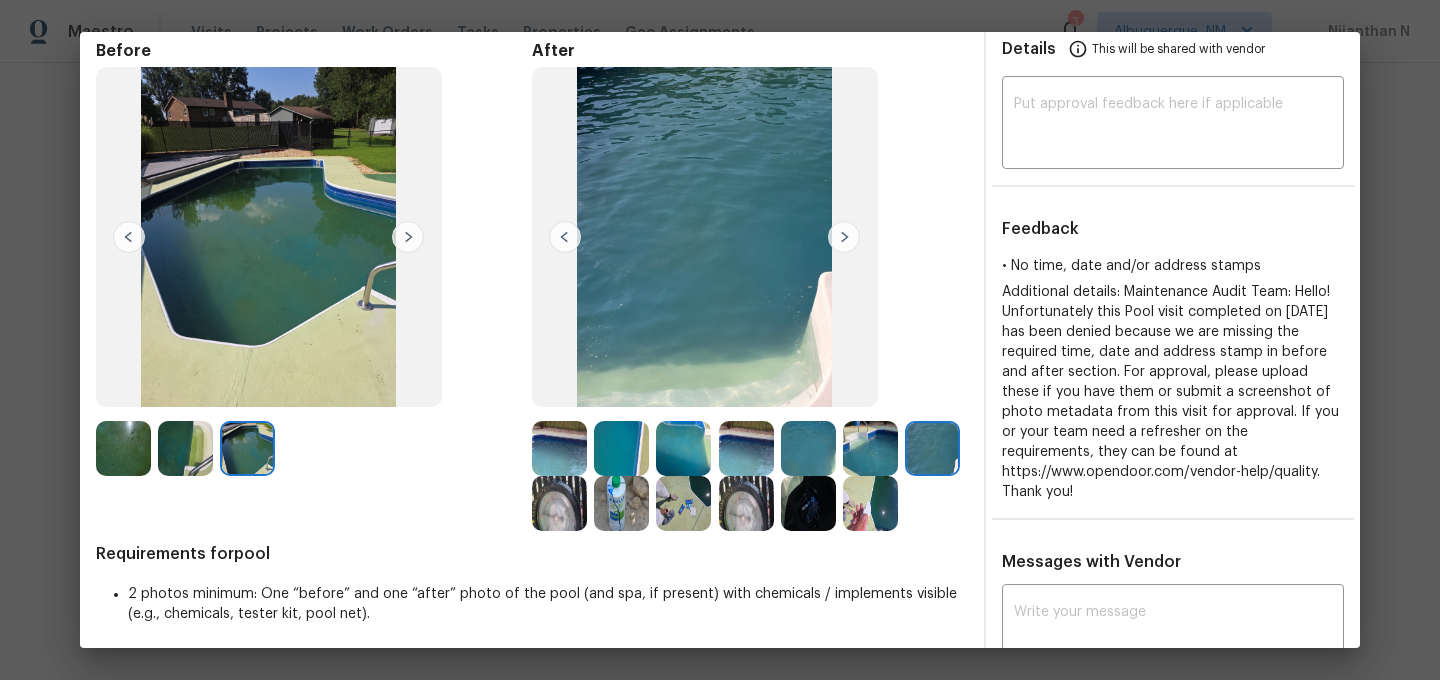 click at bounding box center (559, 503) 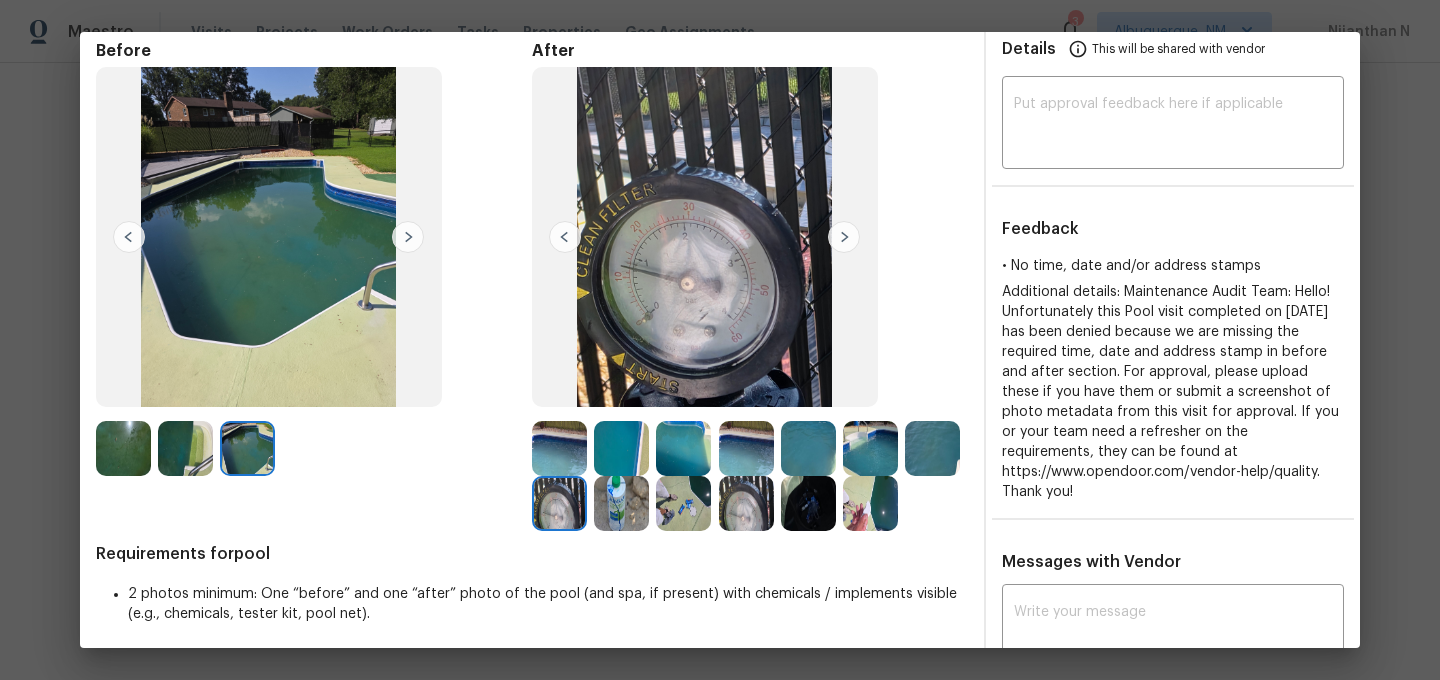 click at bounding box center [746, 503] 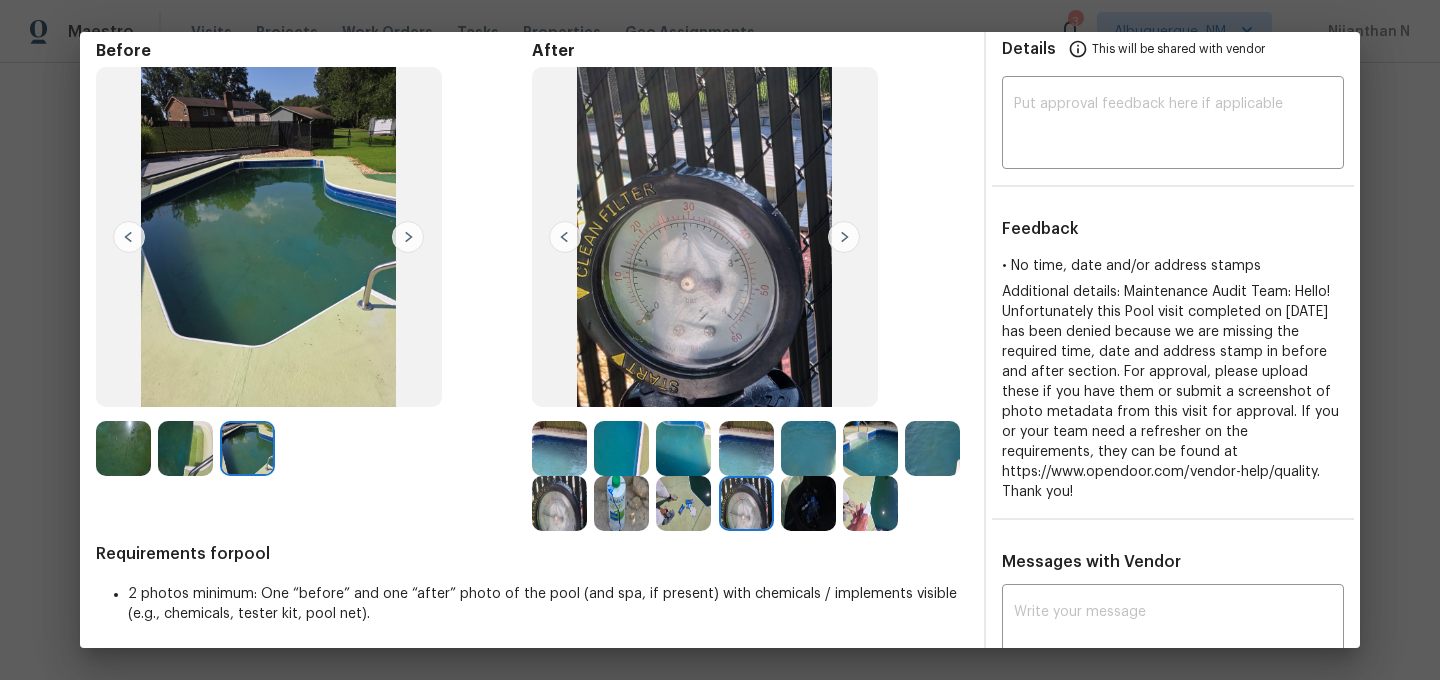 click at bounding box center (870, 503) 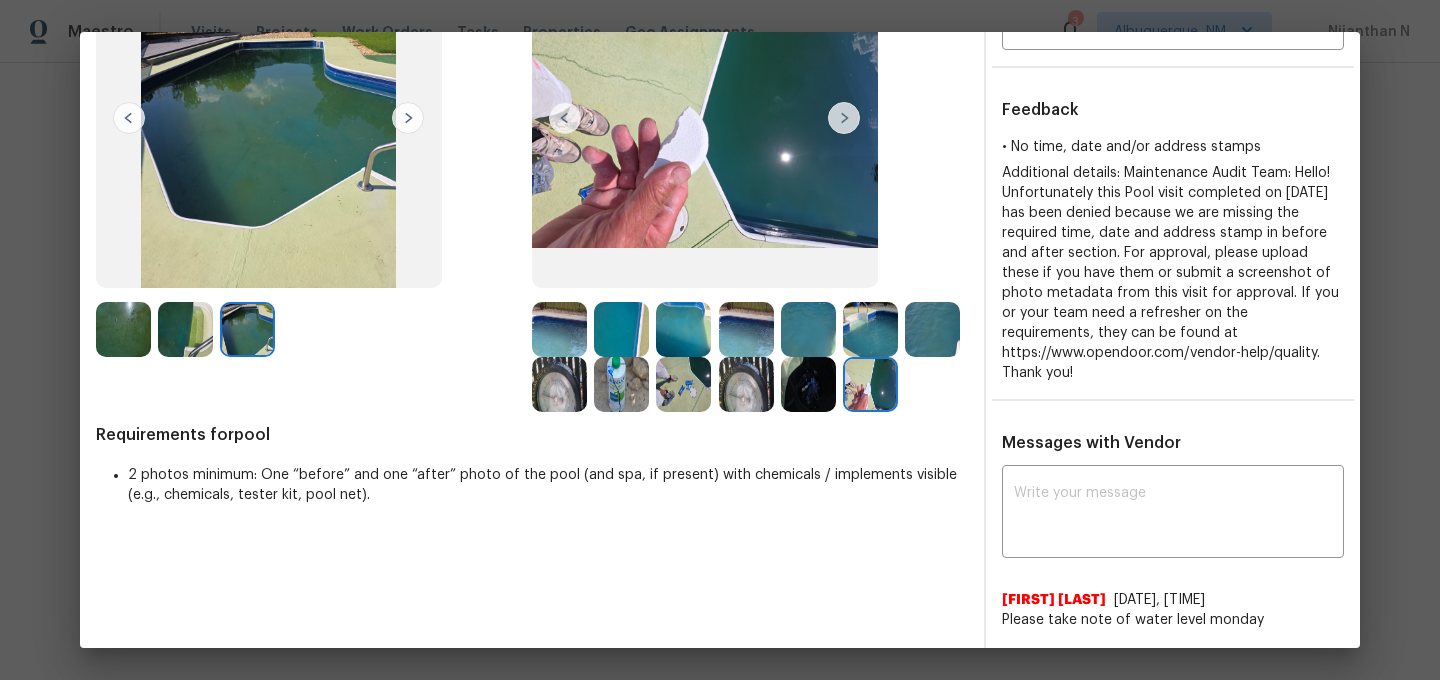 scroll, scrollTop: 0, scrollLeft: 0, axis: both 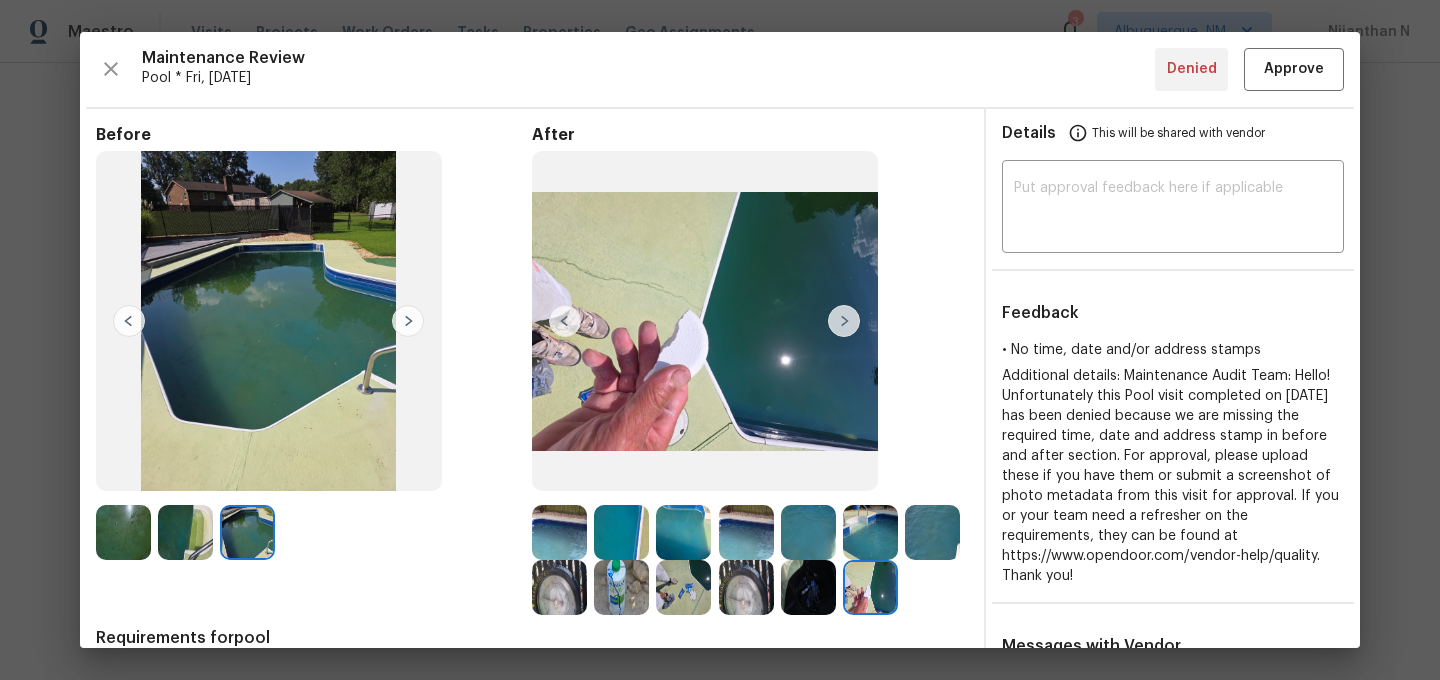 click at bounding box center [559, 532] 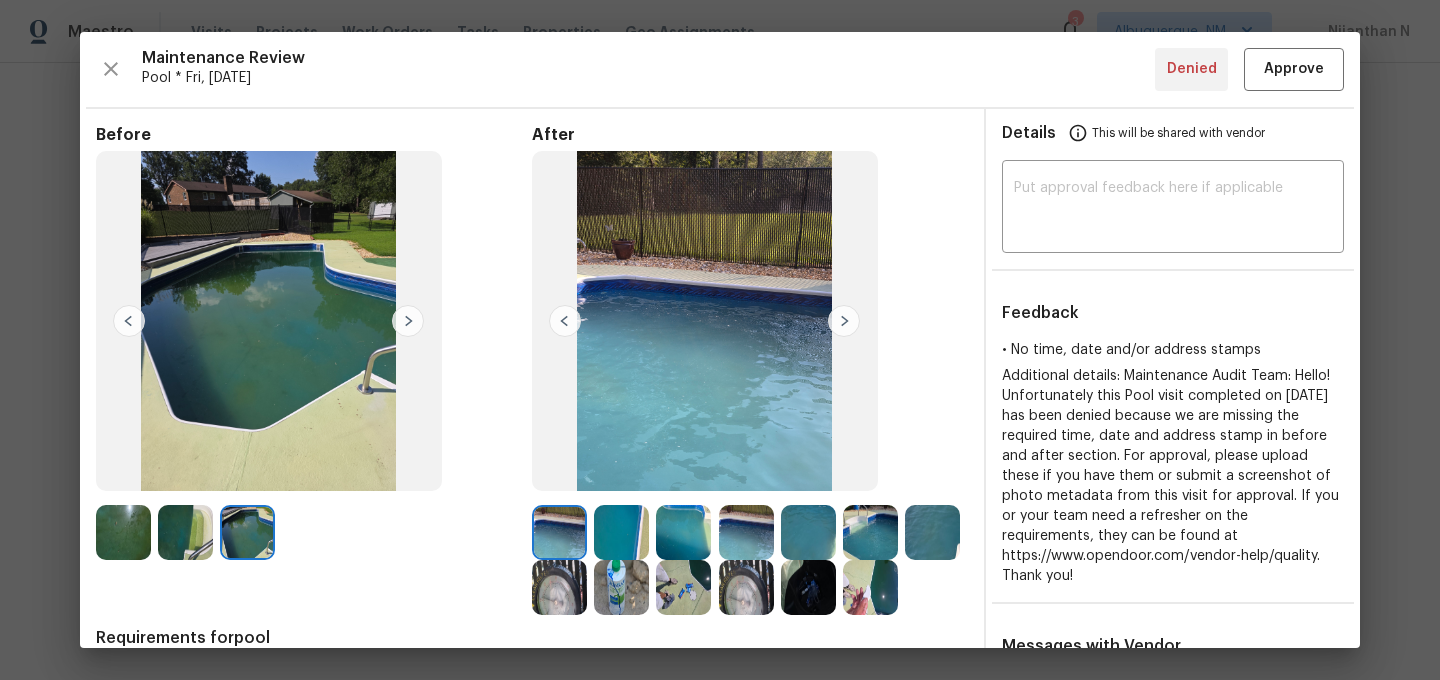 click at bounding box center [621, 532] 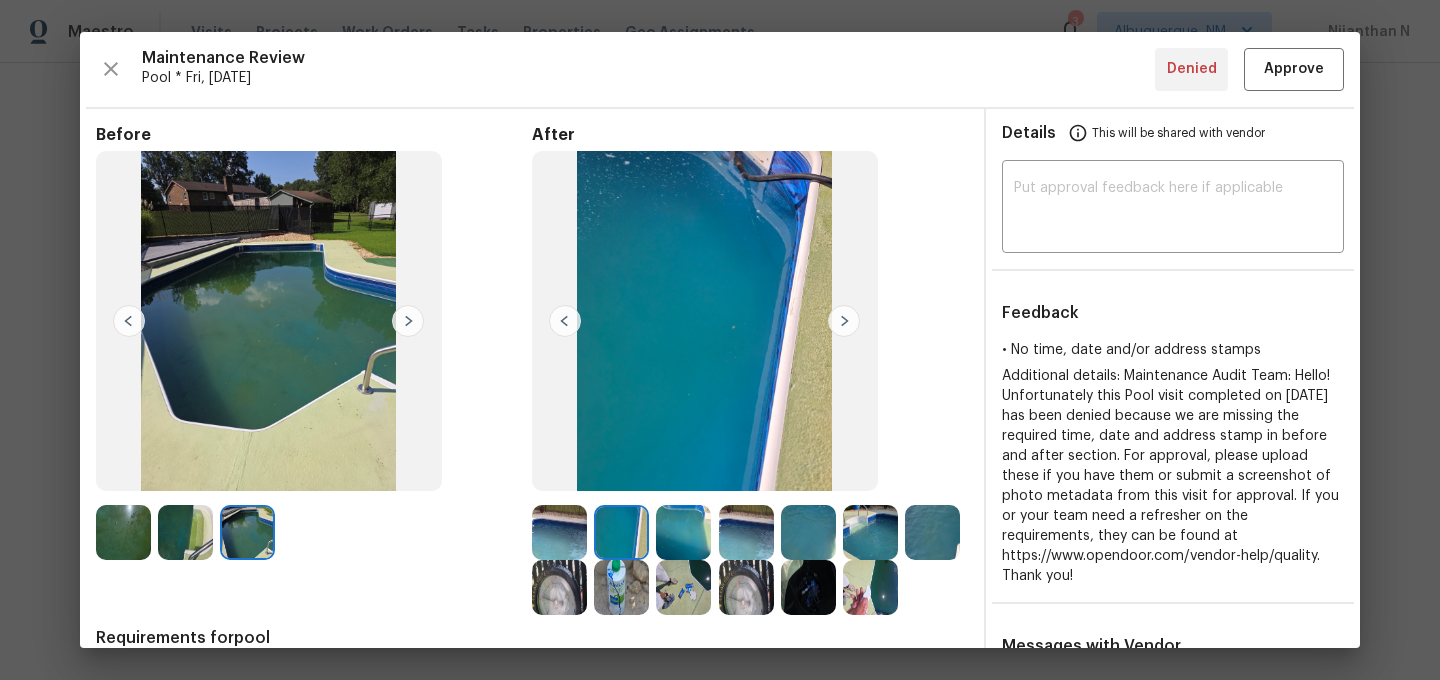 click at bounding box center (683, 532) 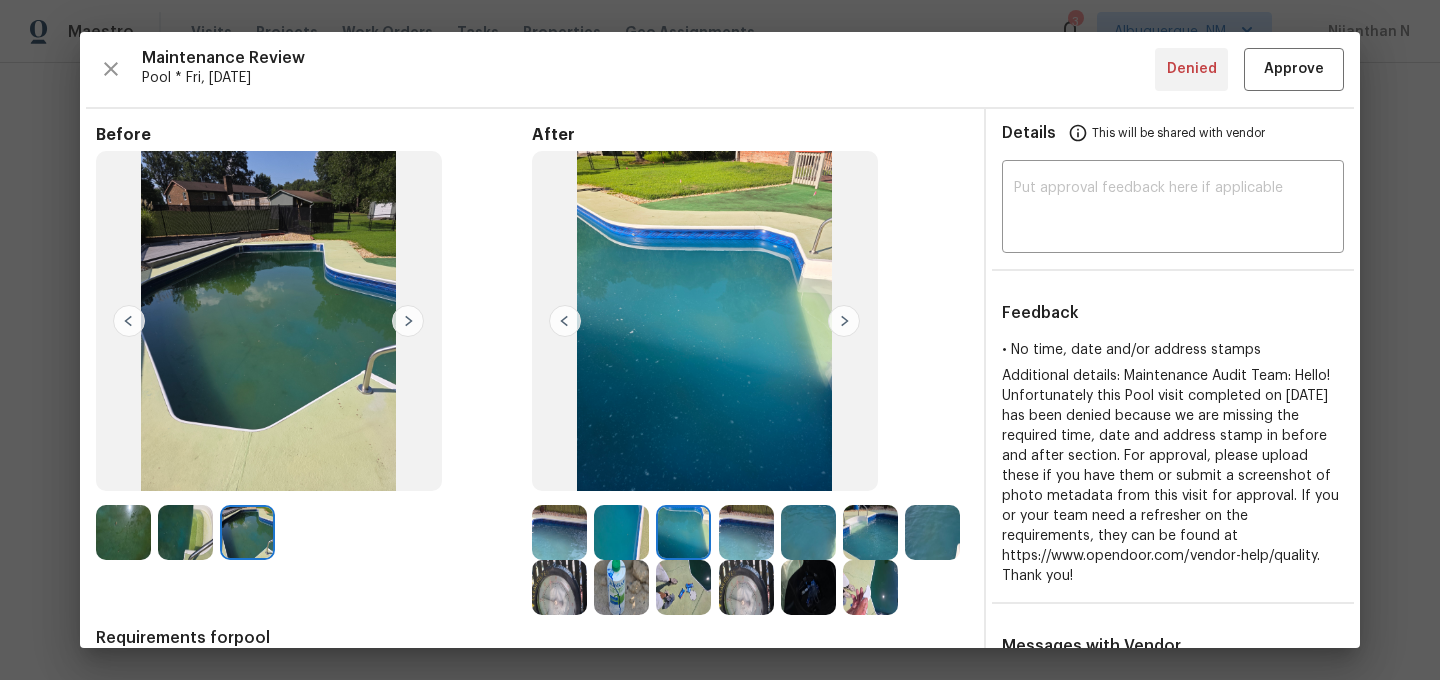 click at bounding box center [746, 532] 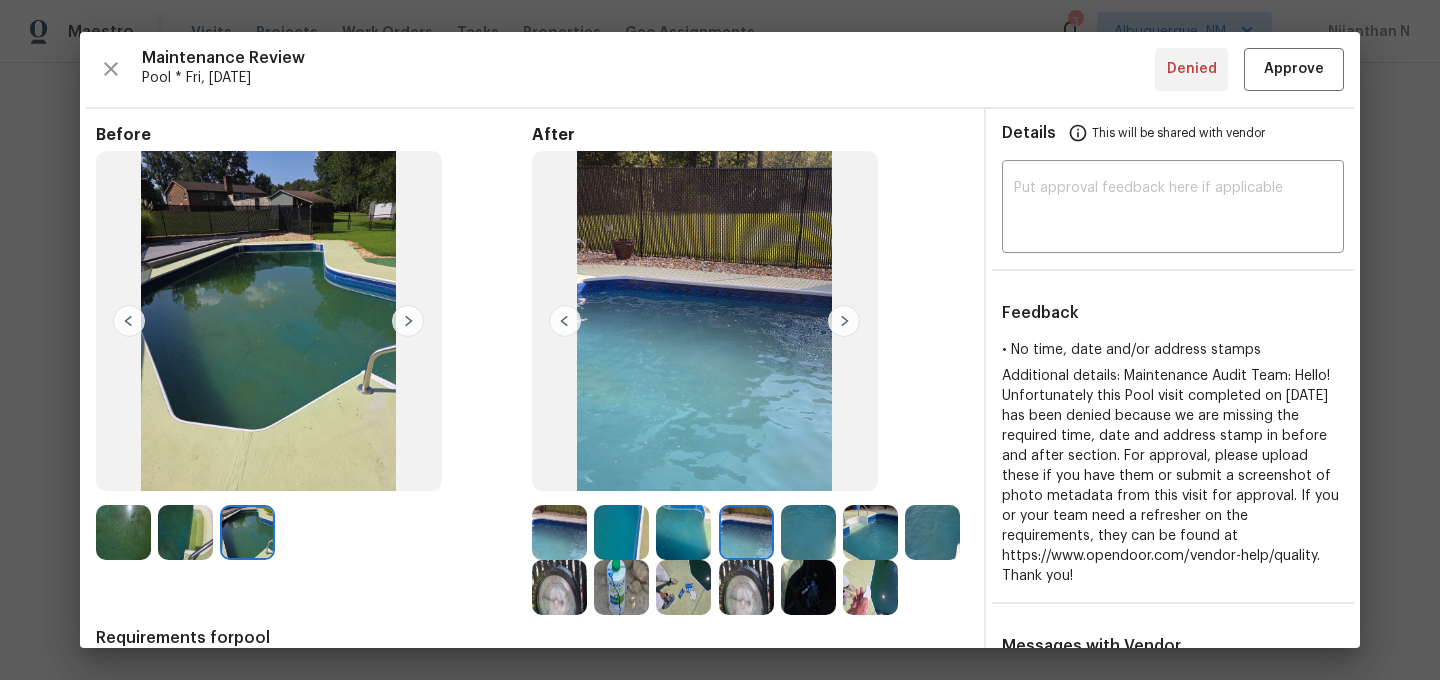 click at bounding box center (808, 532) 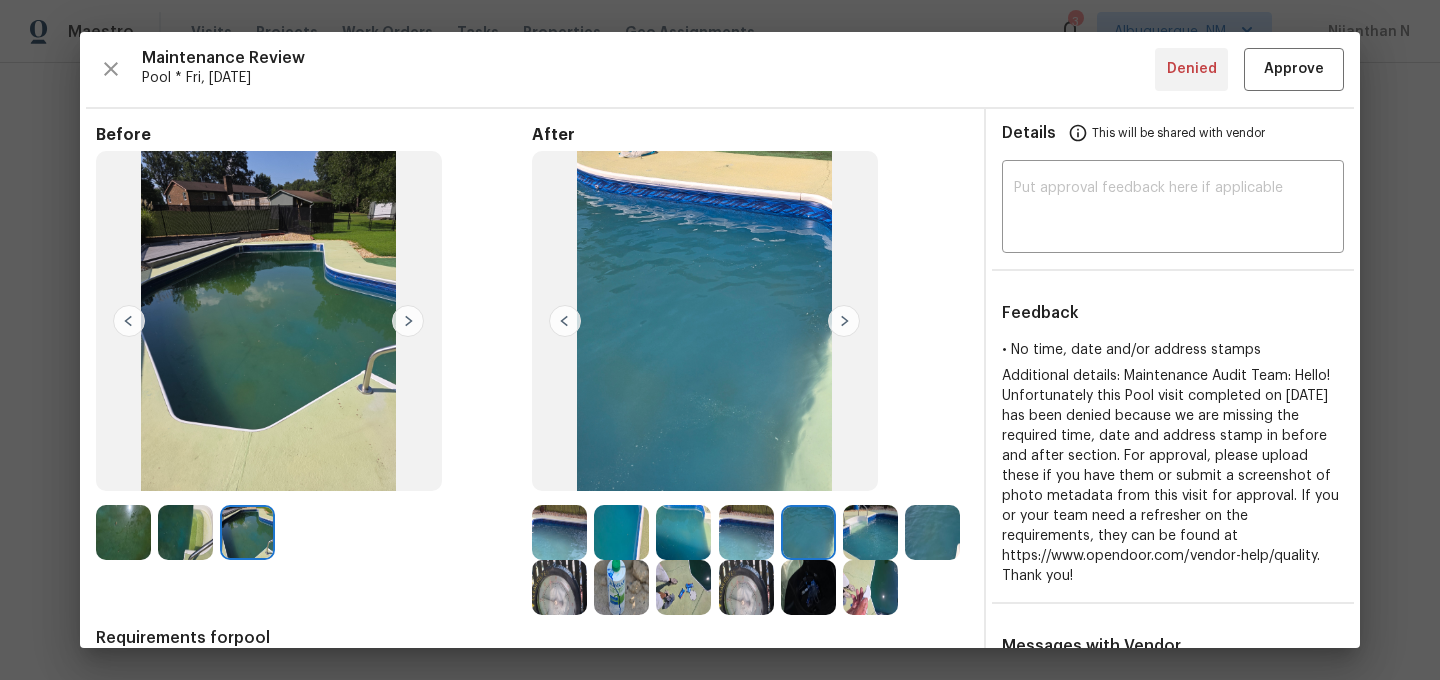 click at bounding box center (870, 532) 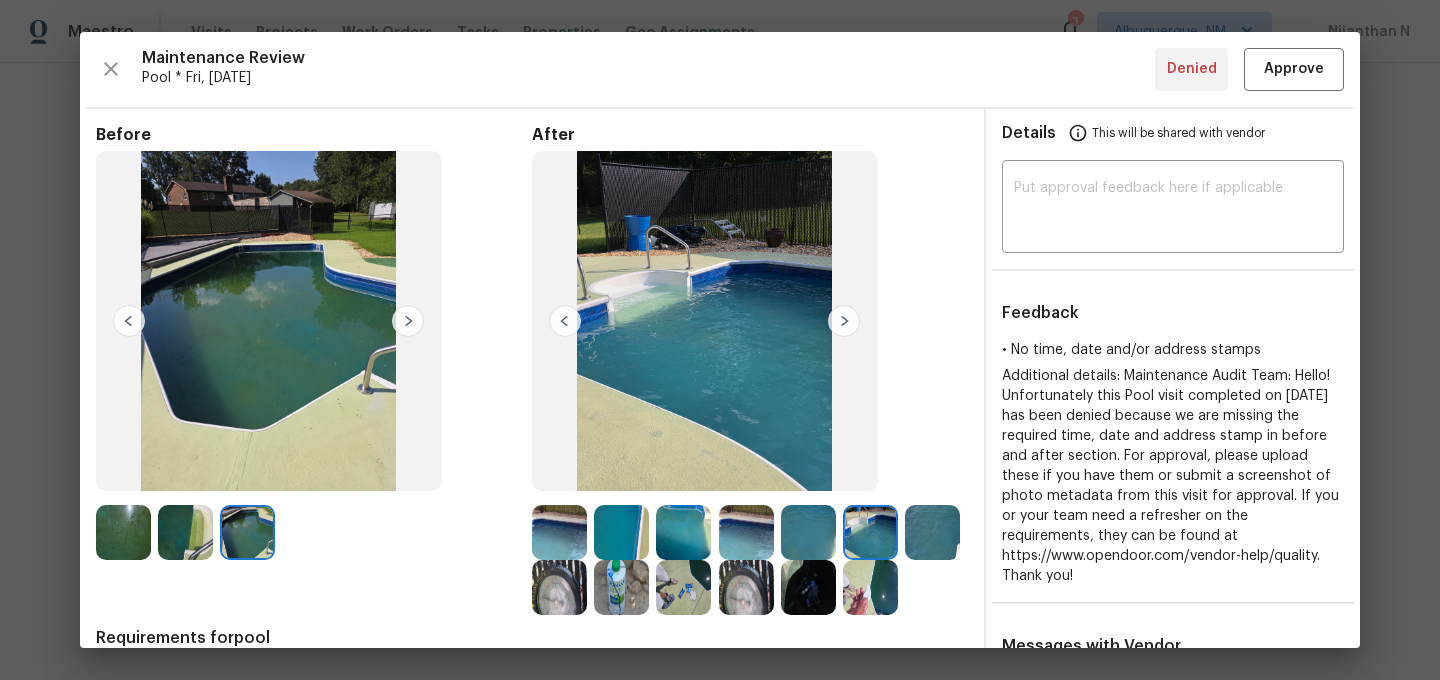 click at bounding box center [932, 532] 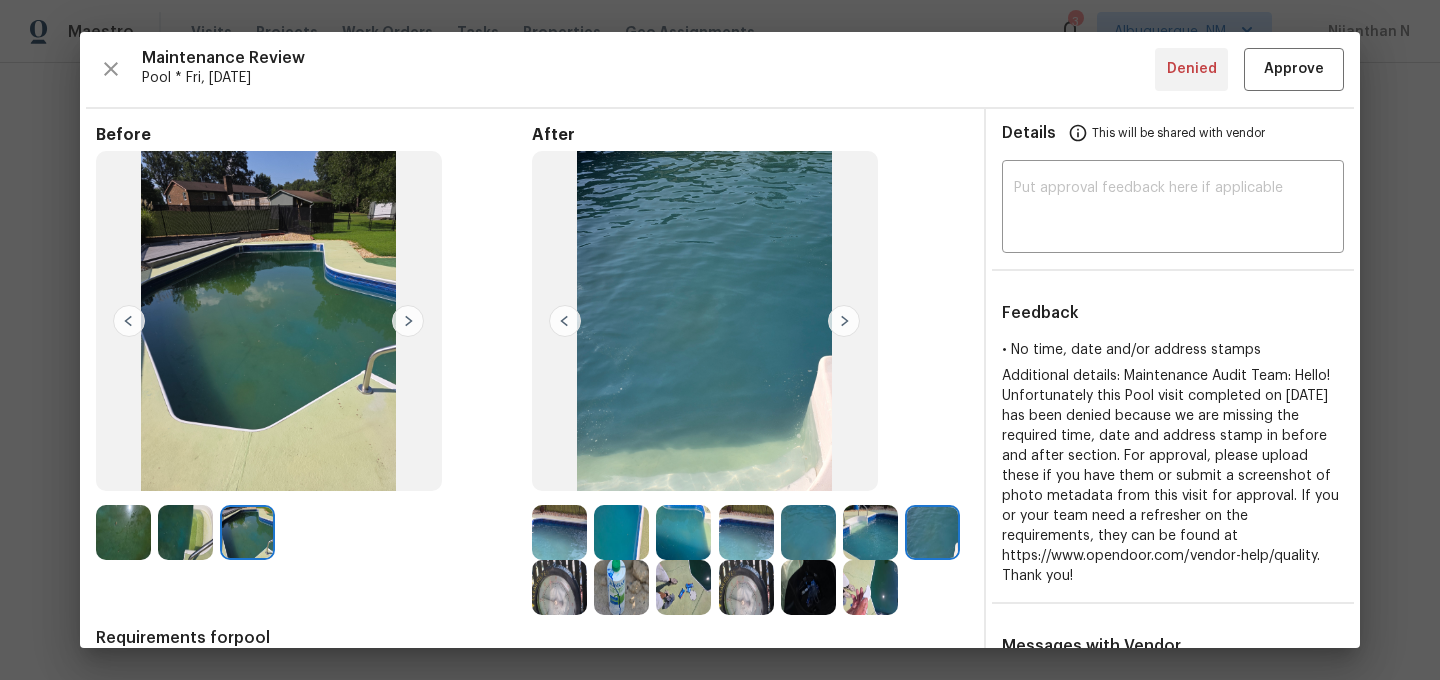 click on "Before After Requirements for  pool 2 photos minimum: One “before” and one “after” photo of the pool (and spa, if present) with chemicals / implements visible (e.g., chemicals, tester kit, pool net)." at bounding box center [532, 809] 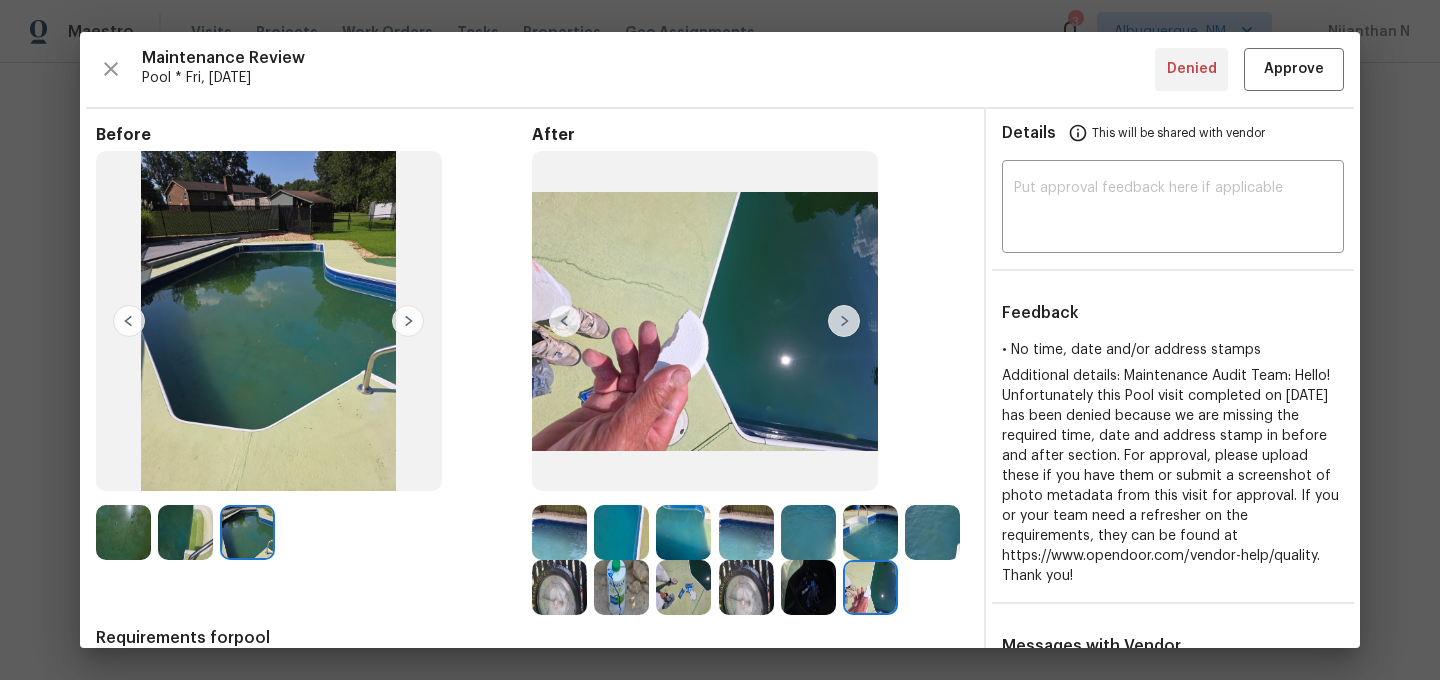click at bounding box center [808, 587] 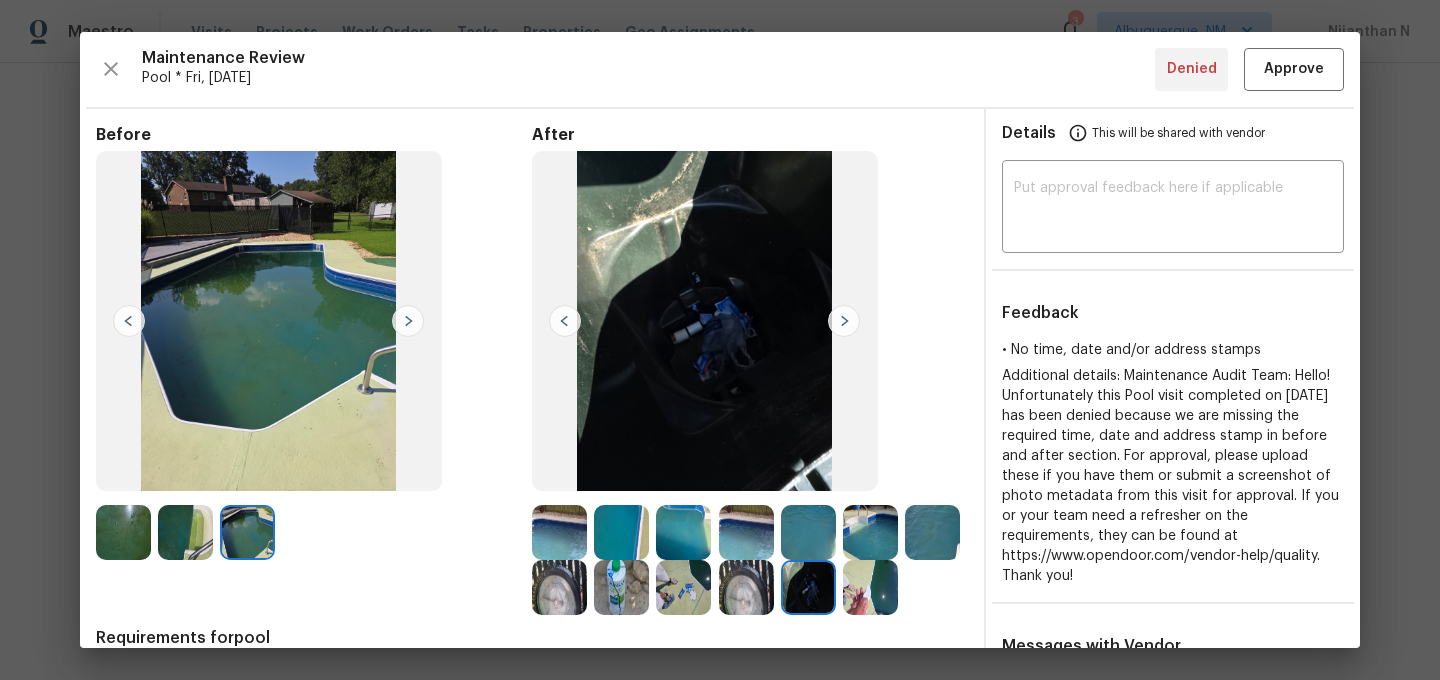 click at bounding box center [746, 587] 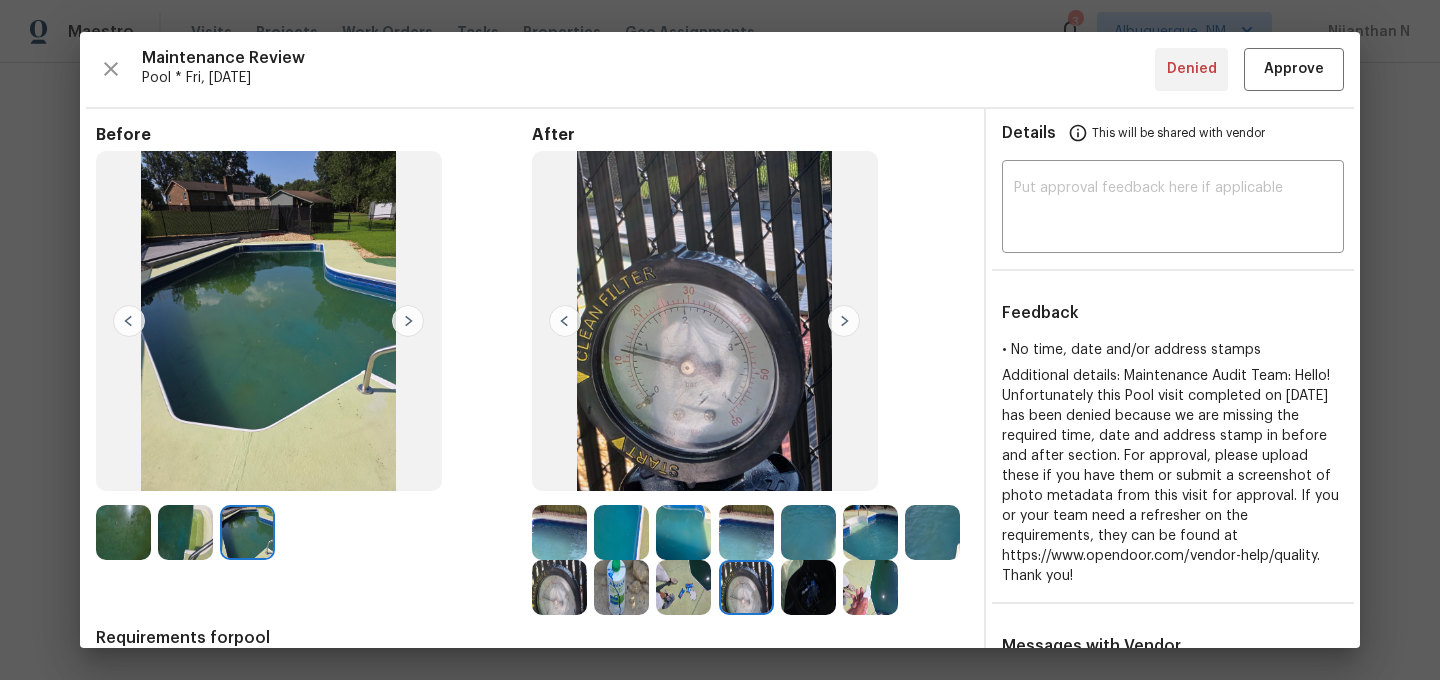click at bounding box center [683, 587] 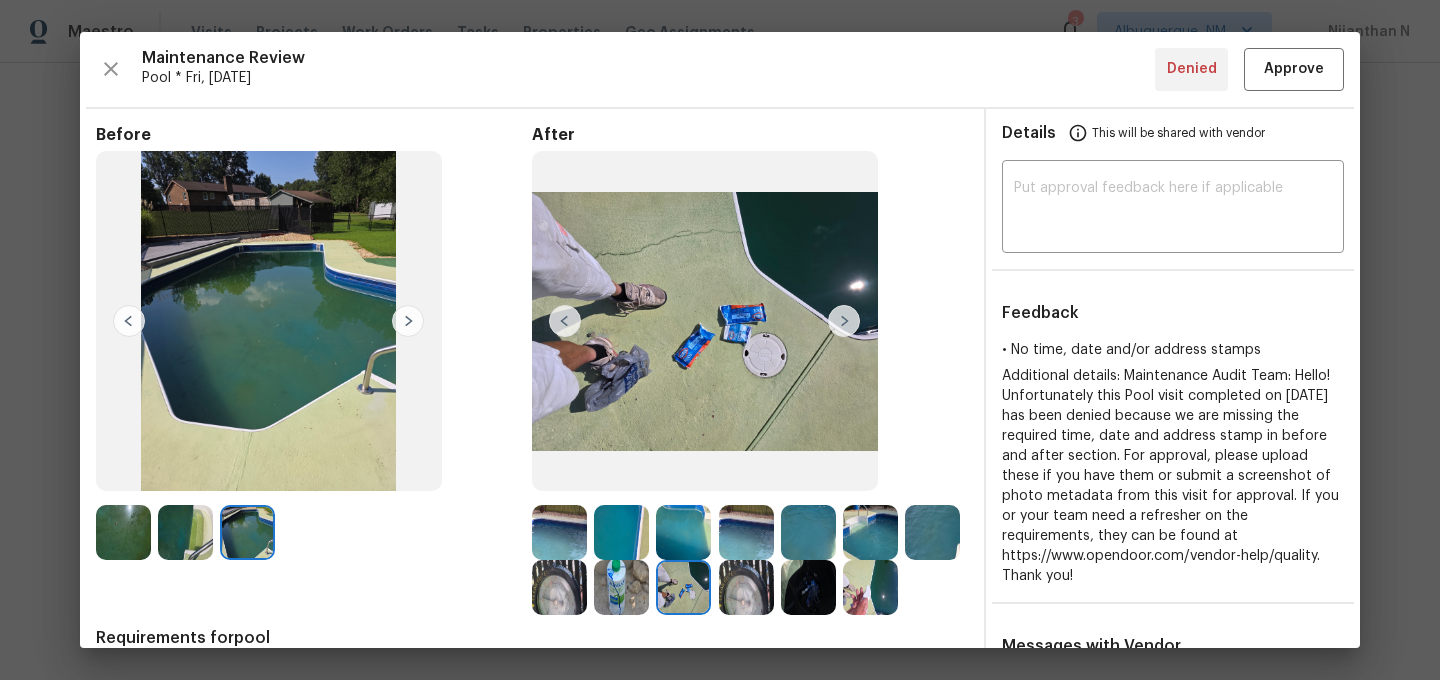 click at bounding box center [621, 587] 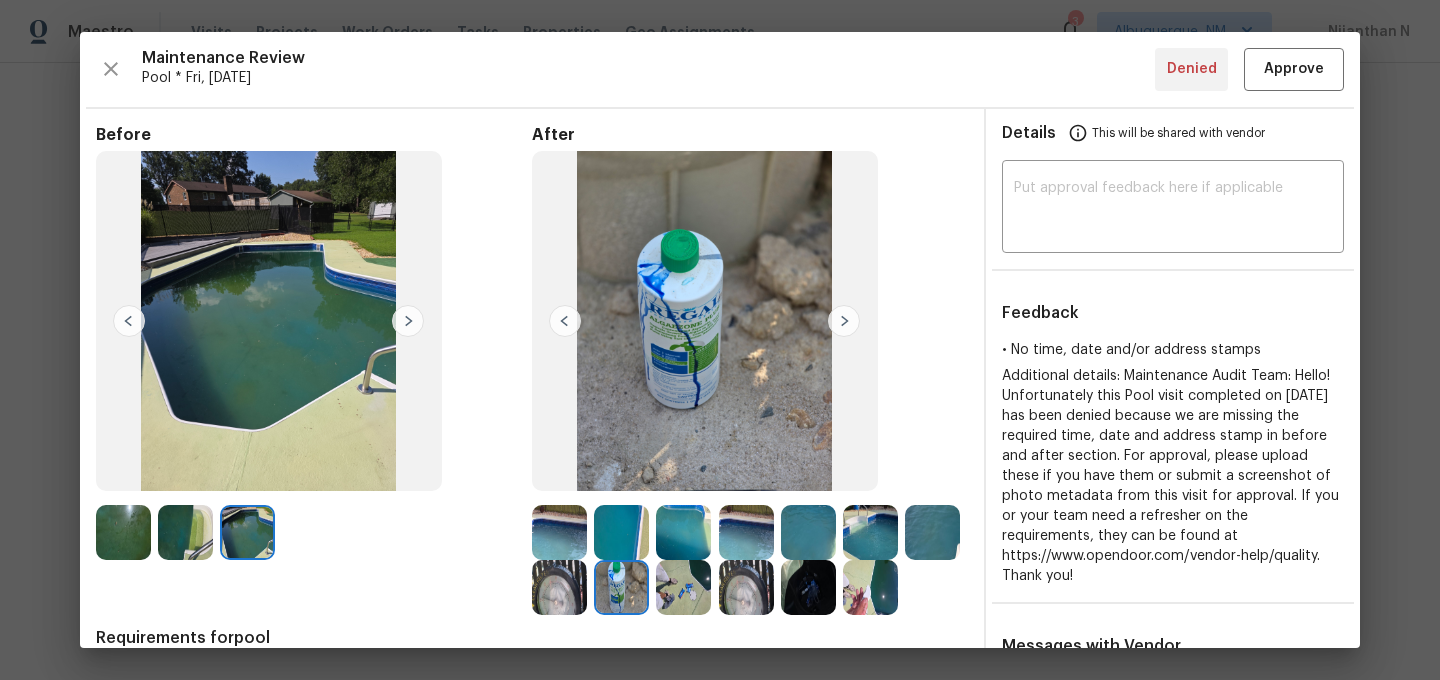 click at bounding box center [559, 587] 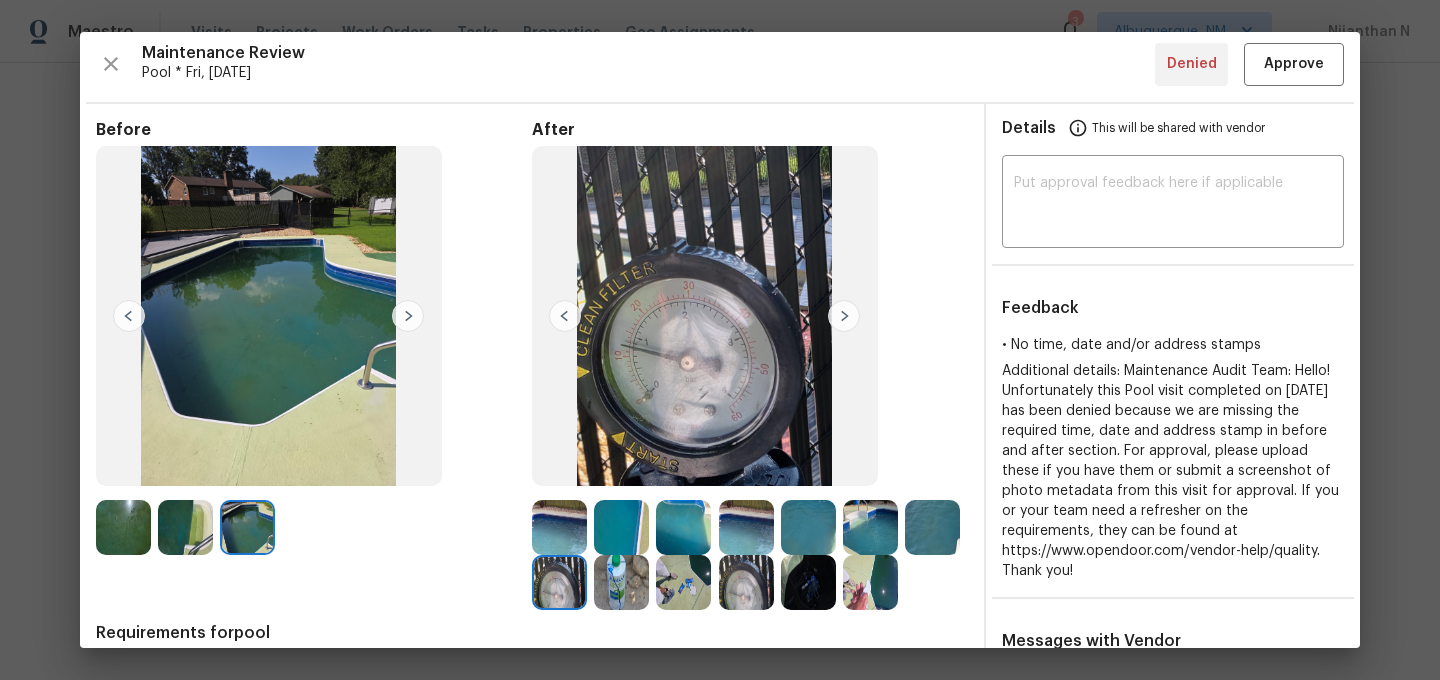 scroll, scrollTop: 0, scrollLeft: 0, axis: both 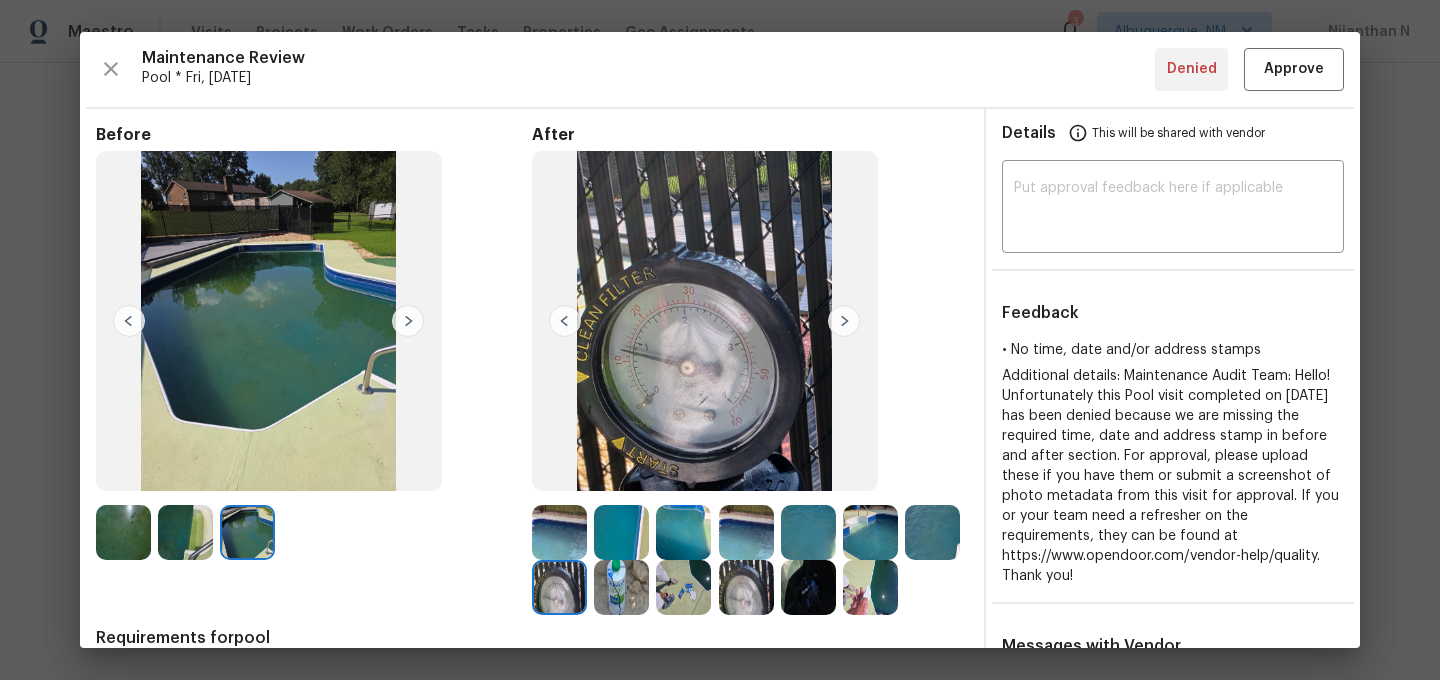 click at bounding box center (559, 532) 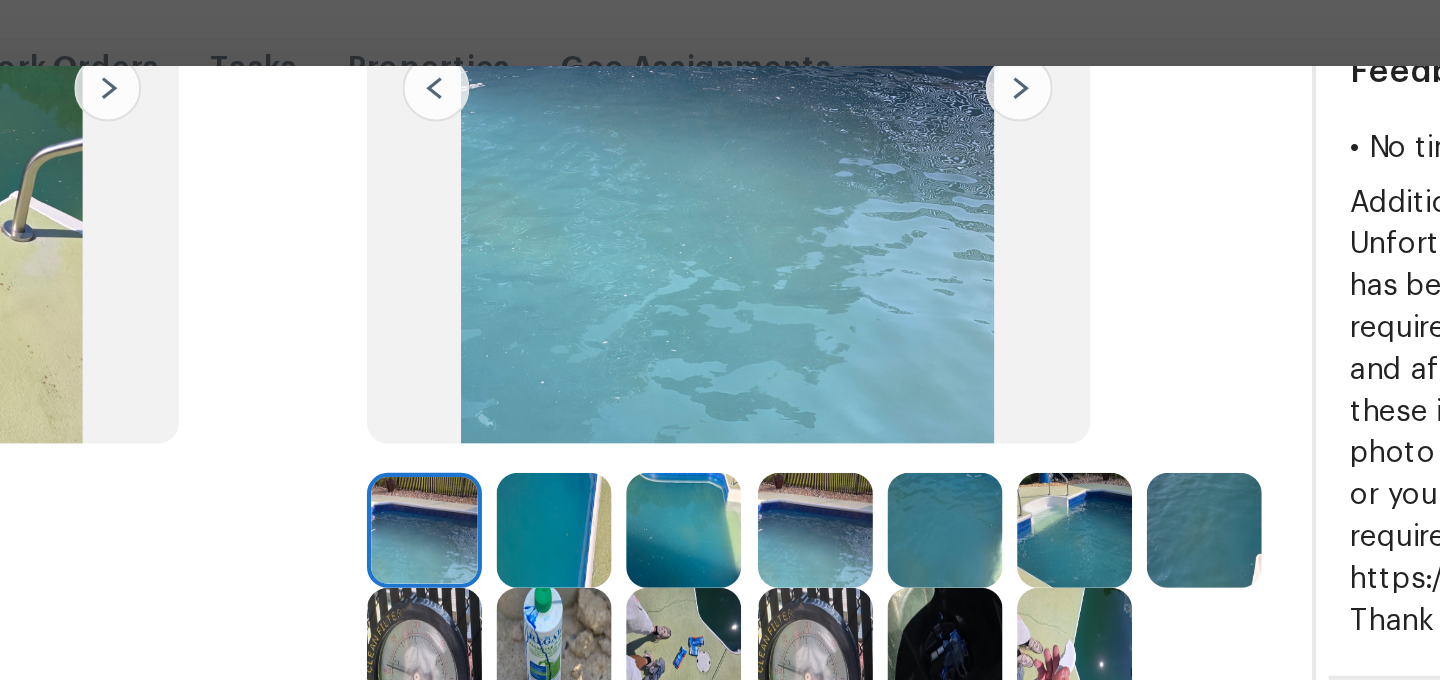 scroll, scrollTop: 303, scrollLeft: 0, axis: vertical 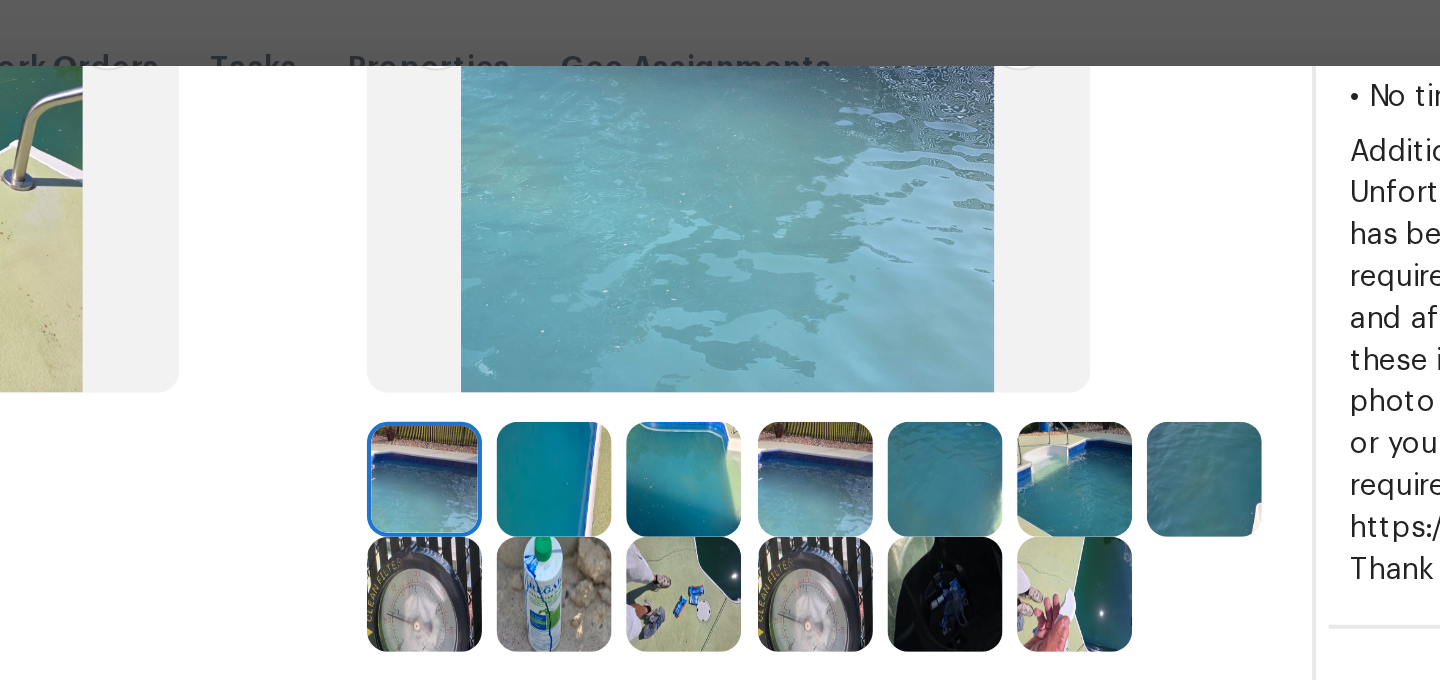 click at bounding box center [621, 229] 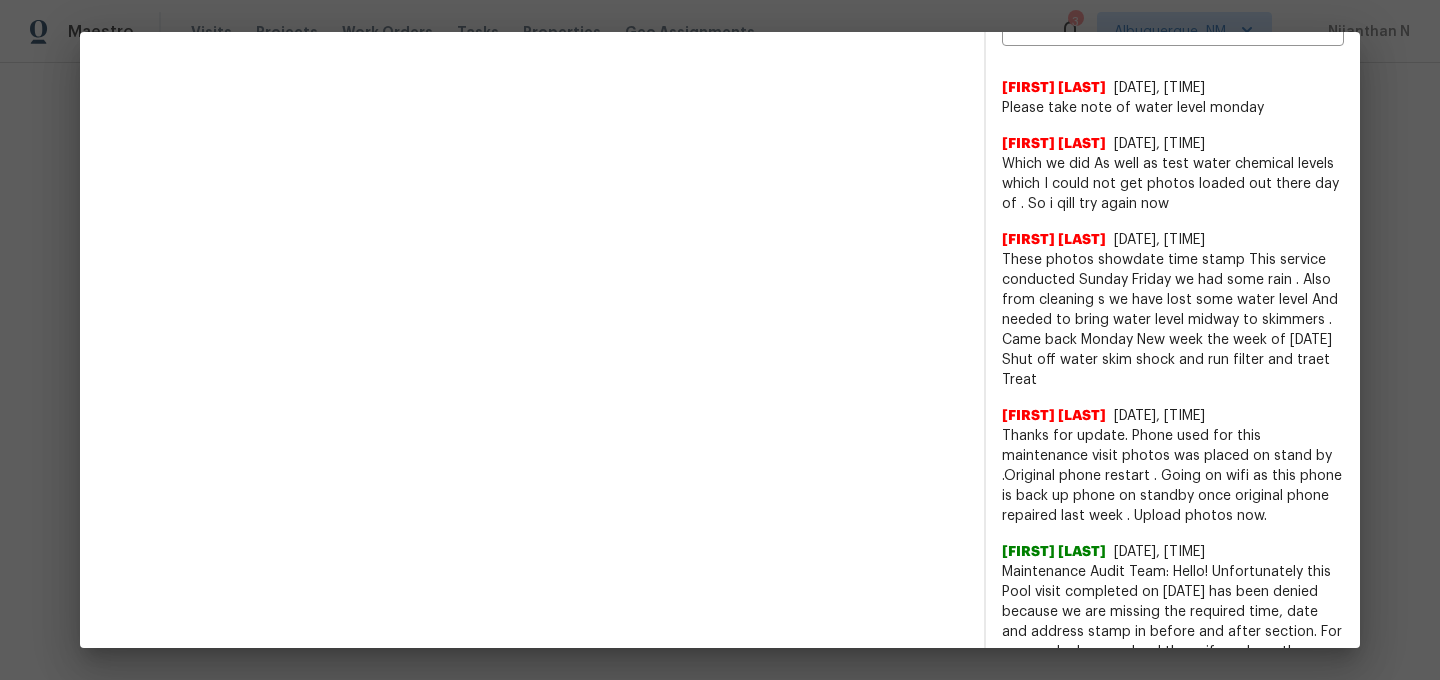 scroll, scrollTop: 699, scrollLeft: 0, axis: vertical 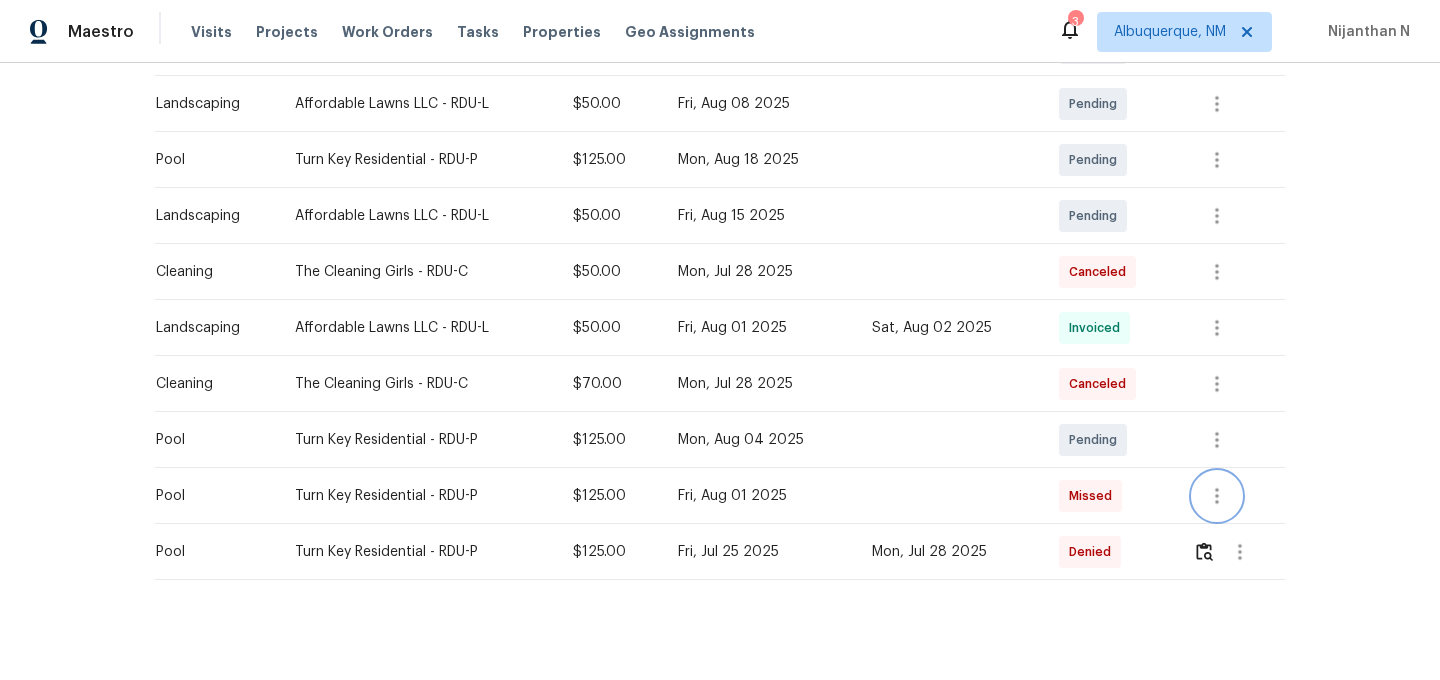 click 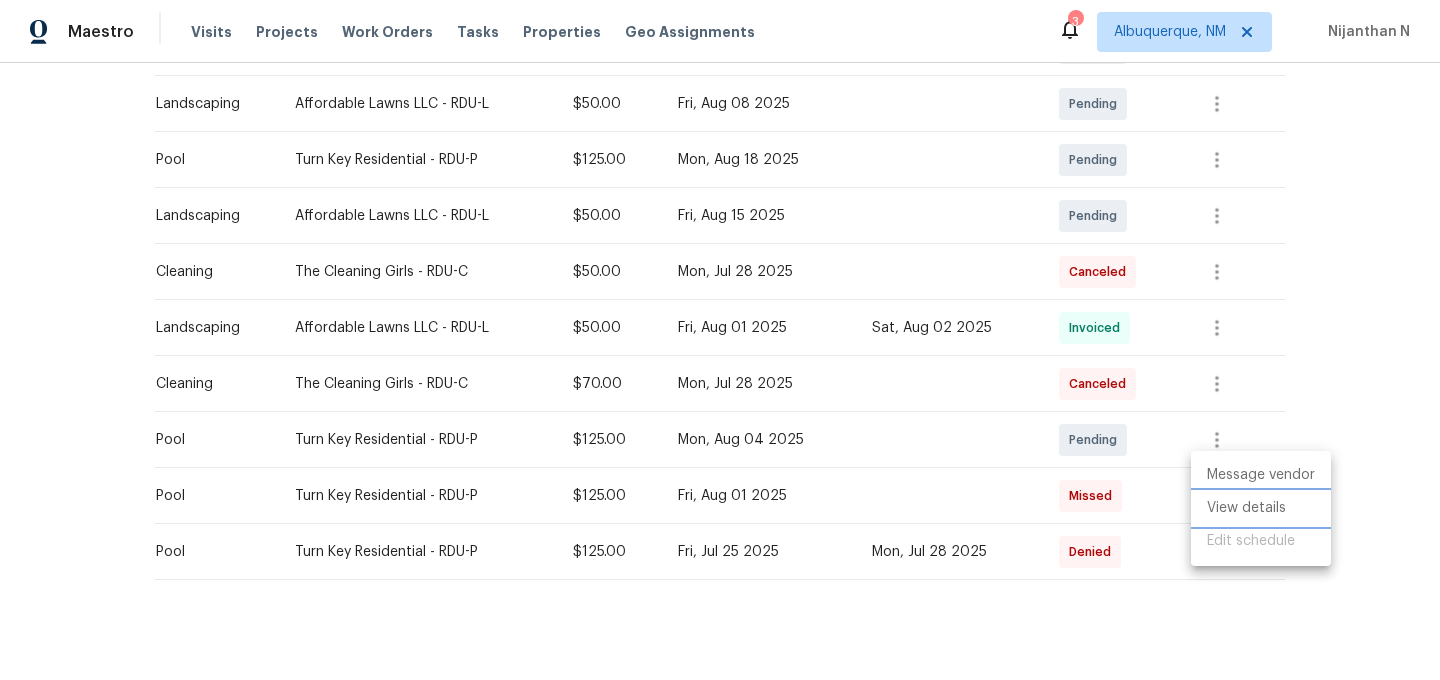 click on "View details" at bounding box center [1261, 508] 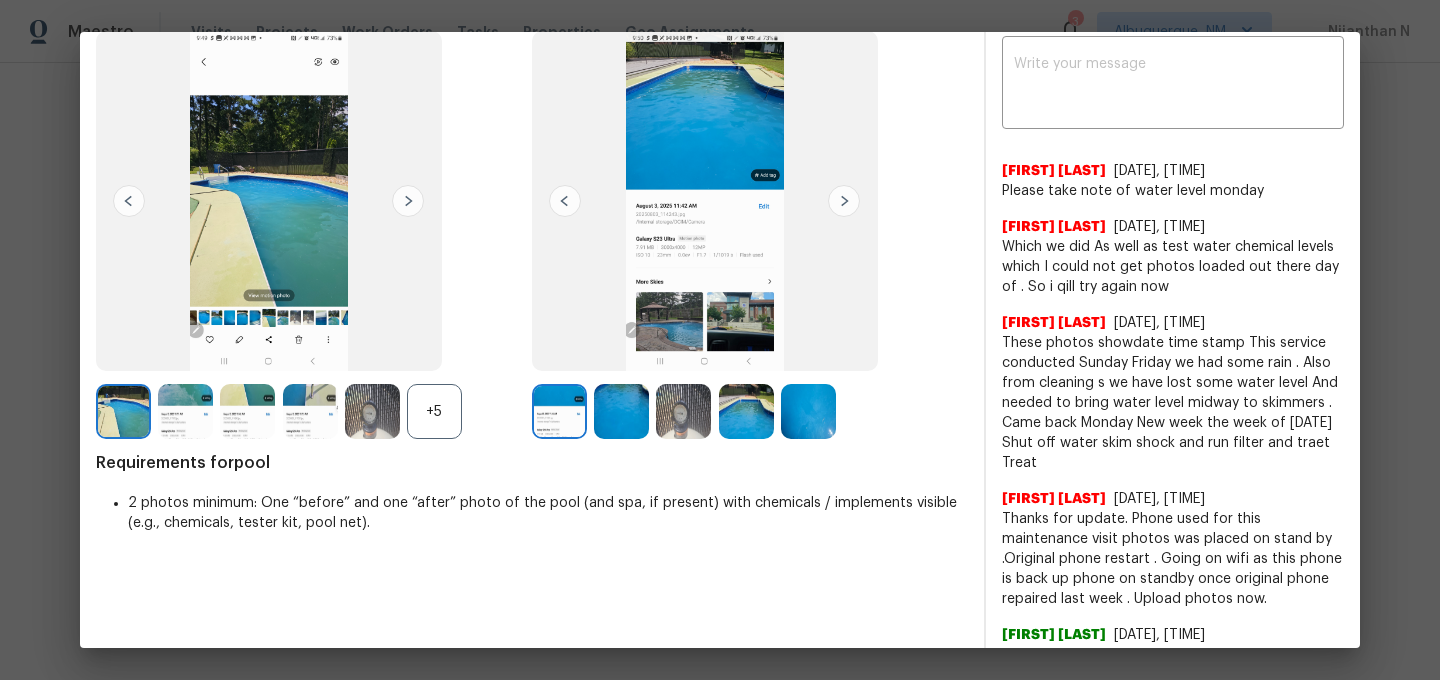 scroll, scrollTop: 110, scrollLeft: 0, axis: vertical 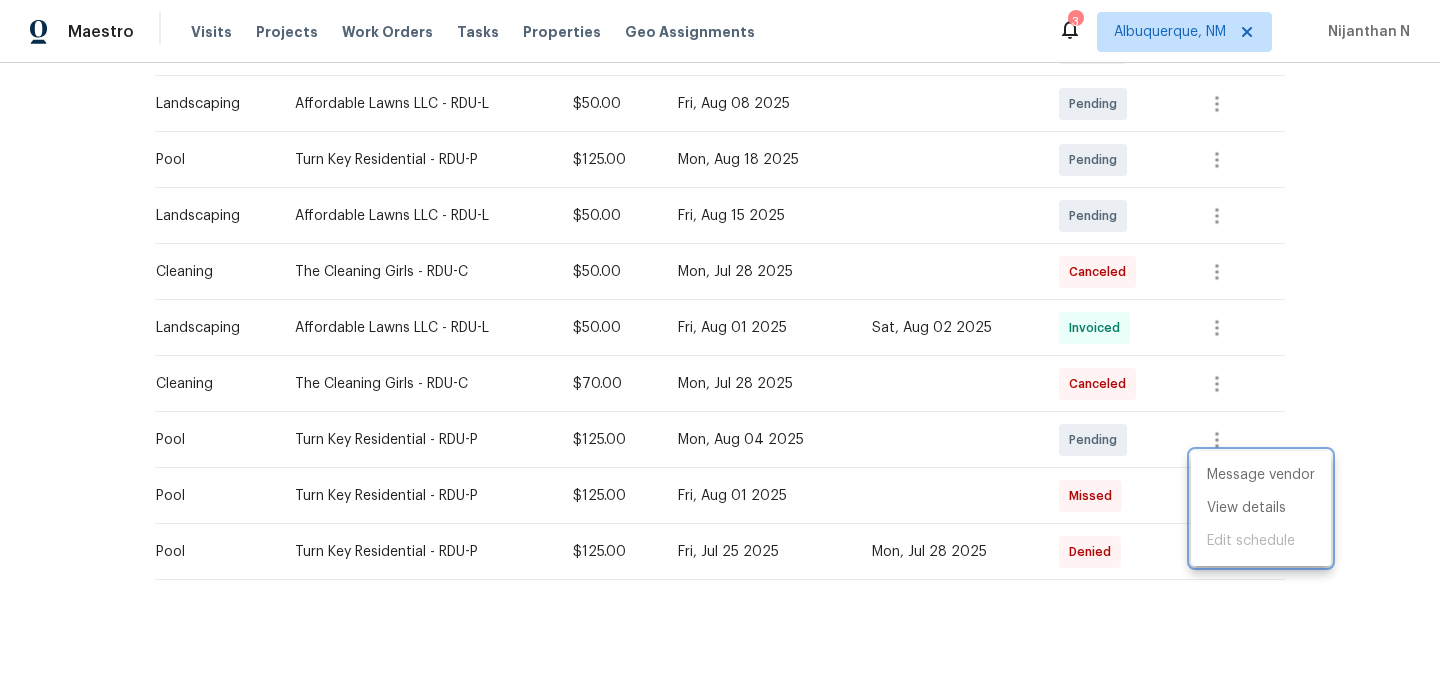 click at bounding box center [720, 340] 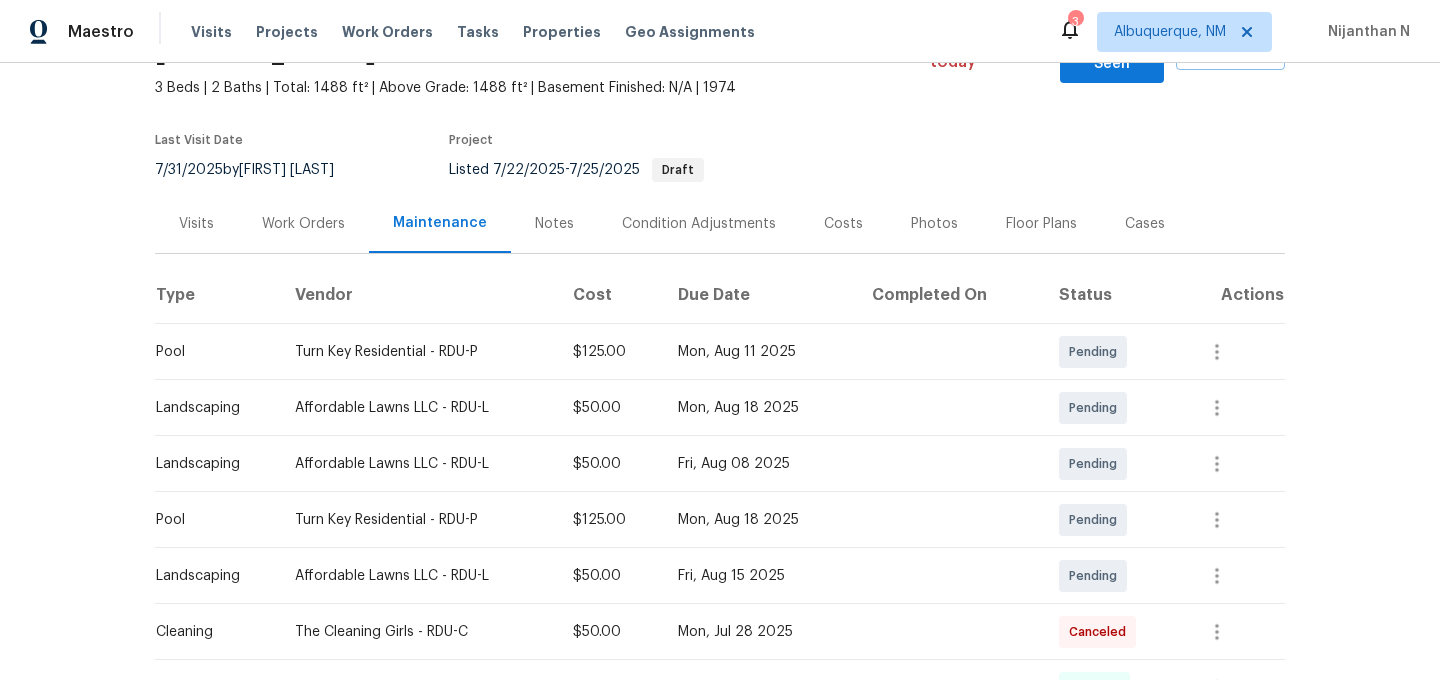 scroll, scrollTop: 0, scrollLeft: 0, axis: both 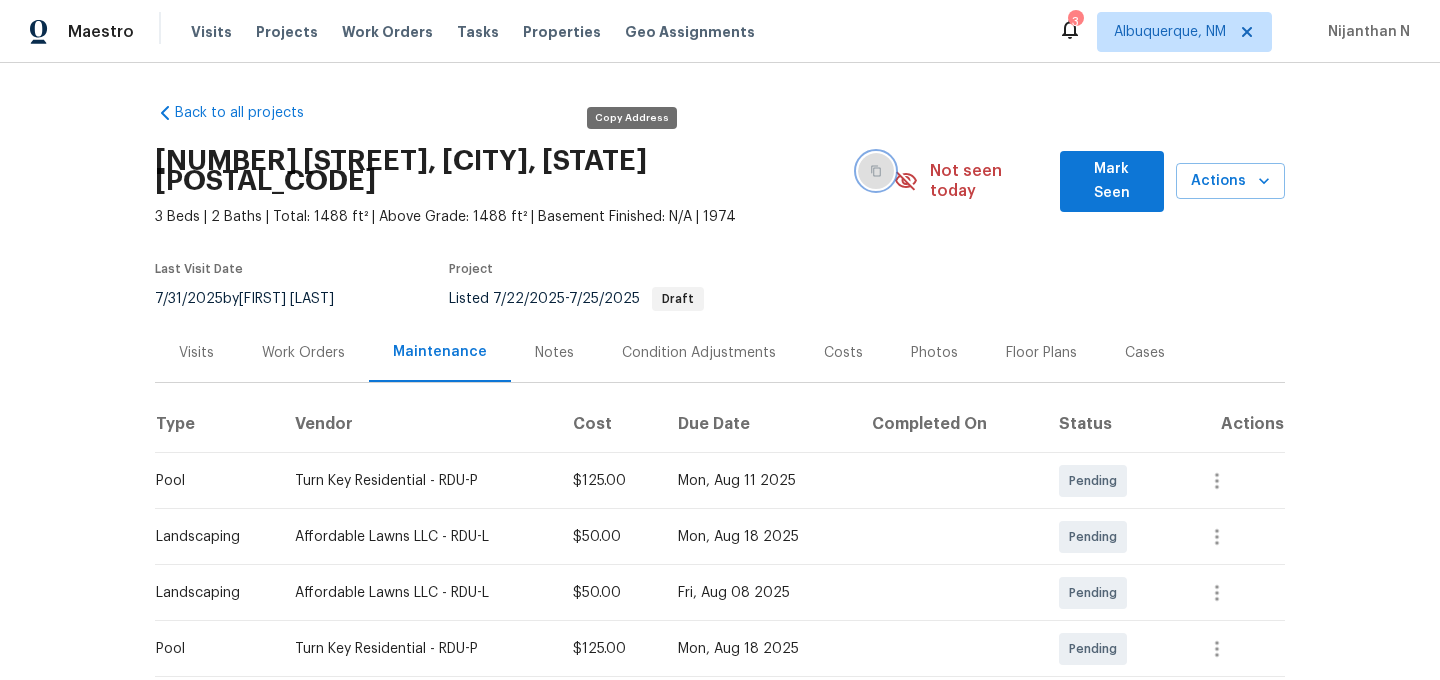 click 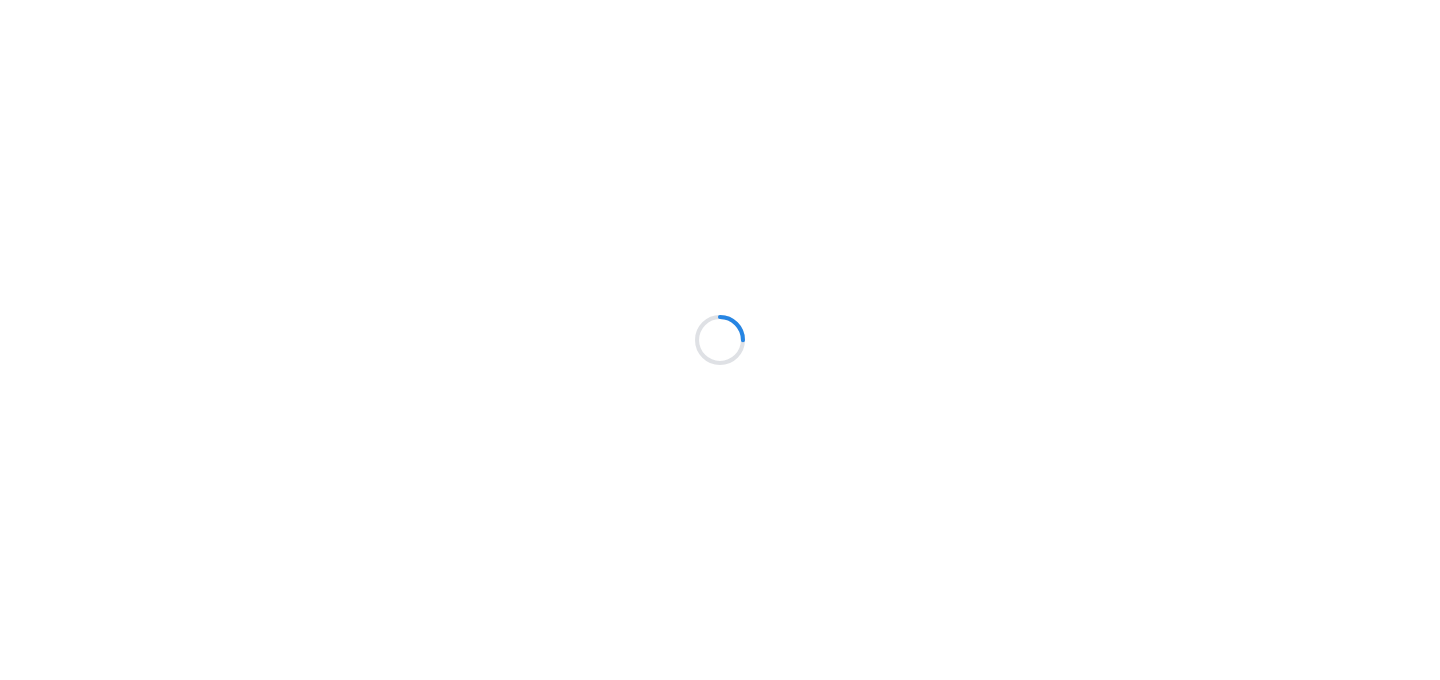 scroll, scrollTop: 0, scrollLeft: 0, axis: both 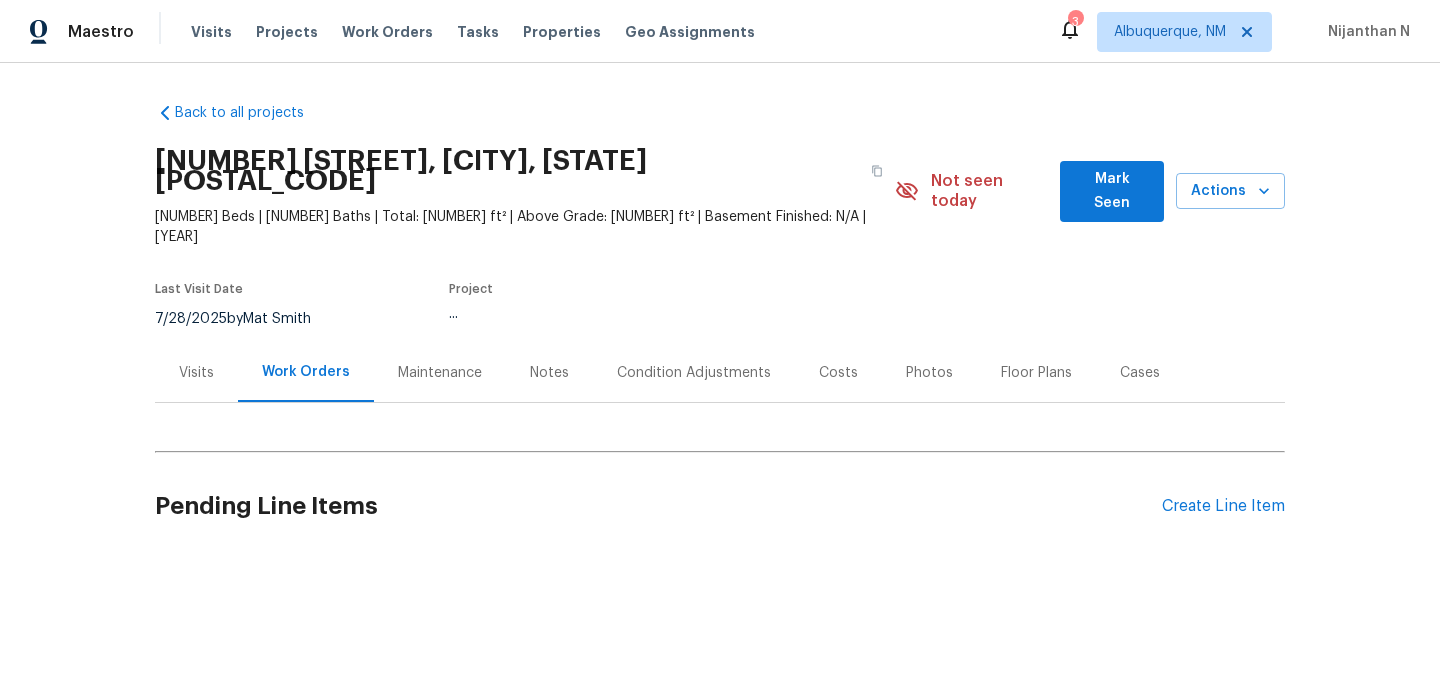 click on "Maintenance" at bounding box center [440, 373] 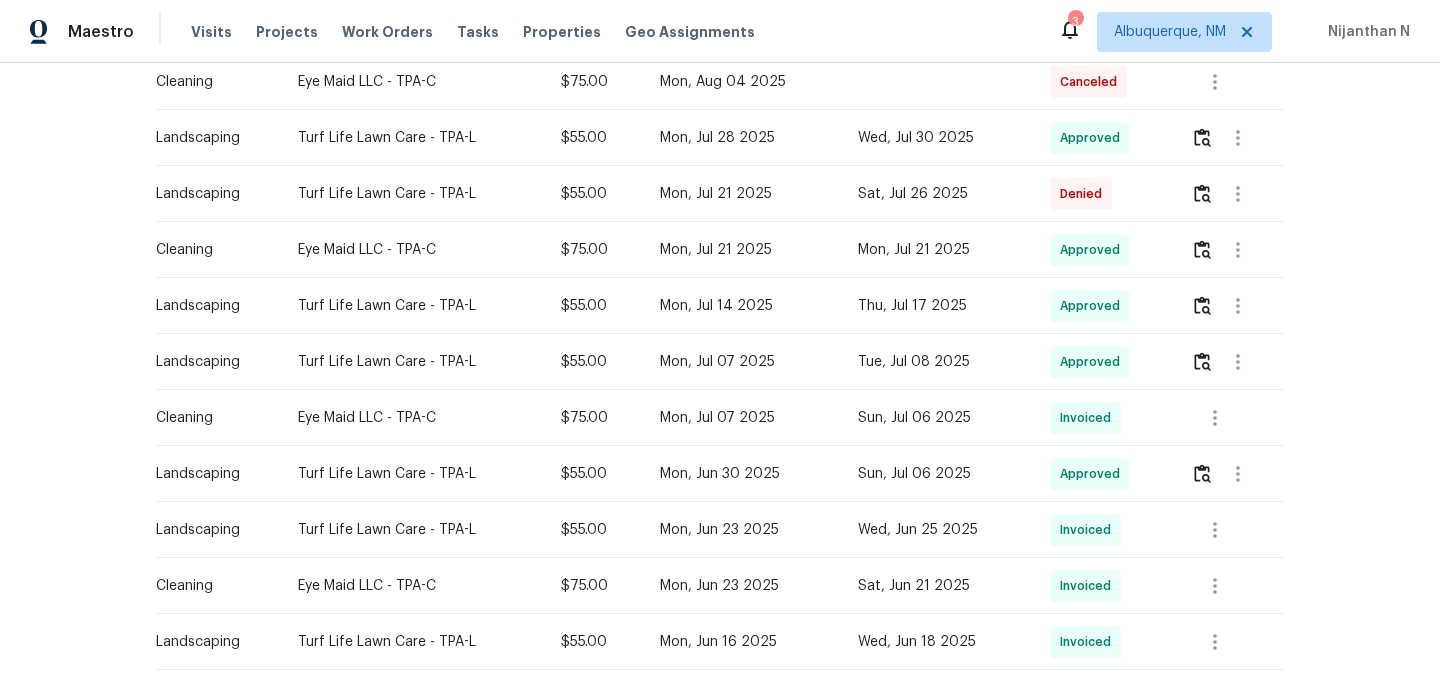 scroll, scrollTop: 525, scrollLeft: 0, axis: vertical 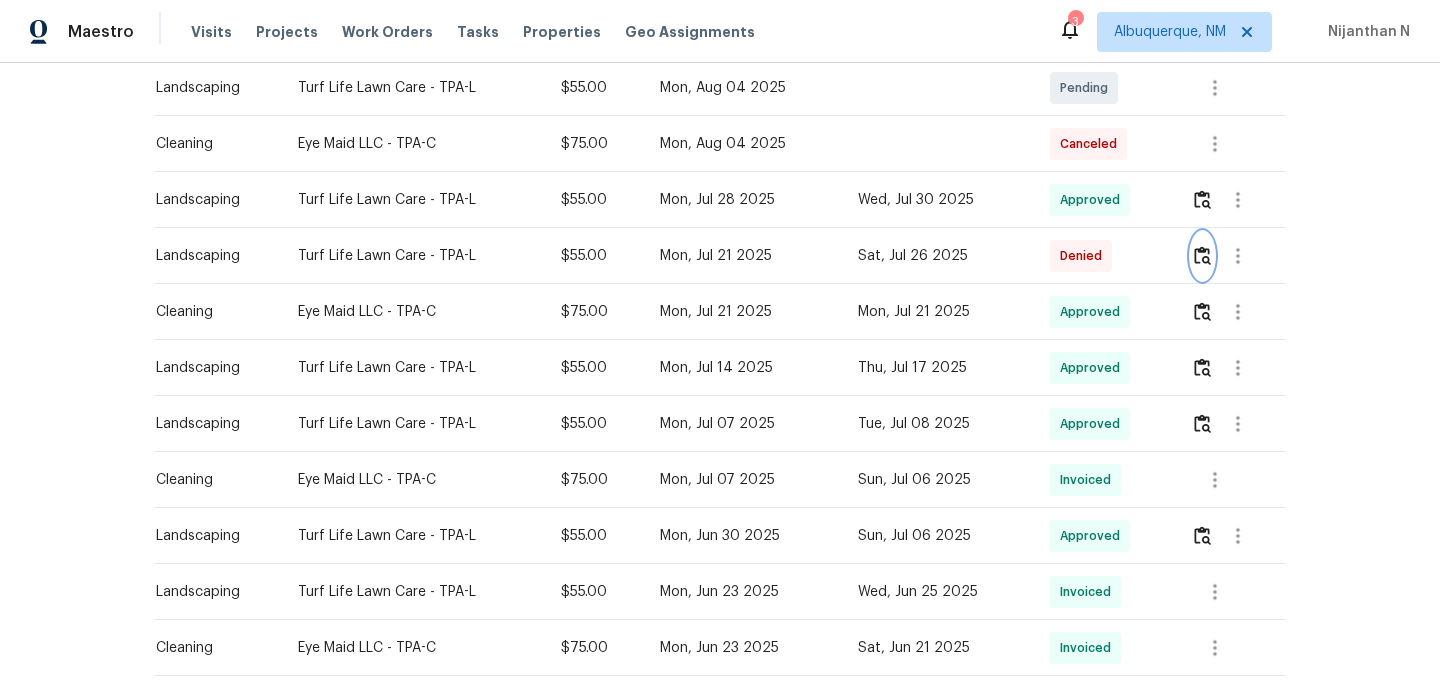 click at bounding box center (1202, 255) 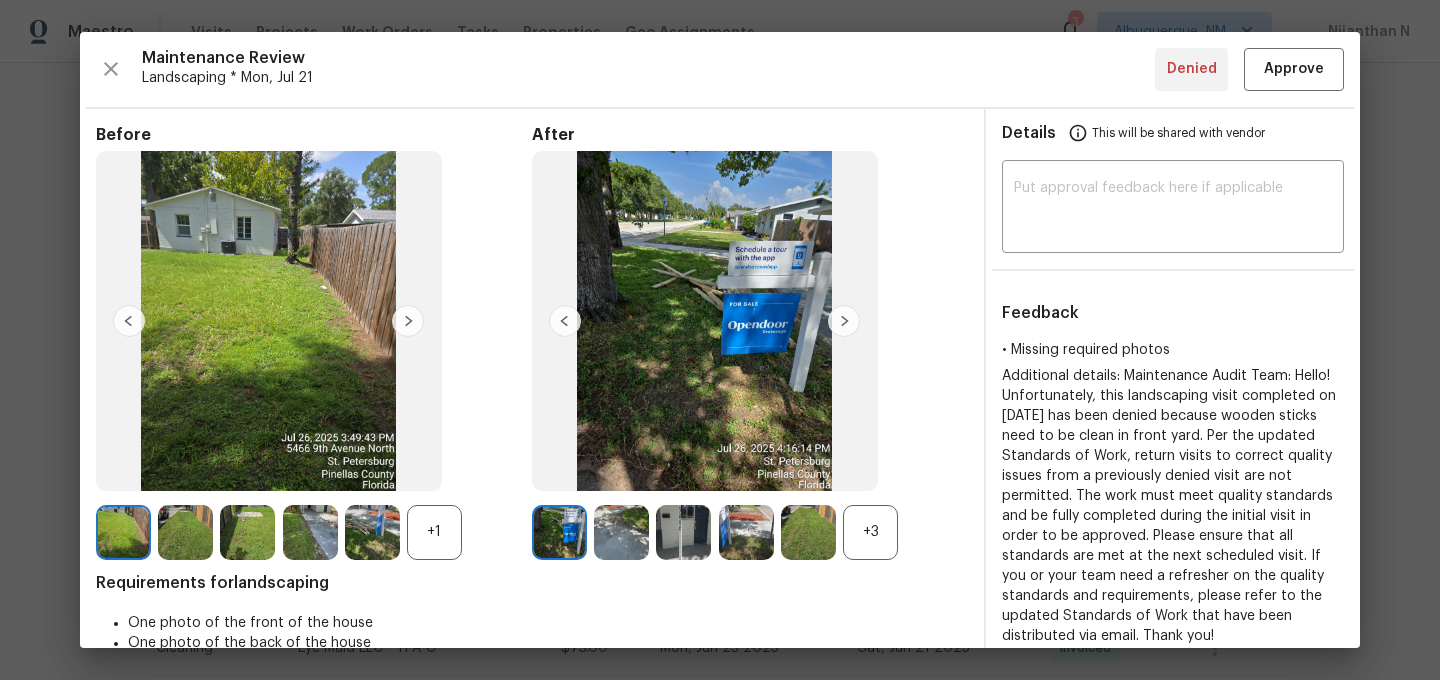 click on "After  +3" at bounding box center (750, 342) 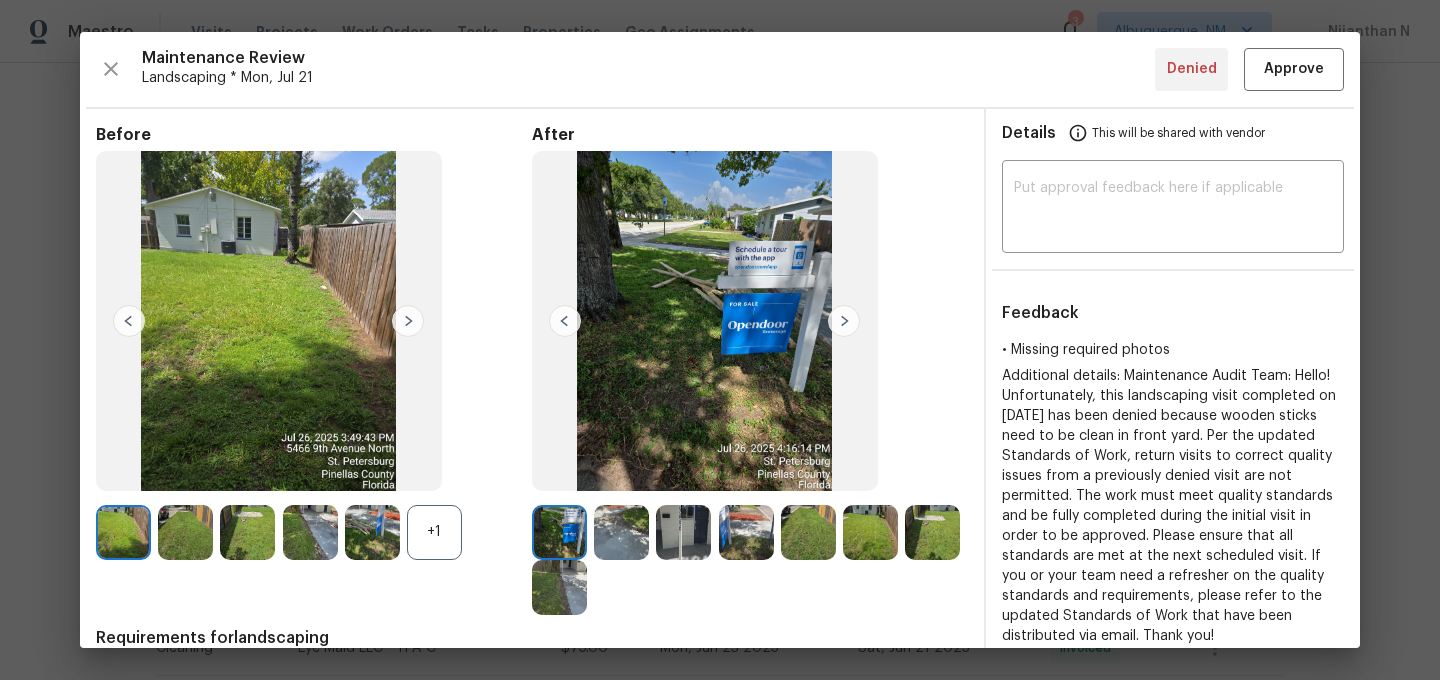 click on "+1" at bounding box center (434, 532) 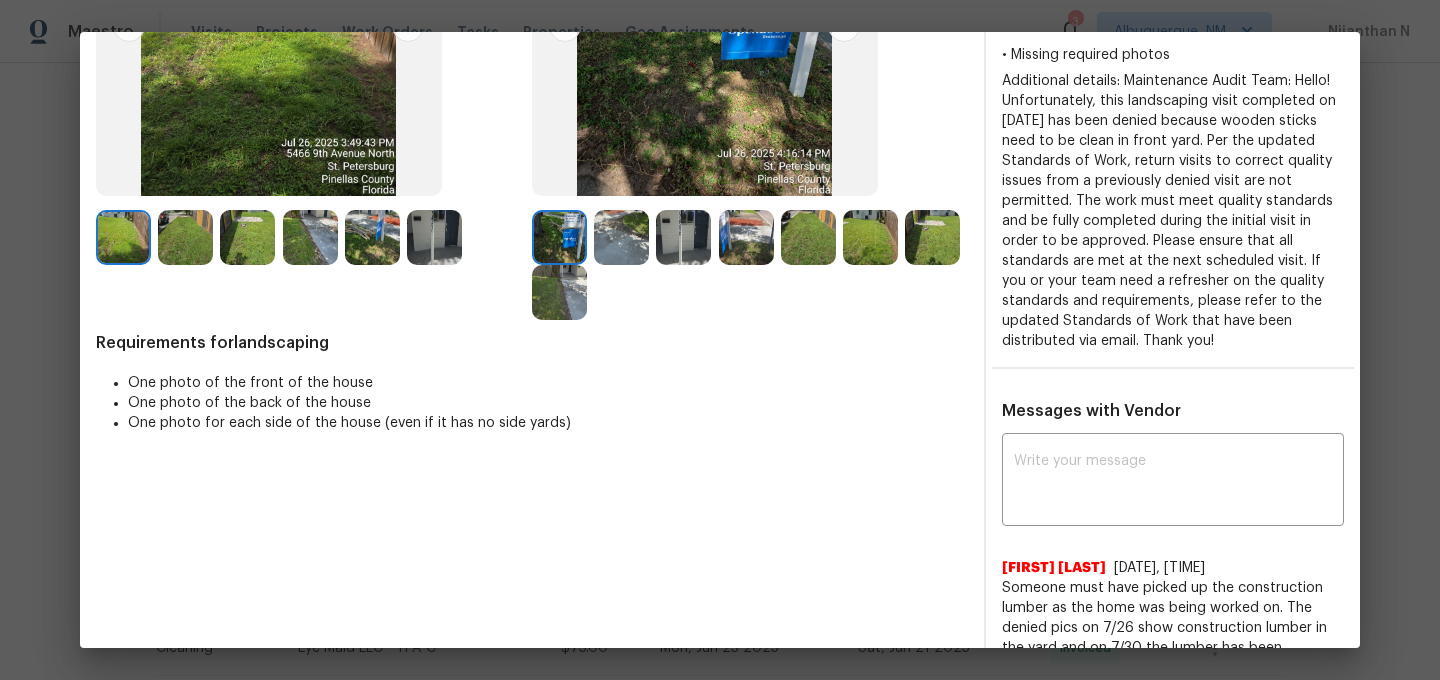 scroll, scrollTop: 273, scrollLeft: 0, axis: vertical 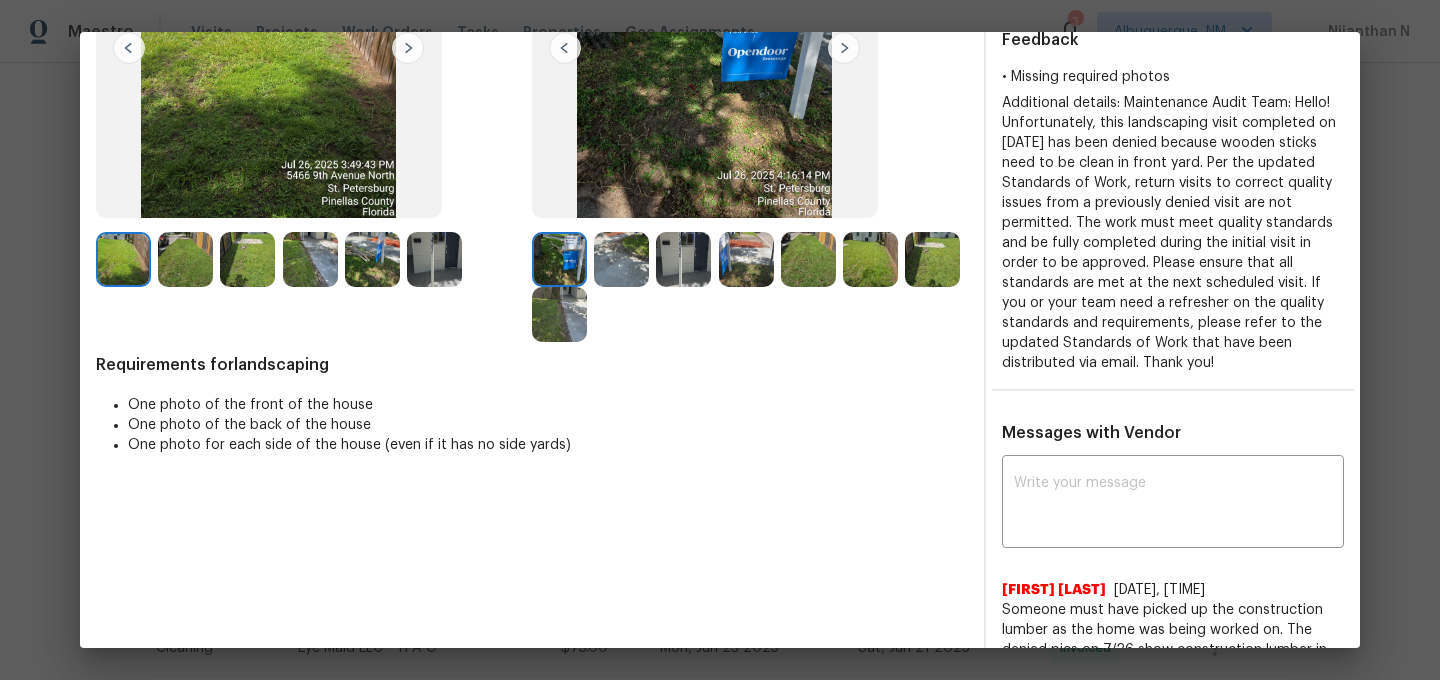 click at bounding box center [683, 259] 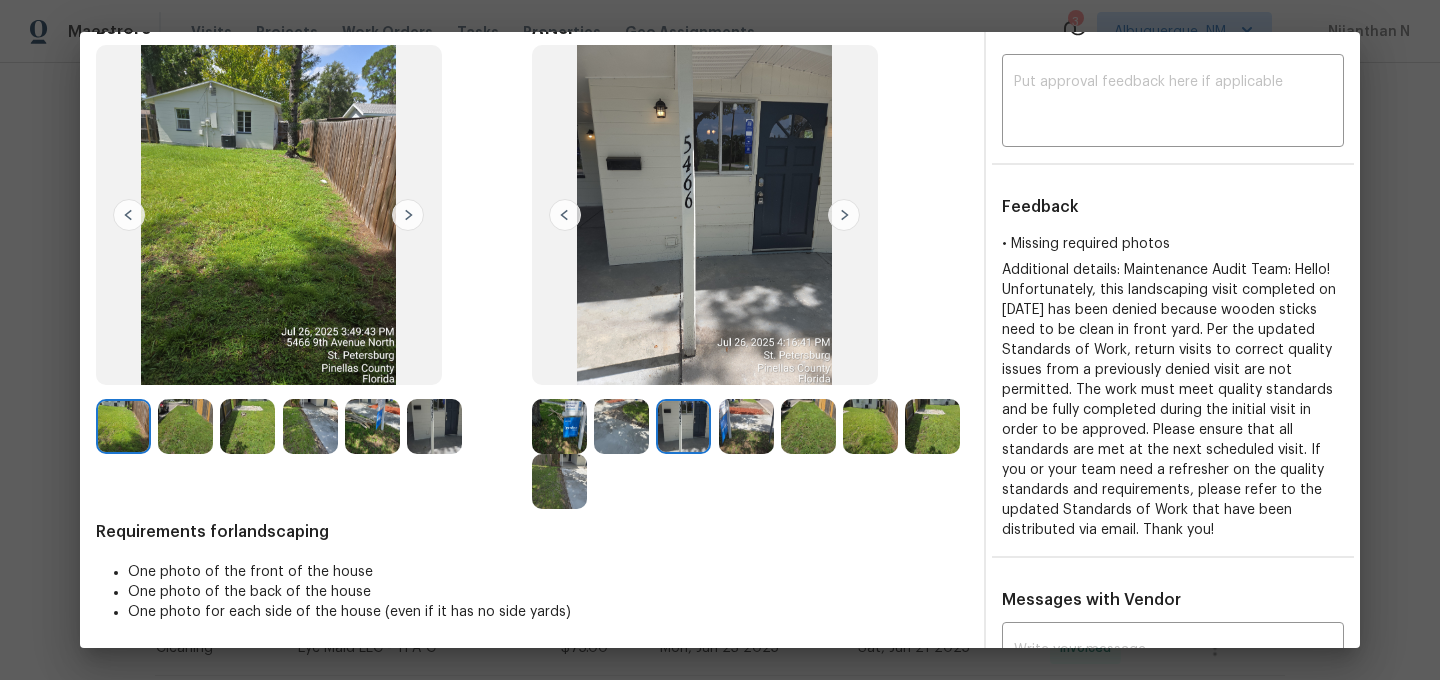 scroll, scrollTop: 56, scrollLeft: 0, axis: vertical 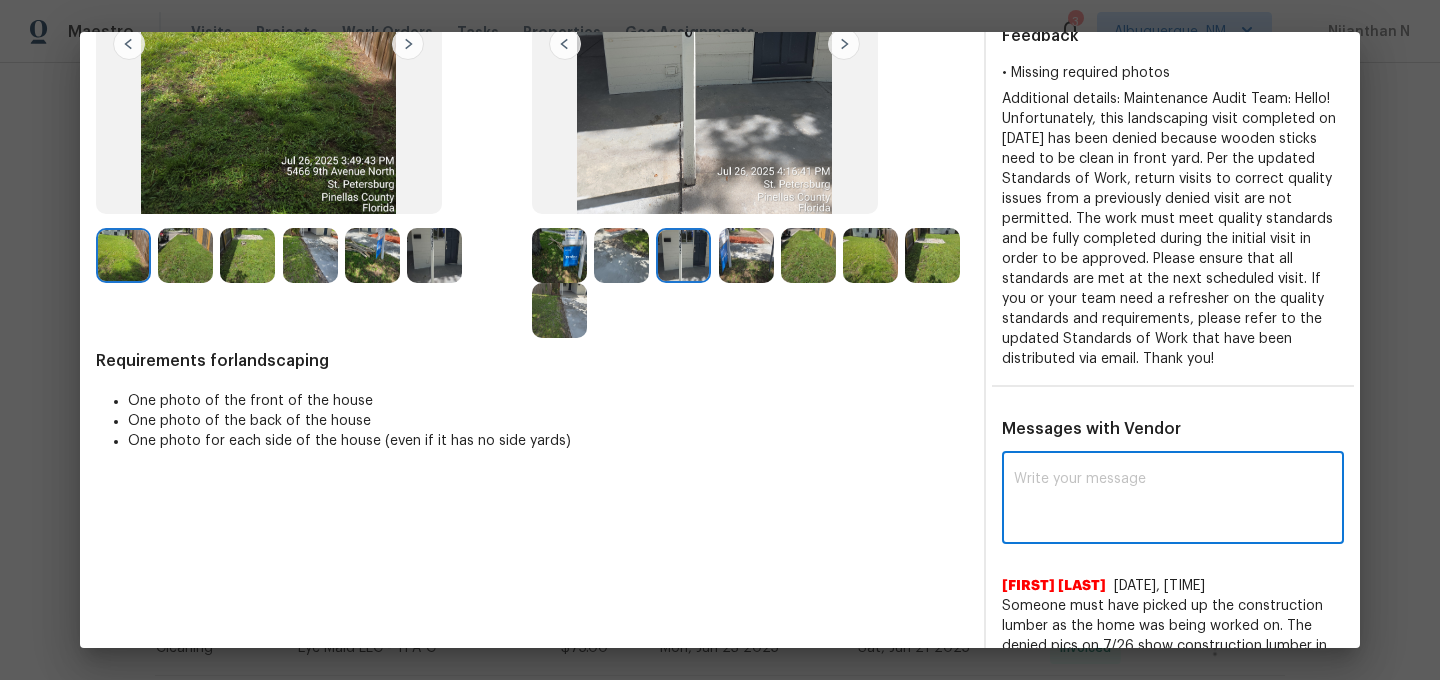 click at bounding box center [1173, 500] 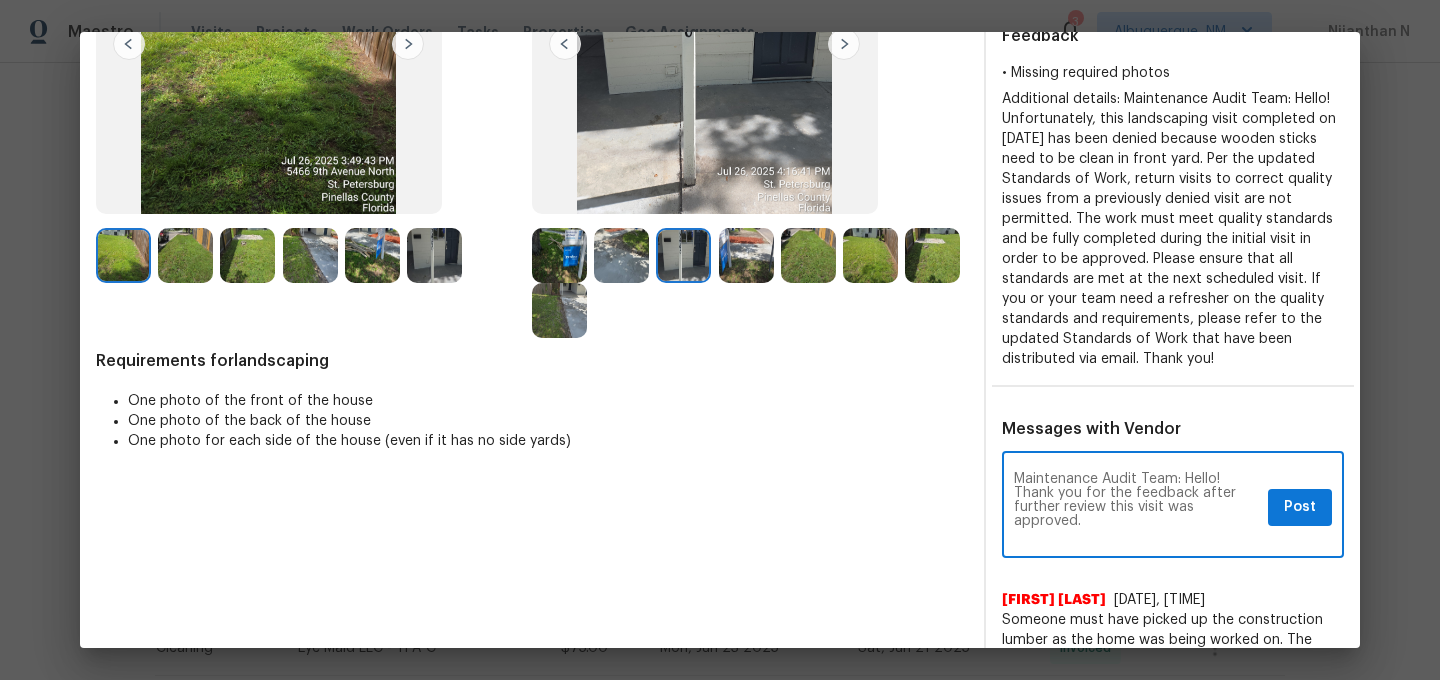 scroll, scrollTop: 0, scrollLeft: 0, axis: both 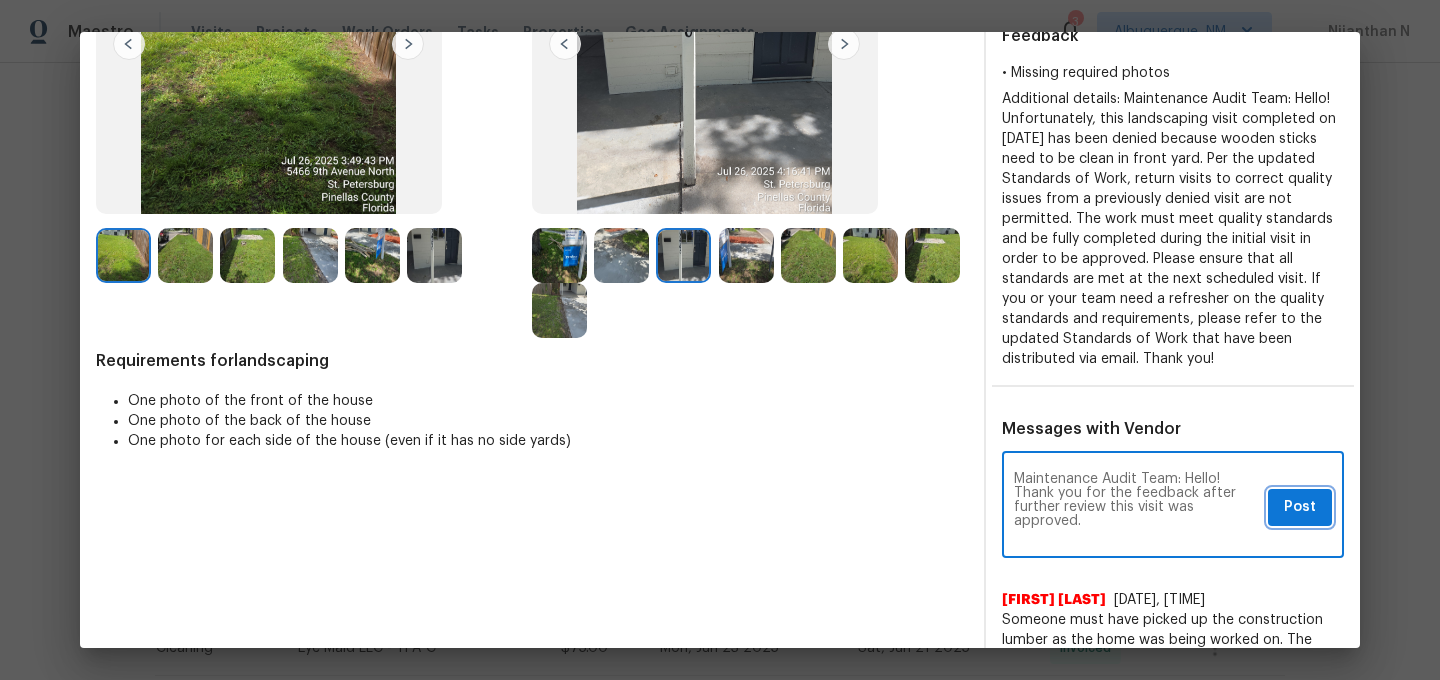 click on "Post" at bounding box center [1300, 507] 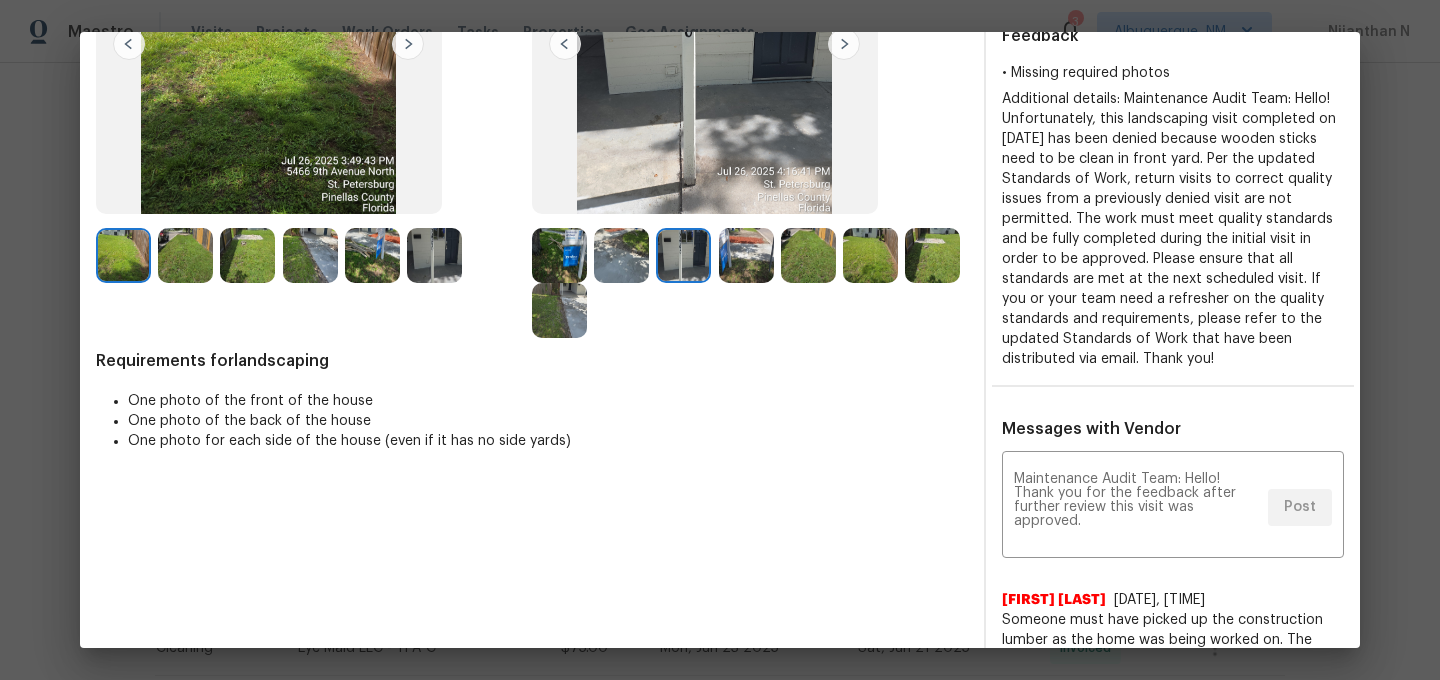 scroll, scrollTop: 0, scrollLeft: 0, axis: both 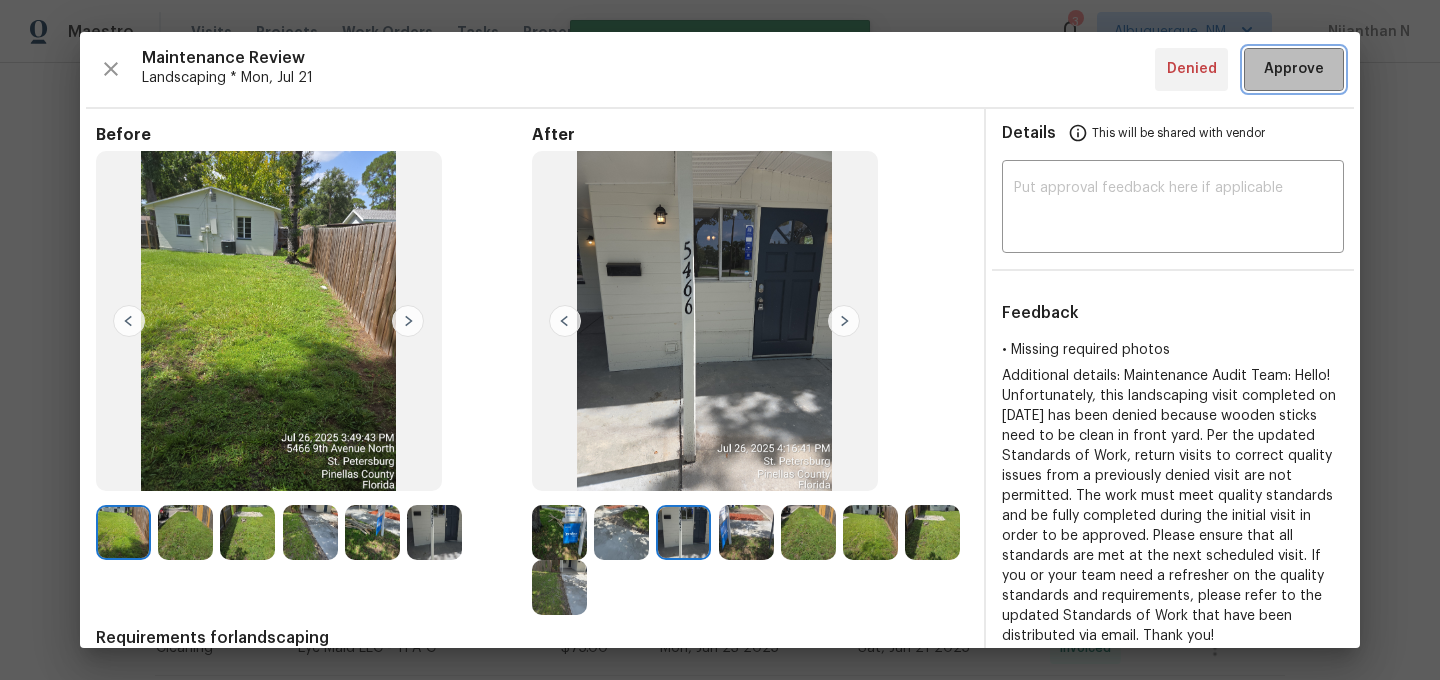 click on "Approve" at bounding box center [1294, 69] 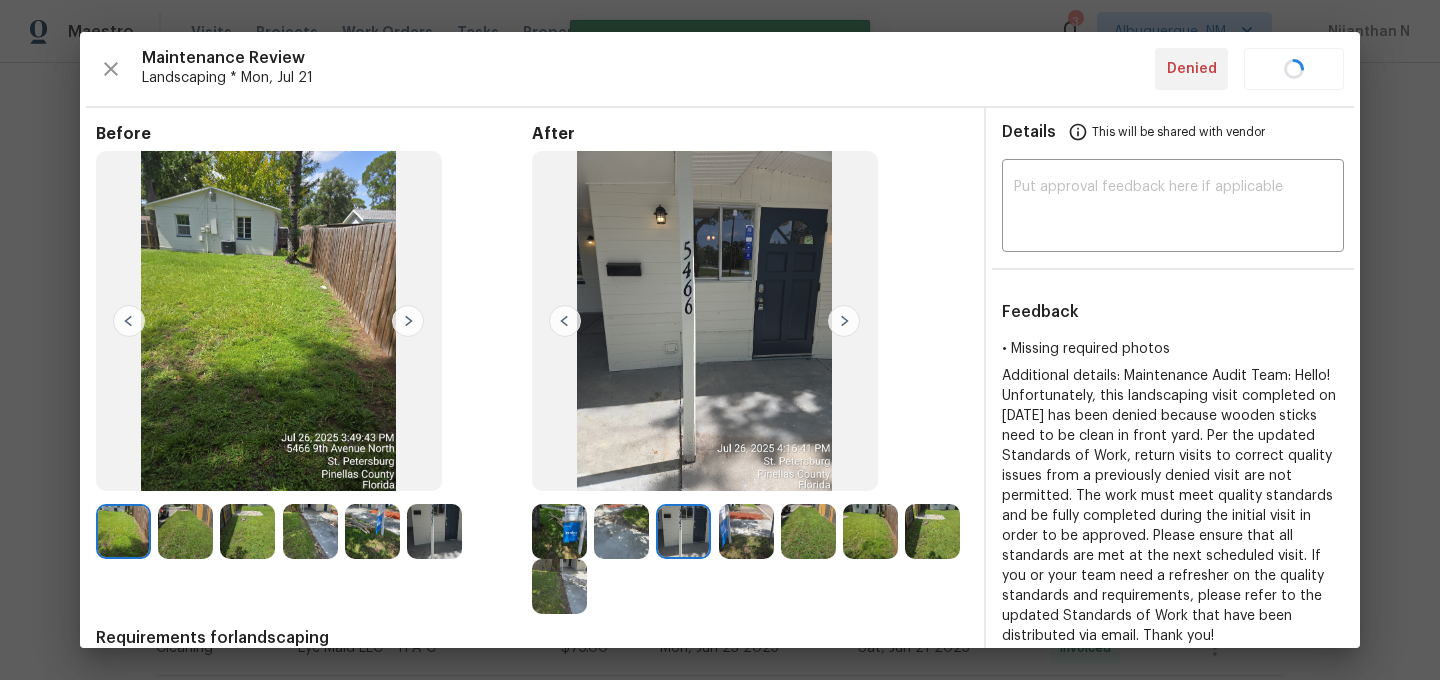 type 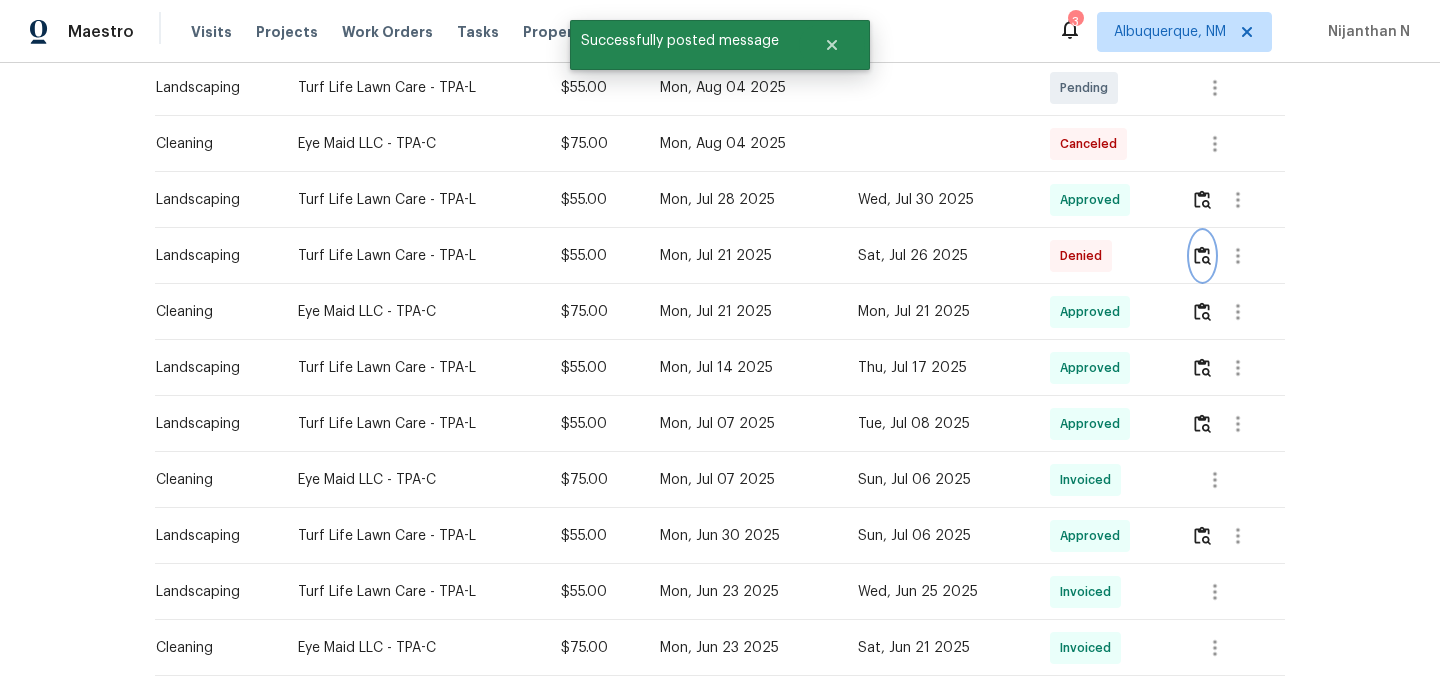 scroll, scrollTop: 0, scrollLeft: 0, axis: both 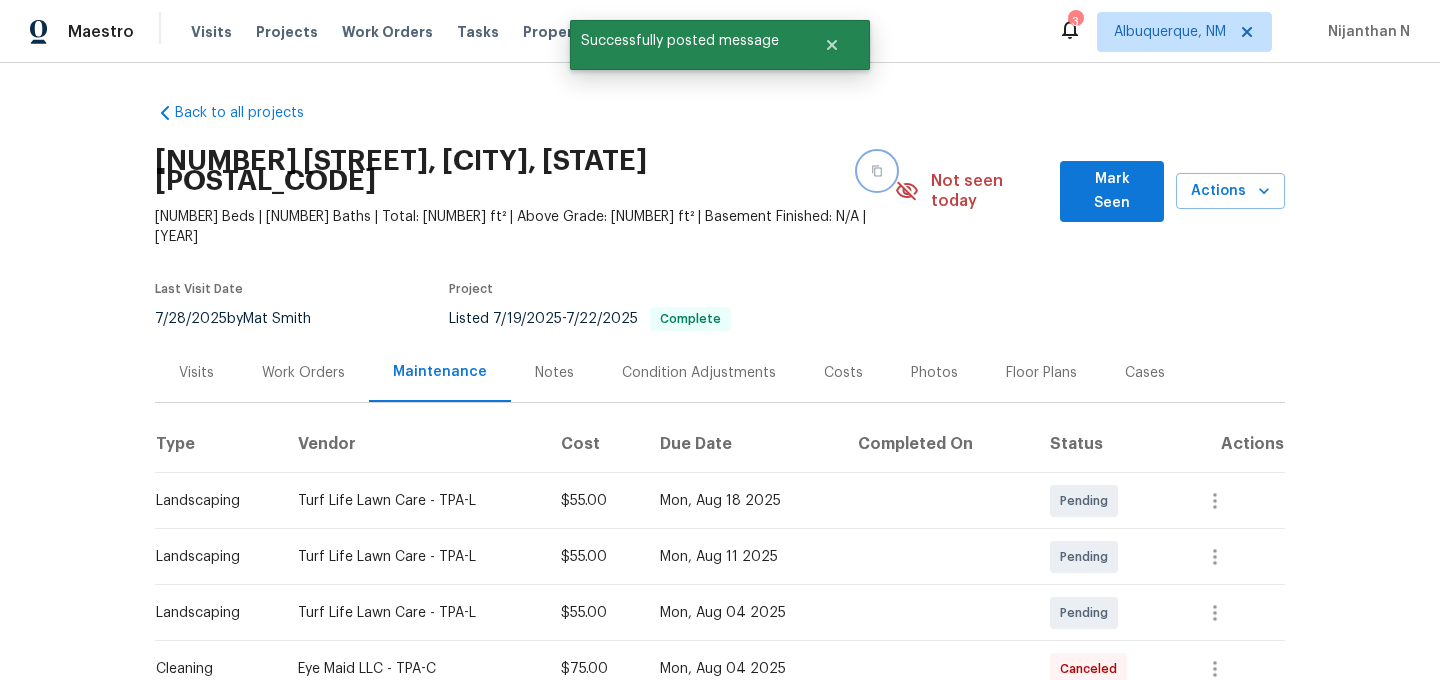 click at bounding box center (877, 171) 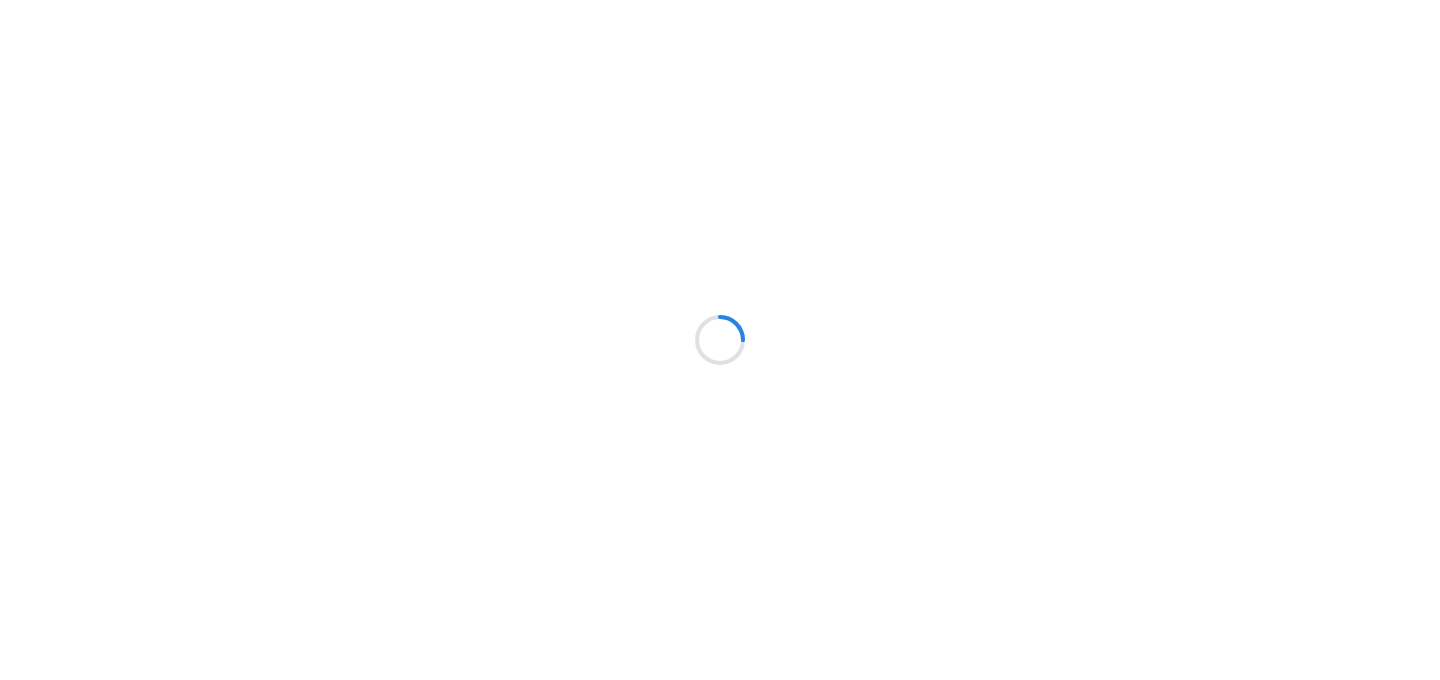 scroll, scrollTop: 0, scrollLeft: 0, axis: both 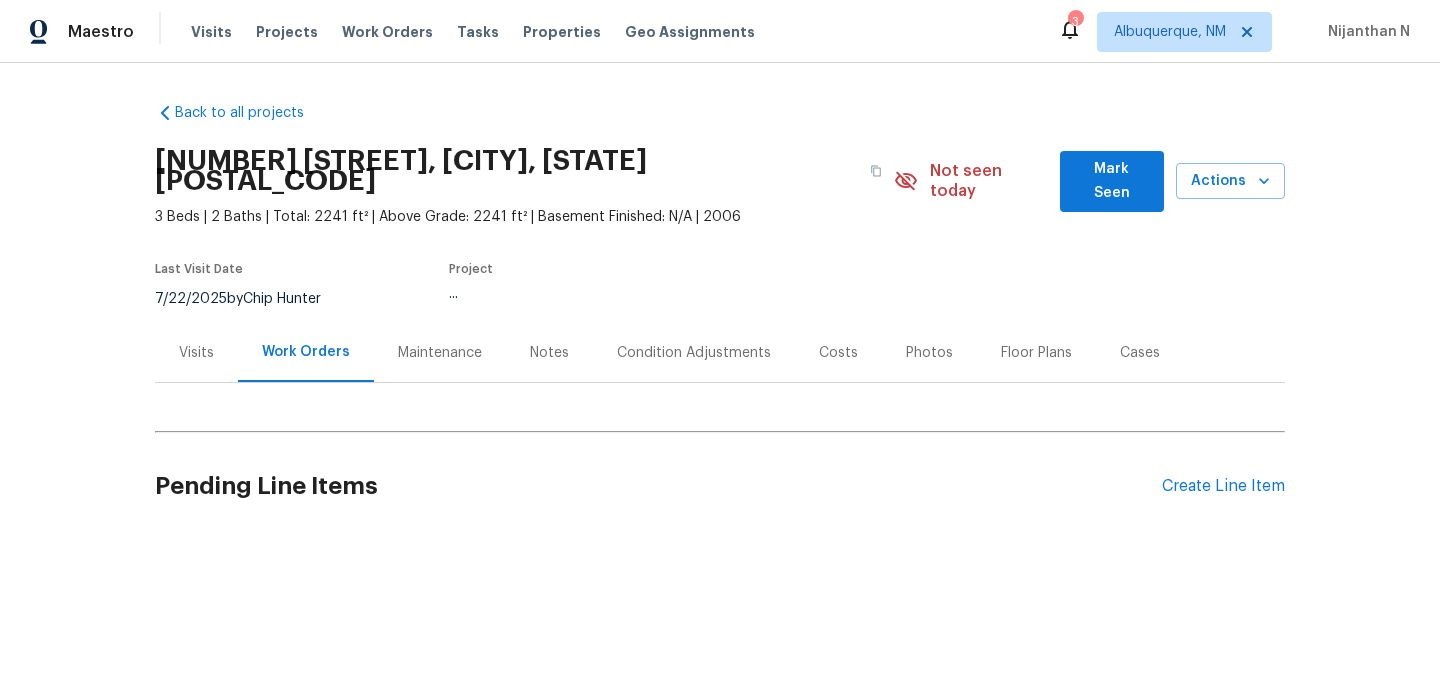 click on "Maintenance" at bounding box center [440, 353] 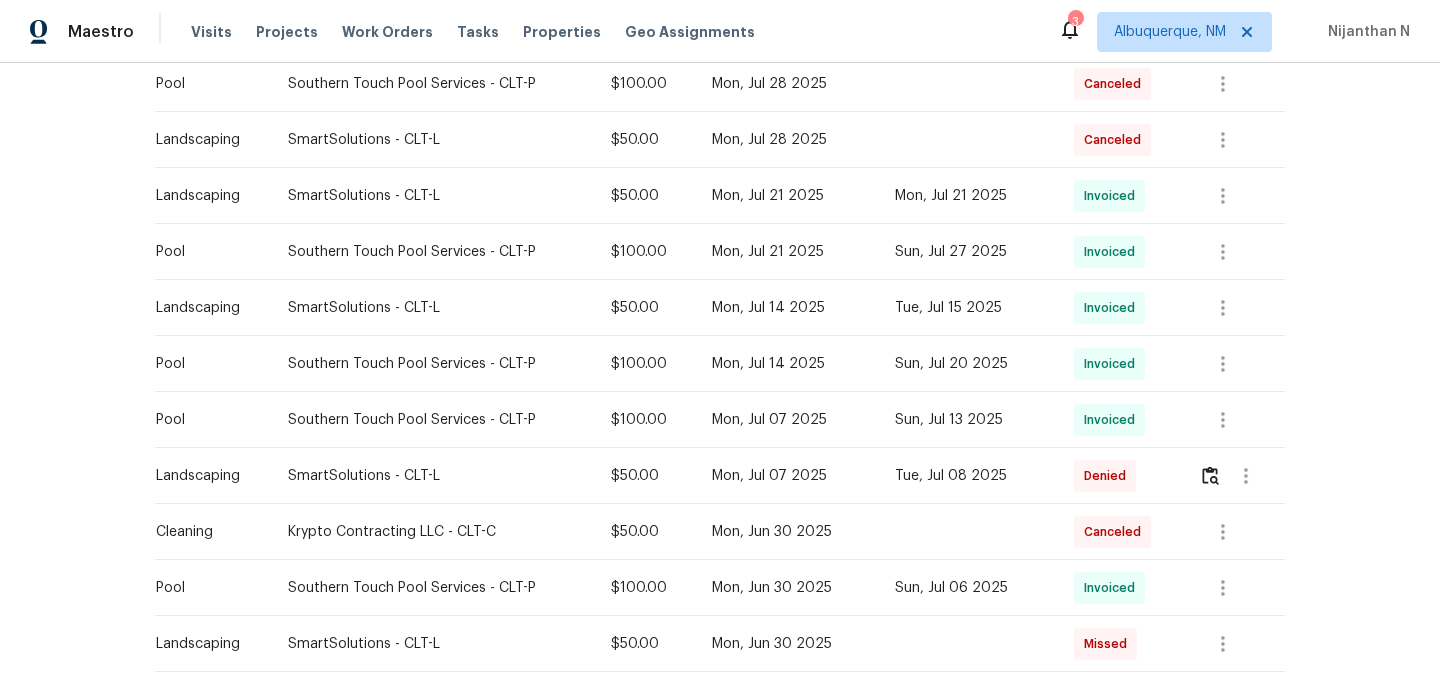 scroll, scrollTop: 646, scrollLeft: 0, axis: vertical 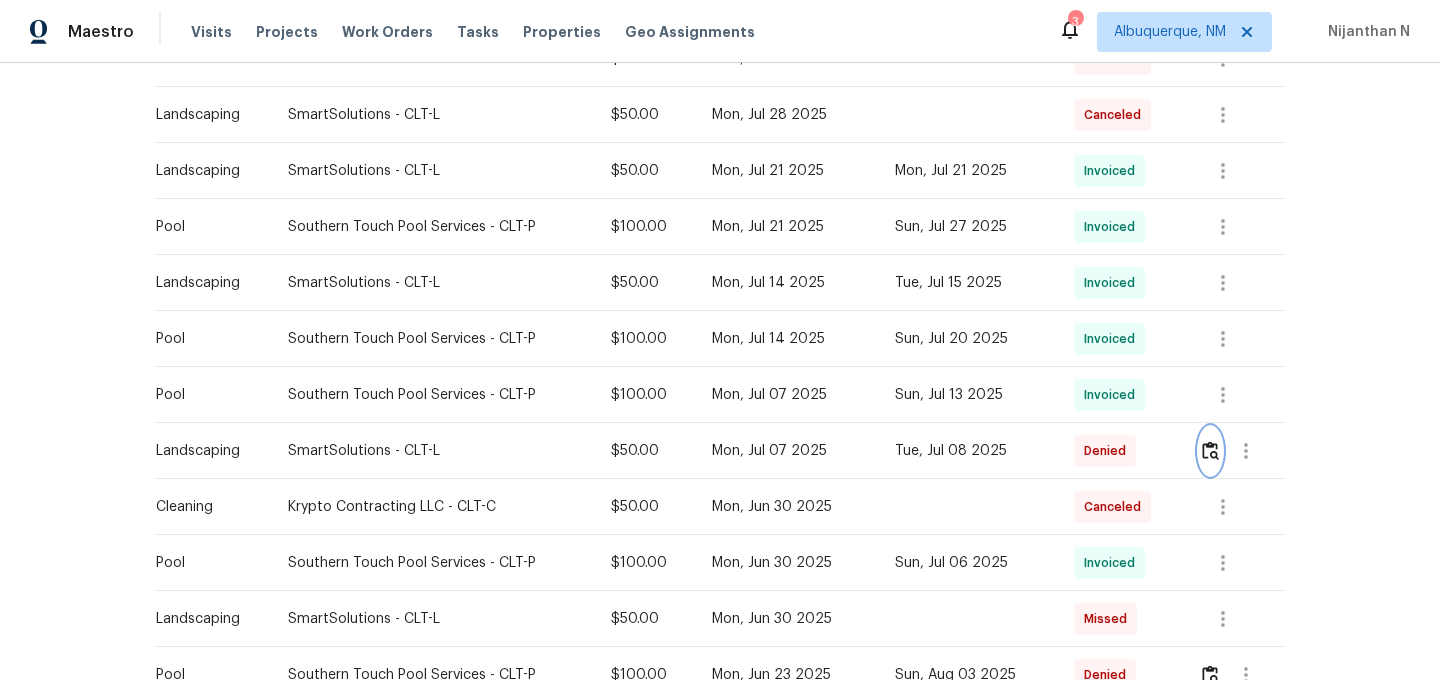 click at bounding box center [1210, 450] 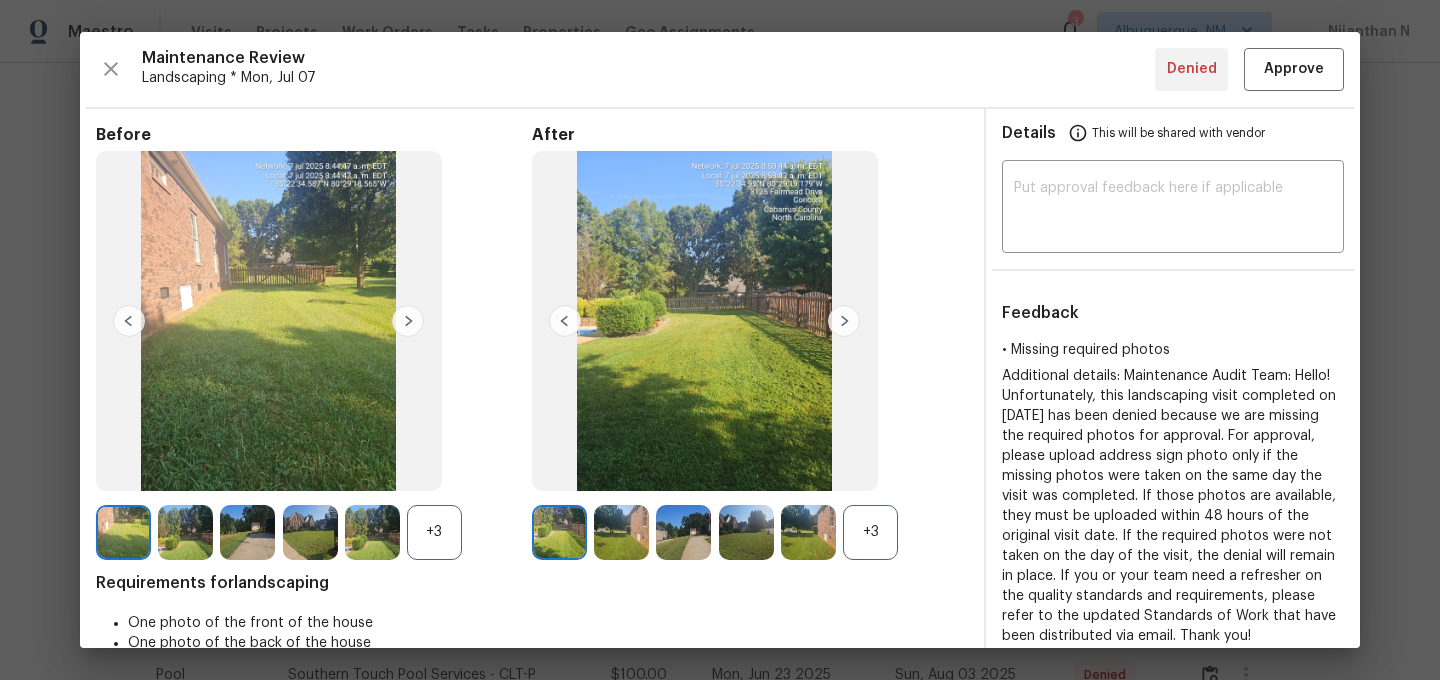 click on "+3" at bounding box center (870, 532) 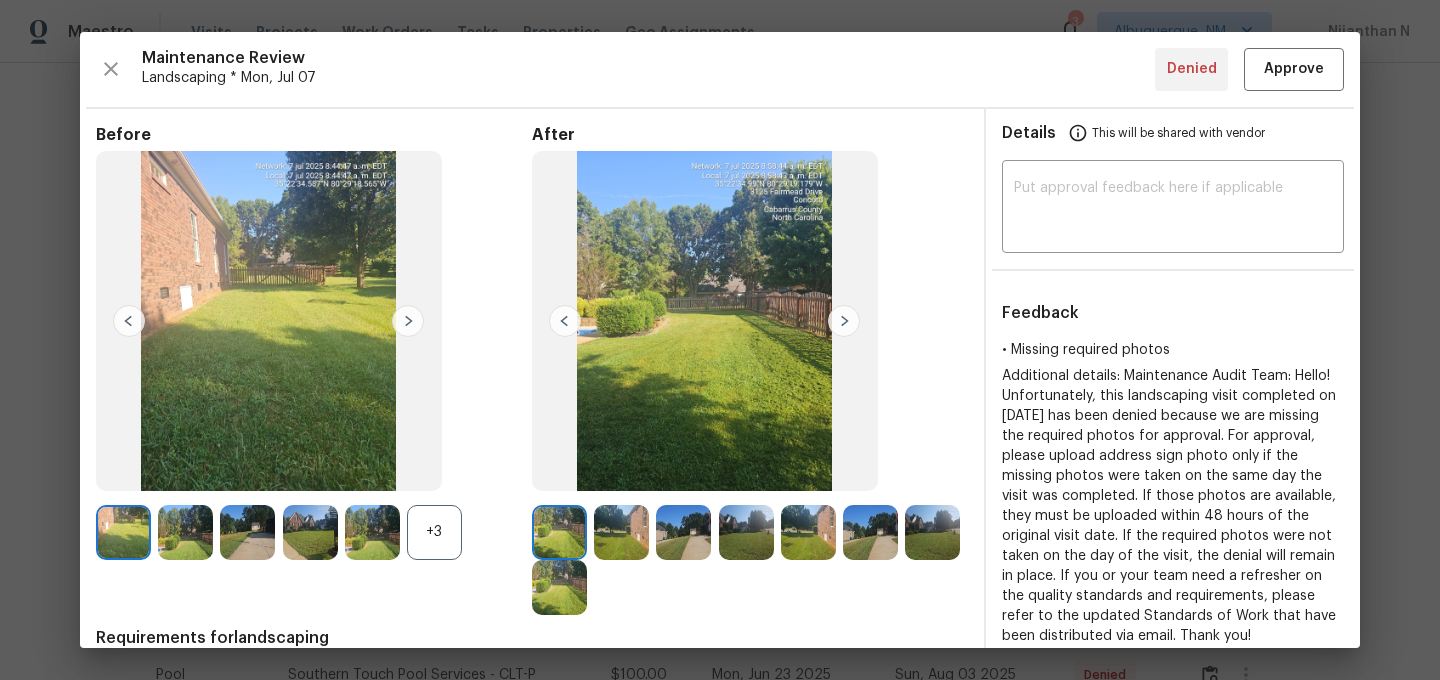 click on "+3" at bounding box center (434, 532) 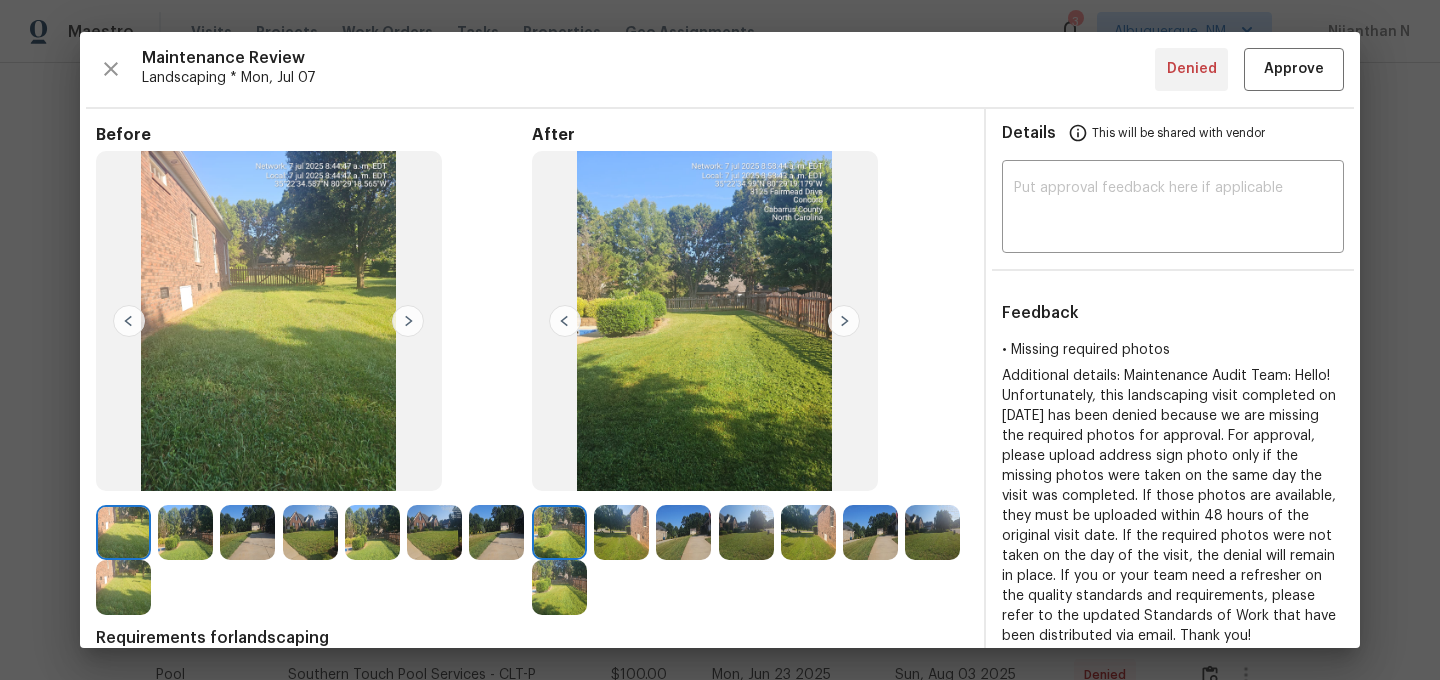 scroll, scrollTop: 47, scrollLeft: 0, axis: vertical 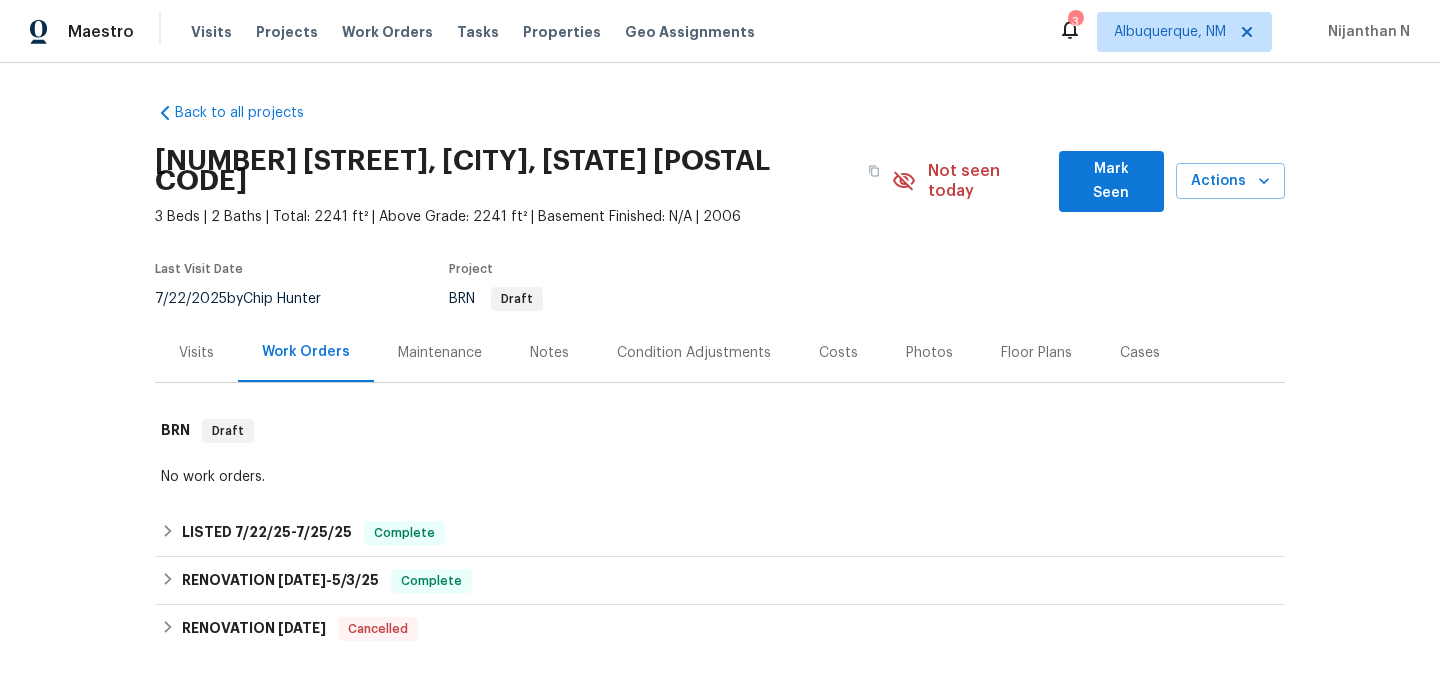 click on "Maintenance" at bounding box center (440, 353) 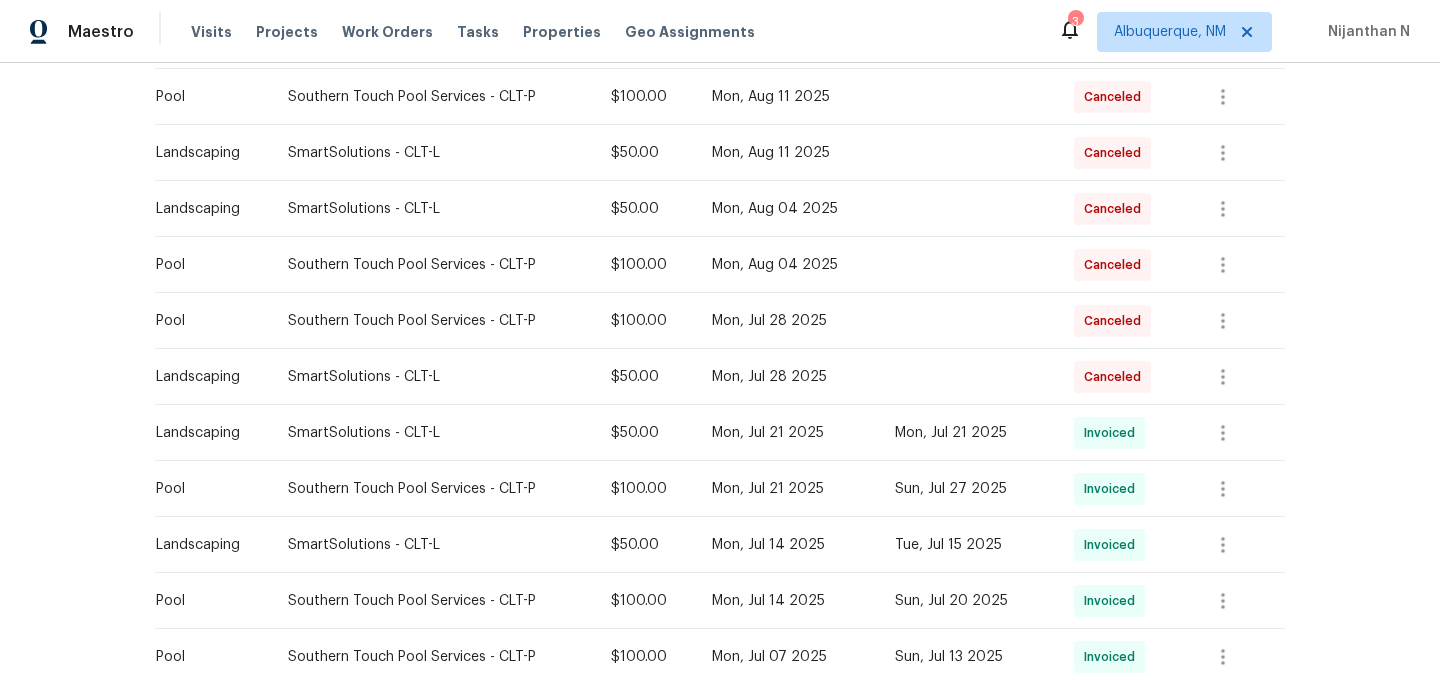 scroll, scrollTop: 506, scrollLeft: 0, axis: vertical 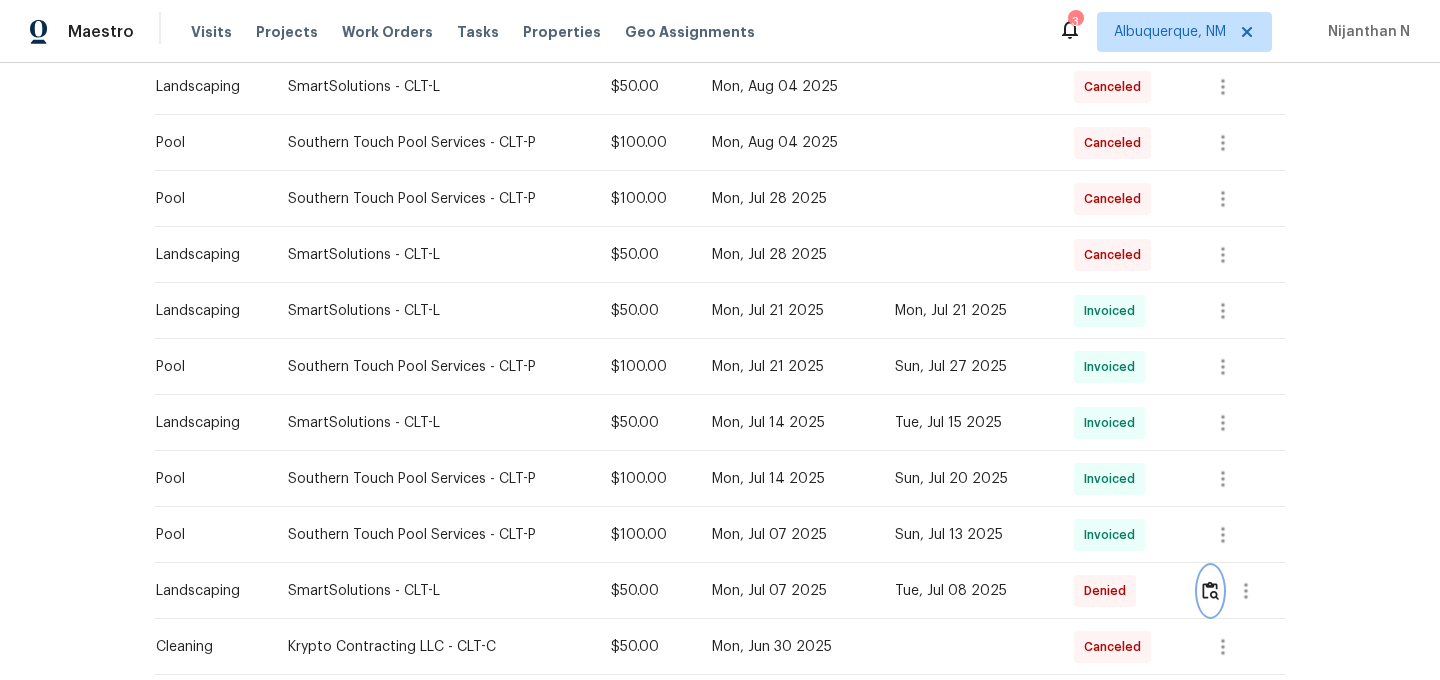 click at bounding box center (1210, 590) 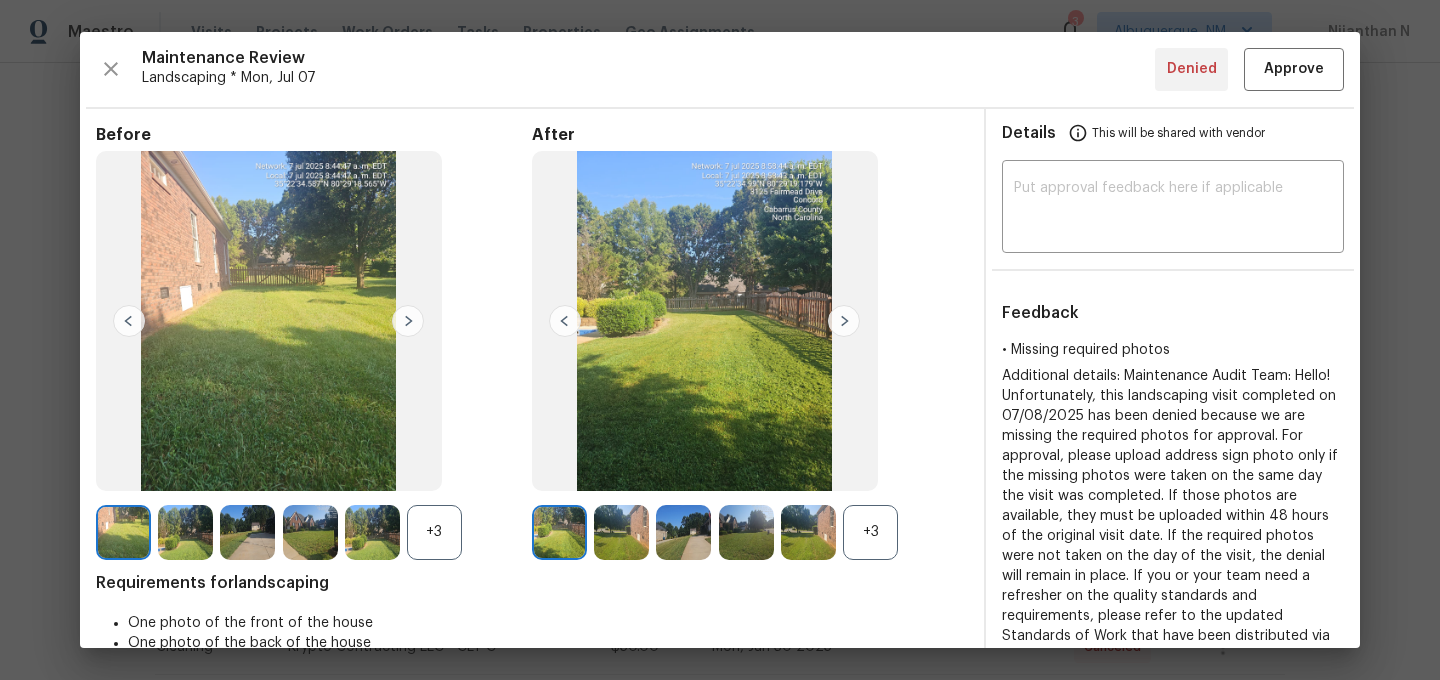 click on "+3" at bounding box center (870, 532) 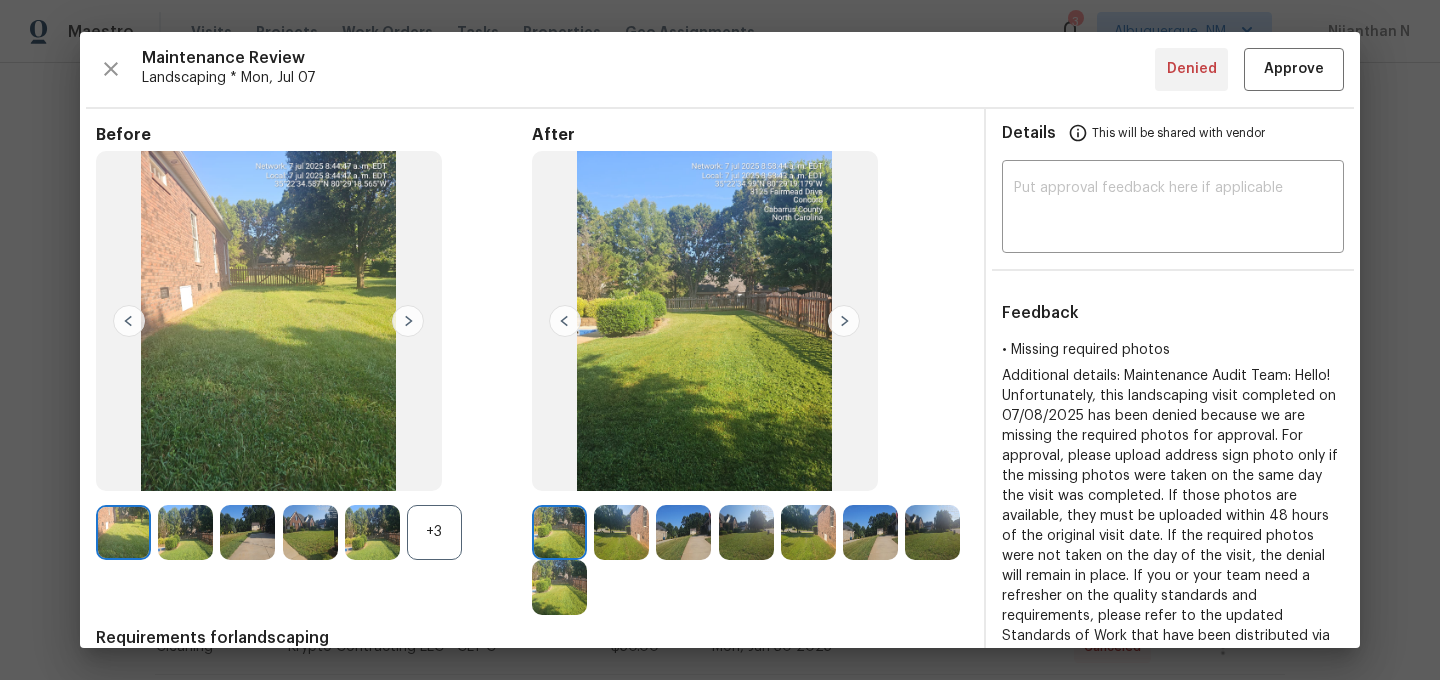 click on "+3" at bounding box center (434, 532) 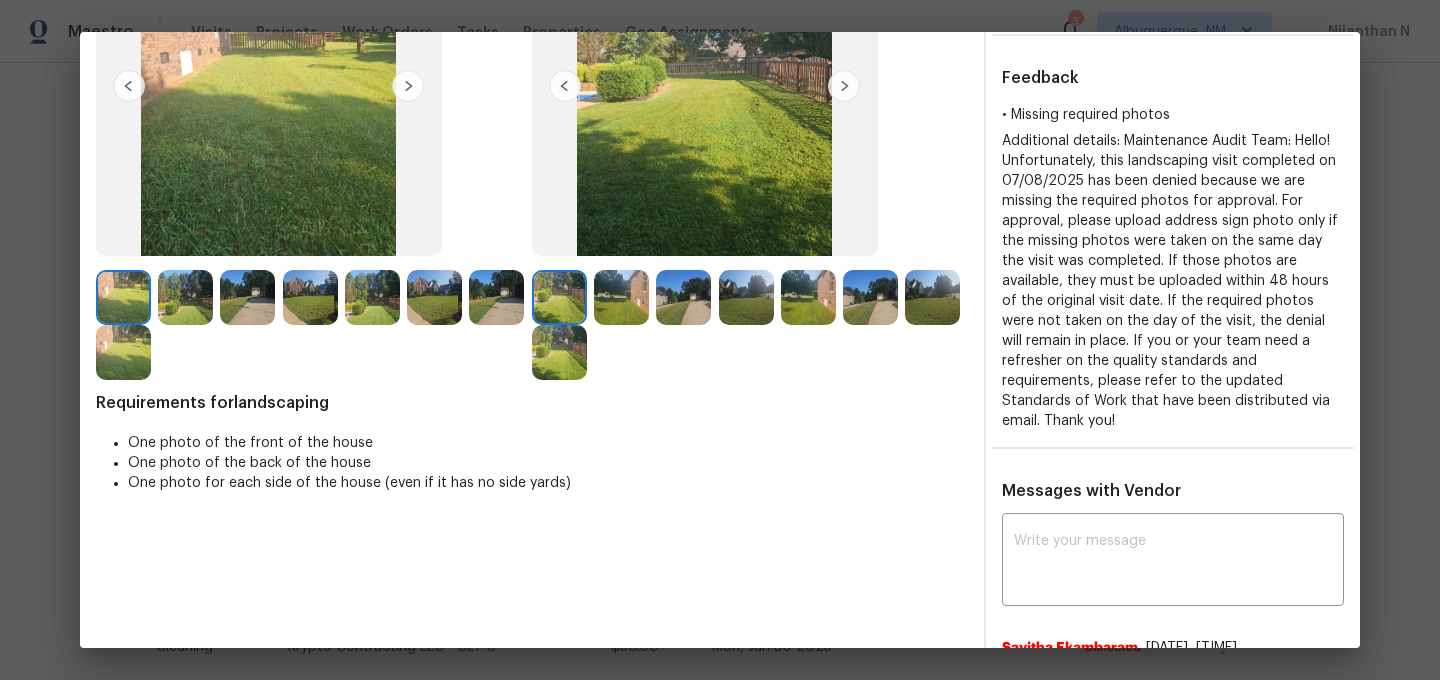 scroll, scrollTop: 222, scrollLeft: 0, axis: vertical 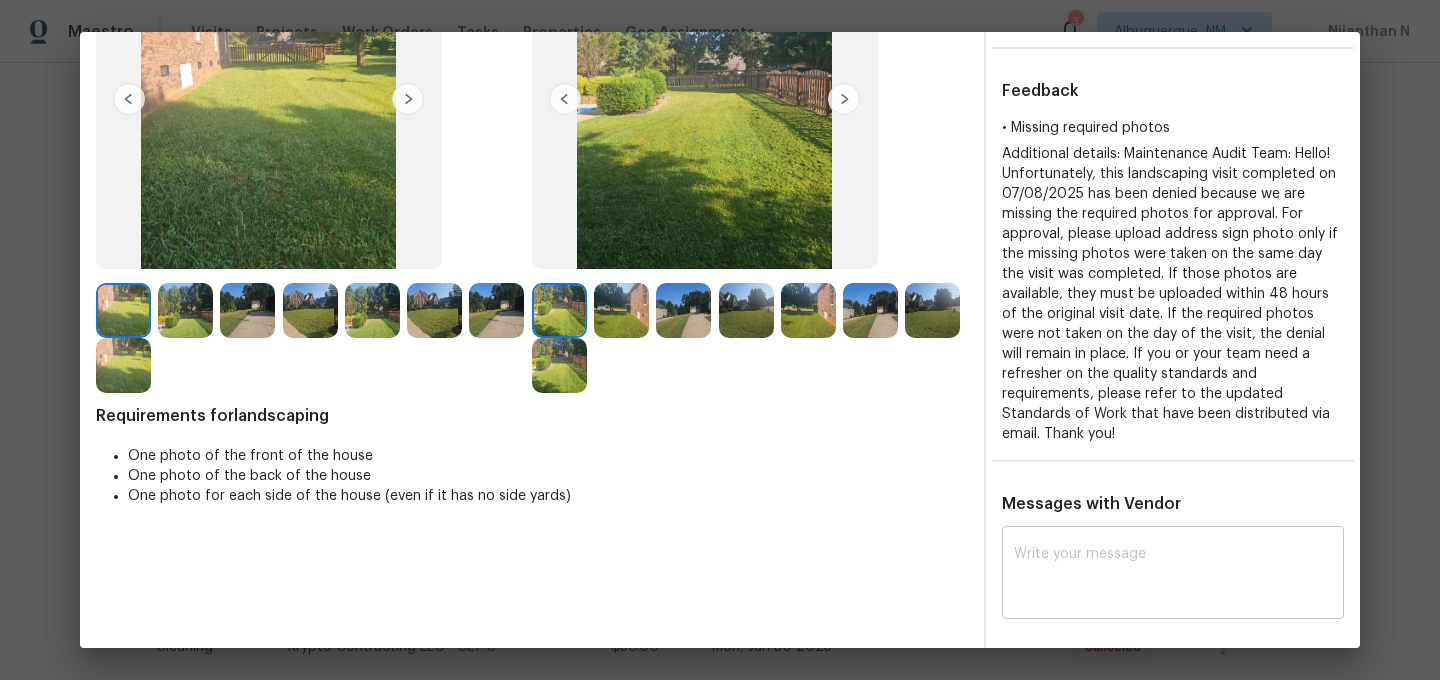 click at bounding box center [1173, 575] 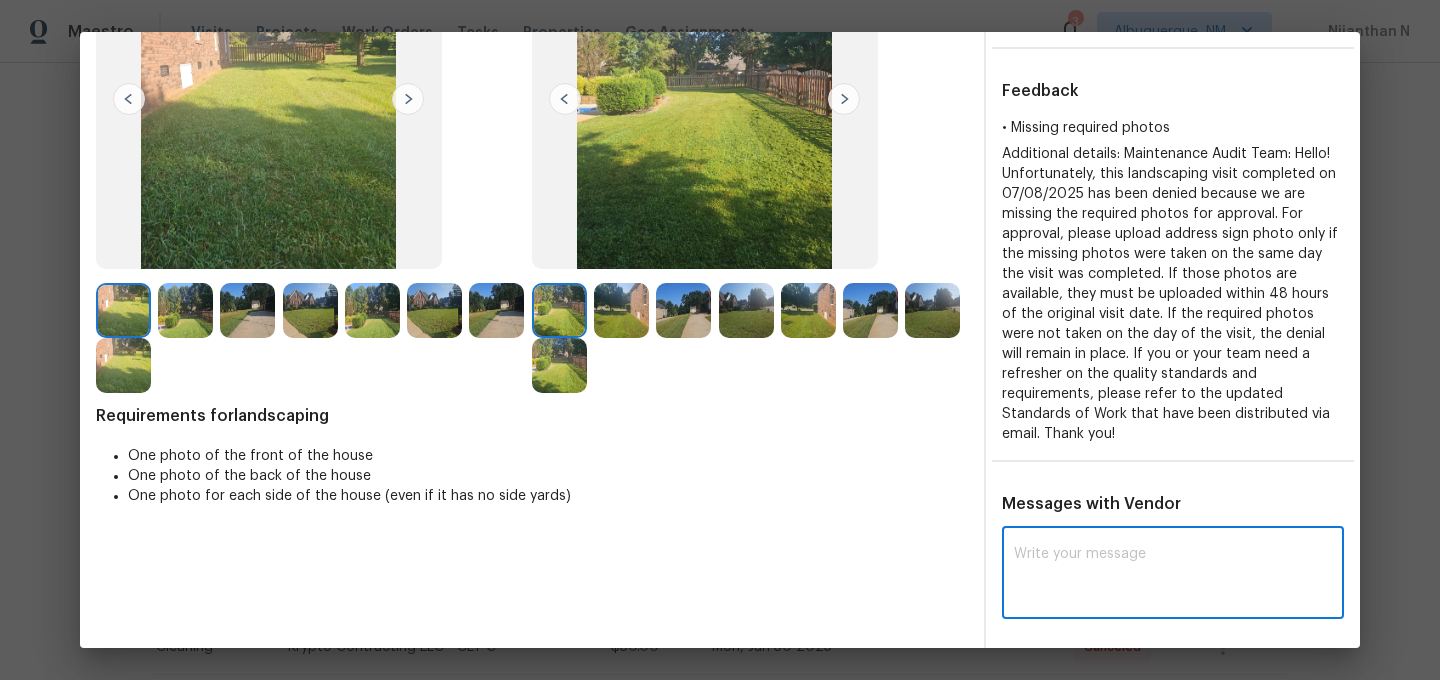 paste on "Maintenance Audit Team: Hello! Thank you for the feedback after further review this visit was approved." 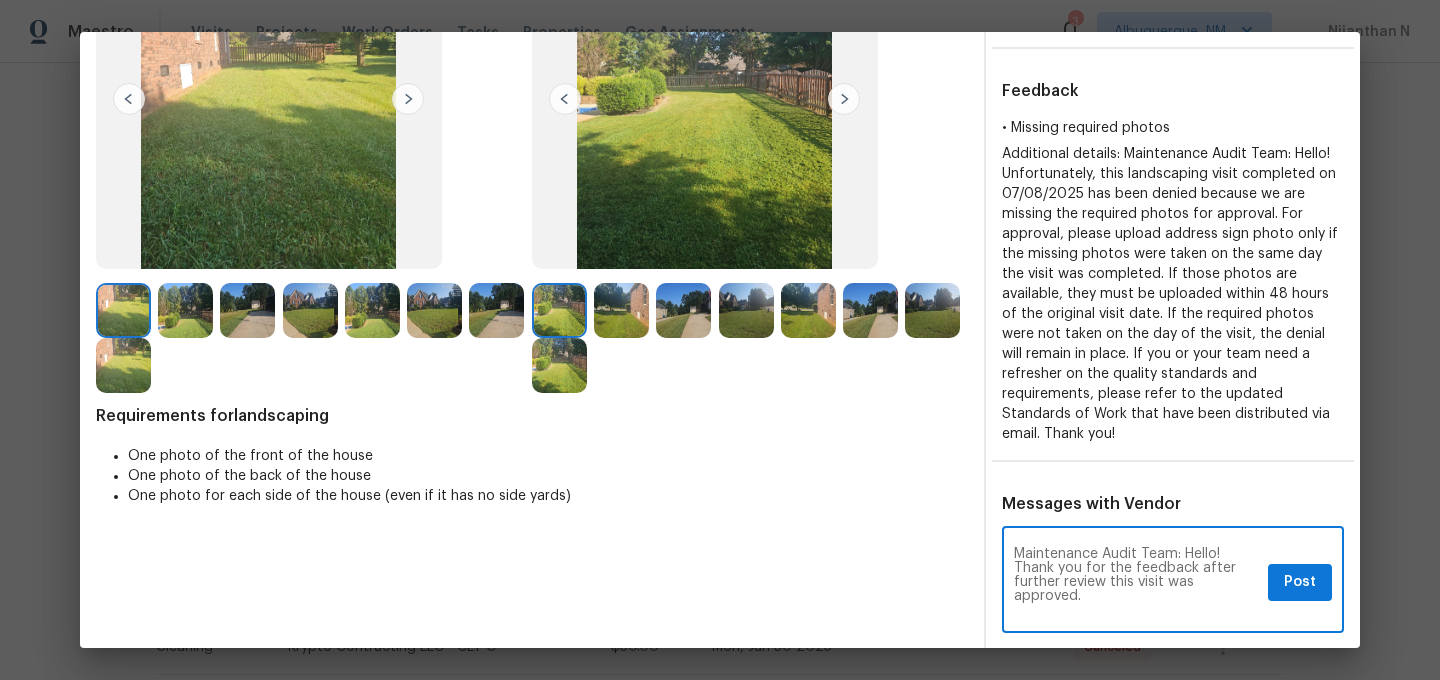 scroll, scrollTop: 0, scrollLeft: 0, axis: both 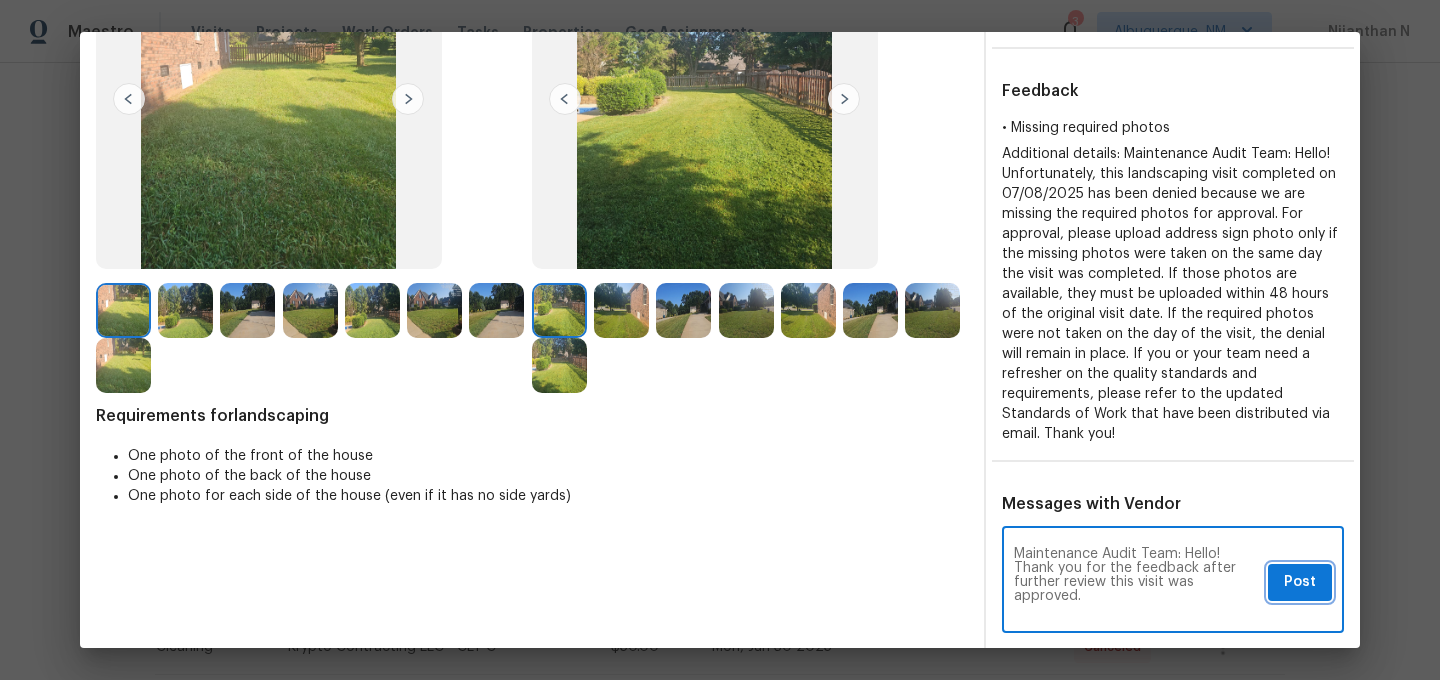 click on "Post" at bounding box center [1300, 582] 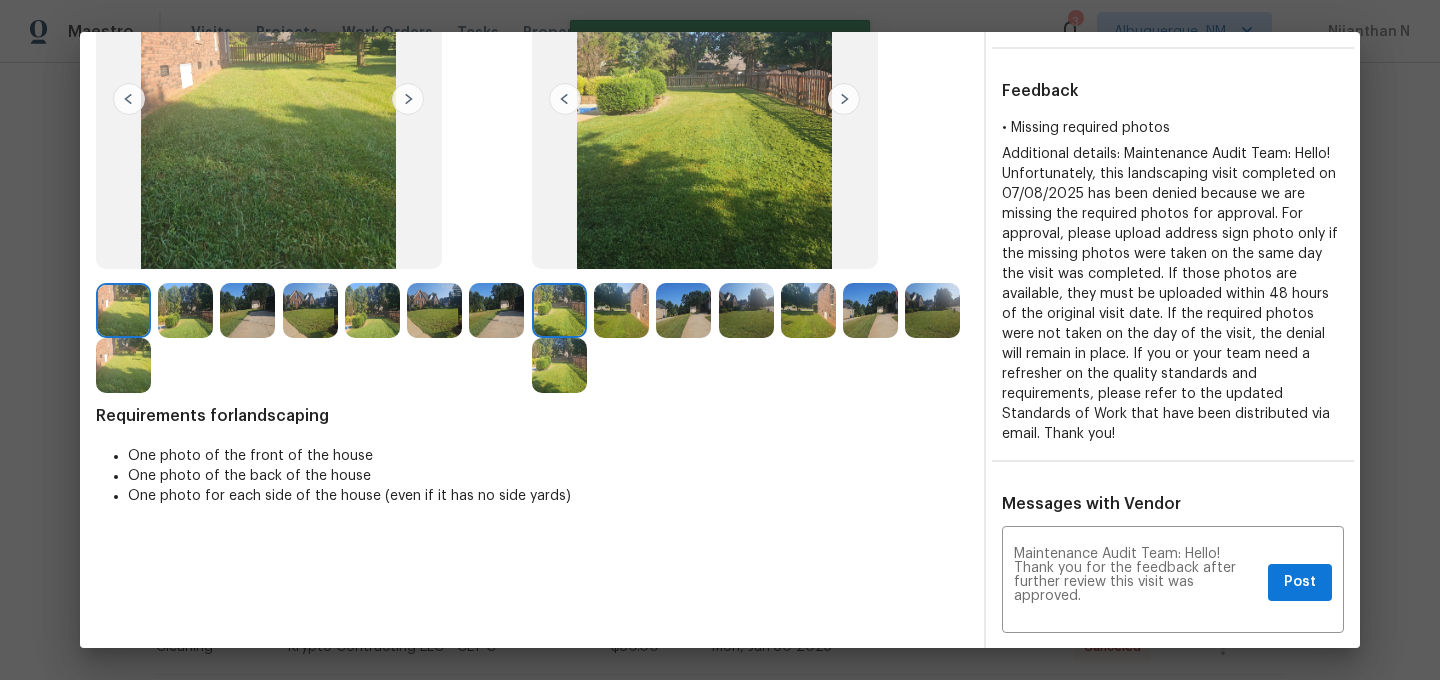 type 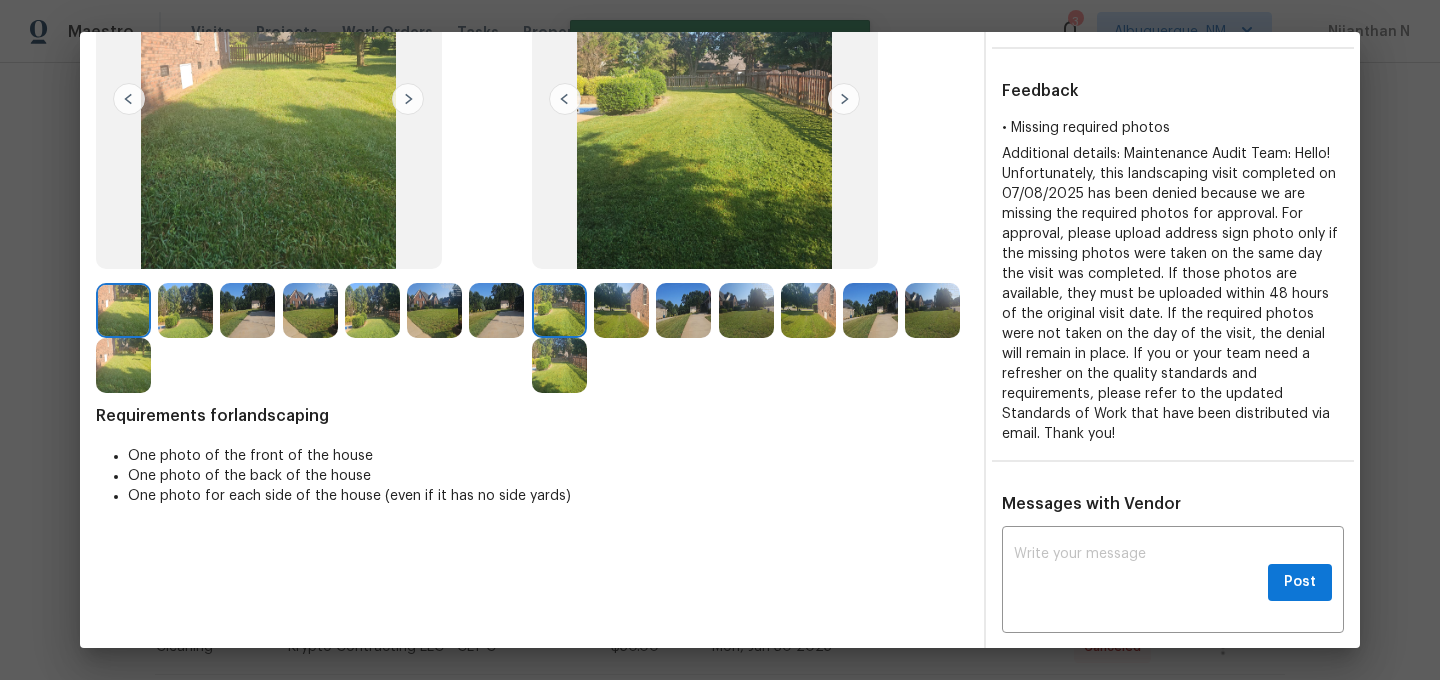 scroll, scrollTop: 0, scrollLeft: 0, axis: both 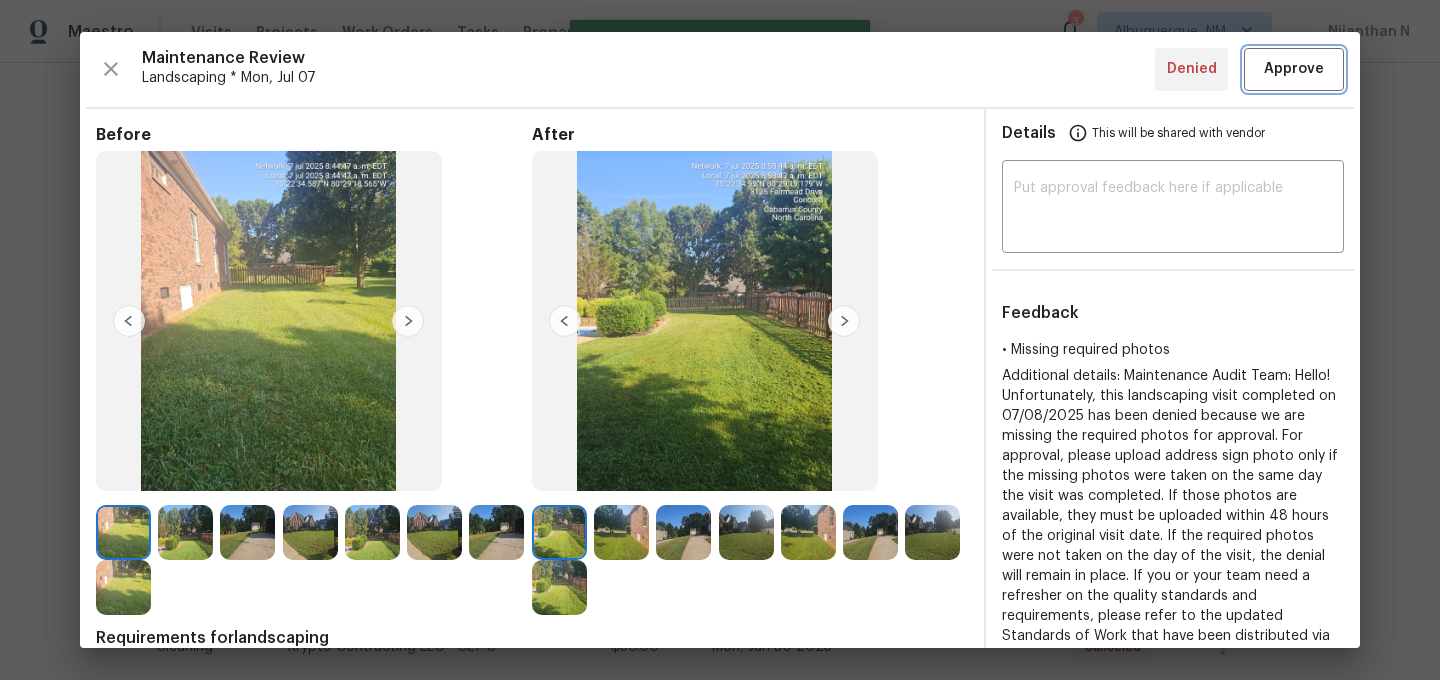 click on "Approve" at bounding box center [1294, 69] 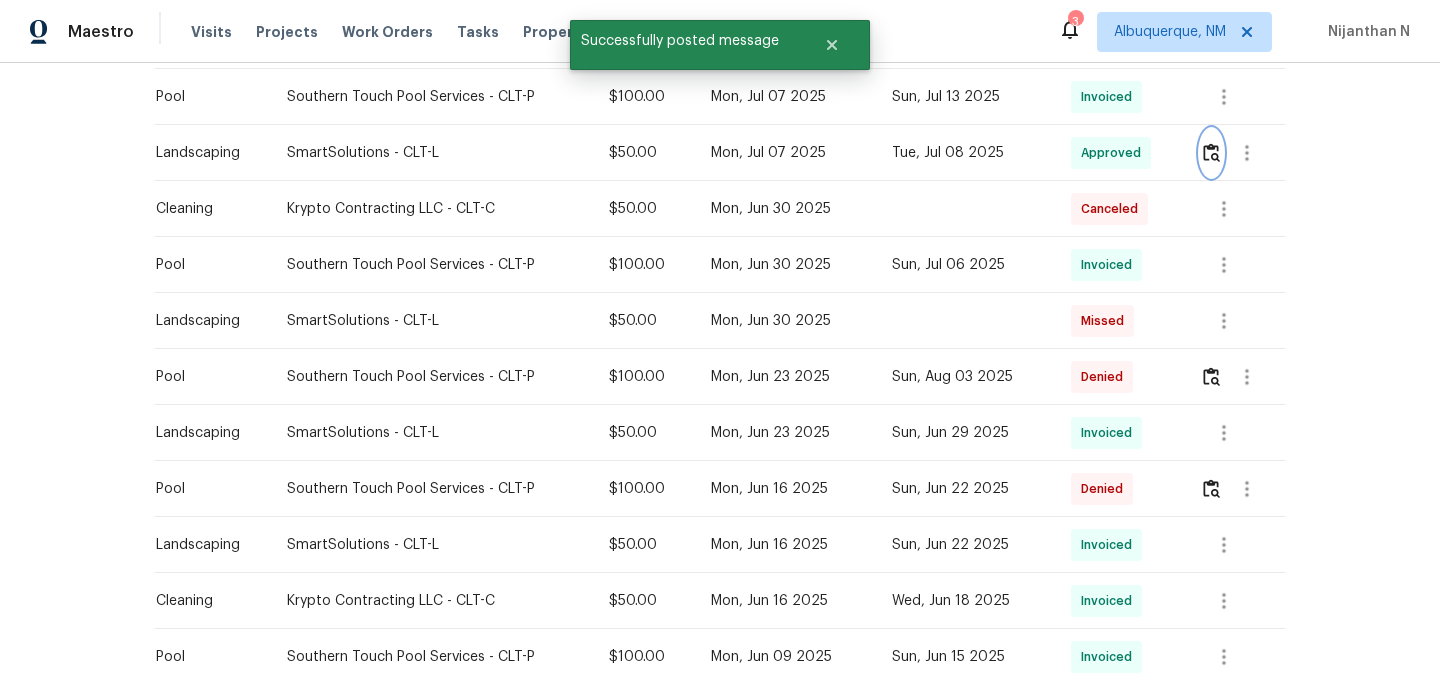 scroll, scrollTop: 953, scrollLeft: 0, axis: vertical 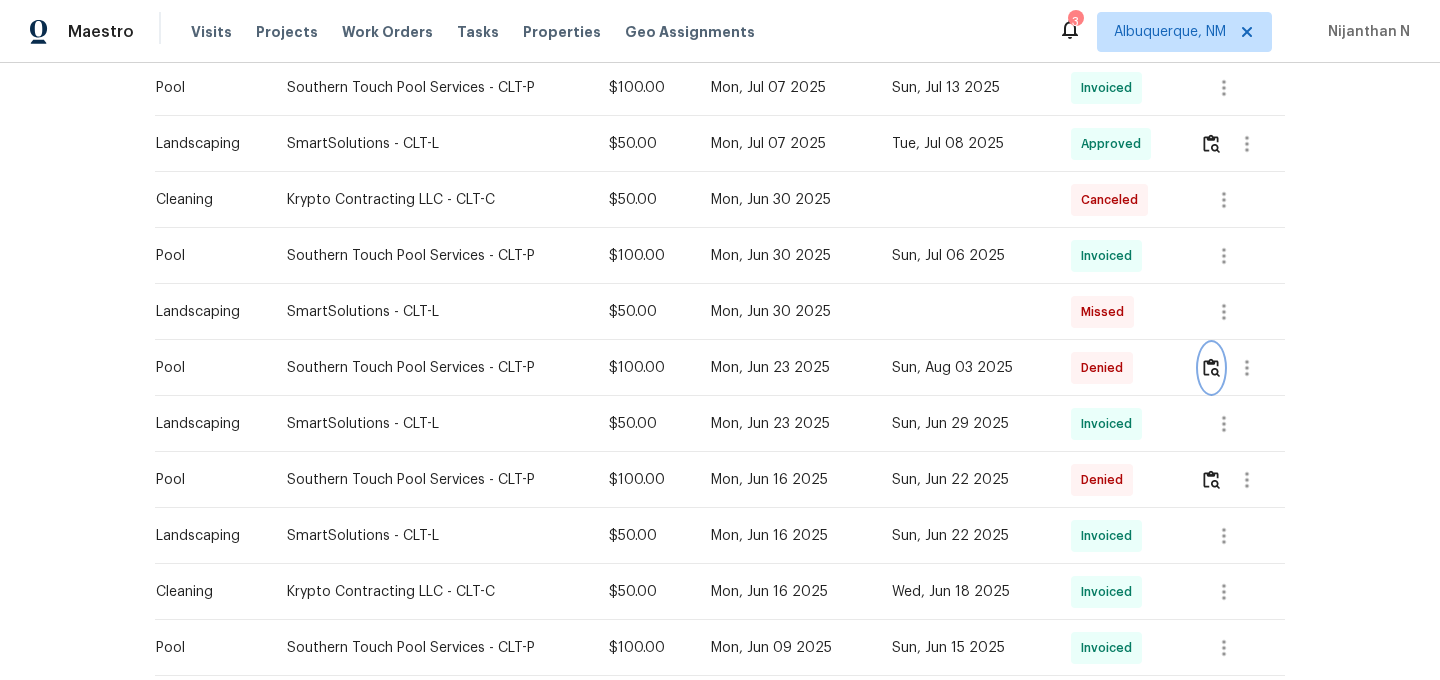 click at bounding box center (1211, 367) 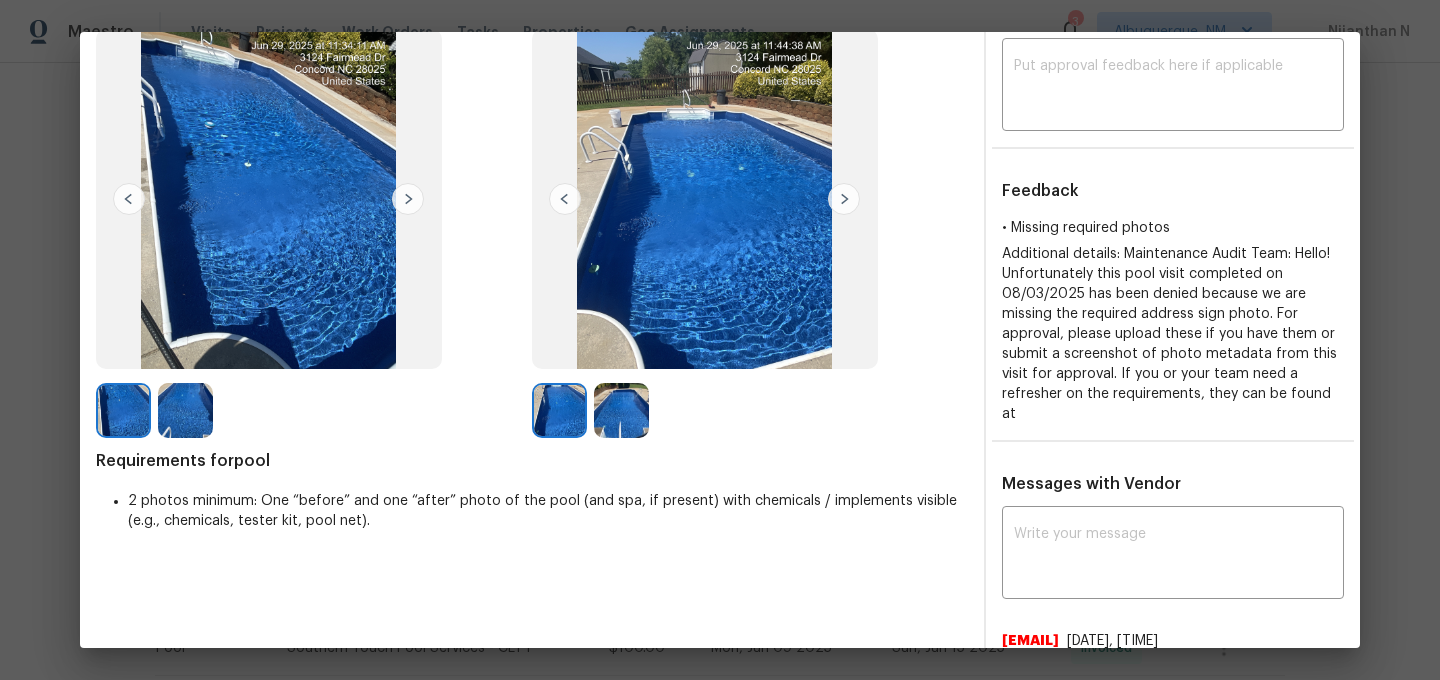 scroll, scrollTop: 0, scrollLeft: 0, axis: both 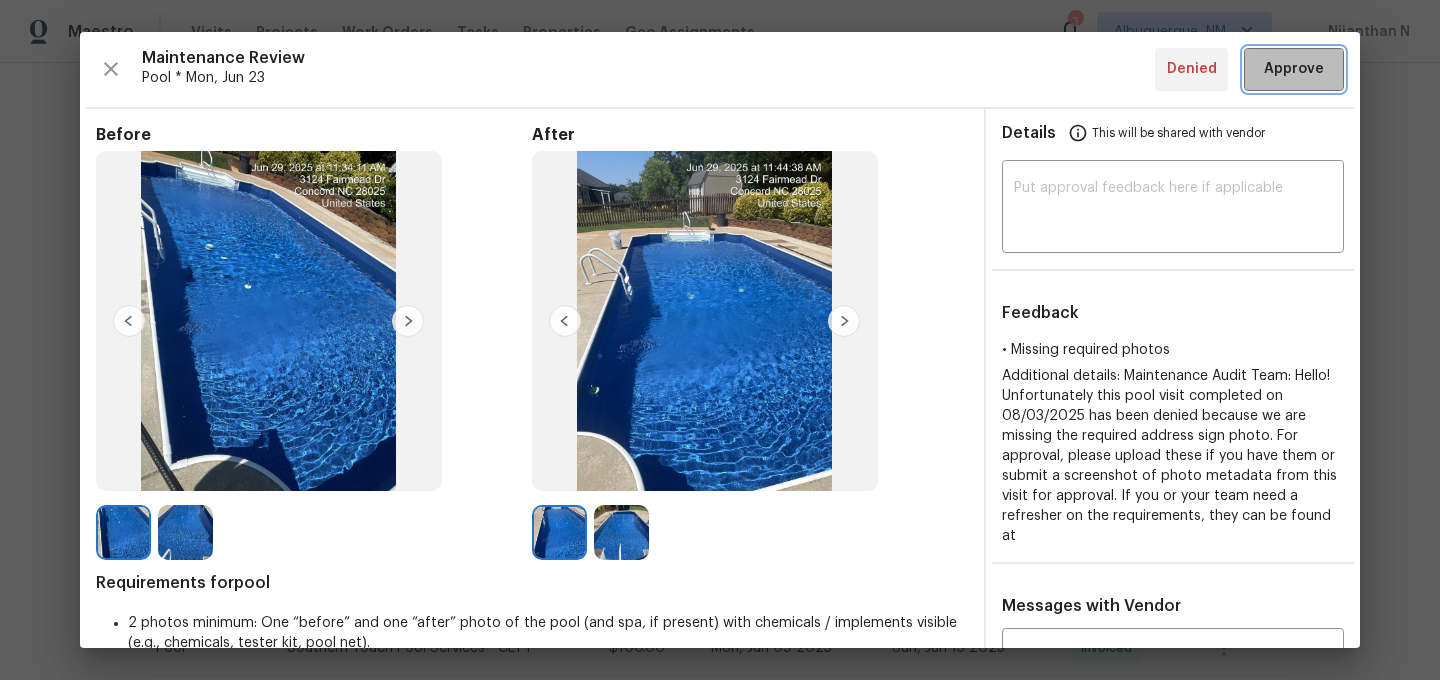 click on "Approve" at bounding box center [1294, 69] 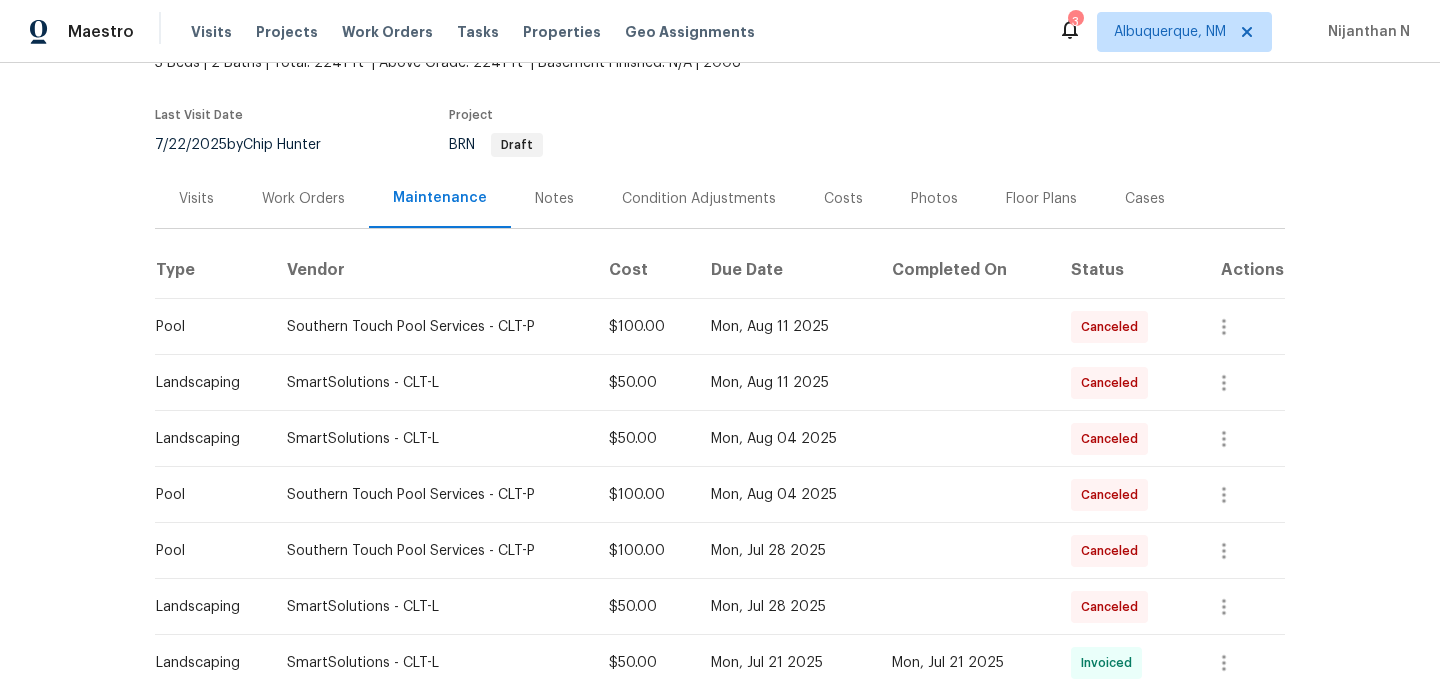 scroll, scrollTop: 0, scrollLeft: 0, axis: both 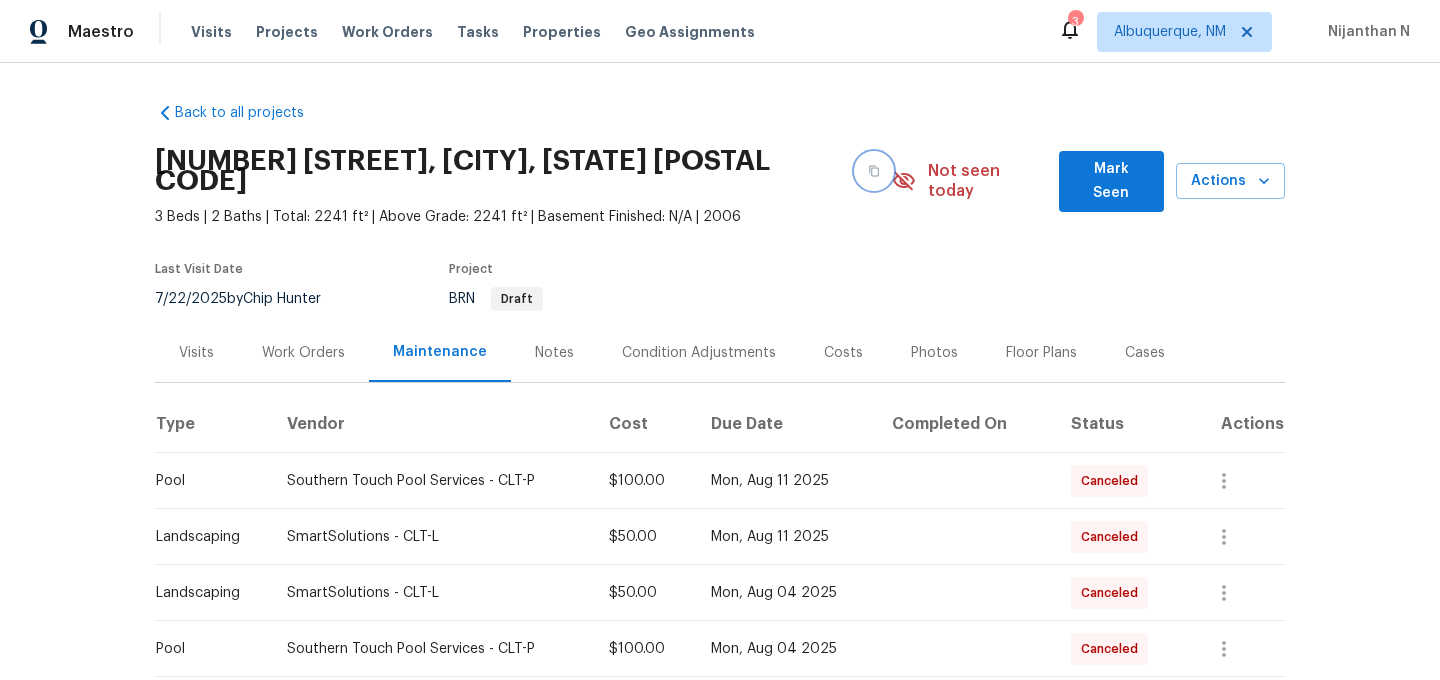 click at bounding box center [874, 171] 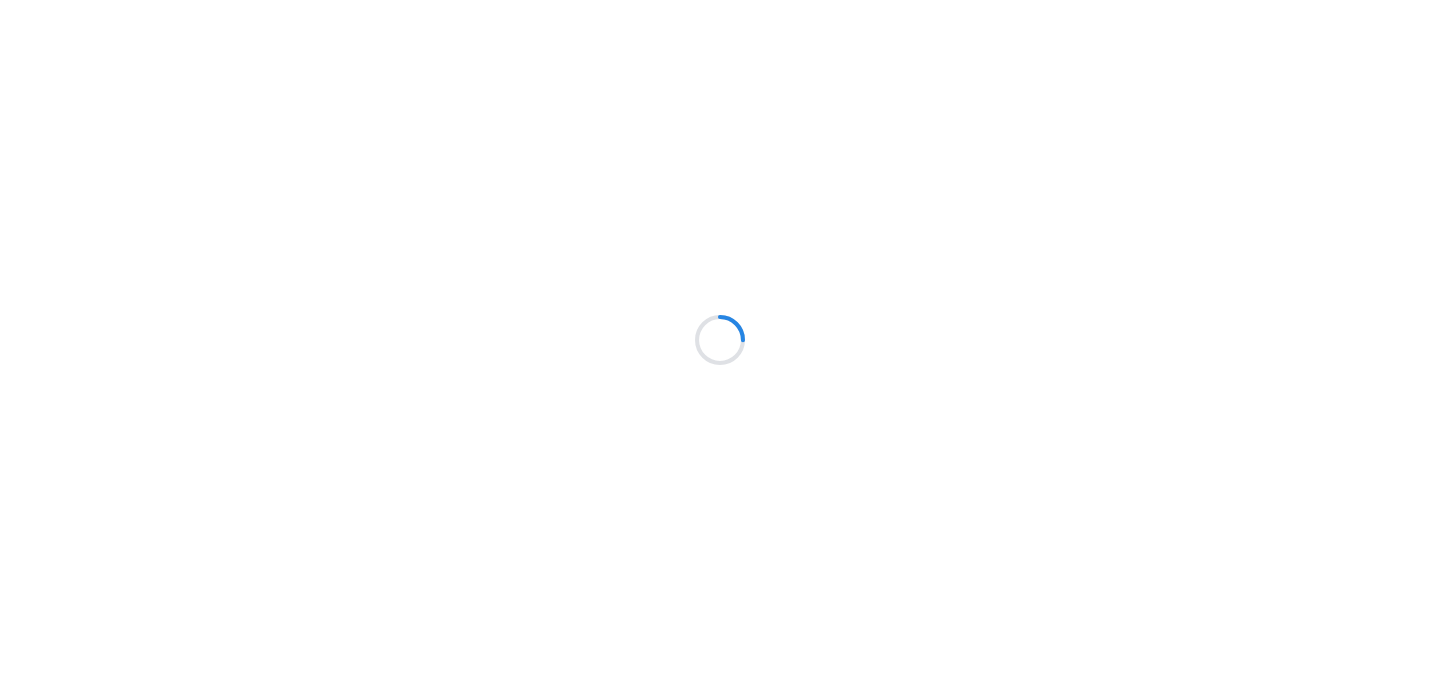 scroll, scrollTop: 0, scrollLeft: 0, axis: both 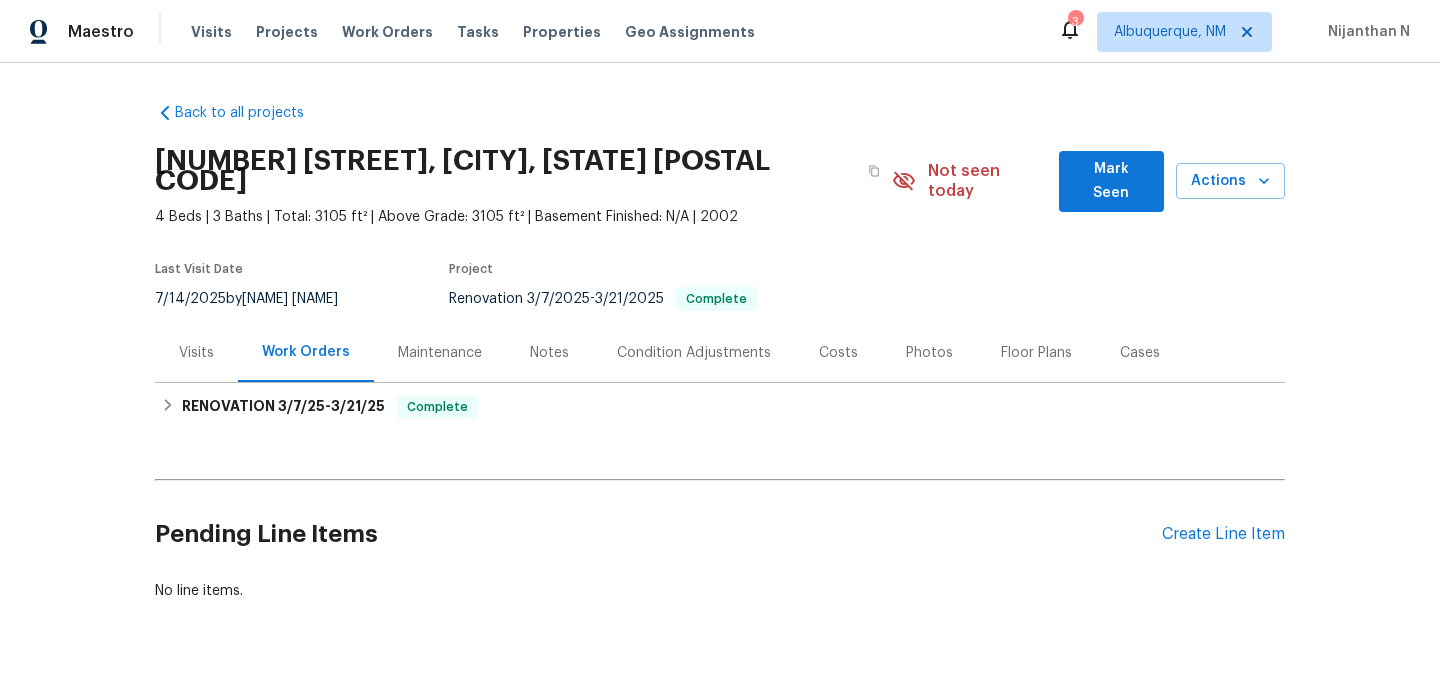 click on "Maintenance" at bounding box center (440, 353) 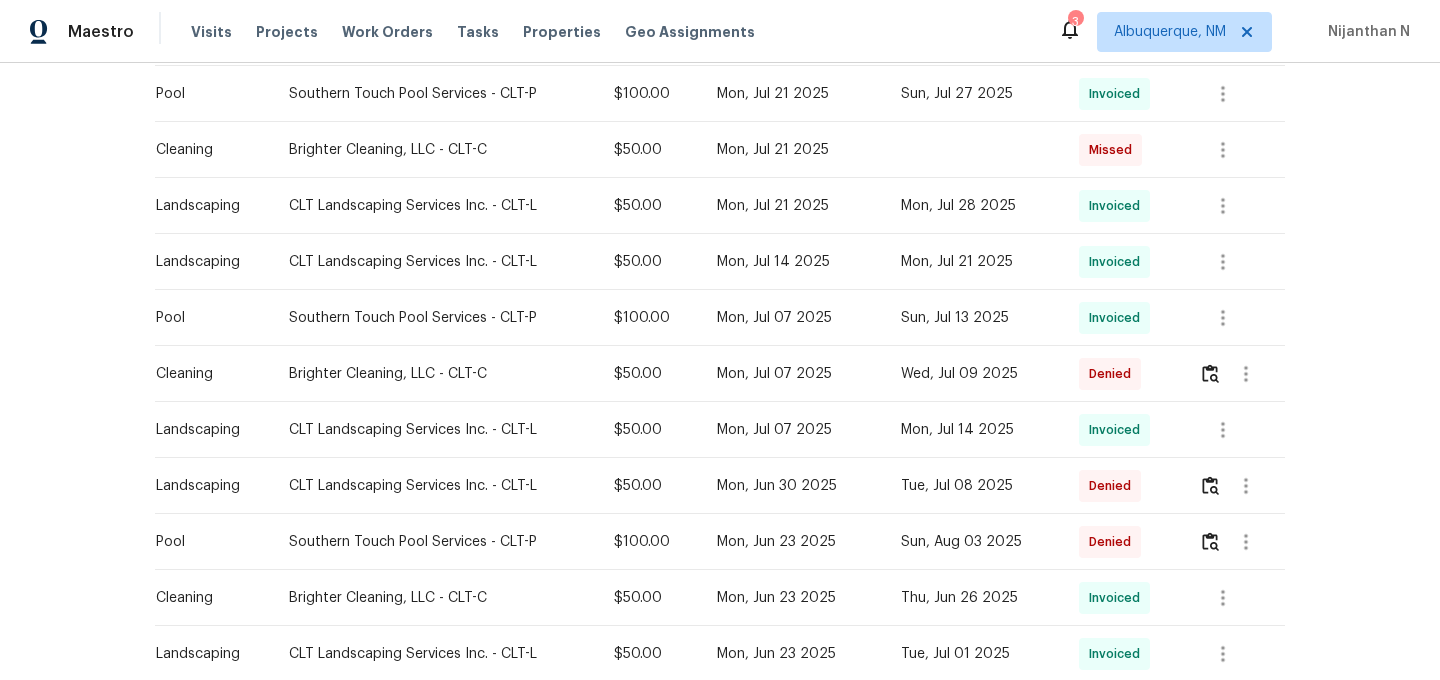 scroll, scrollTop: 849, scrollLeft: 0, axis: vertical 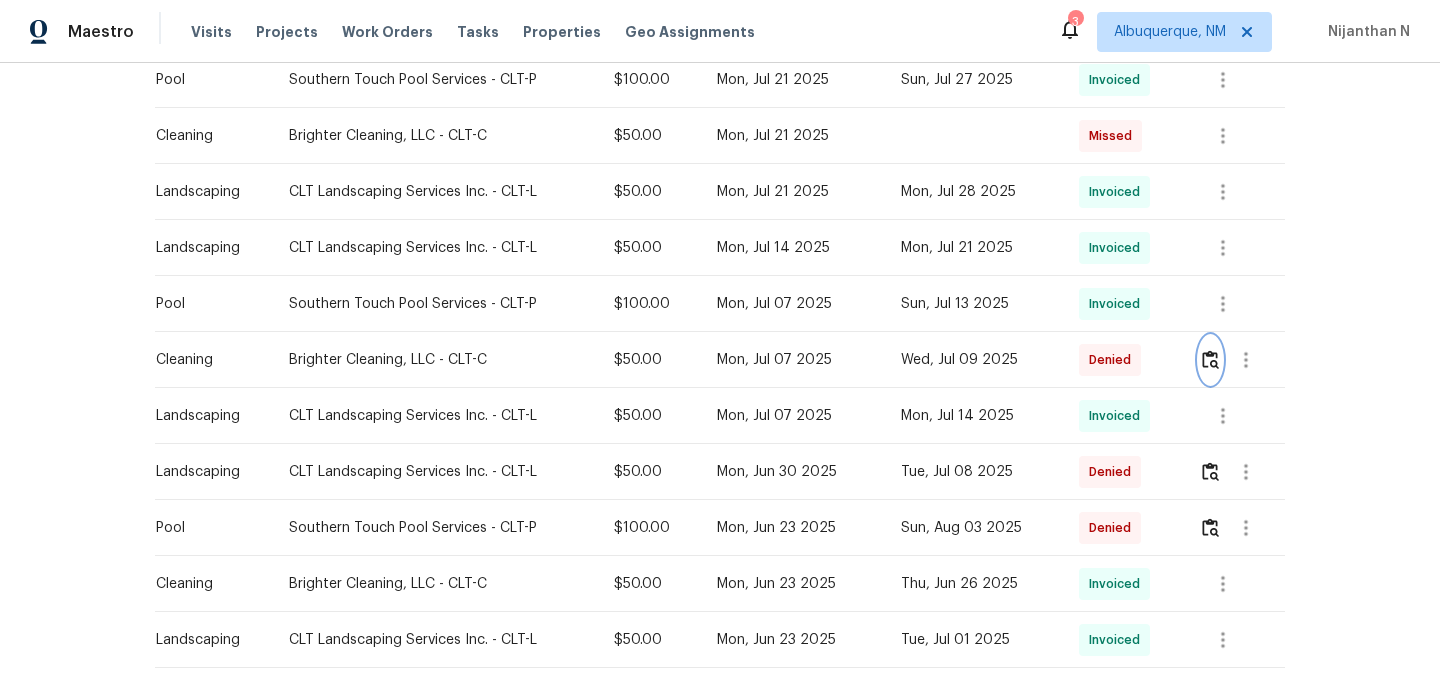 click at bounding box center [1210, 359] 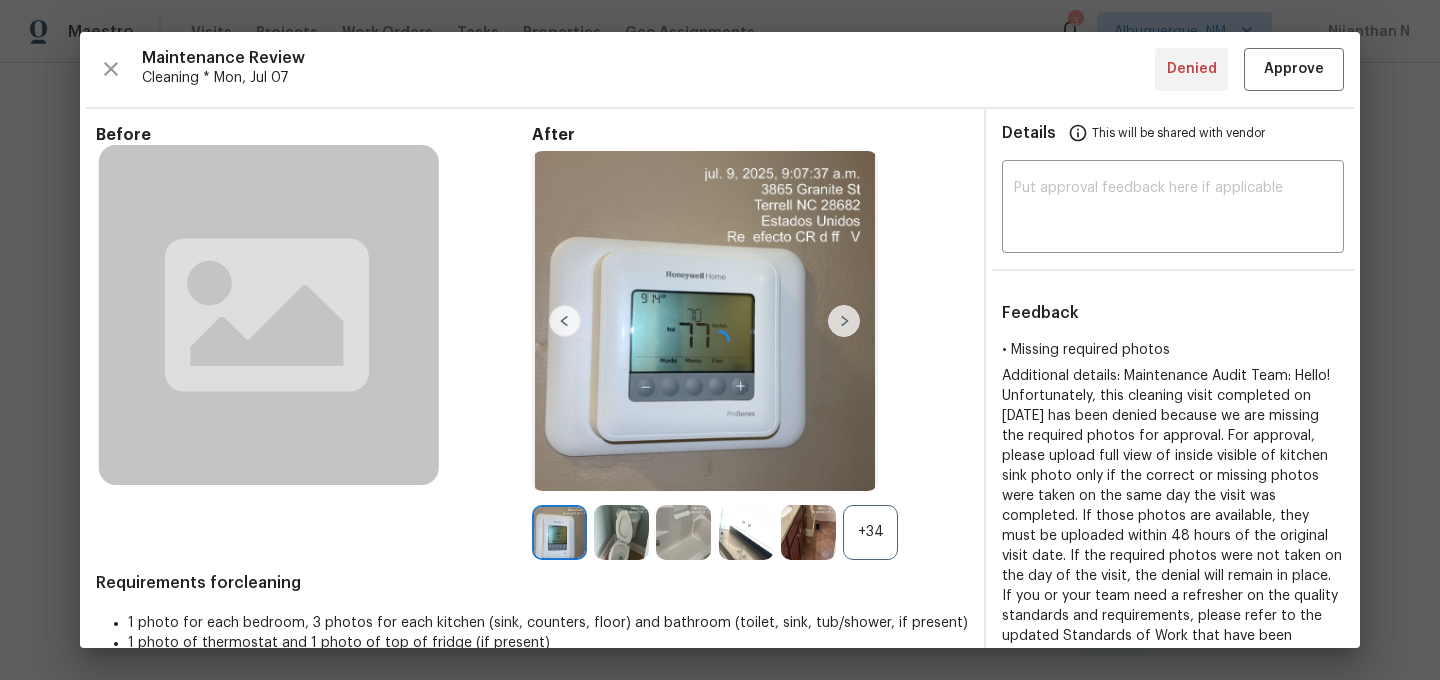 click at bounding box center [720, 340] 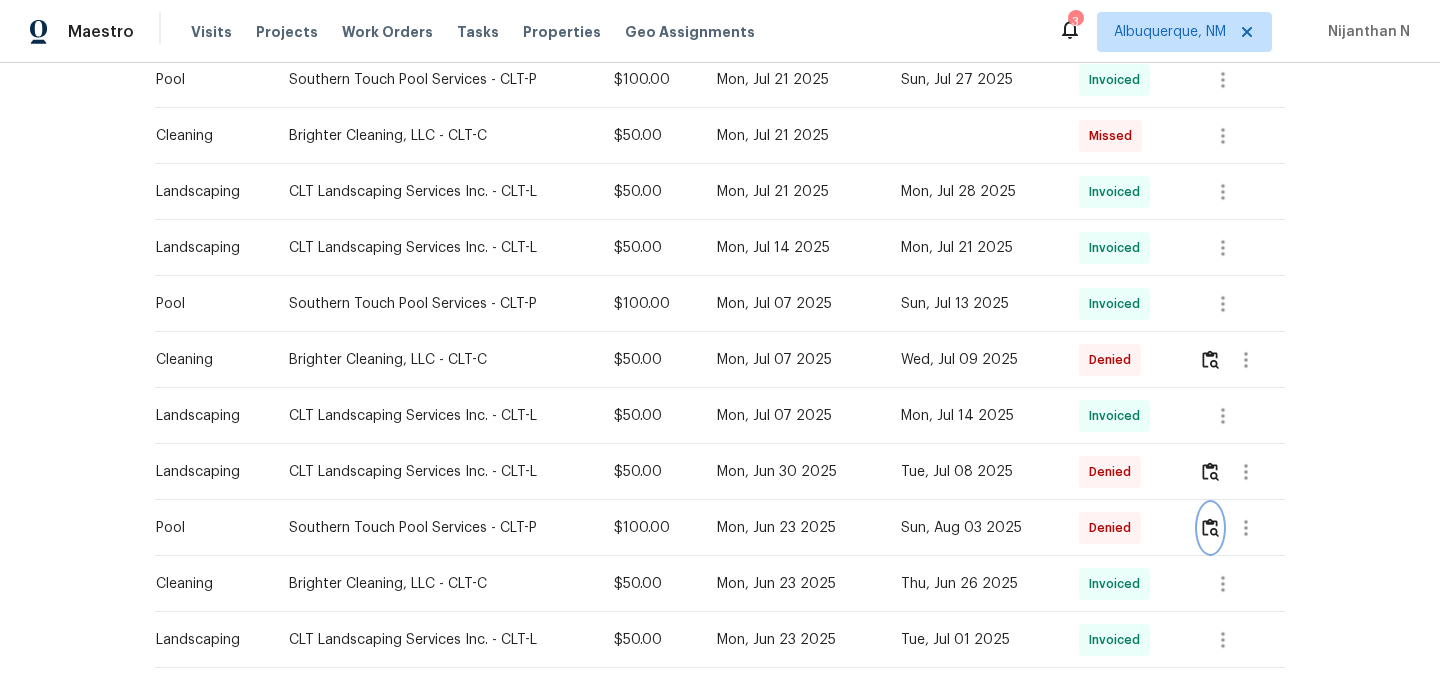 click at bounding box center [1210, 527] 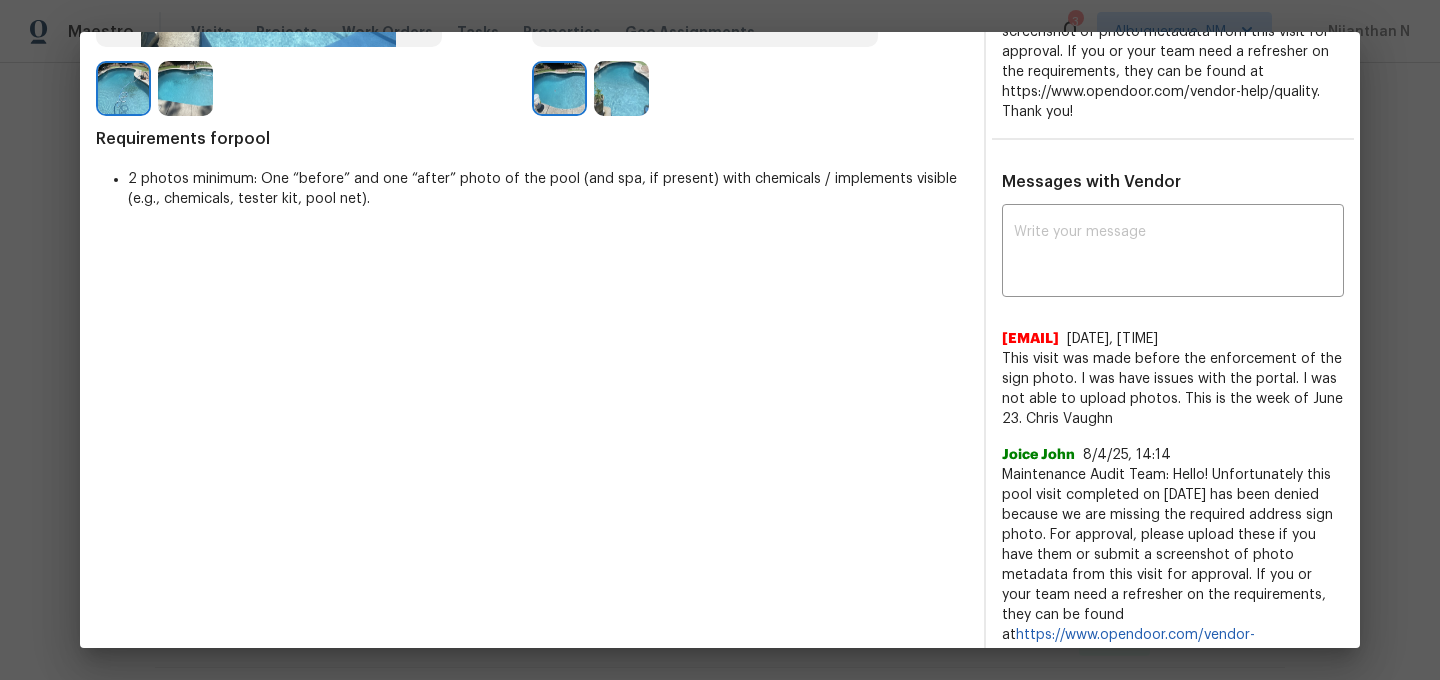 scroll, scrollTop: 459, scrollLeft: 0, axis: vertical 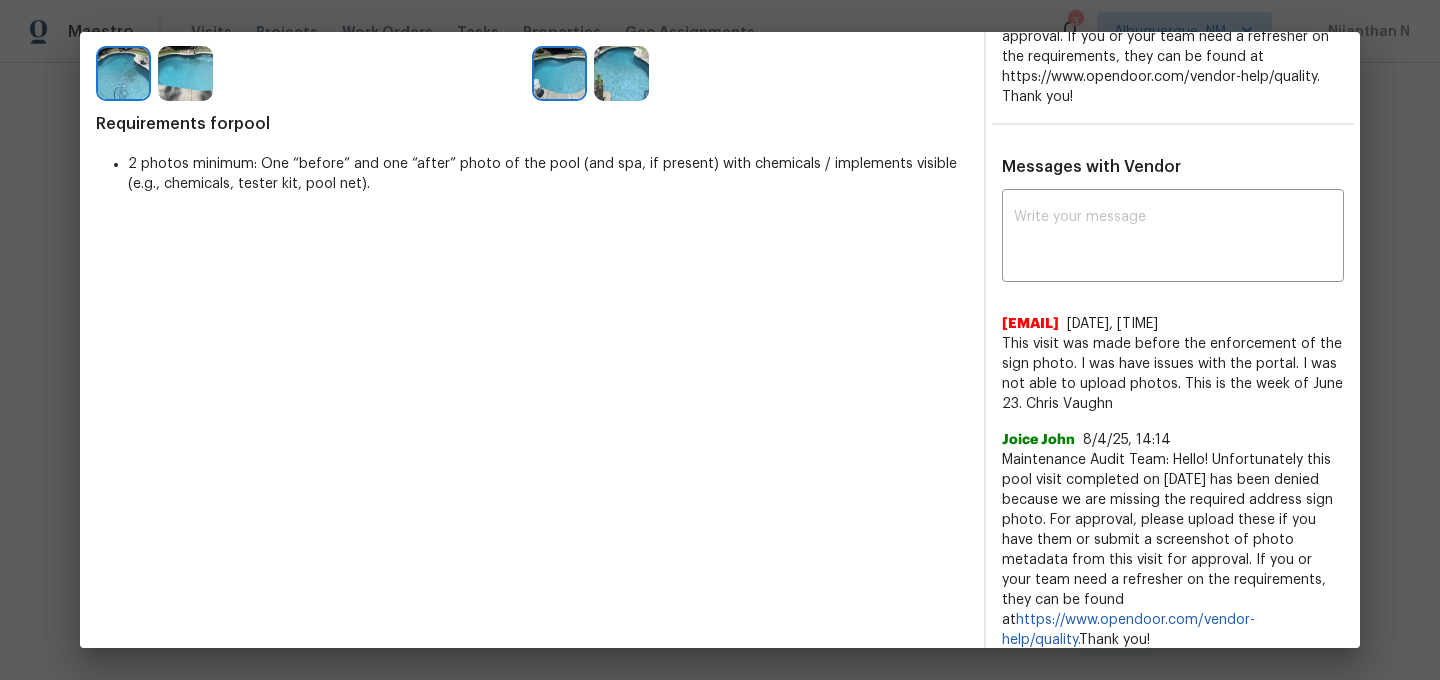 click on "Maintenance Audit Team: Hello! Unfortunately this pool visit completed on [DATE] has been denied because we are missing the required  address sign photo. For approval, please upload these if you have them or submit a screenshot of photo metadata from this visit for approval. If you or your team need a refresher on the requirements, they can be found at  https://www.opendoor.com/vendor-help/quality.  Thank you!" at bounding box center [1173, 550] 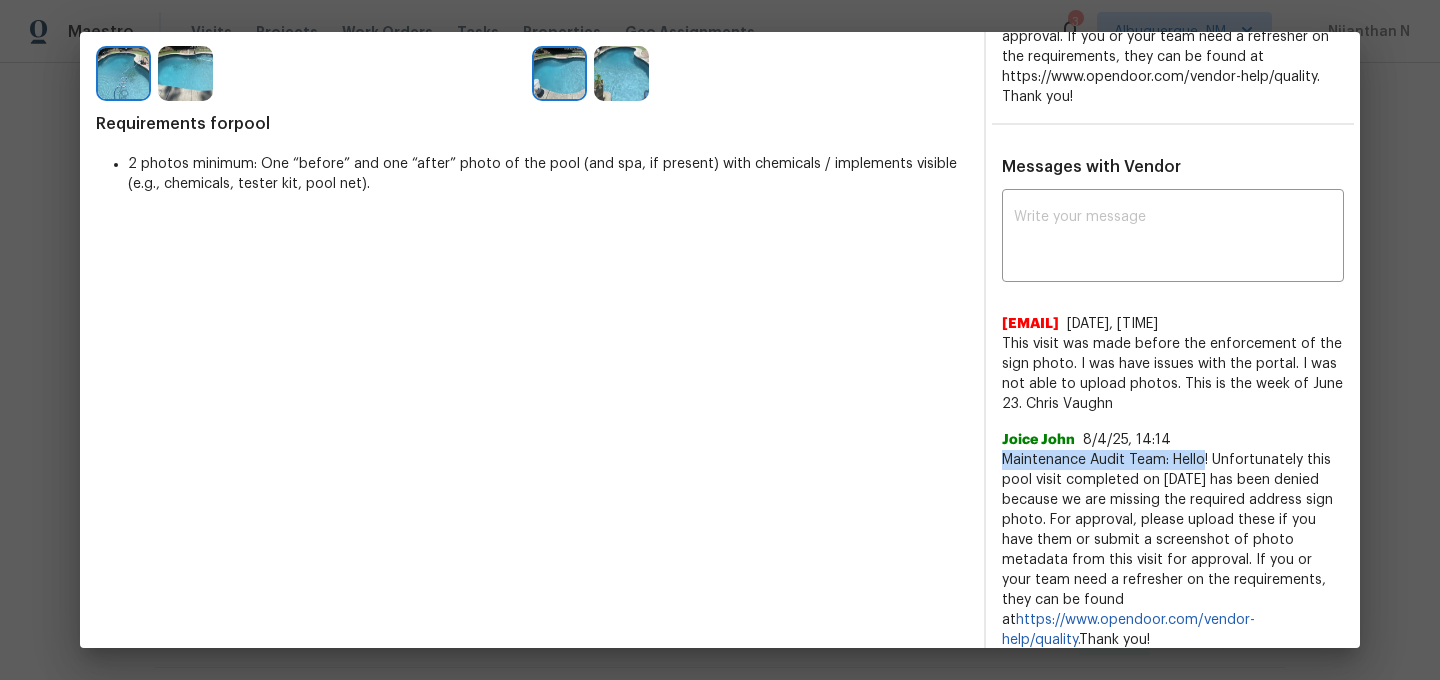 drag, startPoint x: 1071, startPoint y: 460, endPoint x: 1174, endPoint y: 456, distance: 103.077644 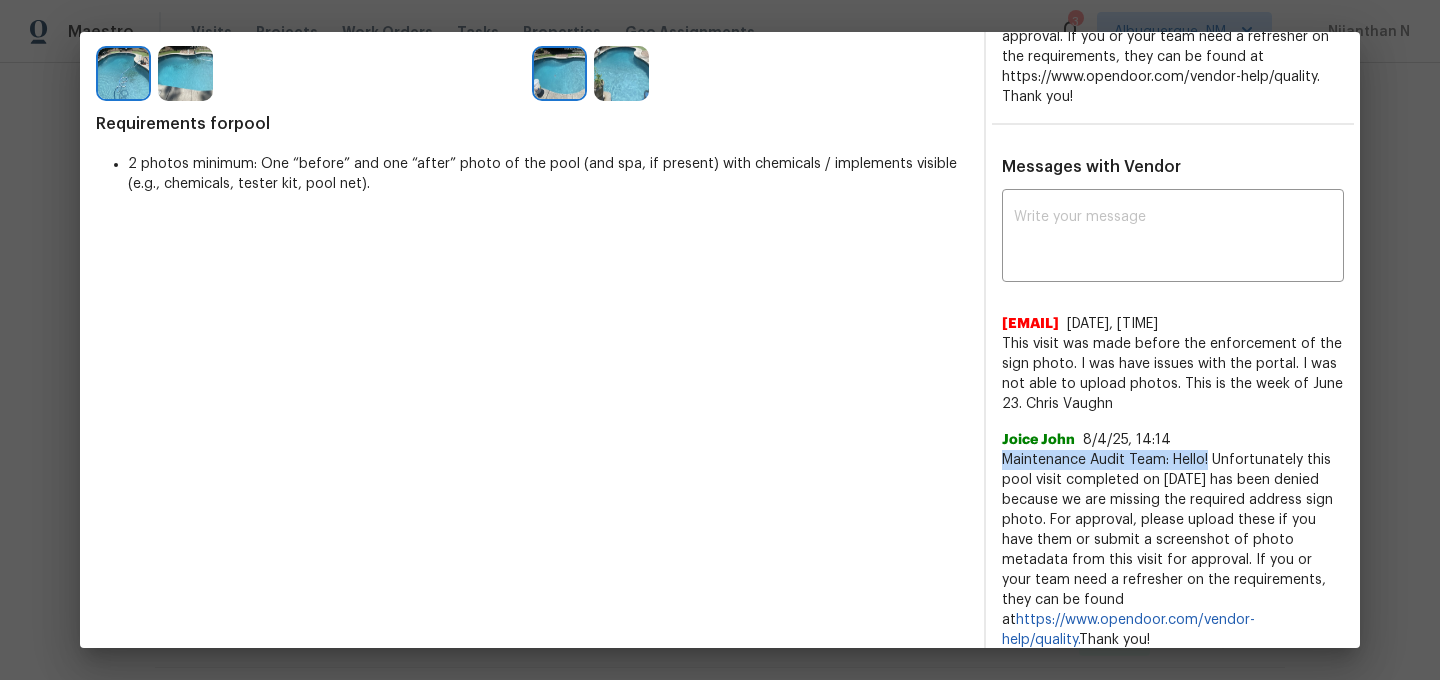 copy on "Maintenance Audit Team: Hello!" 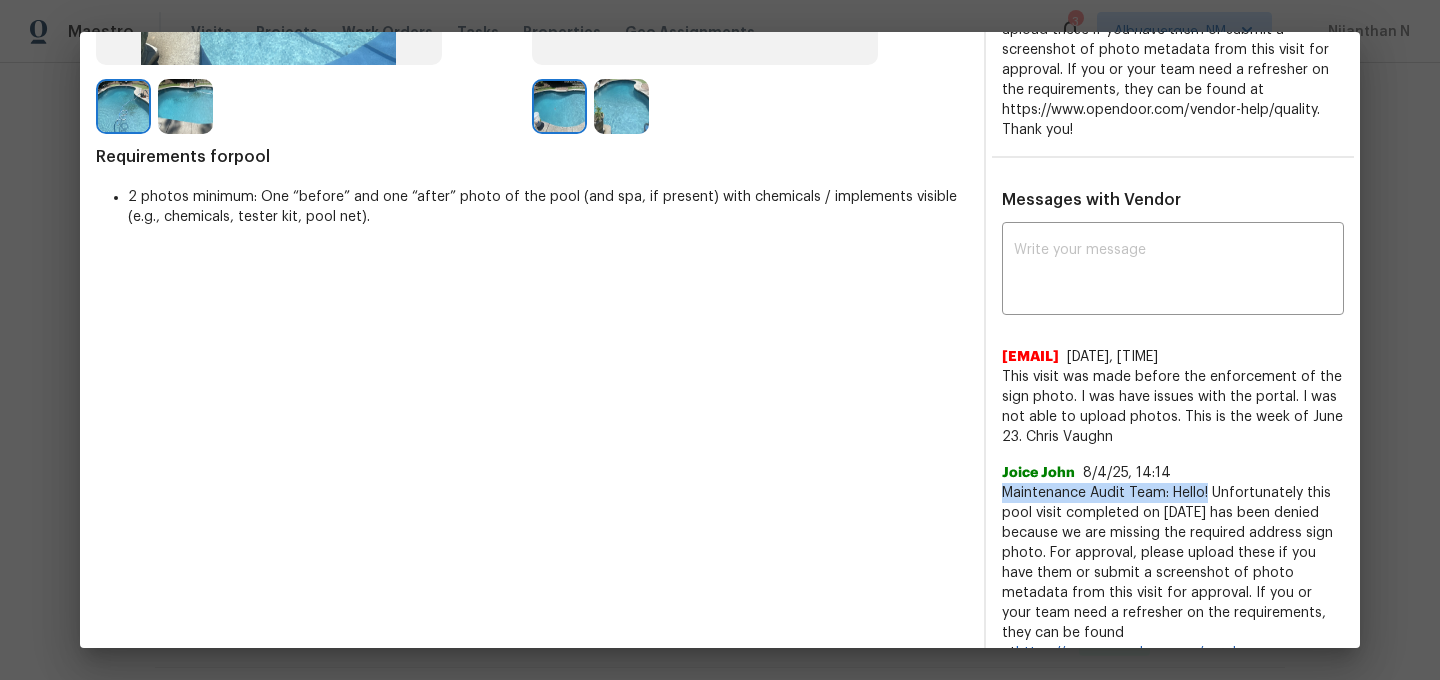 scroll, scrollTop: 450, scrollLeft: 0, axis: vertical 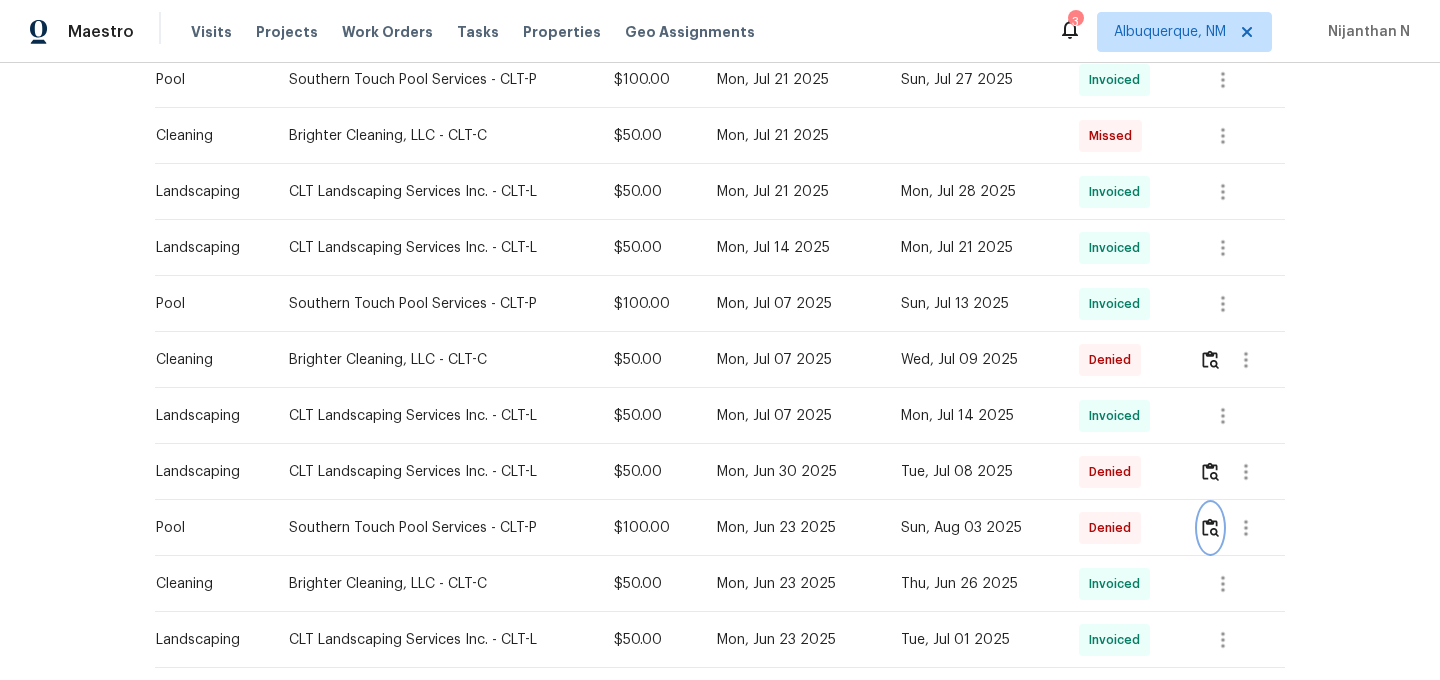 click at bounding box center [1210, 527] 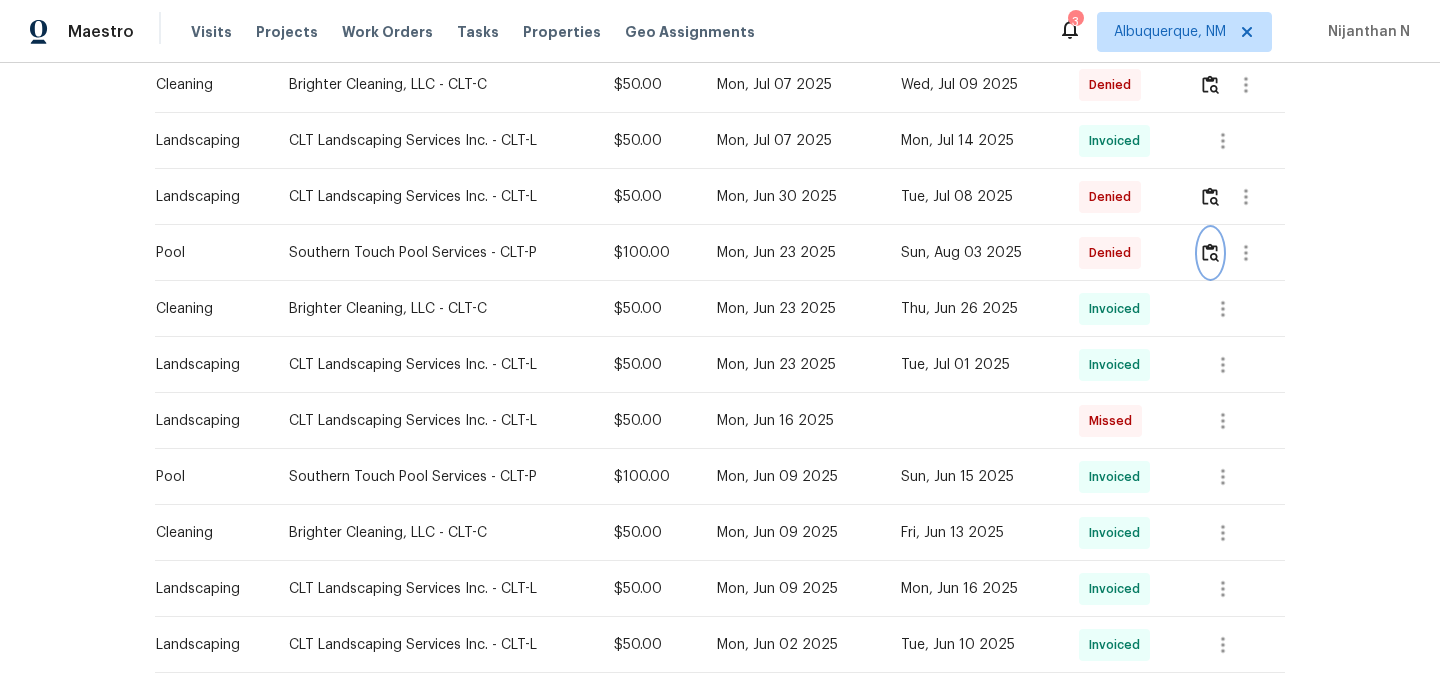 scroll, scrollTop: 1130, scrollLeft: 0, axis: vertical 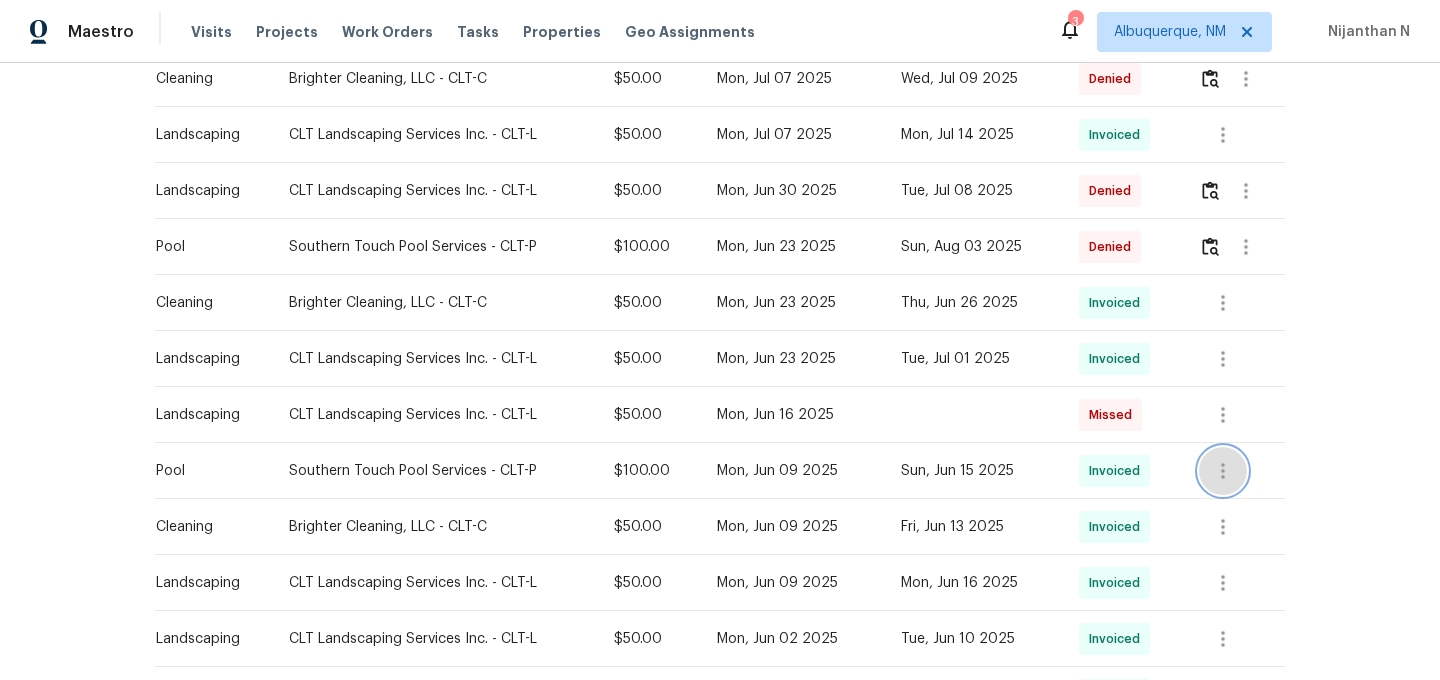 click 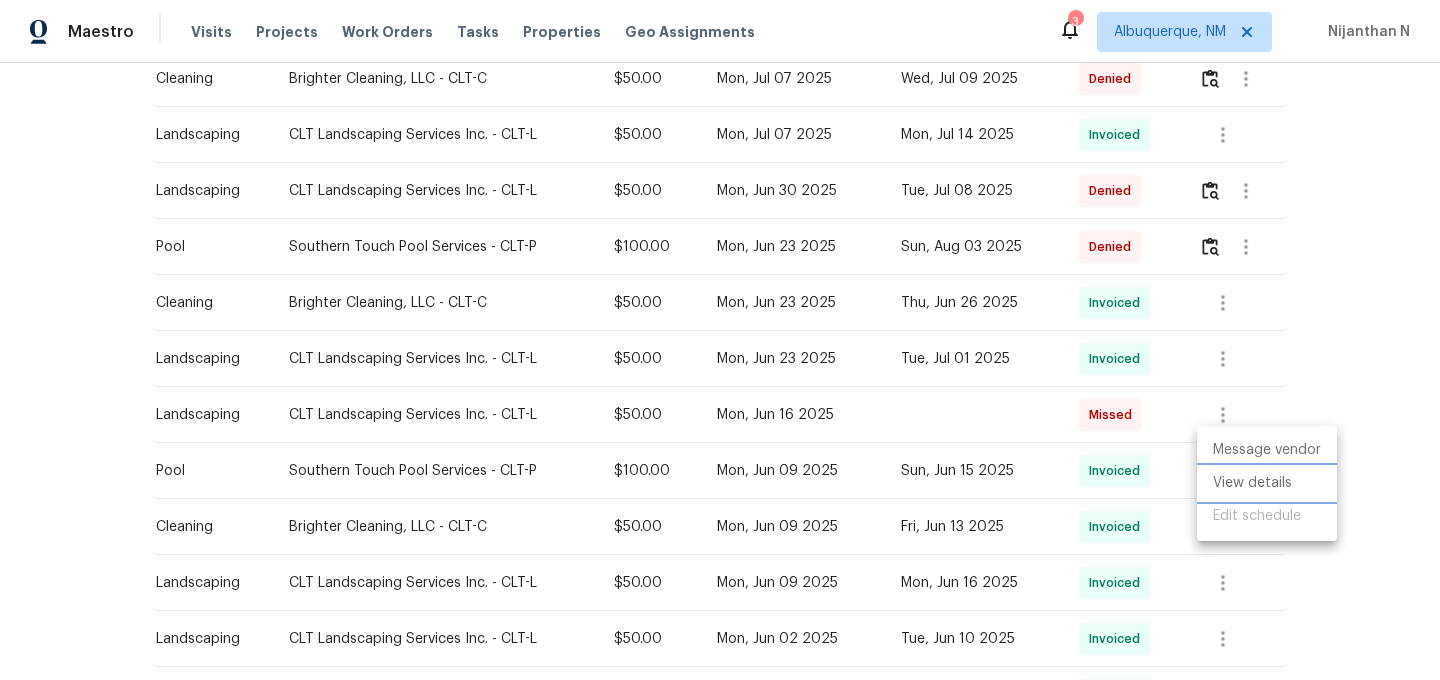 click on "View details" at bounding box center [1267, 483] 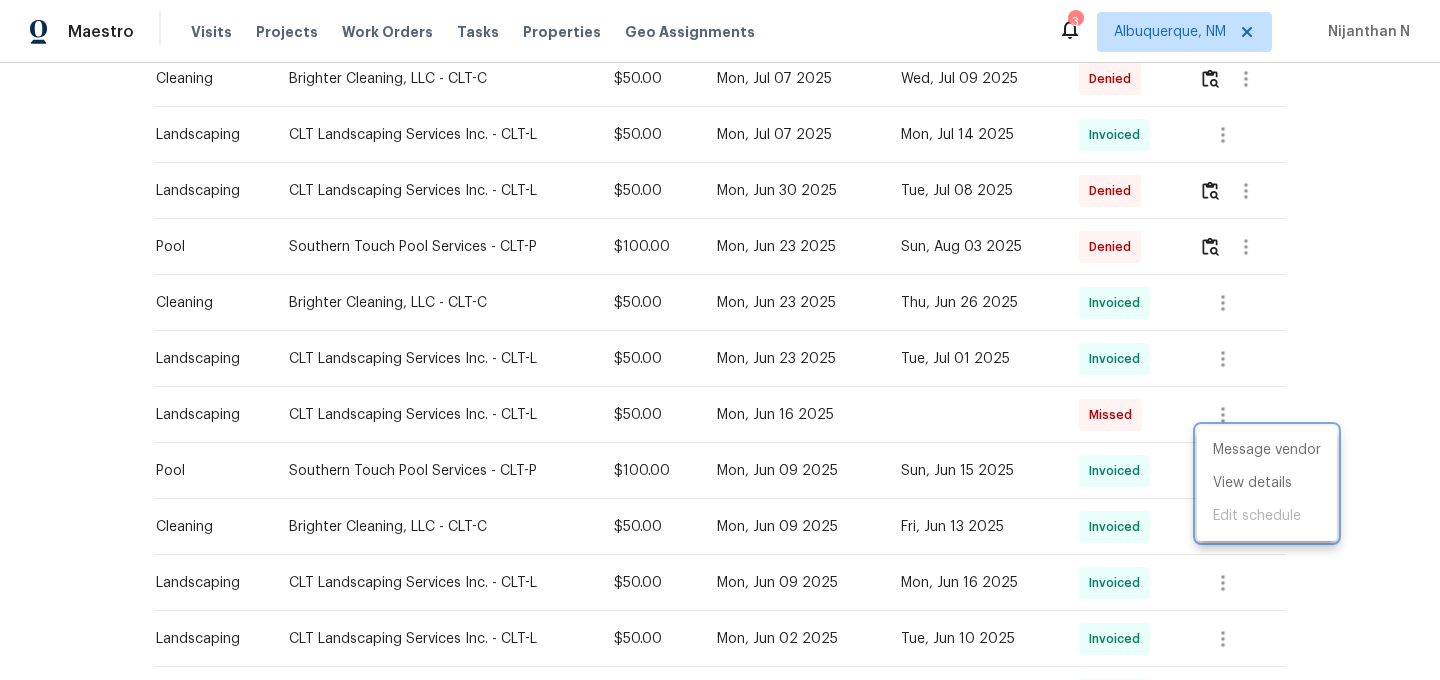 click at bounding box center [720, 340] 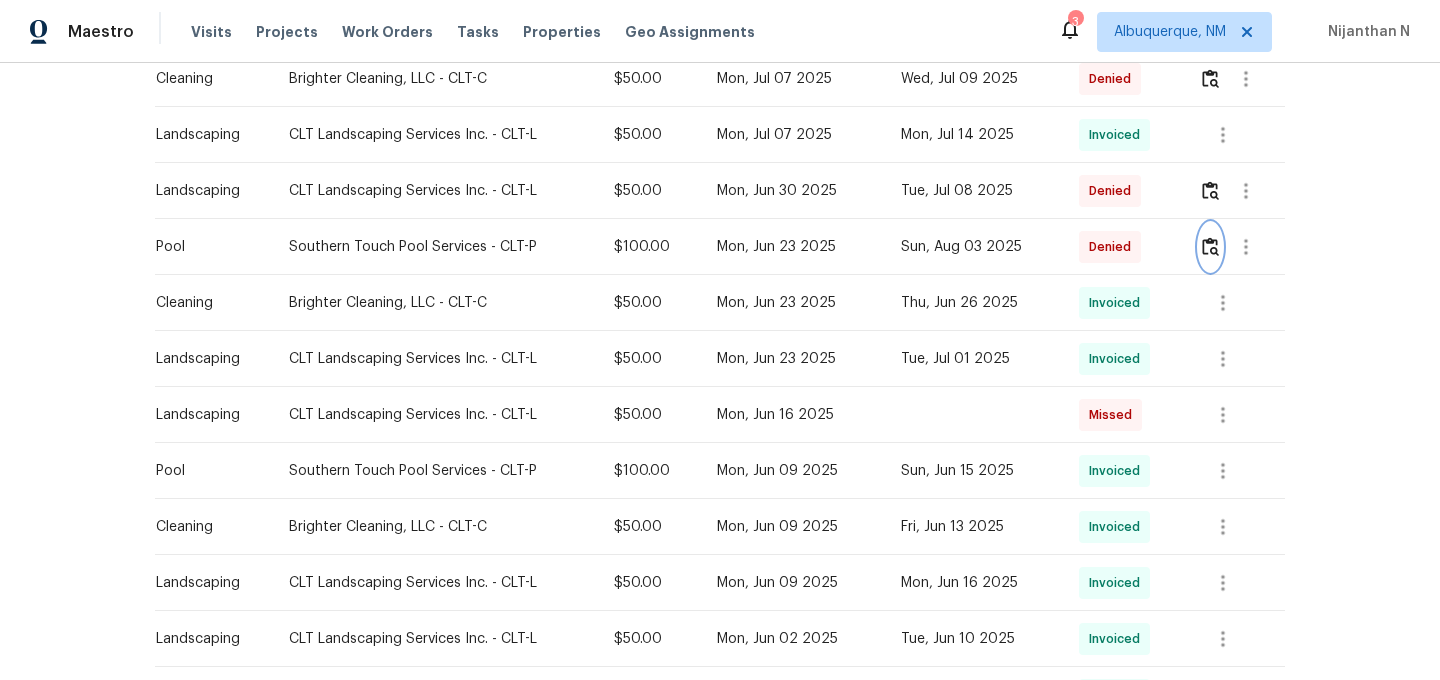 click at bounding box center (1210, 246) 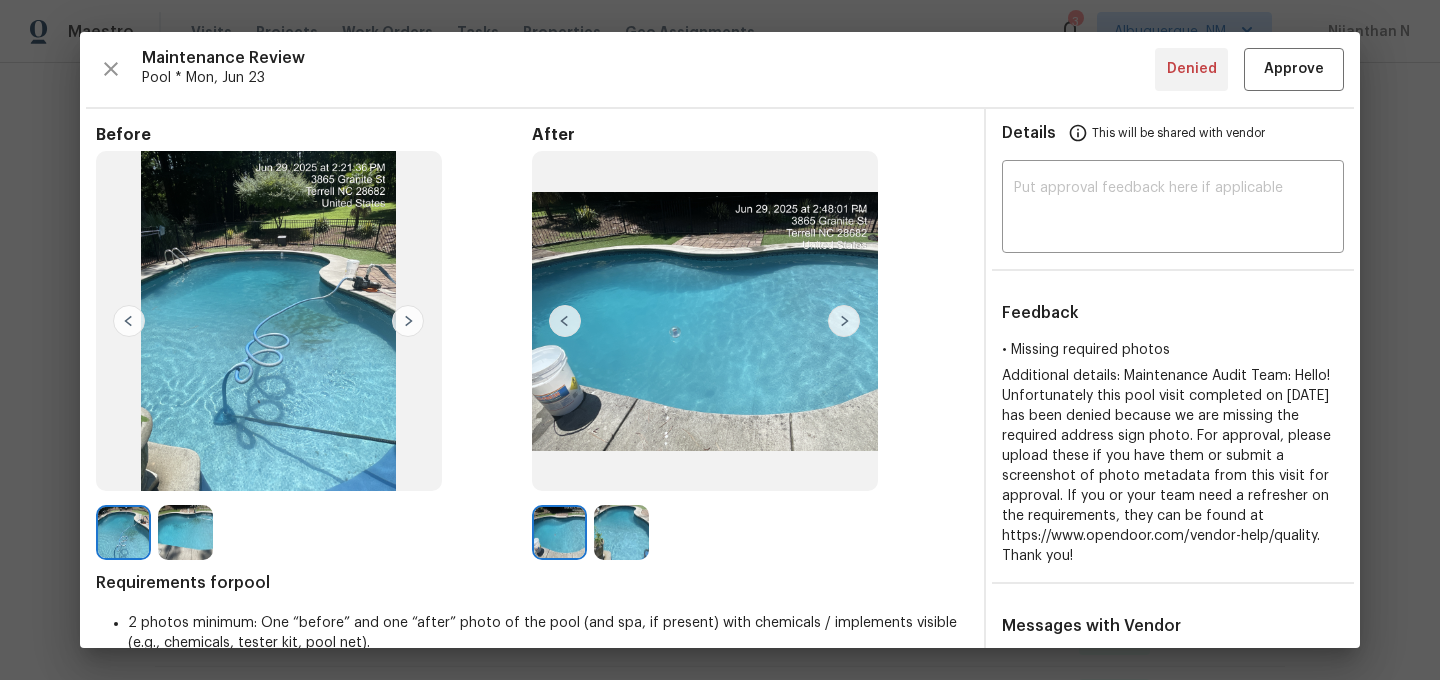click on "Maintenance Review Pool * Mon, Jun 23 Denied Approve Before After Requirements for  pool 2 photos minimum: One “before” and one “after” photo of the pool (and spa, if present) with chemicals / implements visible (e.g., chemicals, tester kit, pool net). Details This will be shared with vendor ​ Feedback • Missing required photos Additional details: Maintenance Audit Team: Hello! Unfortunately this pool visit completed on 08/03/2025 has been denied because we are missing the required  address sign photo. For approval, please upload these if you have them or submit a screenshot of photo metadata from this visit for approval. If you or your team need a refresher on the requirements, they can be found at https://www.opendoor.com/vendor-help/quality. Thank you!   Messages with Vendor   x ​ vaughnchristophe@aol.com 8/5/25, 7:39 This visit was made before the enforcement of the sign photo. I was have issues with the portal. I was not able to upload photos. This is the week of June 23.
Chris Vaughn" at bounding box center [720, 340] 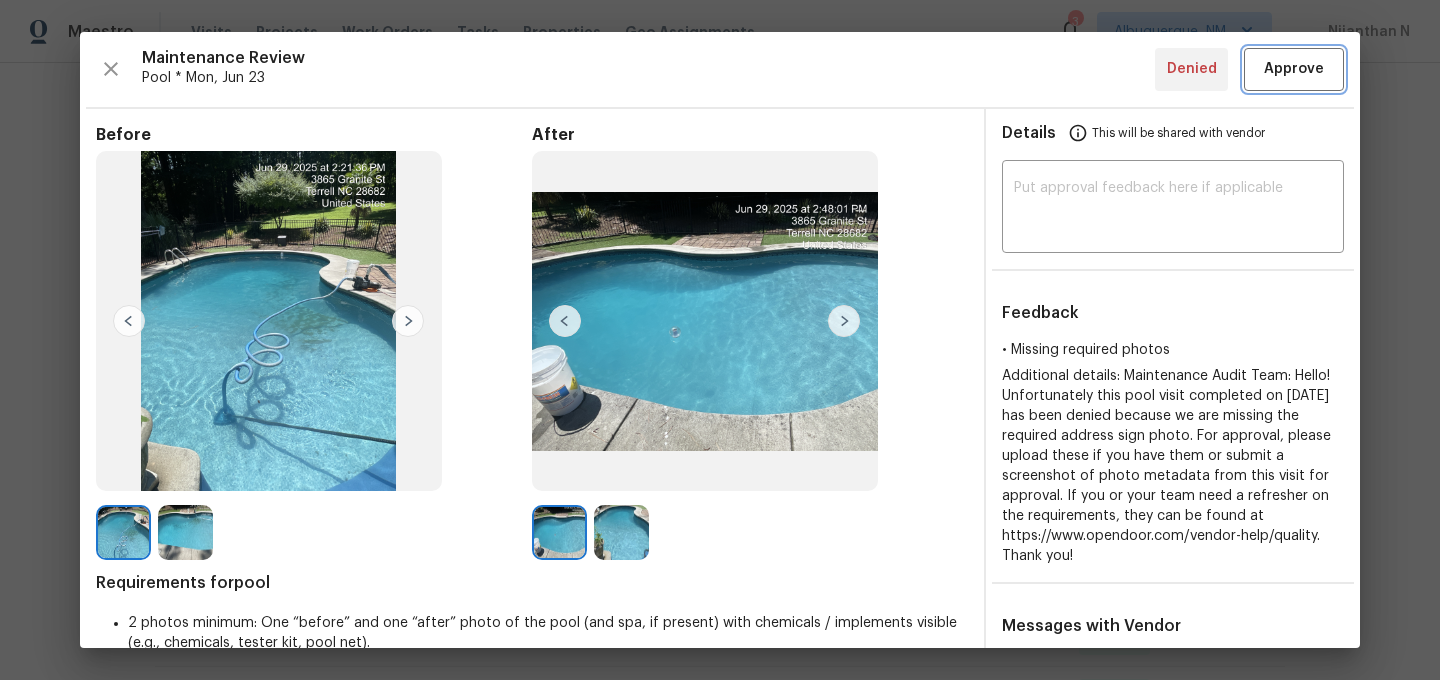 click on "Approve" at bounding box center (1294, 69) 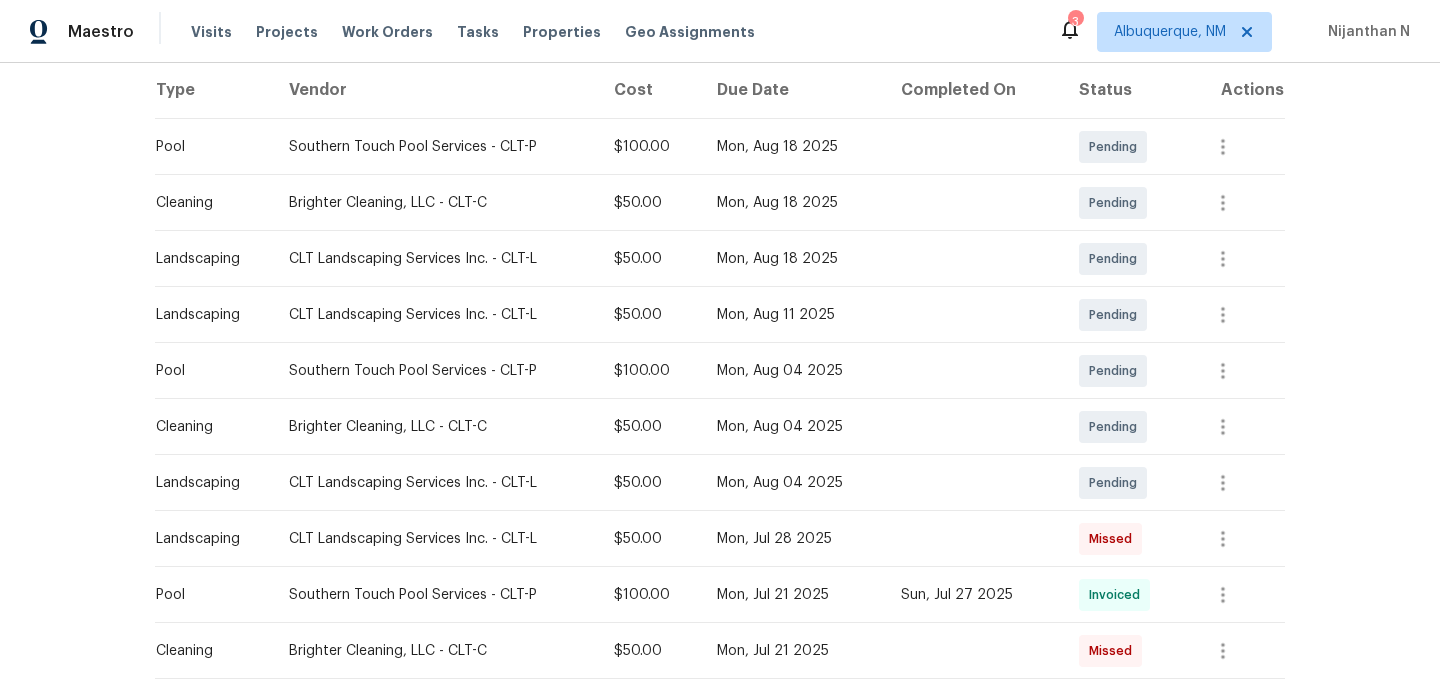 scroll, scrollTop: 0, scrollLeft: 0, axis: both 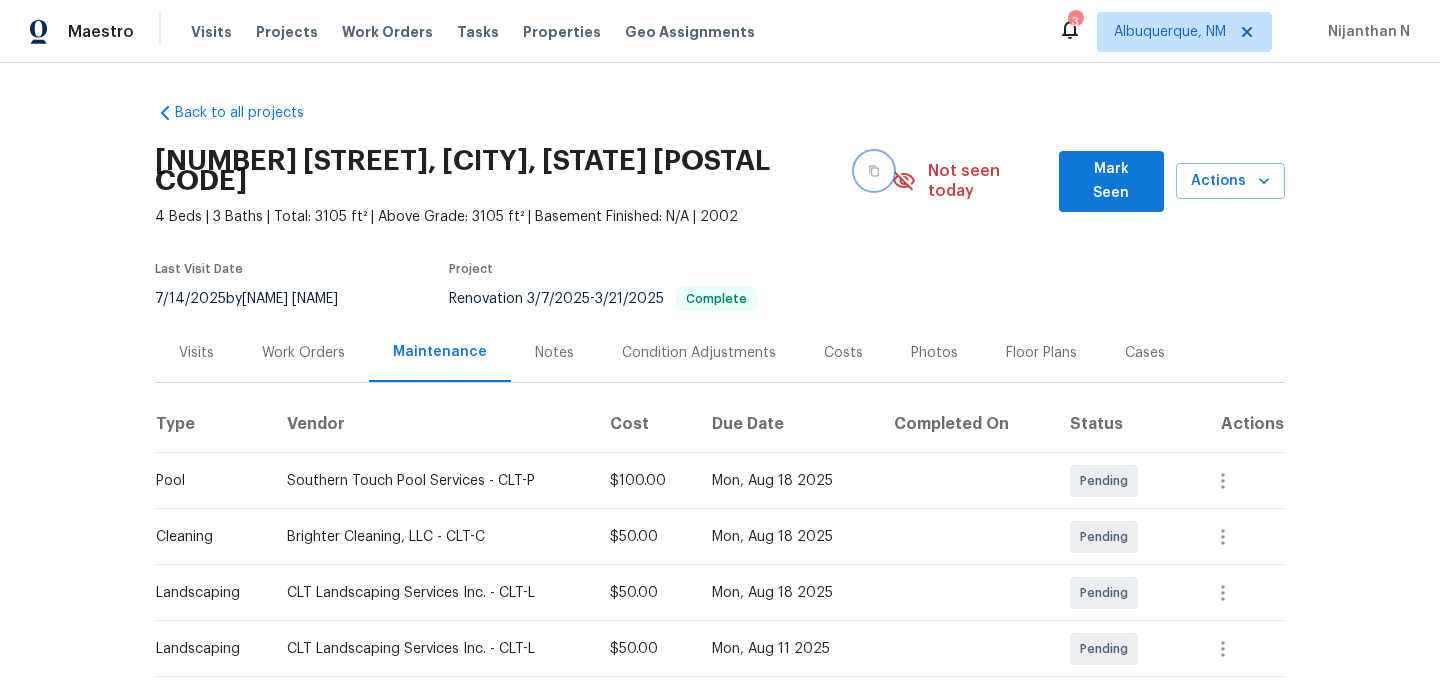 click at bounding box center [874, 171] 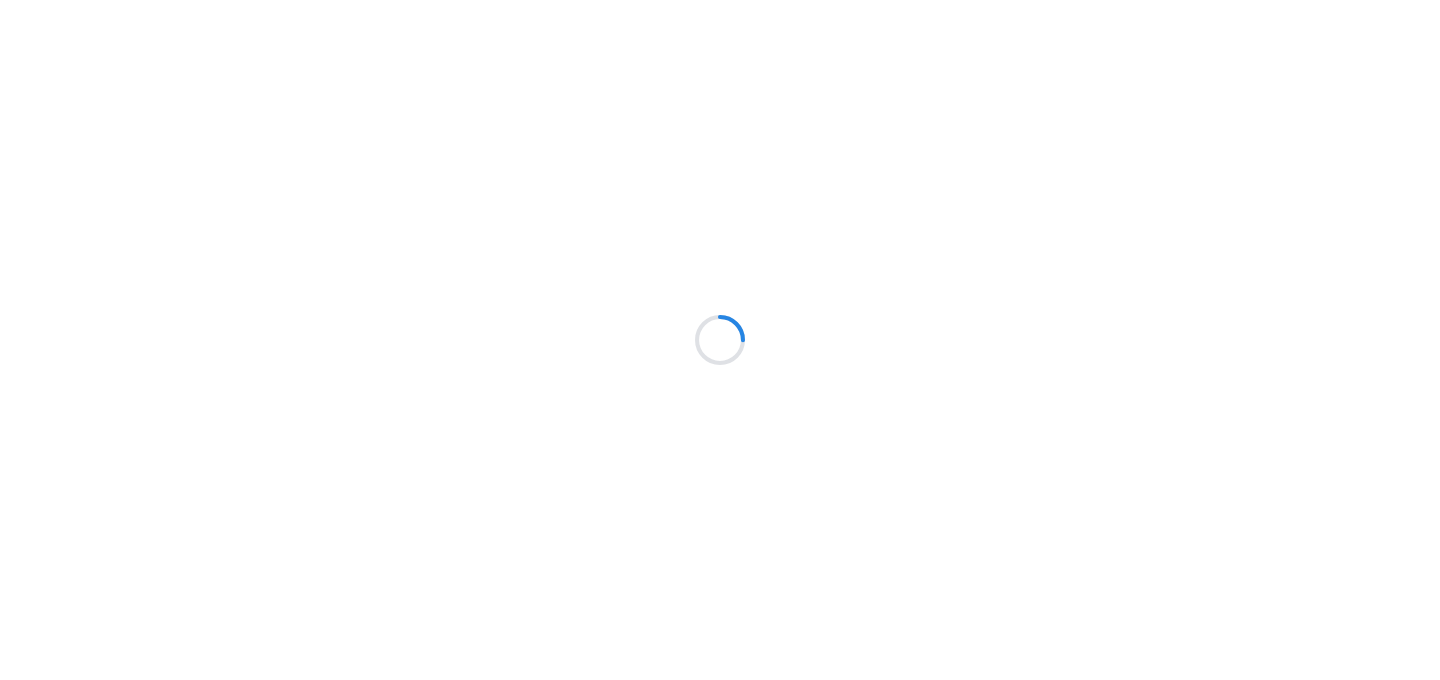 scroll, scrollTop: 0, scrollLeft: 0, axis: both 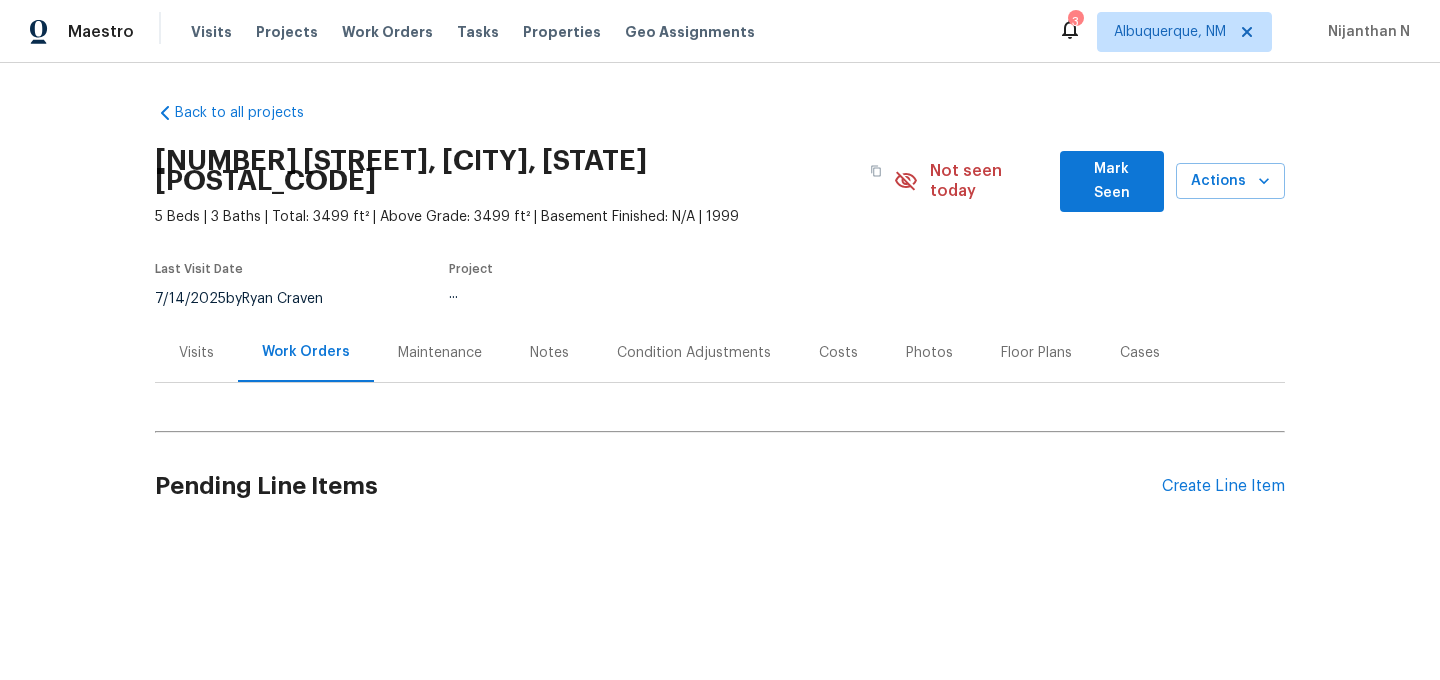 click on "Maintenance" at bounding box center [440, 353] 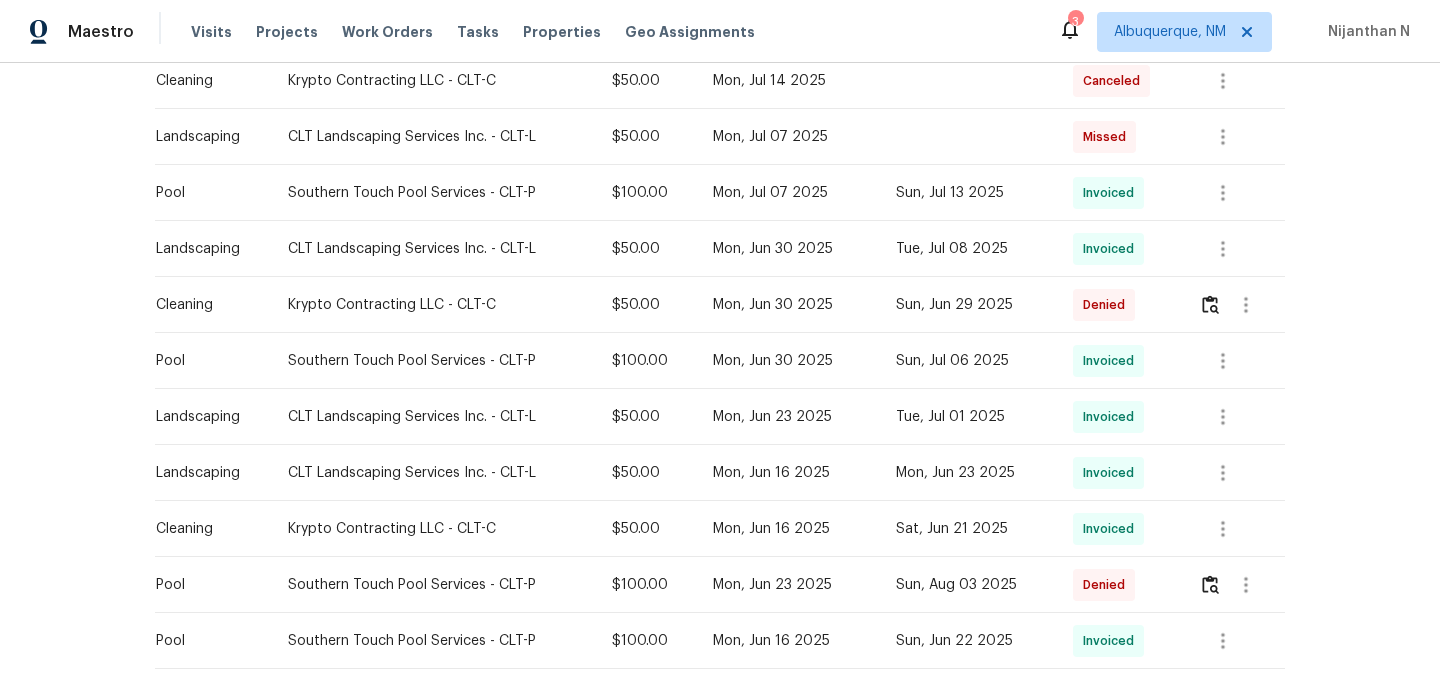 scroll, scrollTop: 993, scrollLeft: 0, axis: vertical 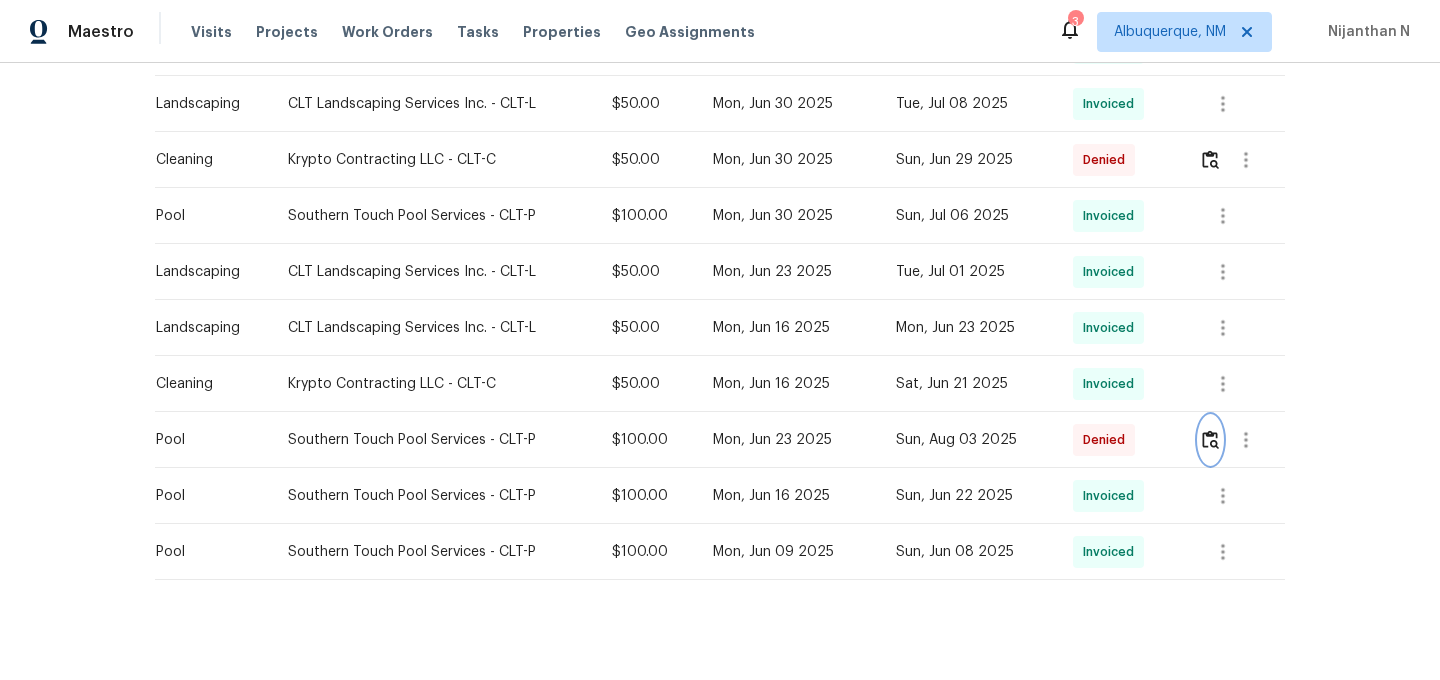 click at bounding box center (1210, 439) 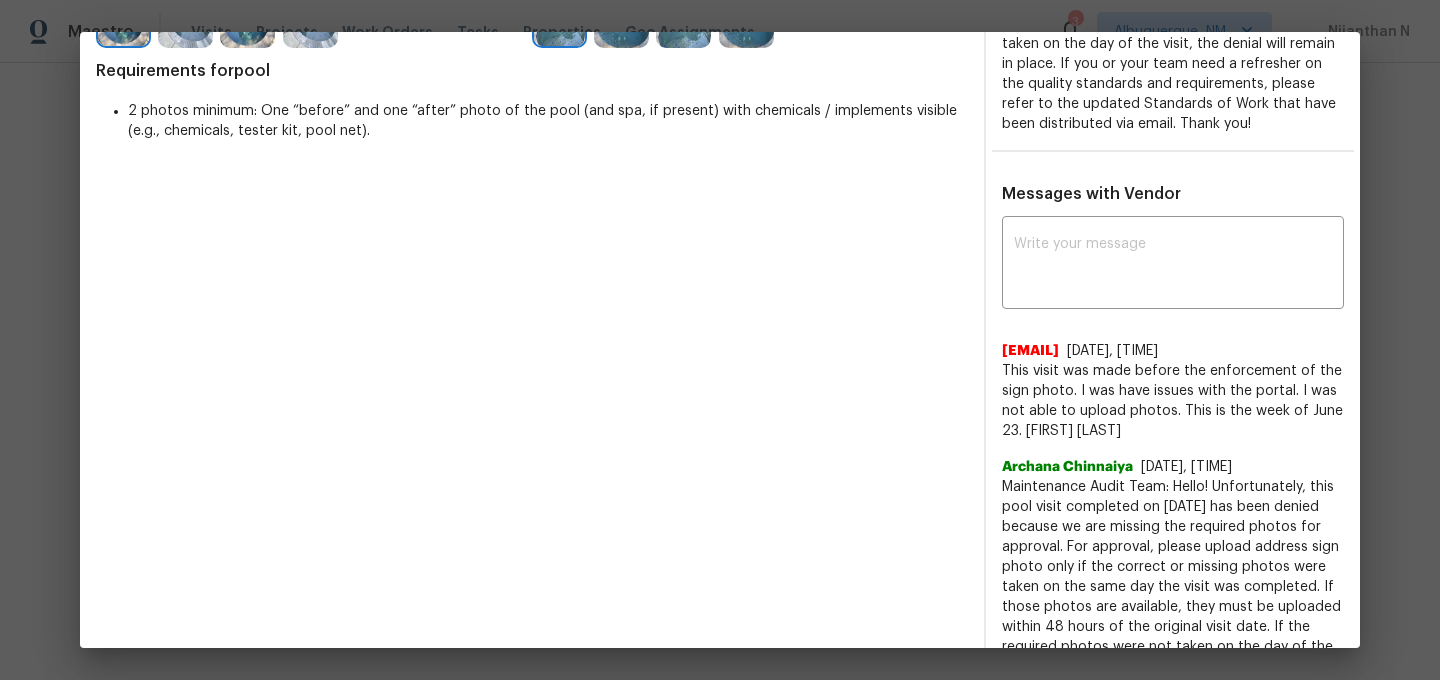 scroll, scrollTop: 615, scrollLeft: 0, axis: vertical 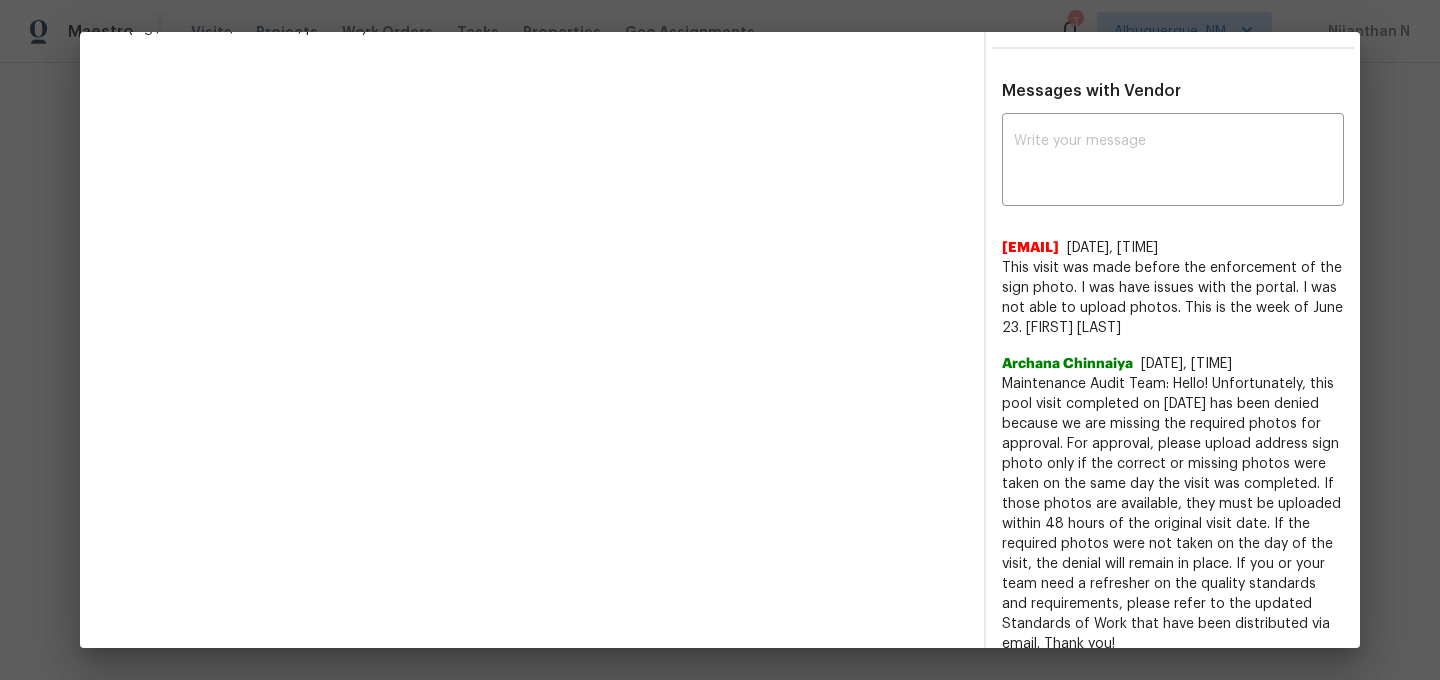 click on "Maintenance Audit Team: Hello! Unfortunately, this pool visit completed on [DATE] has been denied because we are missing the required photos for approval. For approval, please upload  address sign photo only if the correct or missing photos were taken on the same day the visit was completed. If those photos are available, they must be uploaded within 48 hours of the original visit date. If the required photos were not taken on the day of the visit, the denial will remain in place. If you or your team need a refresher on the quality standards and requirements, please refer to the updated Standards of Work that have been distributed via email. Thank you!" at bounding box center (1173, 514) 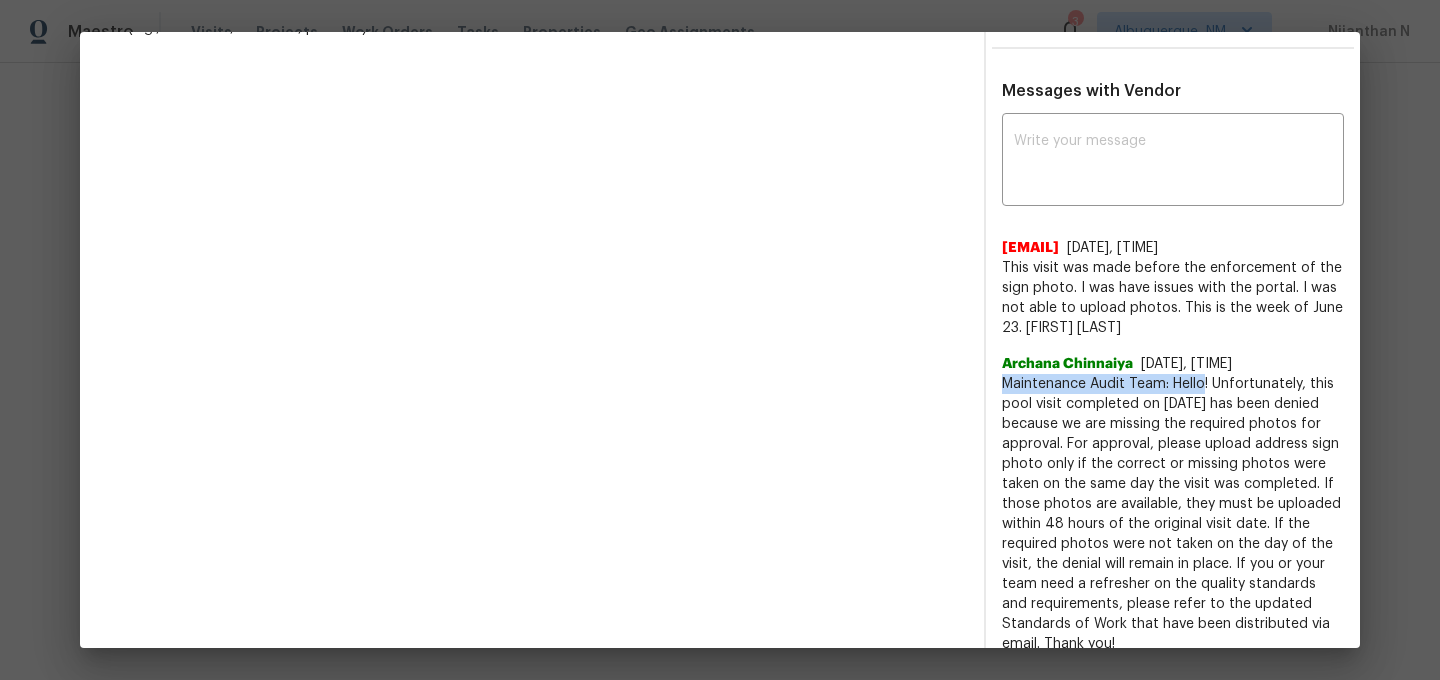 drag, startPoint x: 1031, startPoint y: 404, endPoint x: 1189, endPoint y: 400, distance: 158.05063 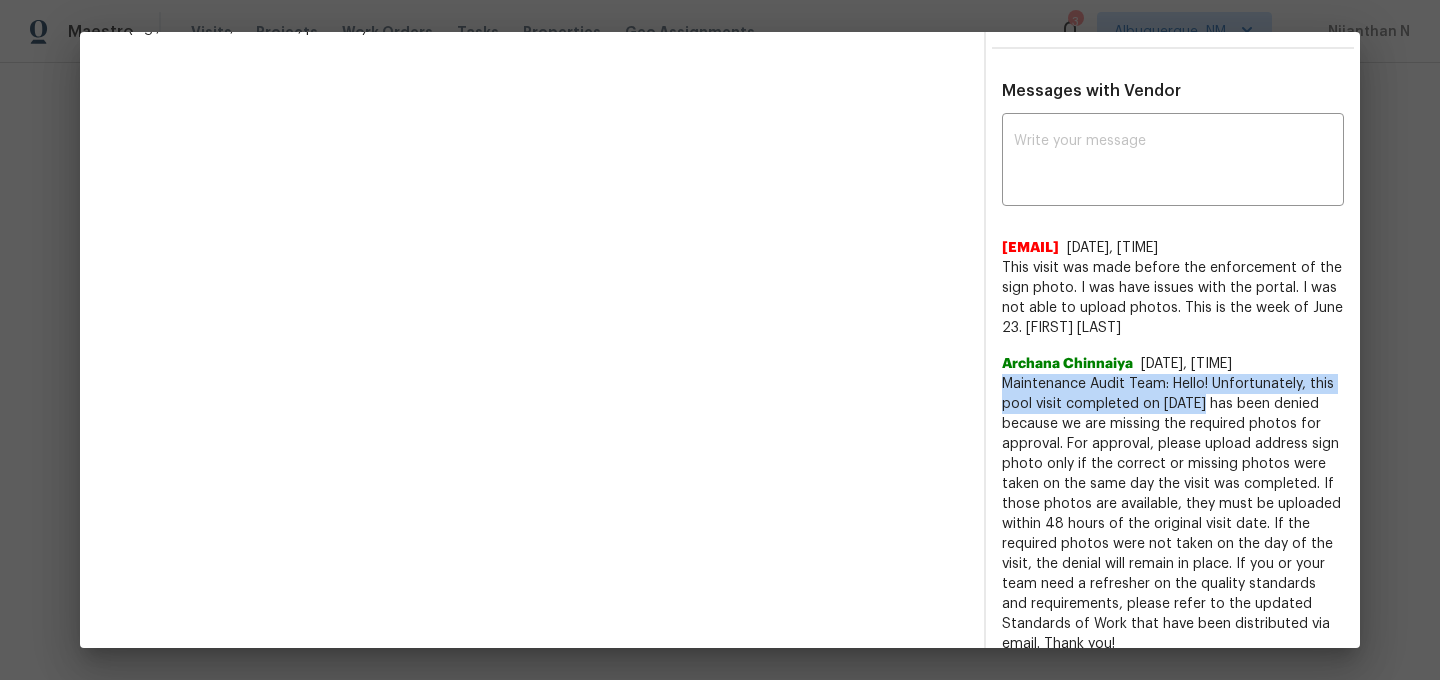 click on "Maintenance Audit Team: Hello! Unfortunately, this pool visit completed on [DATE] has been denied because we are missing the required photos for approval. For approval, please upload  address sign photo only if the correct or missing photos were taken on the same day the visit was completed. If those photos are available, they must be uploaded within 48 hours of the original visit date. If the required photos were not taken on the day of the visit, the denial will remain in place. If you or your team need a refresher on the quality standards and requirements, please refer to the updated Standards of Work that have been distributed via email. Thank you!" at bounding box center [1173, 514] 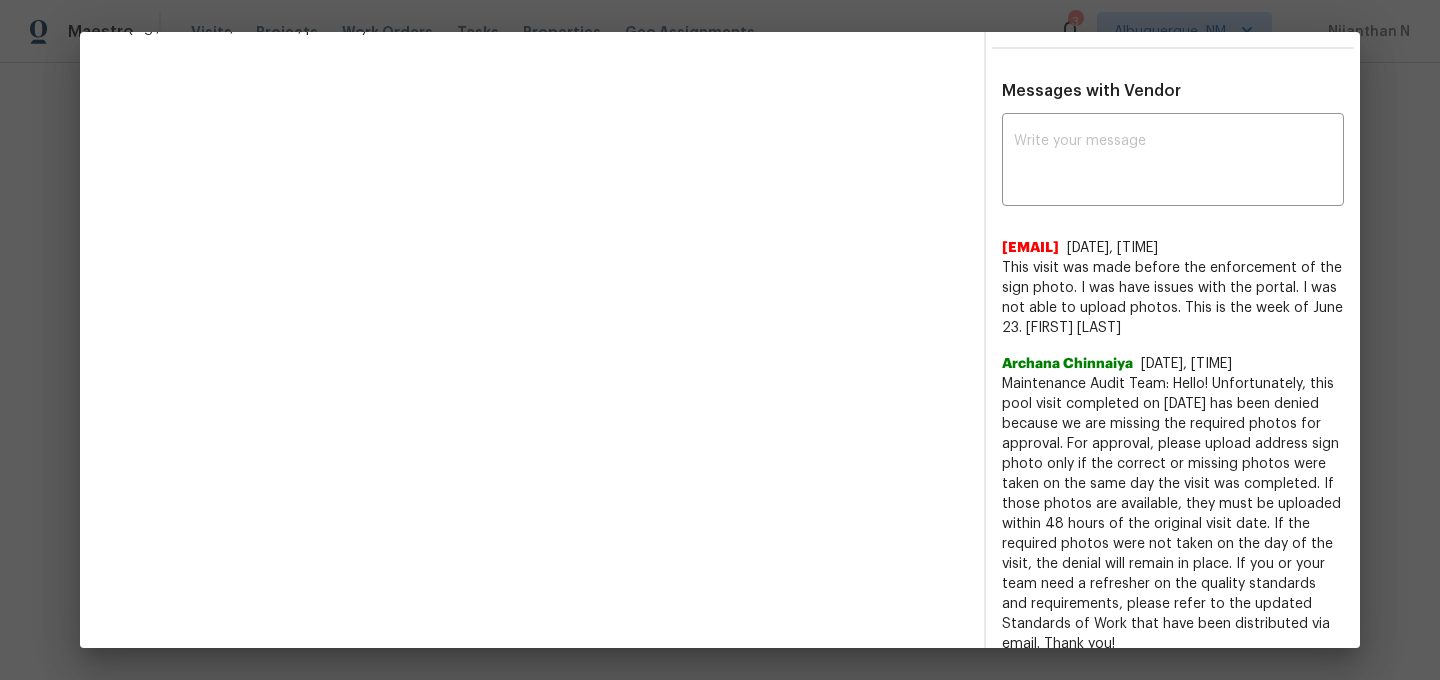 click on "Maintenance Audit Team: Hello! Unfortunately, this pool visit completed on [DATE] has been denied because we are missing the required photos for approval. For approval, please upload  address sign photo only if the correct or missing photos were taken on the same day the visit was completed. If those photos are available, they must be uploaded within 48 hours of the original visit date. If the required photos were not taken on the day of the visit, the denial will remain in place. If you or your team need a refresher on the quality standards and requirements, please refer to the updated Standards of Work that have been distributed via email. Thank you!" at bounding box center (1173, 514) 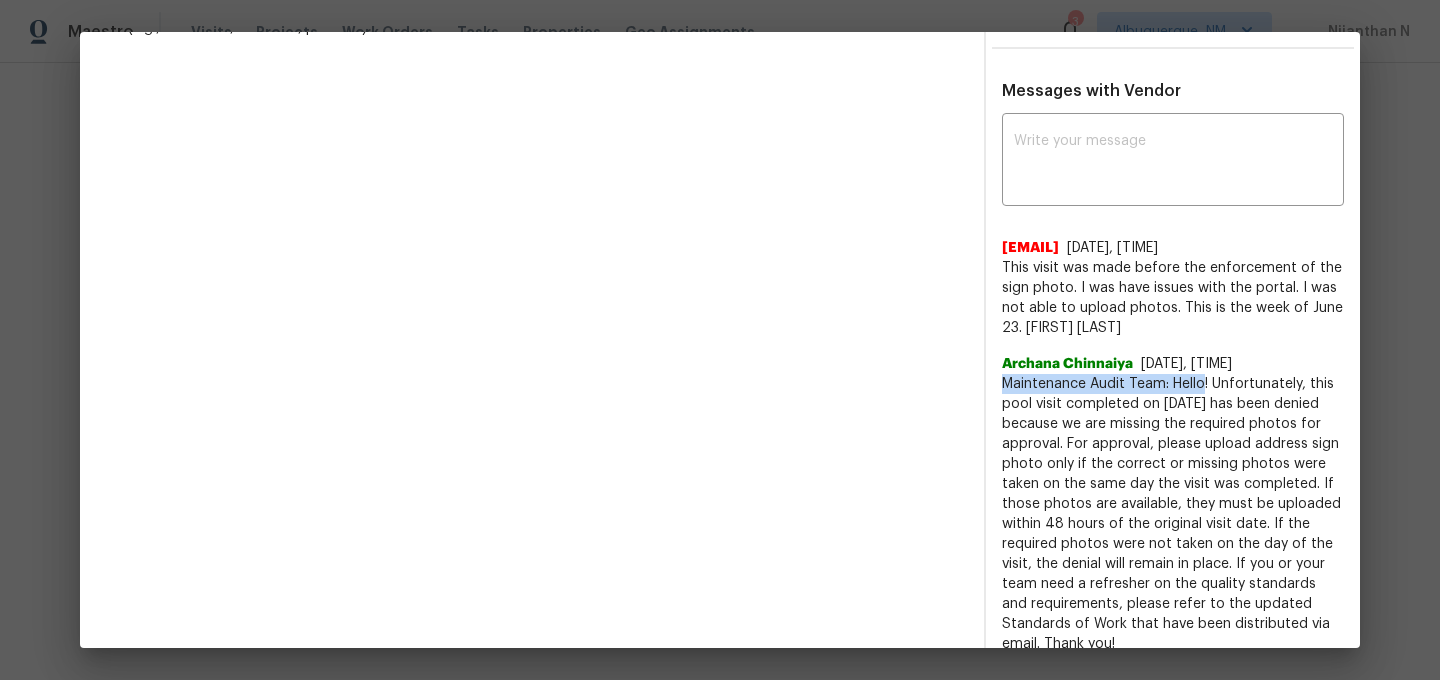 drag, startPoint x: 1027, startPoint y: 400, endPoint x: 1179, endPoint y: 399, distance: 152.0033 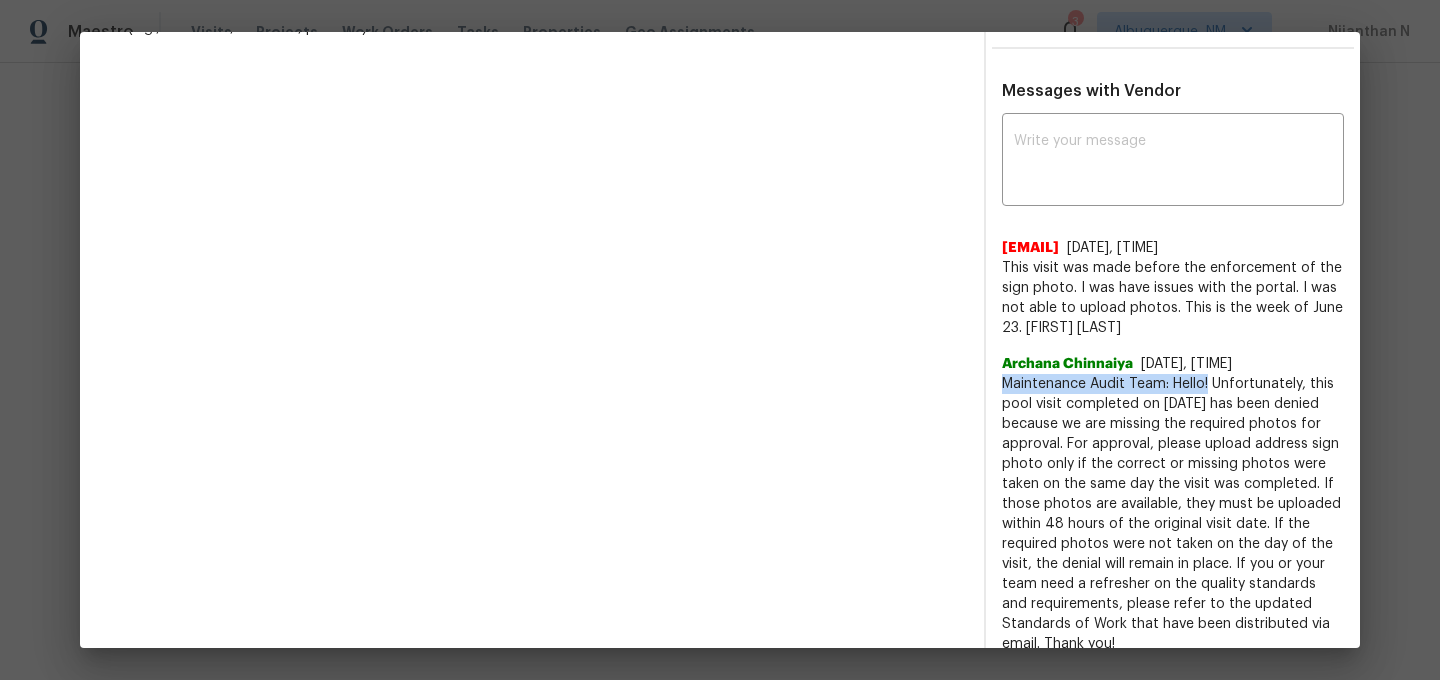 copy on "Maintenance Audit Team: Hello!" 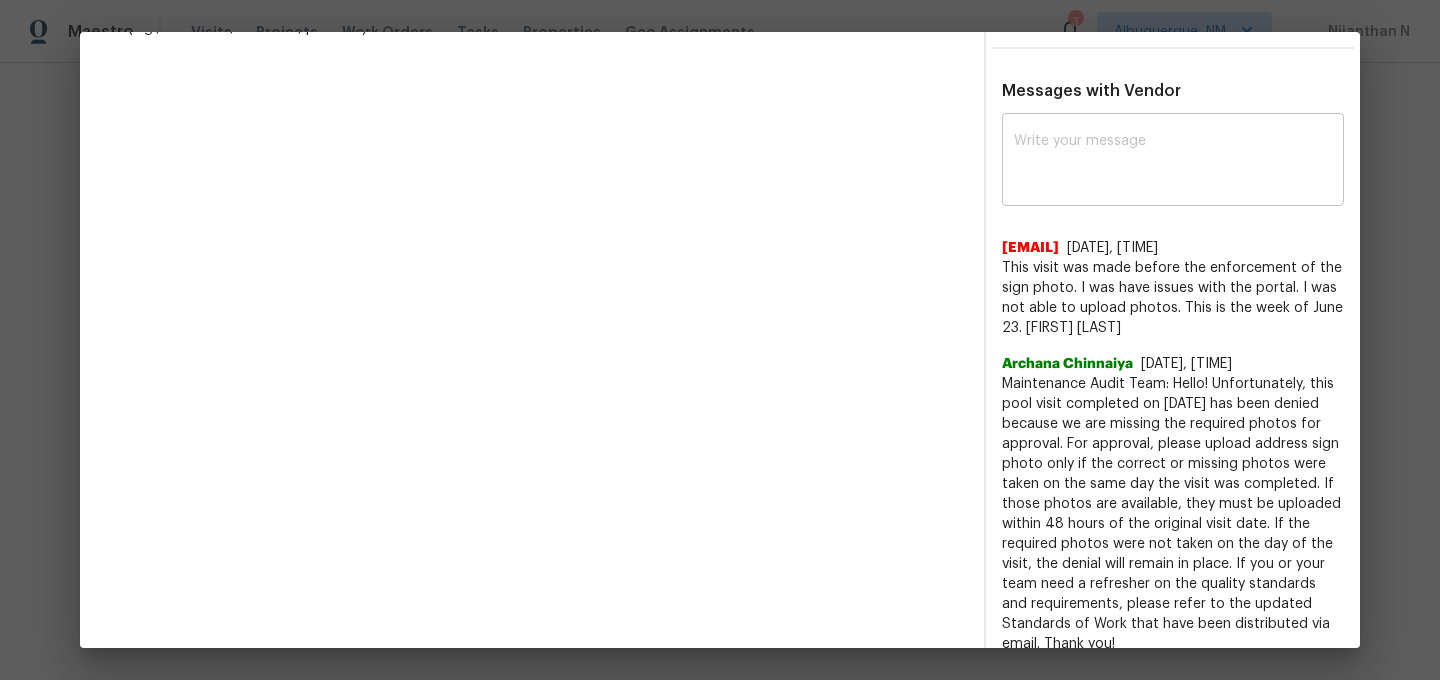 click at bounding box center [1173, 162] 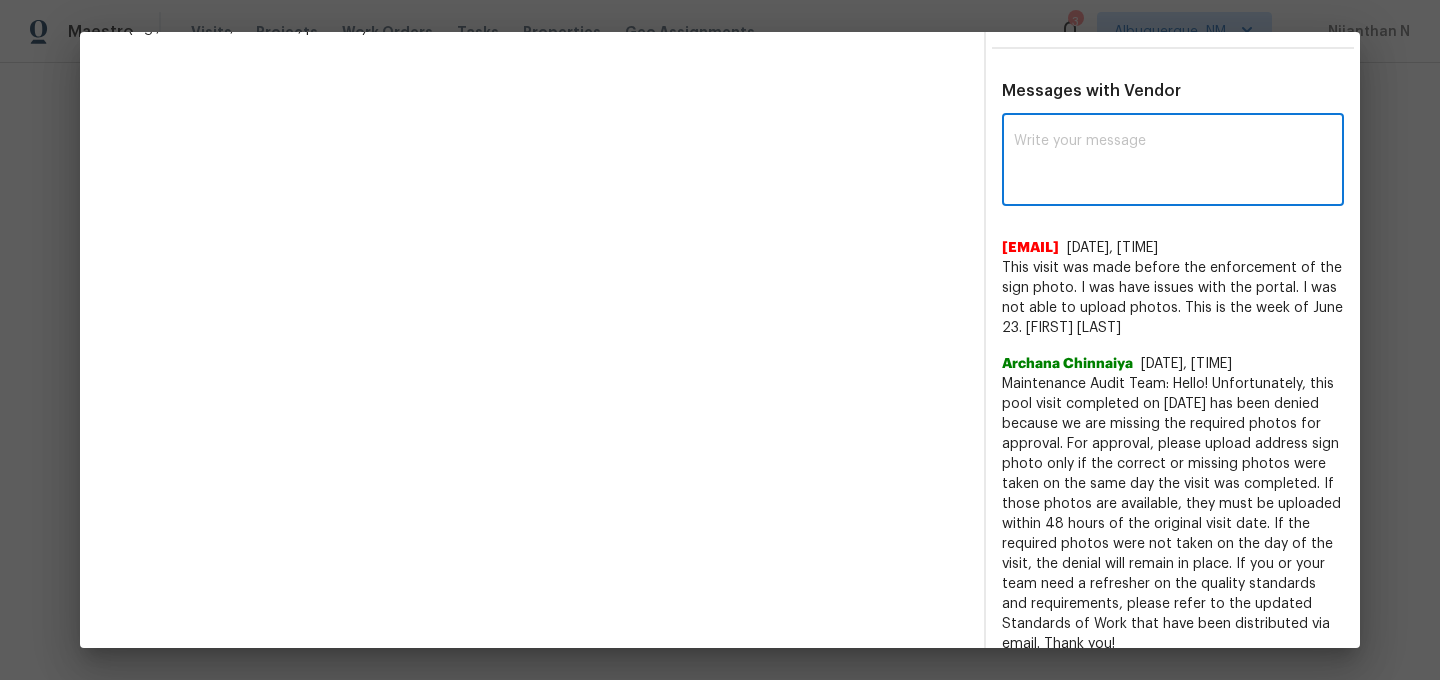 paste on "Maintenance Audit Team: Hello!" 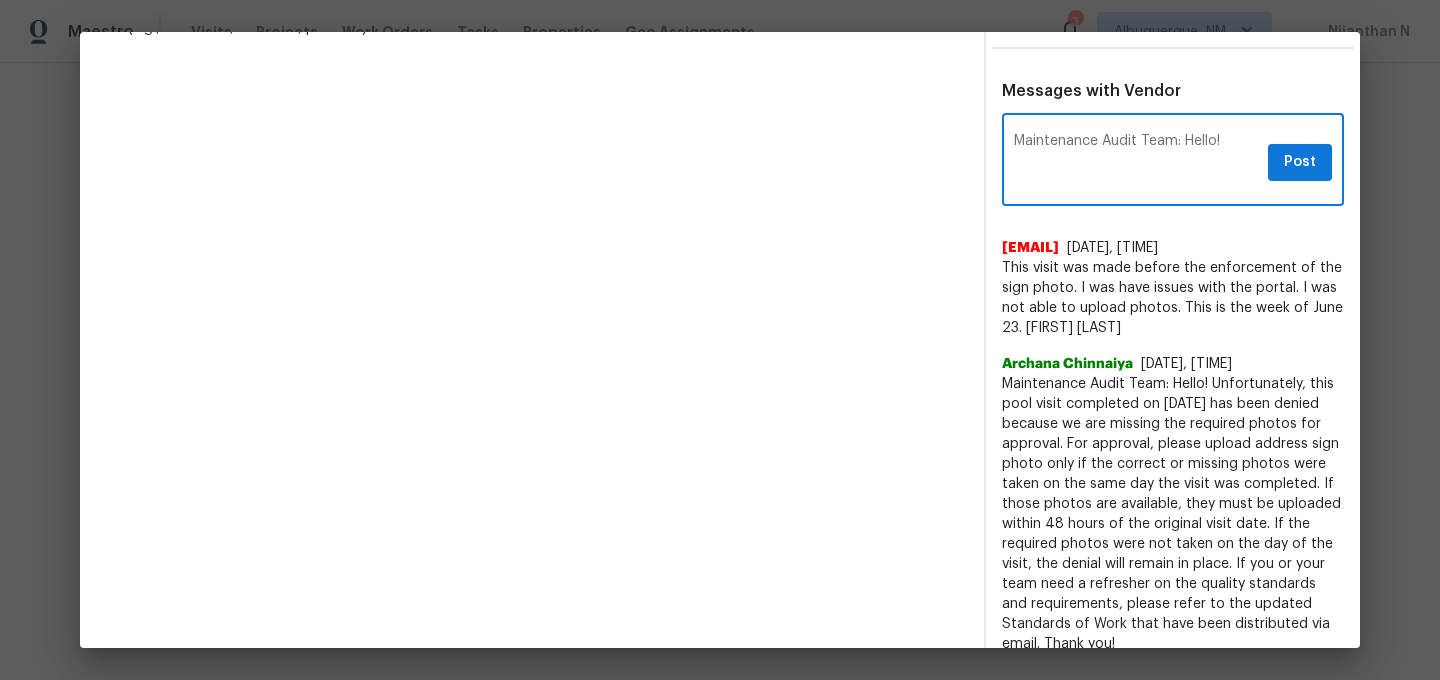 type on "Maintenance Audit Team: Hello!" 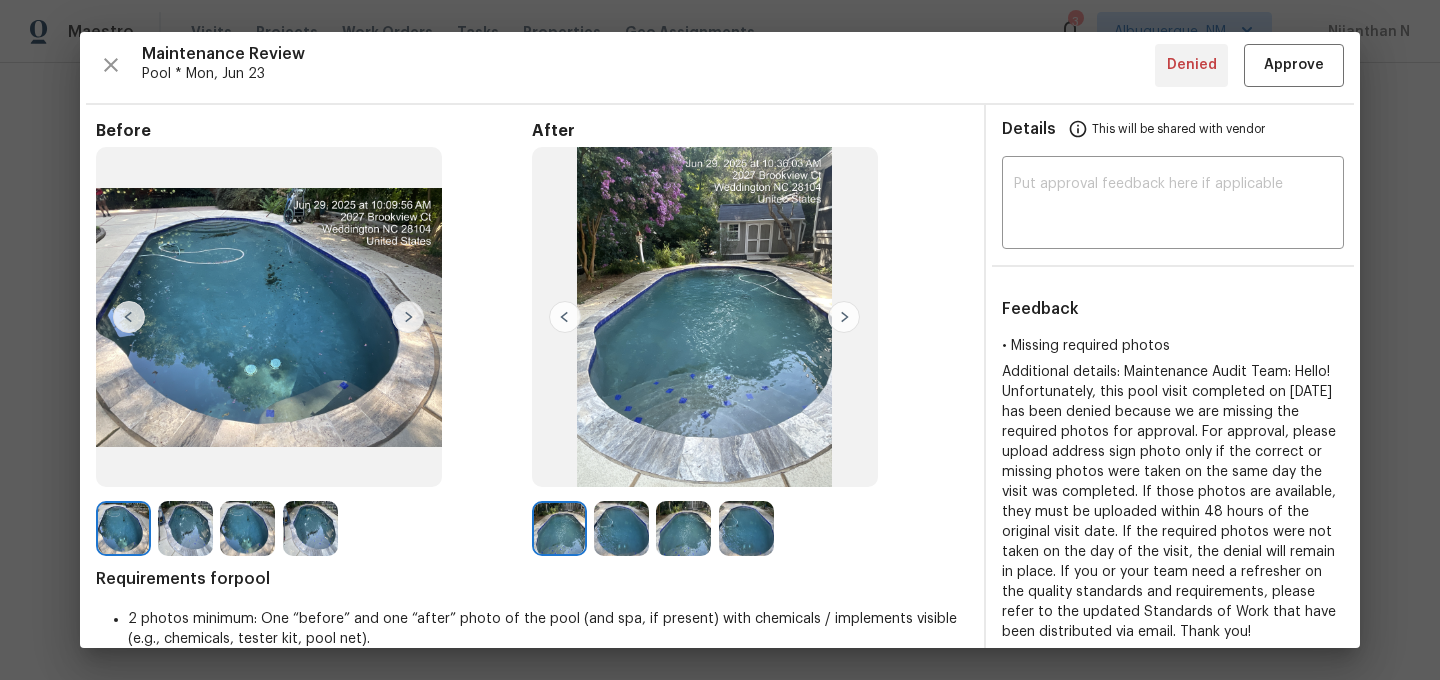 scroll, scrollTop: 0, scrollLeft: 0, axis: both 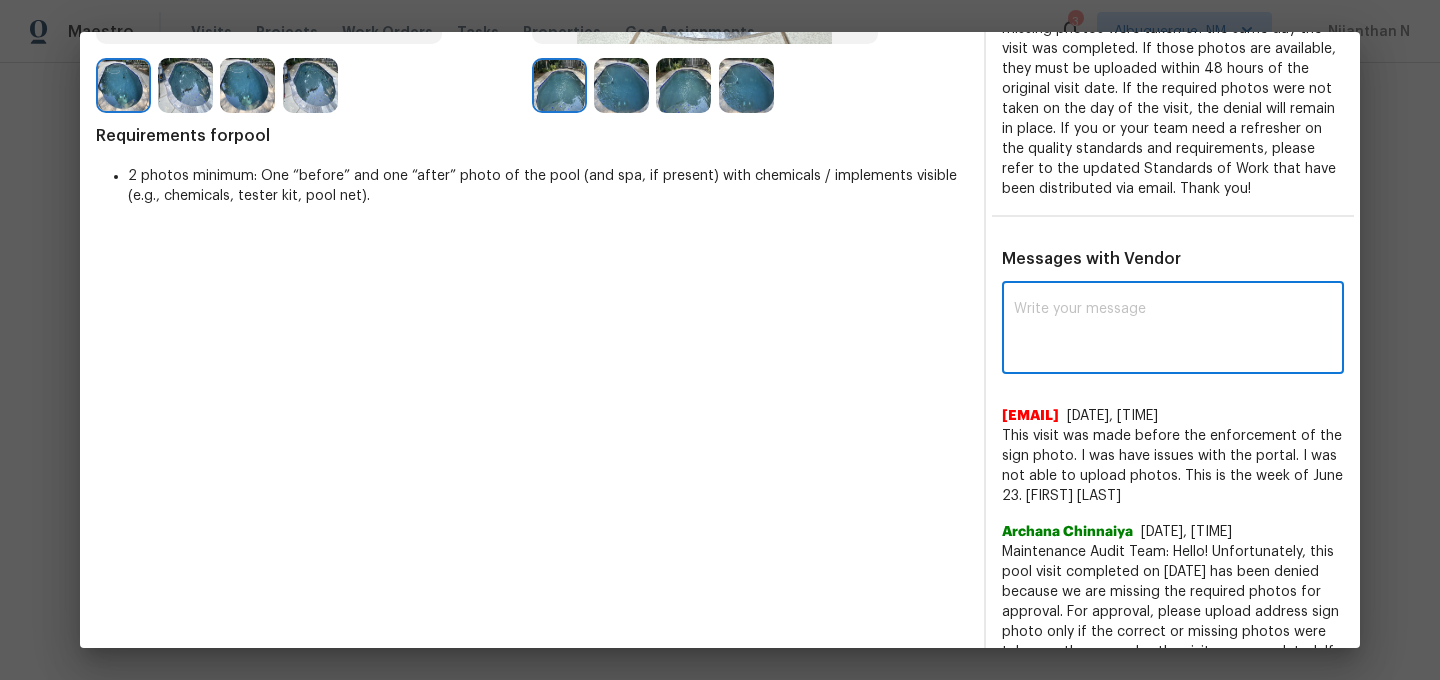 click at bounding box center [1173, 330] 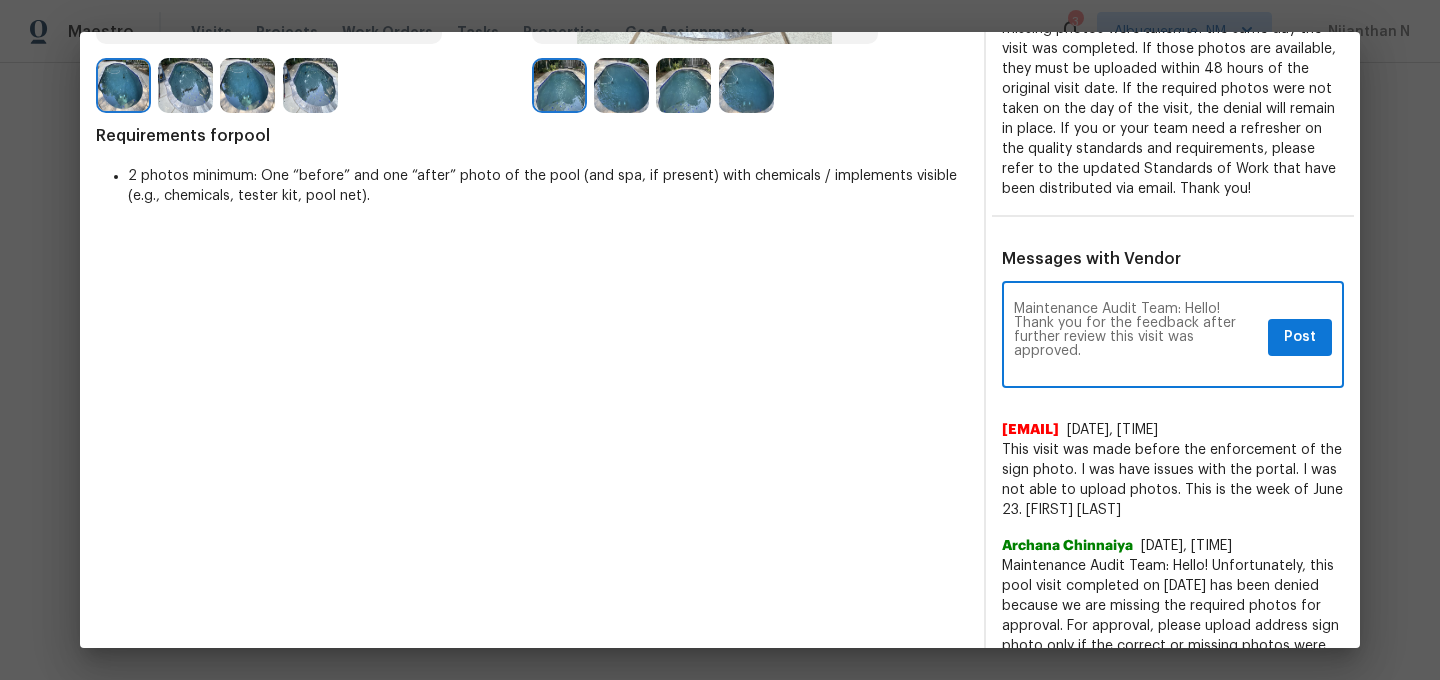scroll, scrollTop: 0, scrollLeft: 0, axis: both 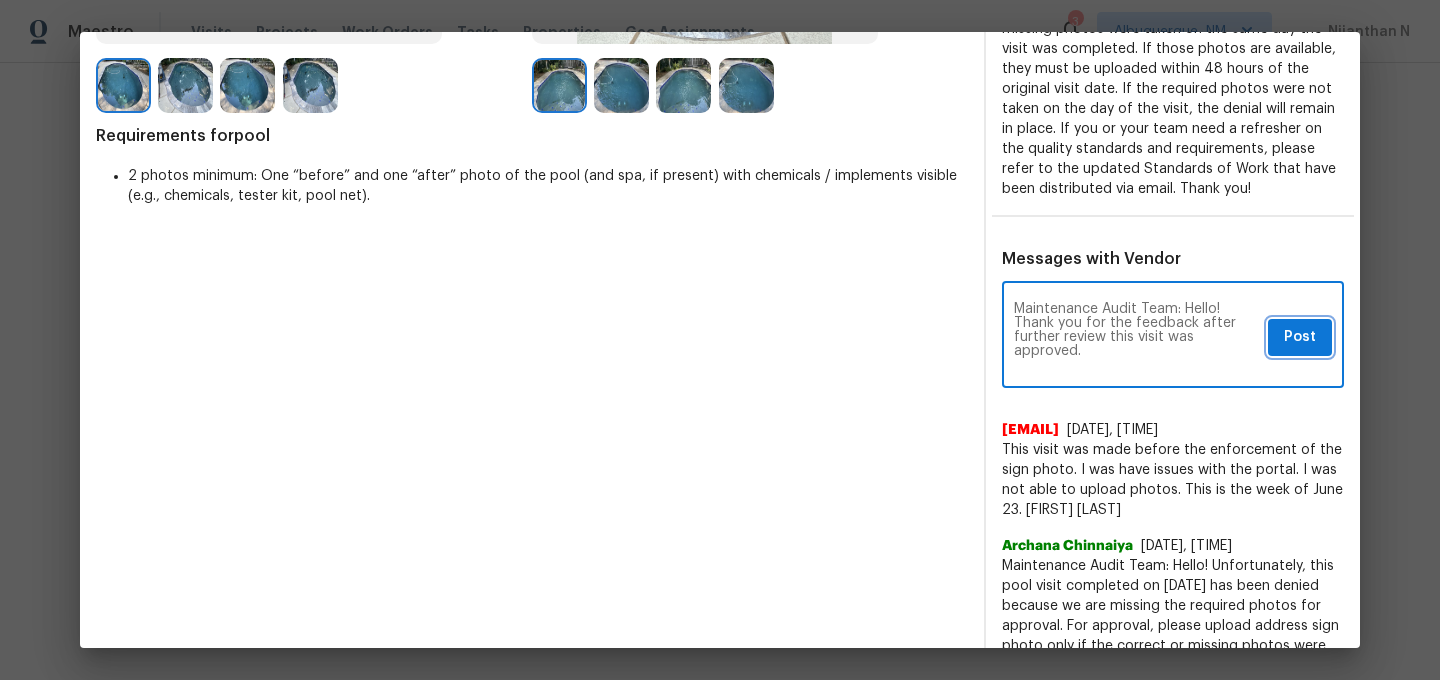click on "Post" at bounding box center [1300, 337] 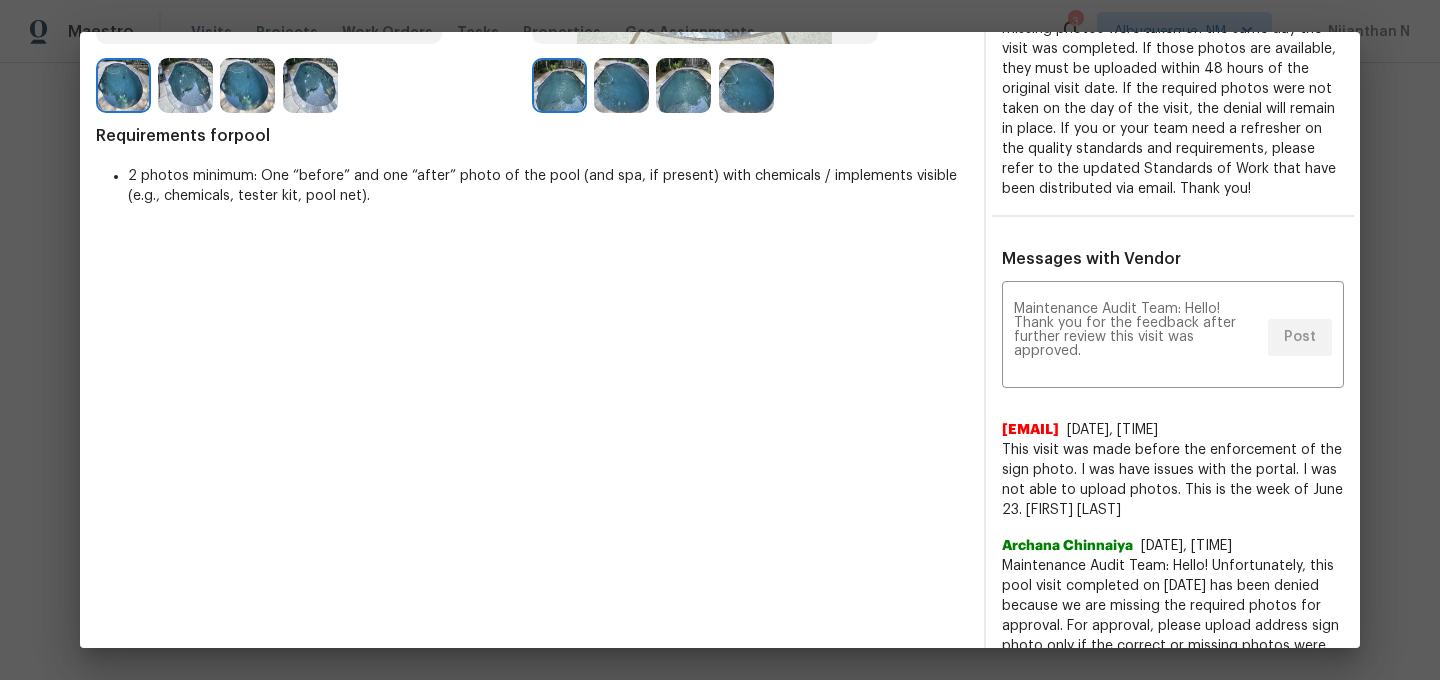 scroll, scrollTop: 11, scrollLeft: 0, axis: vertical 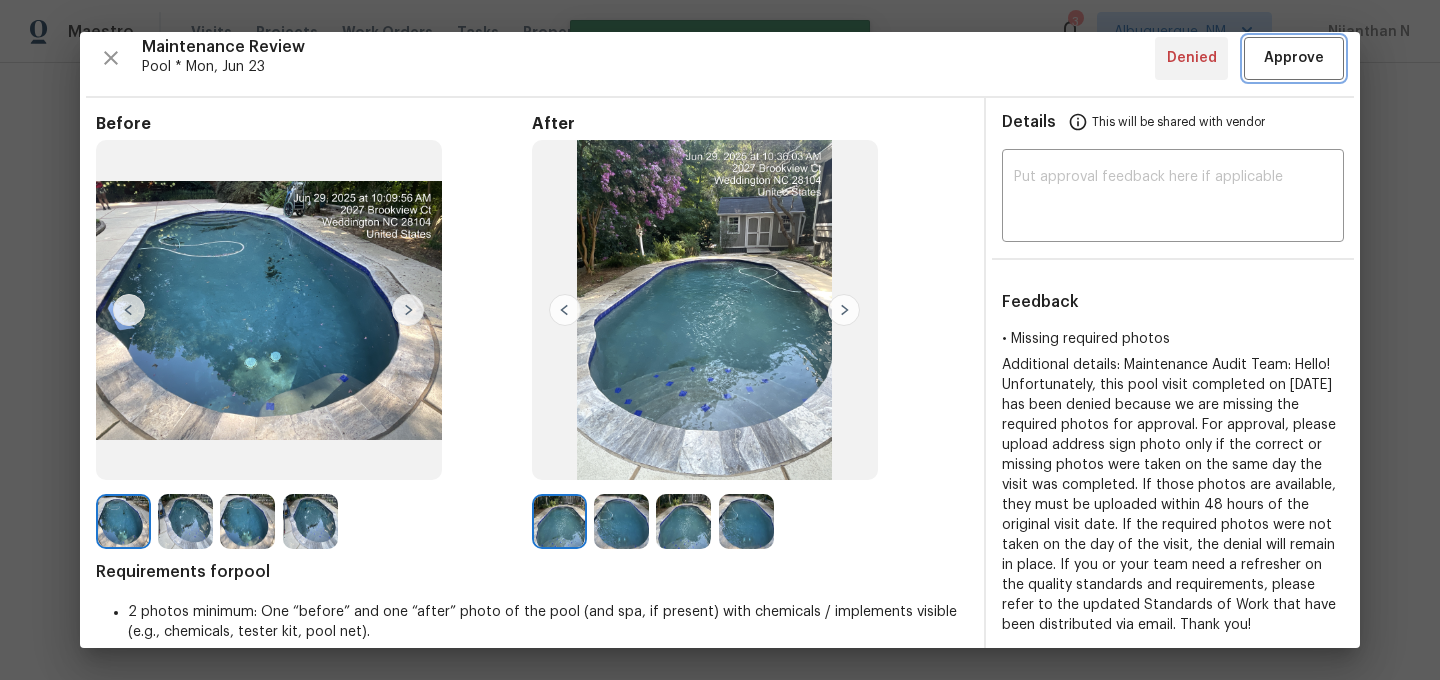 click on "Approve" at bounding box center (1294, 58) 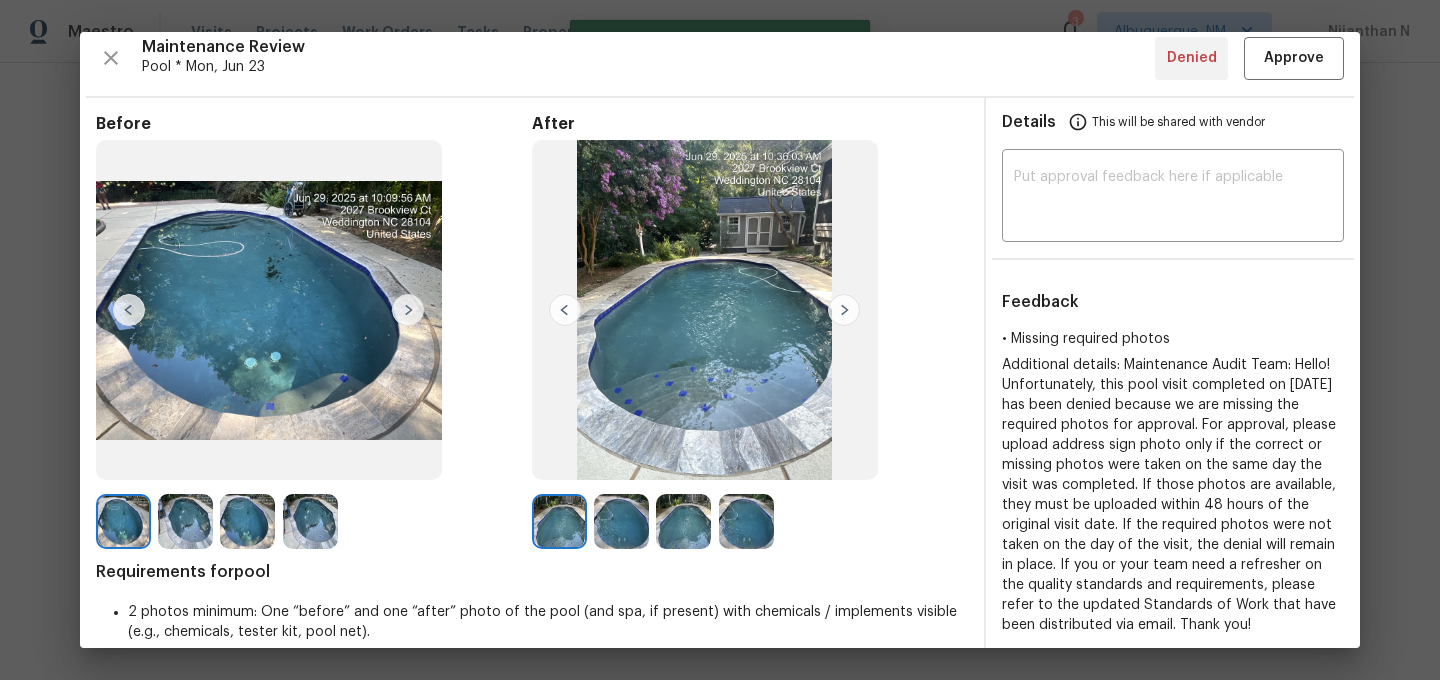 type 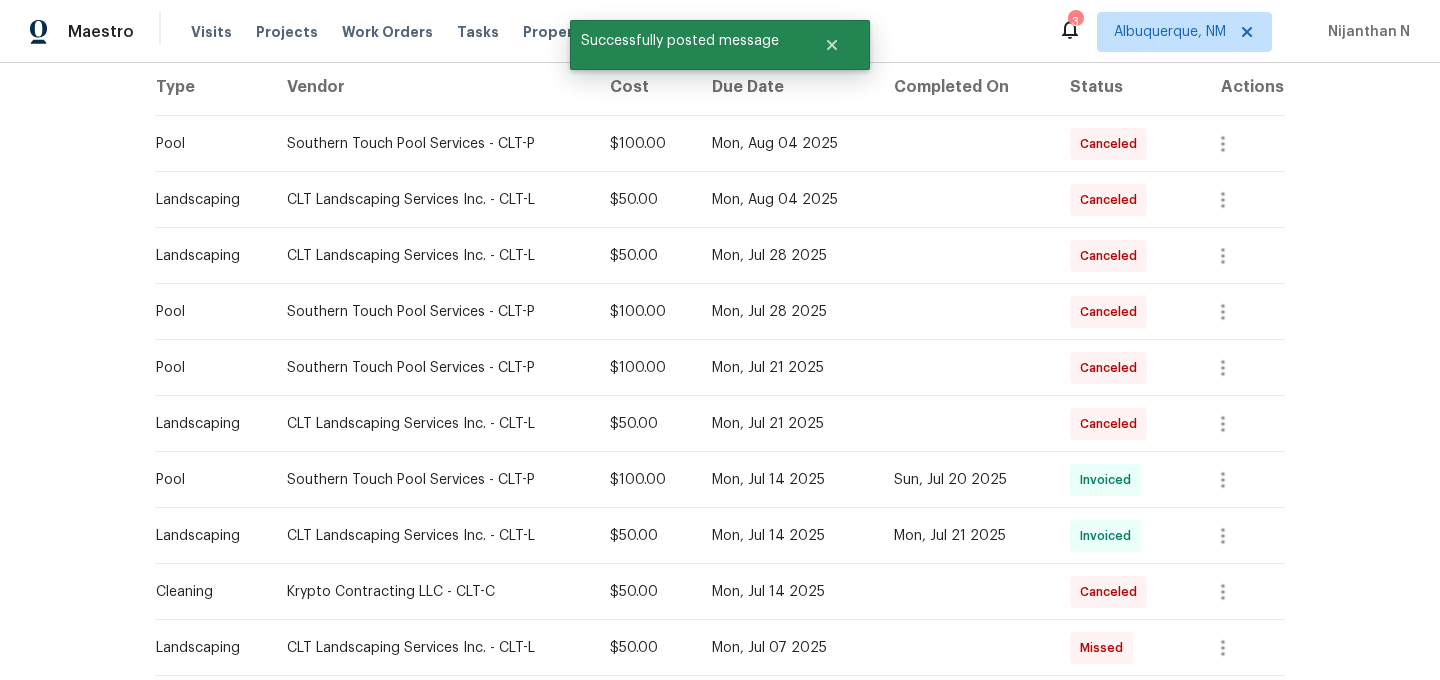 scroll, scrollTop: 0, scrollLeft: 0, axis: both 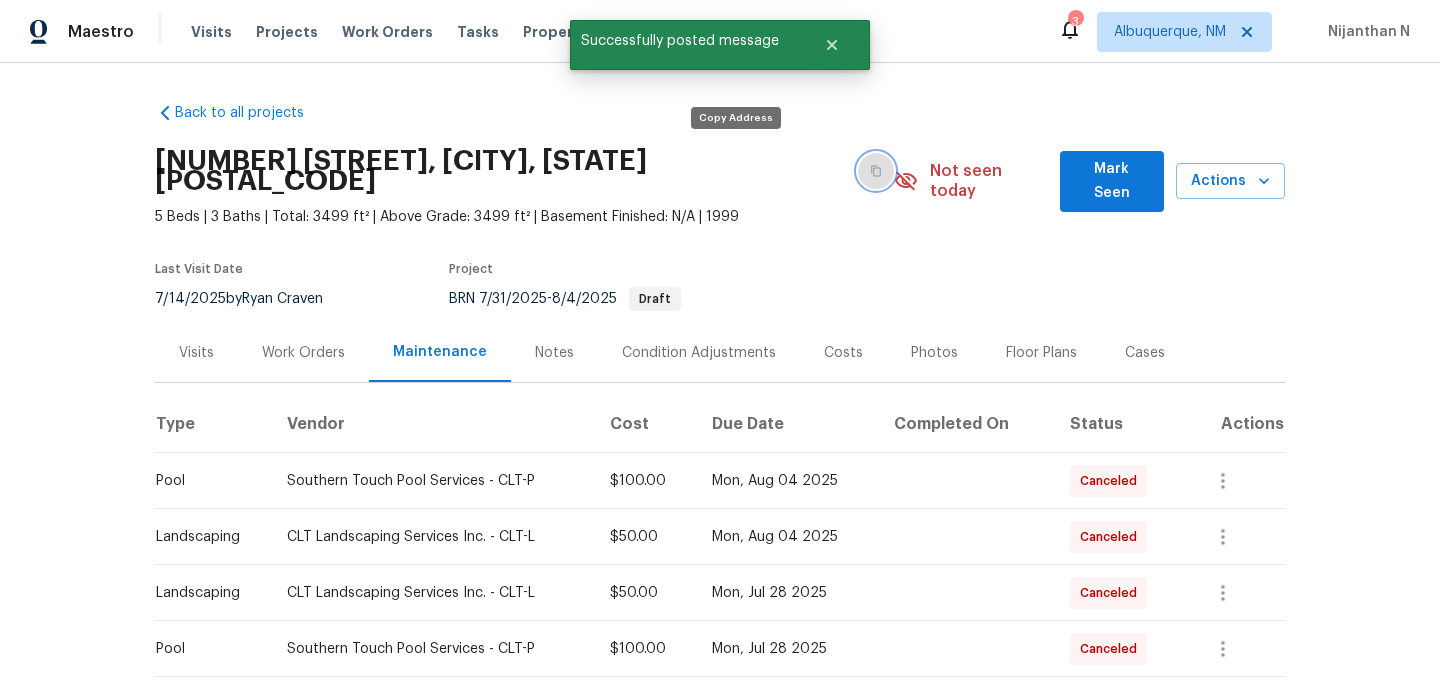 click 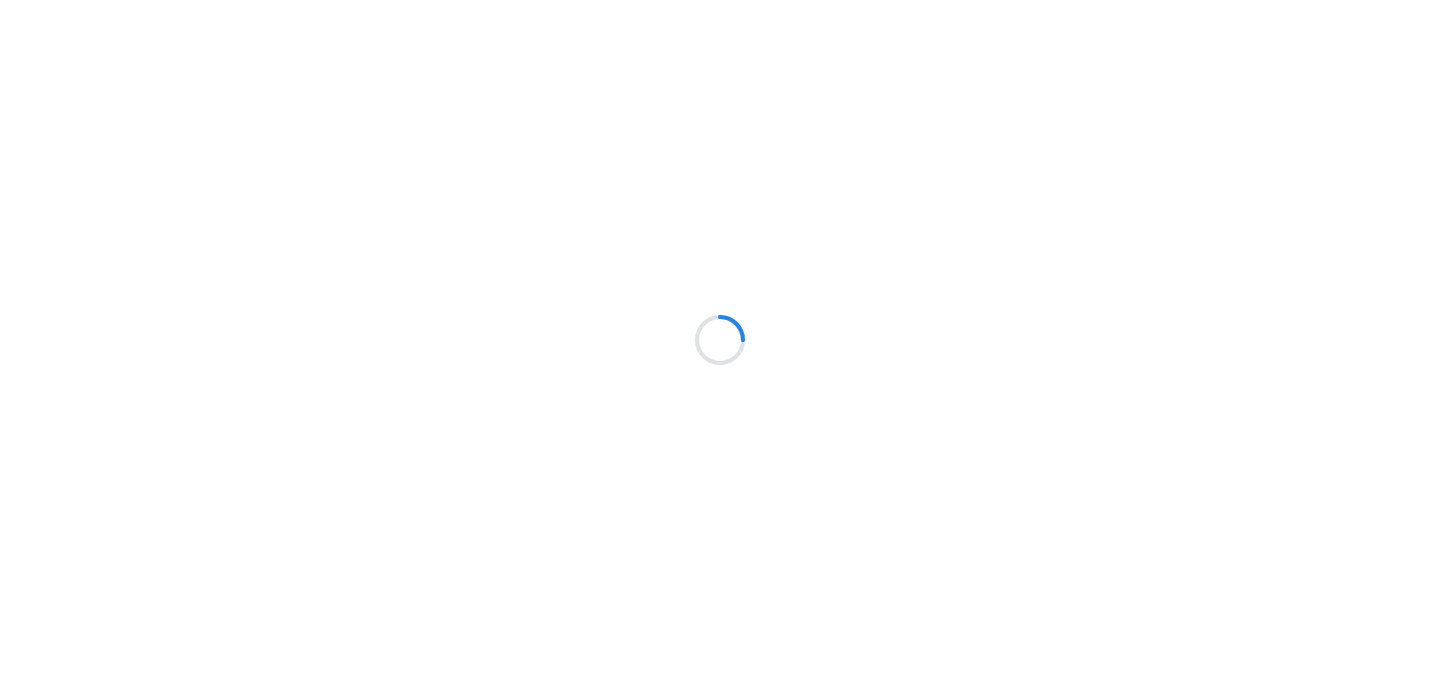 scroll, scrollTop: 0, scrollLeft: 0, axis: both 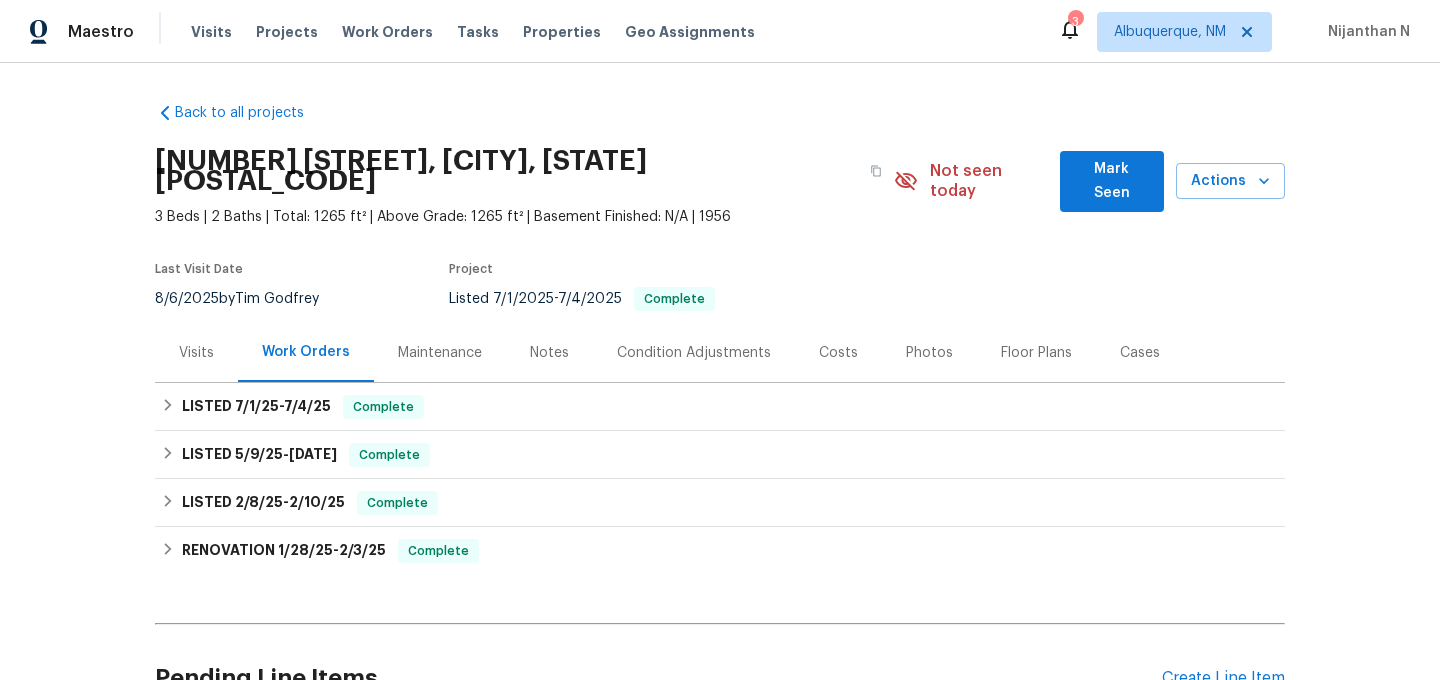 click on "Maintenance" at bounding box center [440, 353] 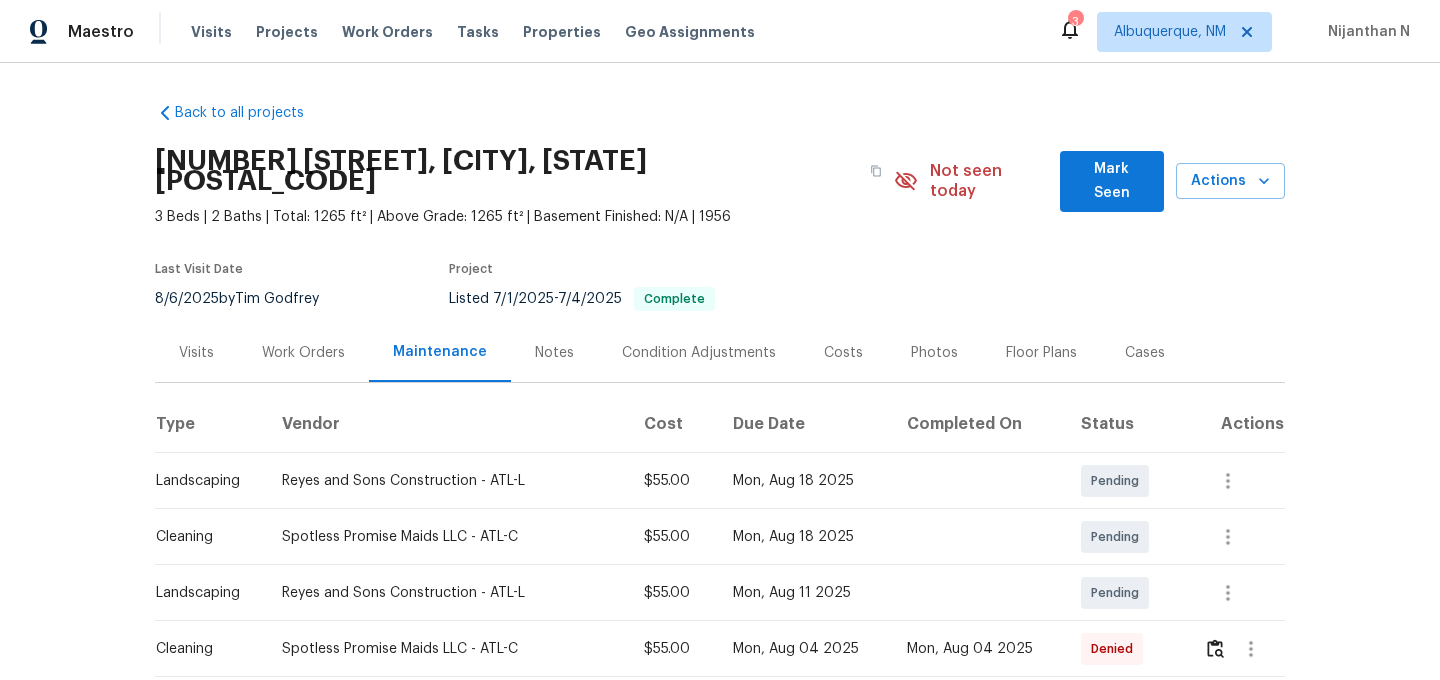scroll, scrollTop: 335, scrollLeft: 0, axis: vertical 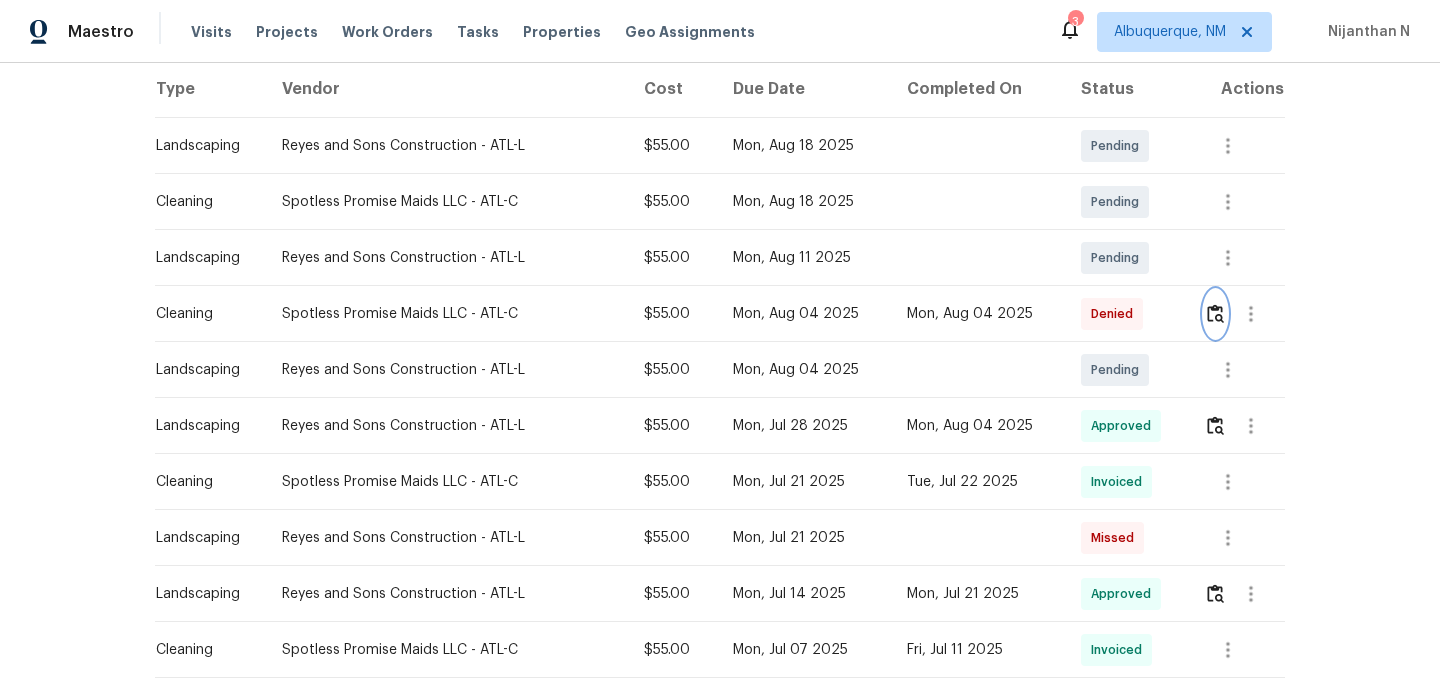 click at bounding box center (1215, 314) 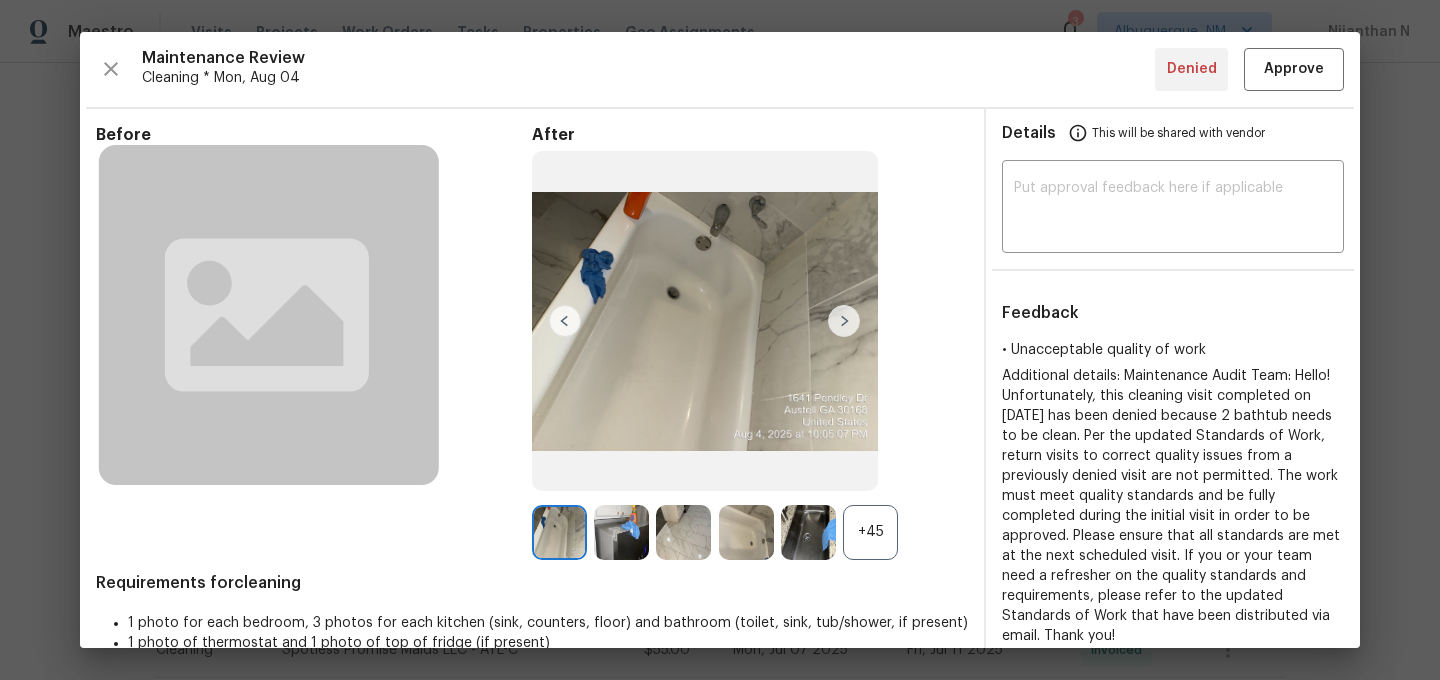 click on "+45" at bounding box center (870, 532) 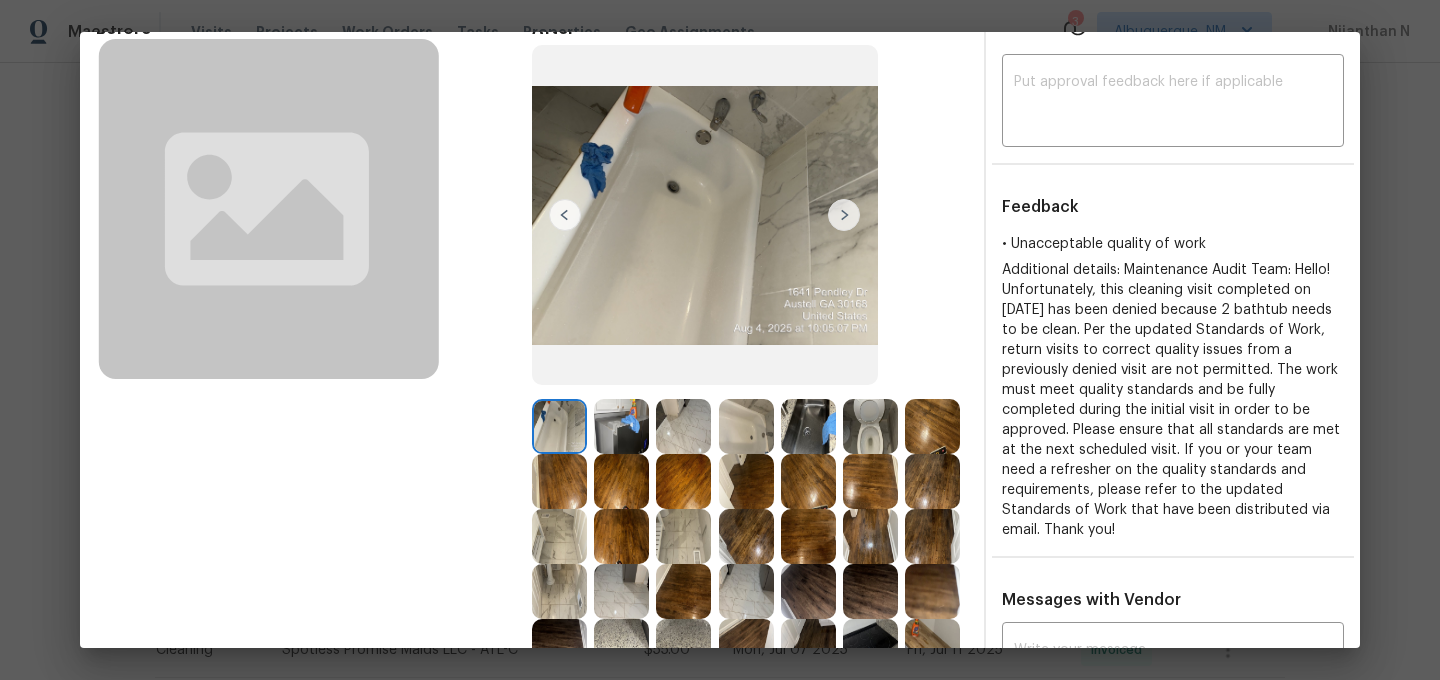 scroll, scrollTop: 234, scrollLeft: 0, axis: vertical 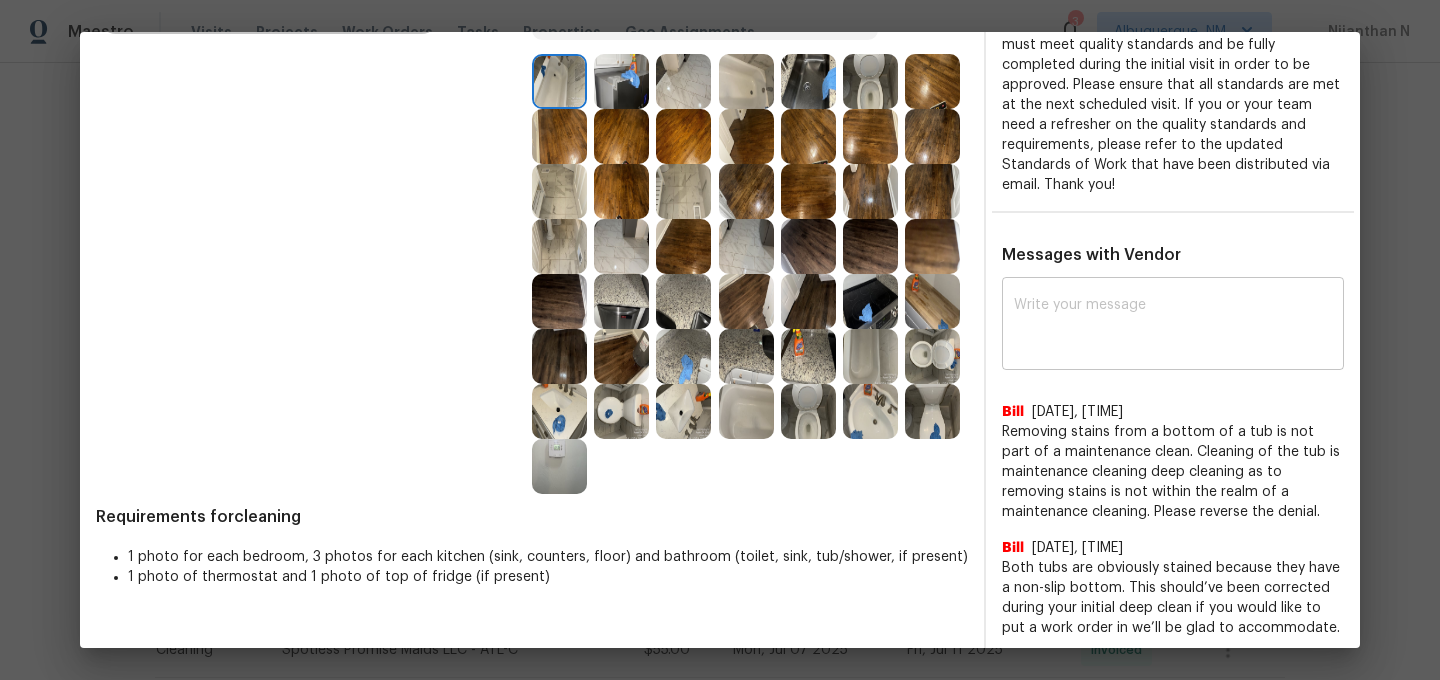 click on "x ​" at bounding box center [1173, 326] 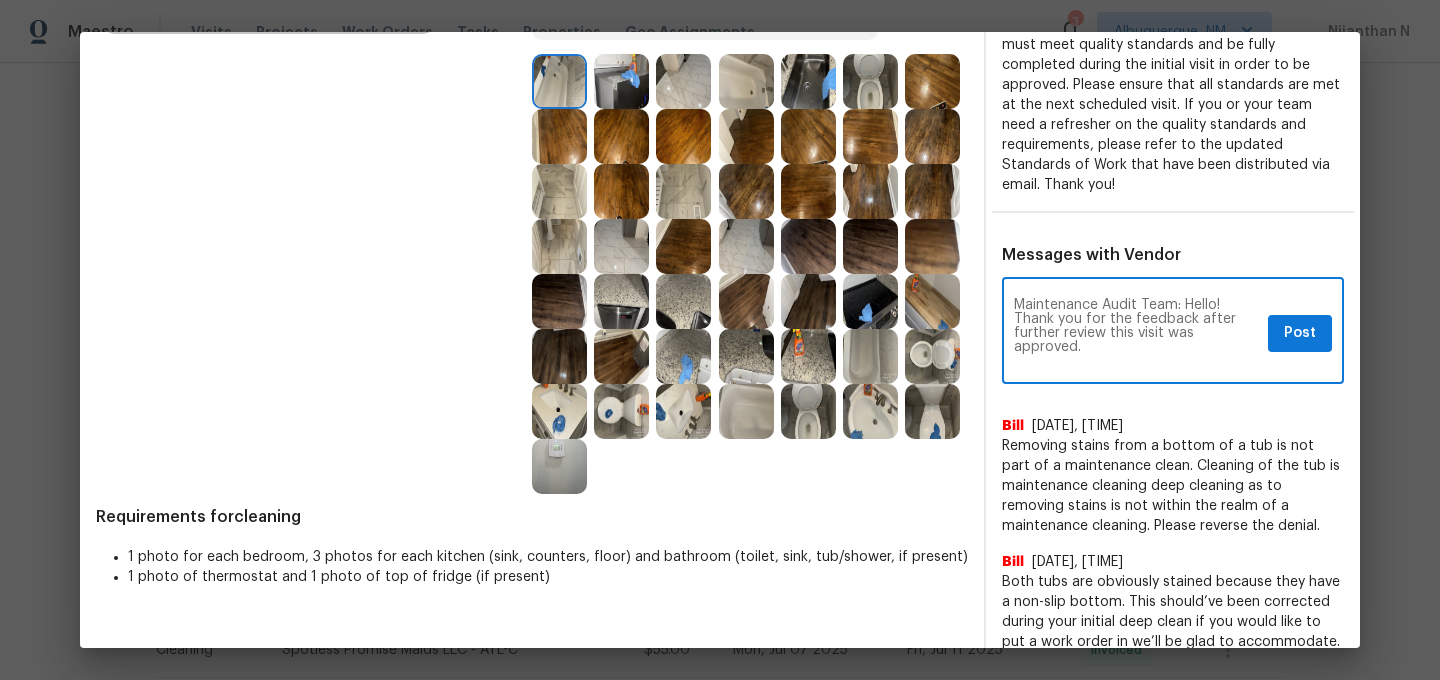 scroll, scrollTop: 0, scrollLeft: 0, axis: both 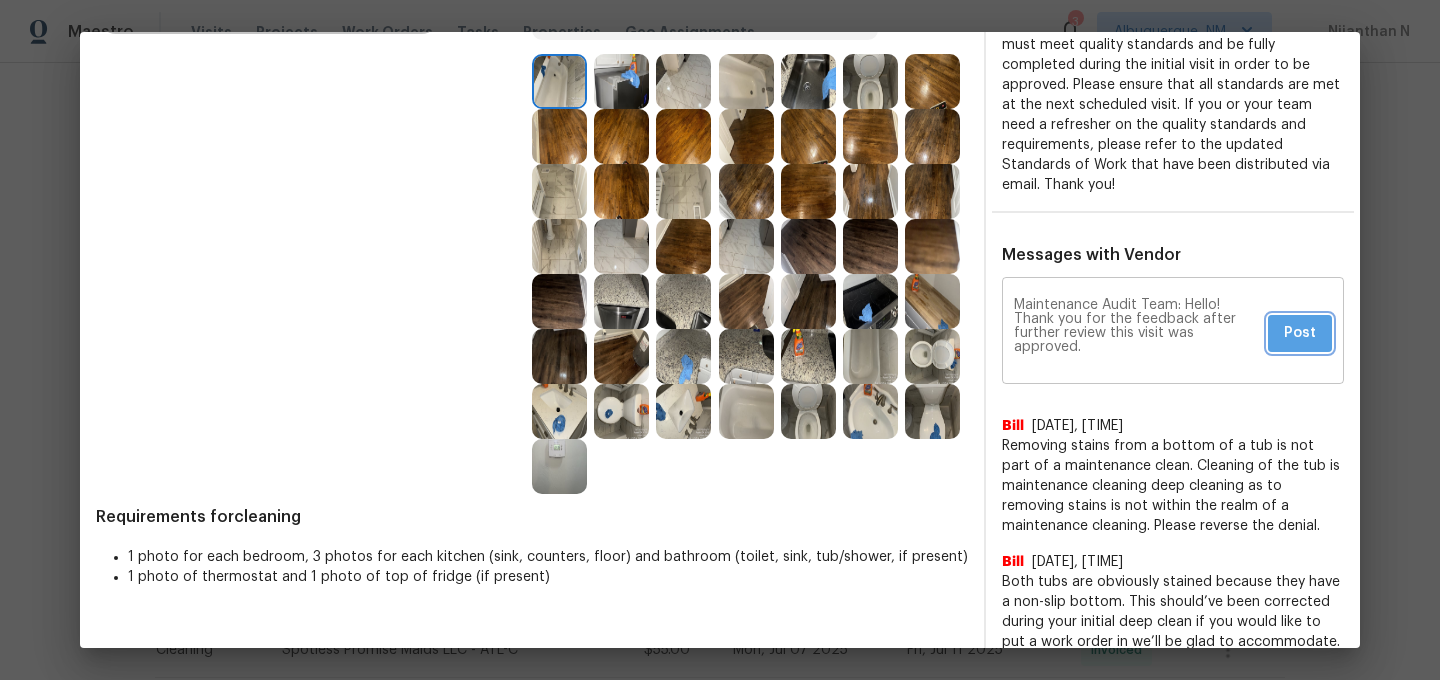 click on "Post" at bounding box center [1300, 333] 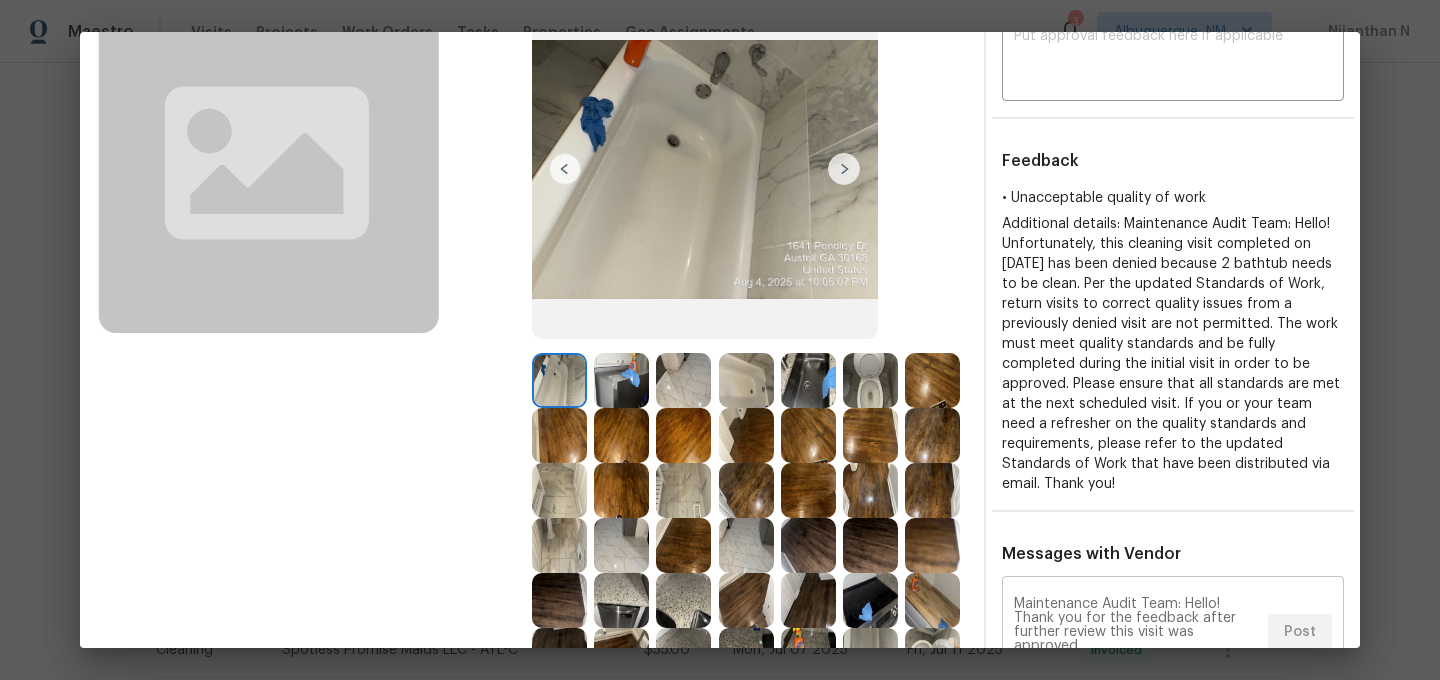 scroll, scrollTop: 0, scrollLeft: 0, axis: both 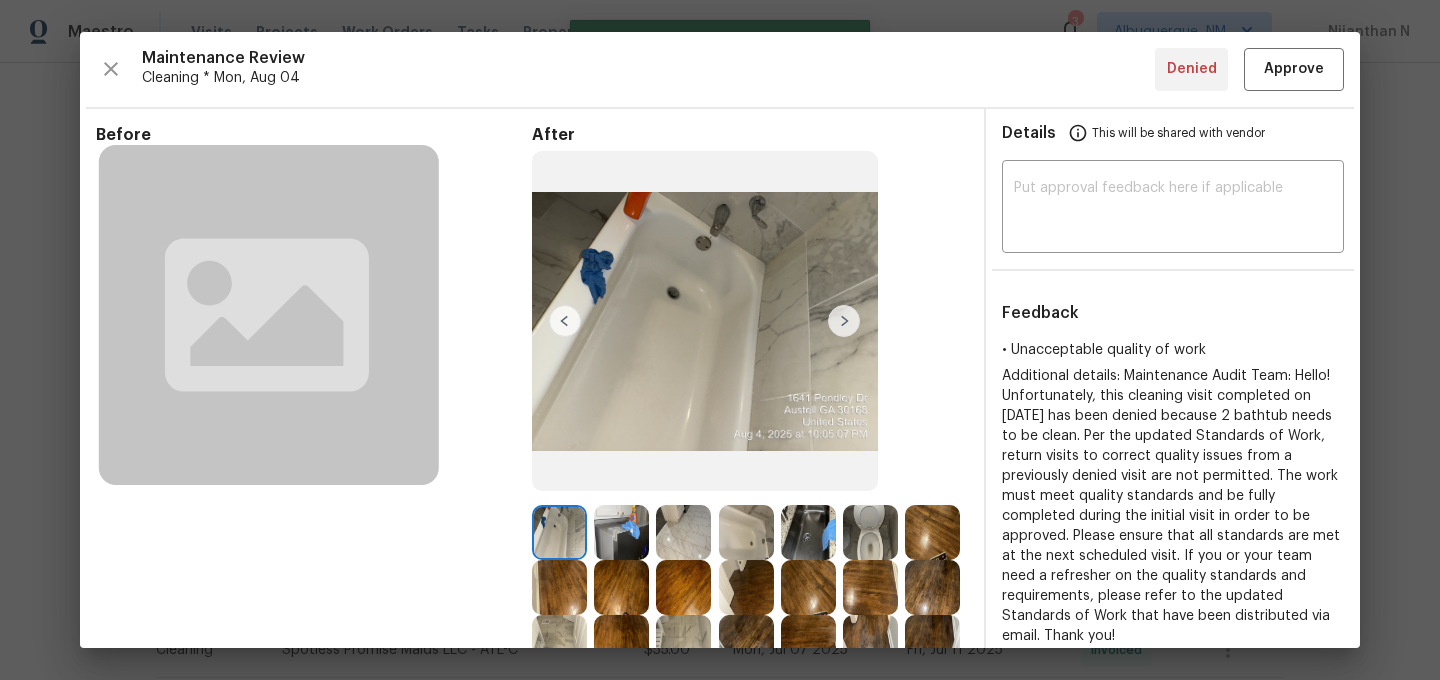 type 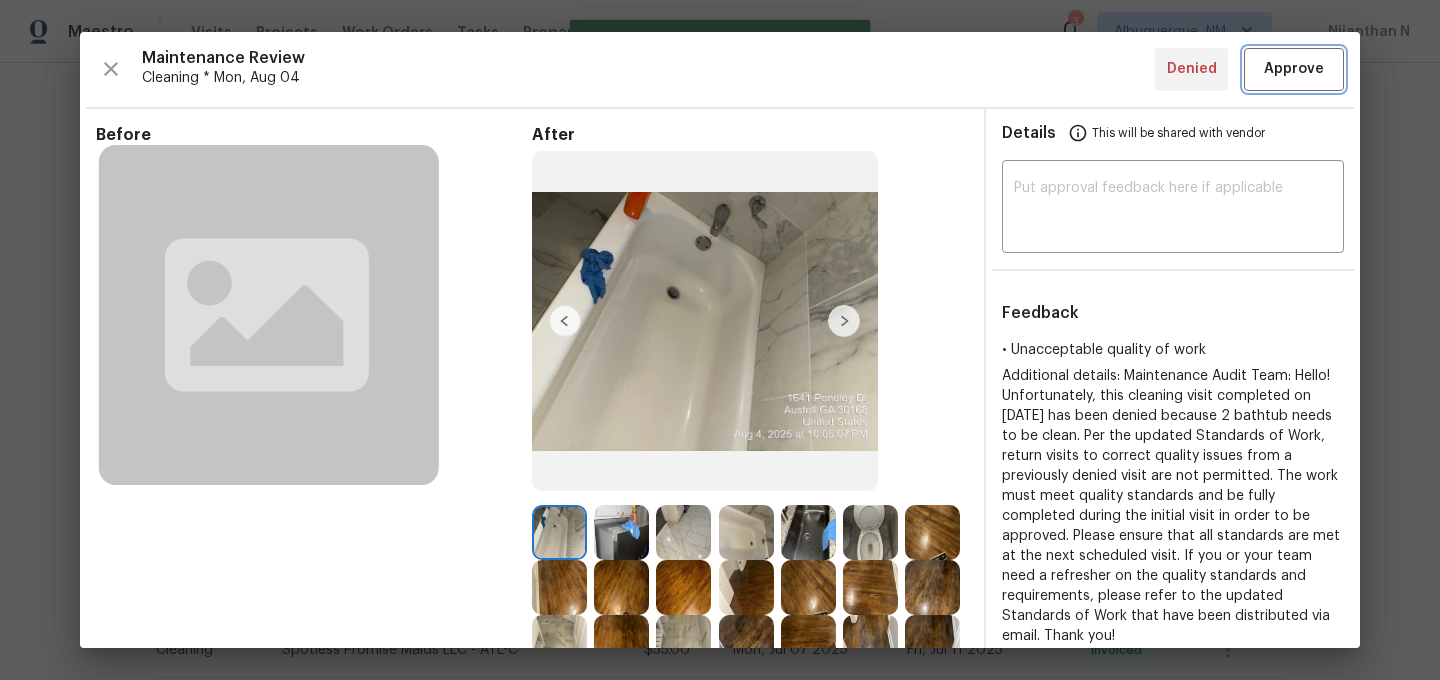 click on "Approve" at bounding box center [1294, 69] 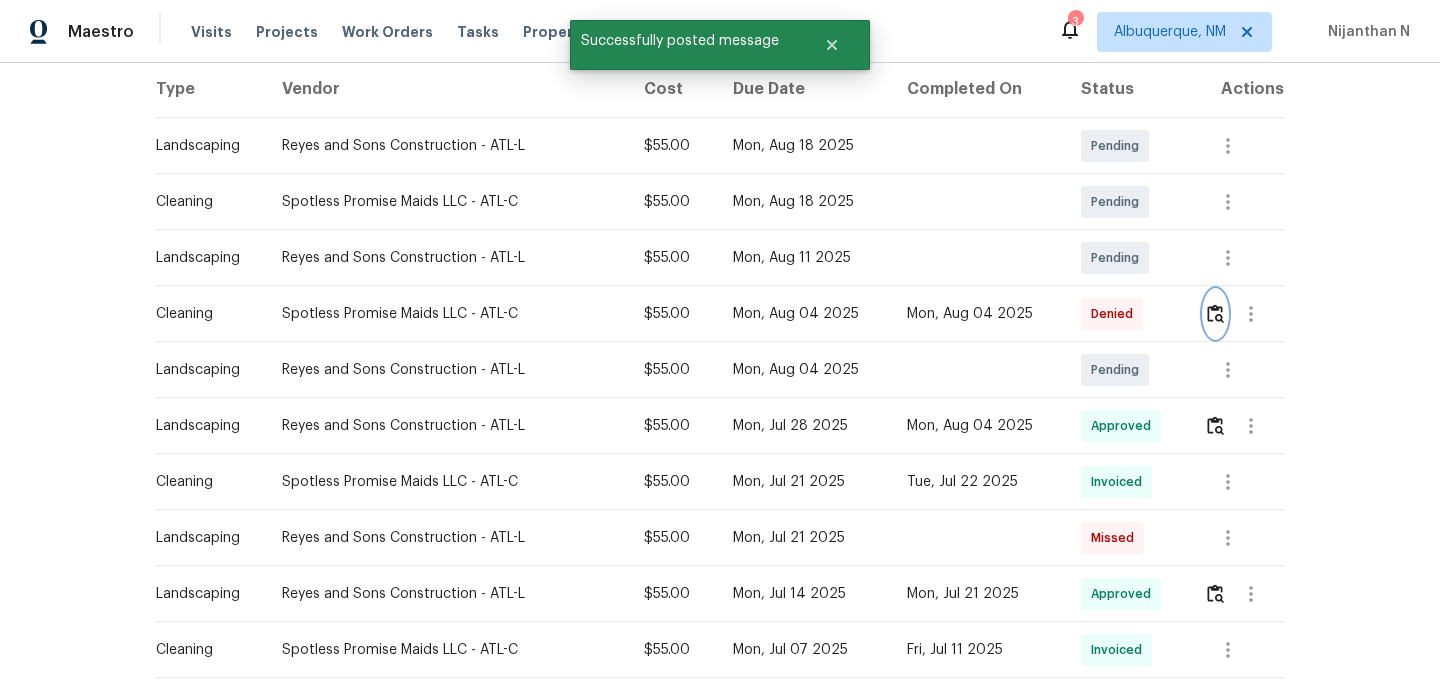 scroll, scrollTop: 0, scrollLeft: 0, axis: both 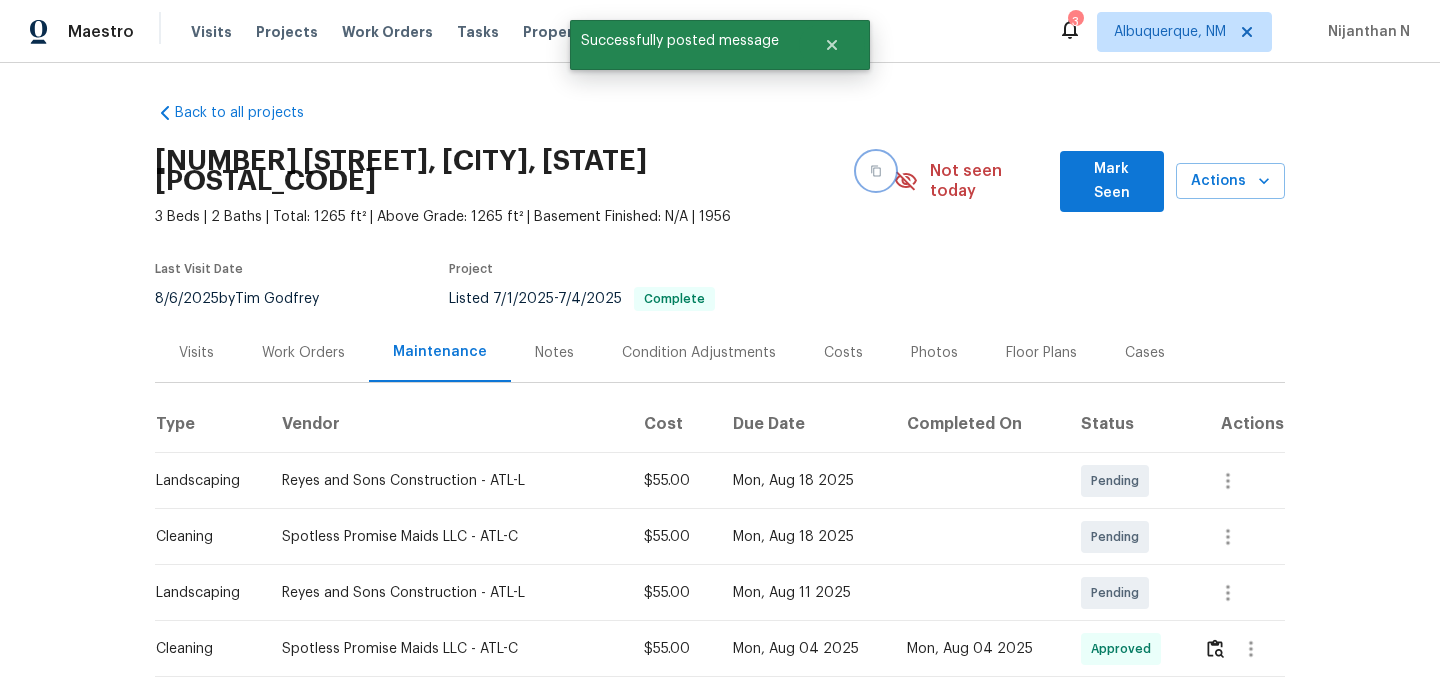 click at bounding box center (876, 171) 